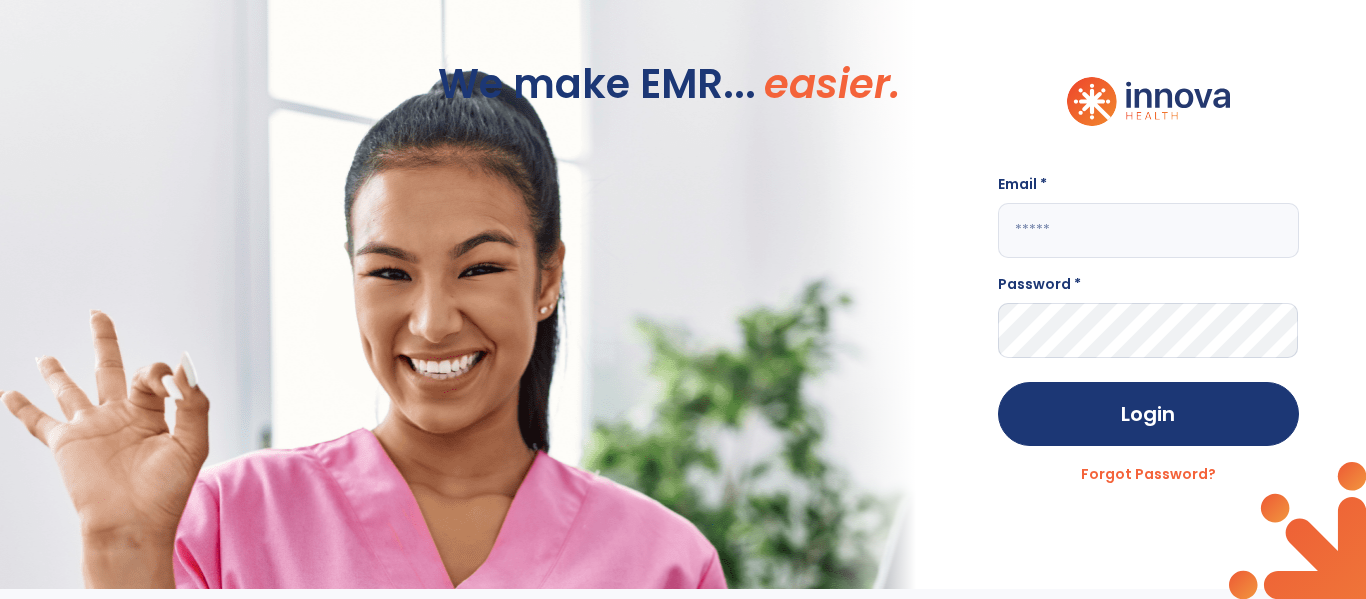 scroll, scrollTop: 0, scrollLeft: 0, axis: both 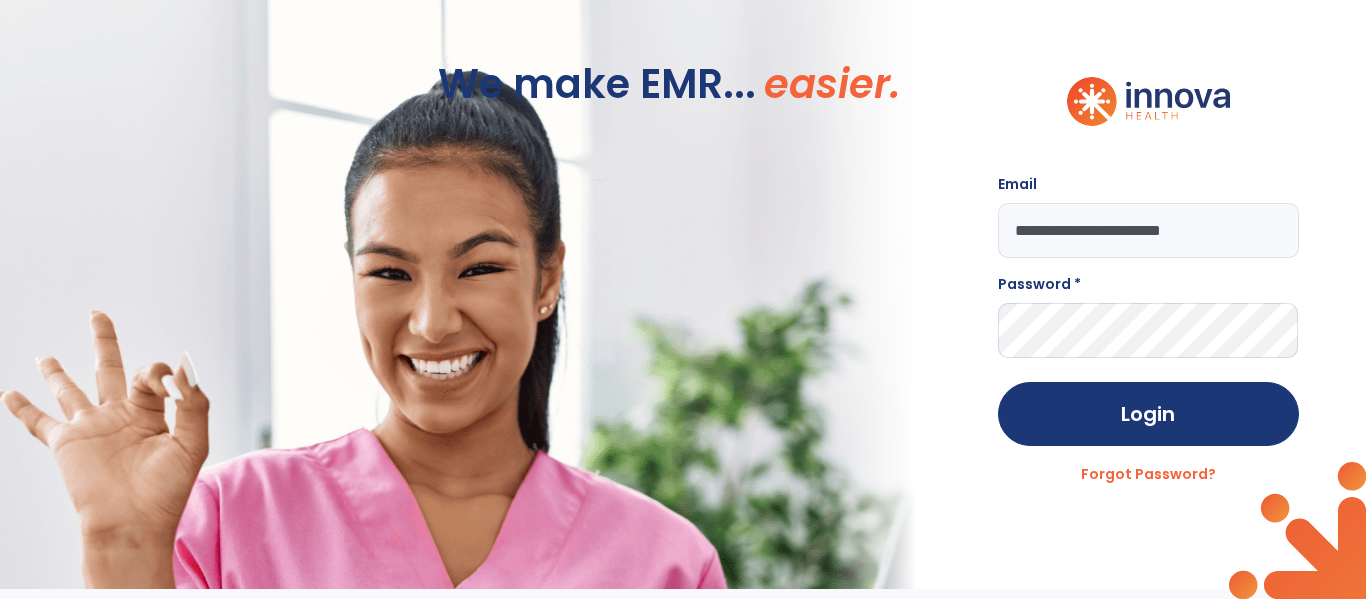 type on "**********" 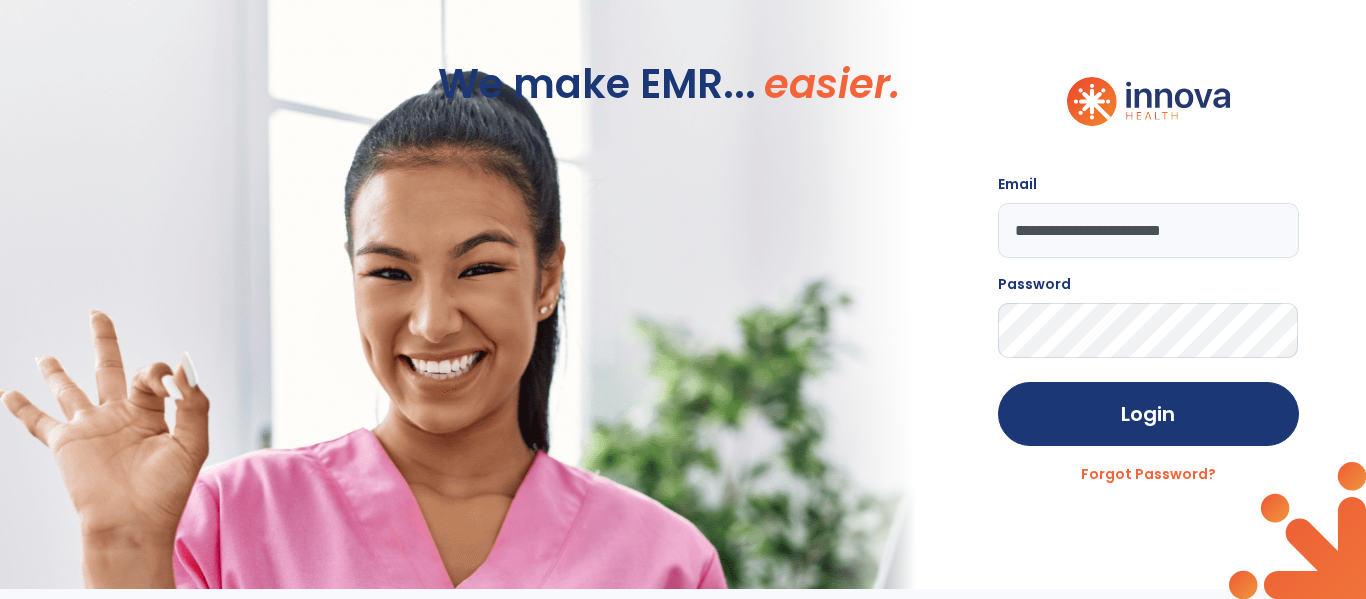 click on "Login" 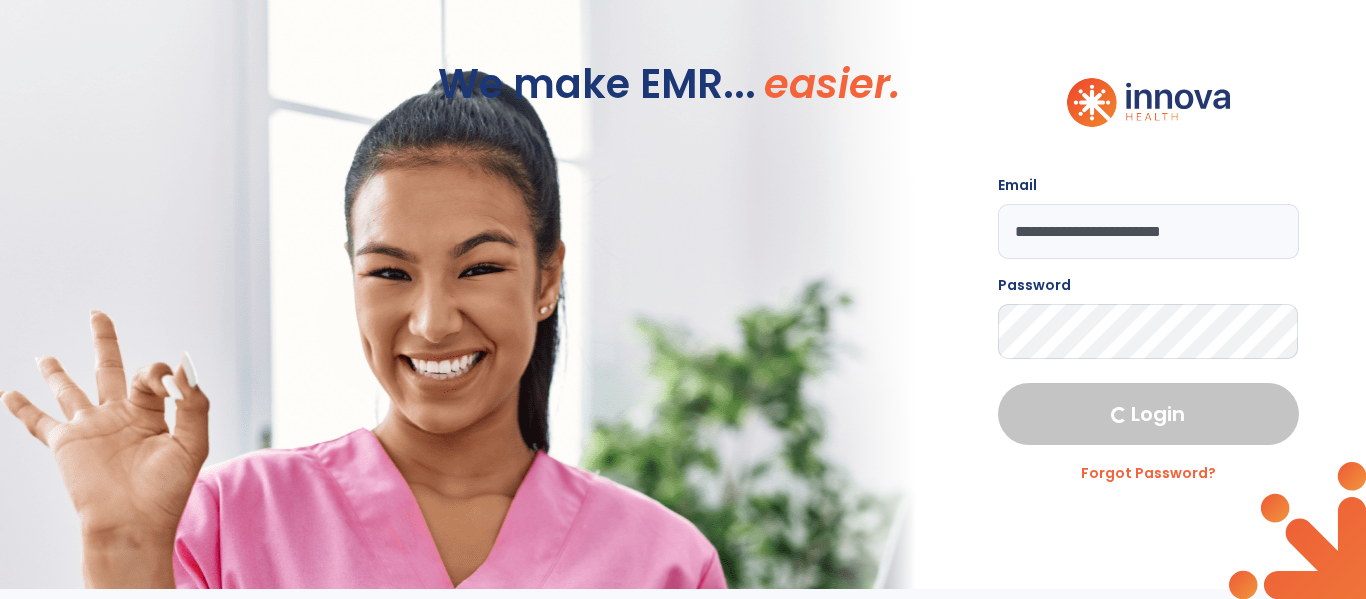 select on "****" 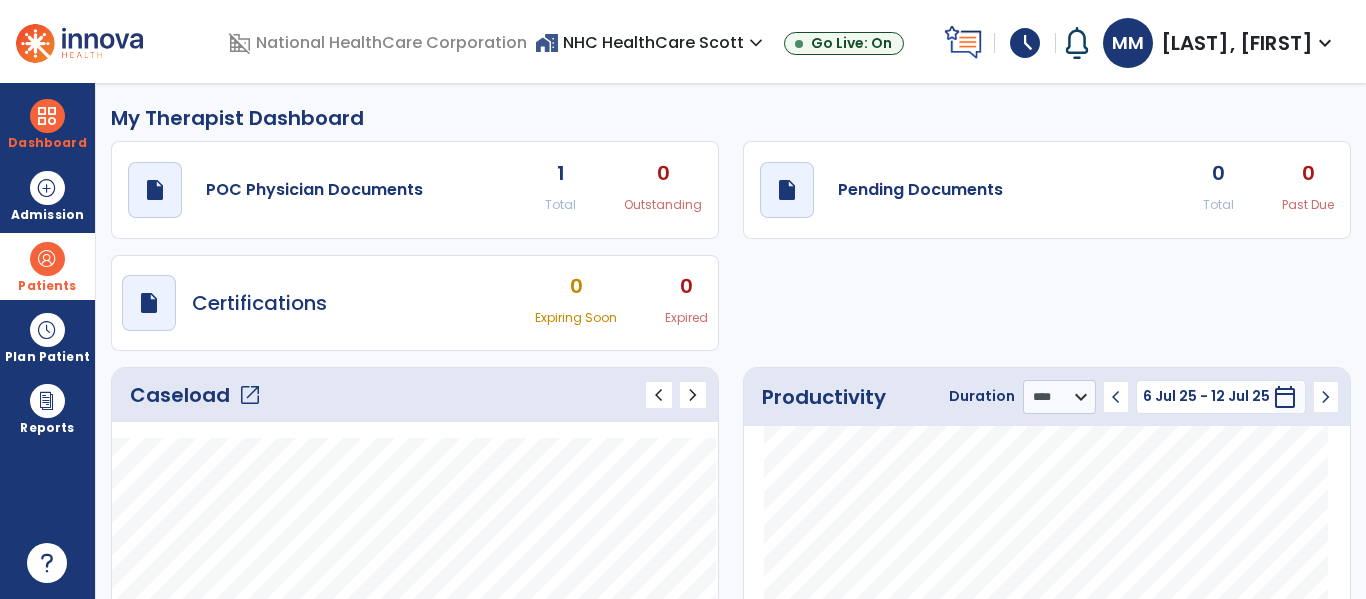 click at bounding box center (47, 259) 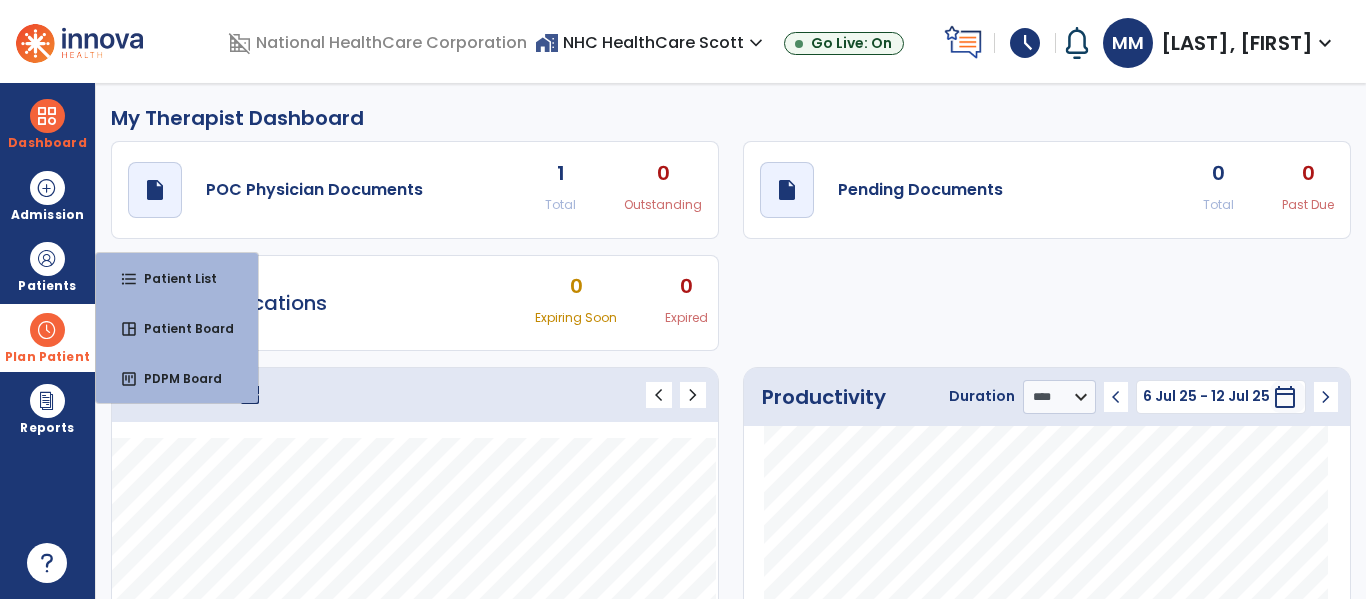 click on "Plan Patient" at bounding box center [47, 286] 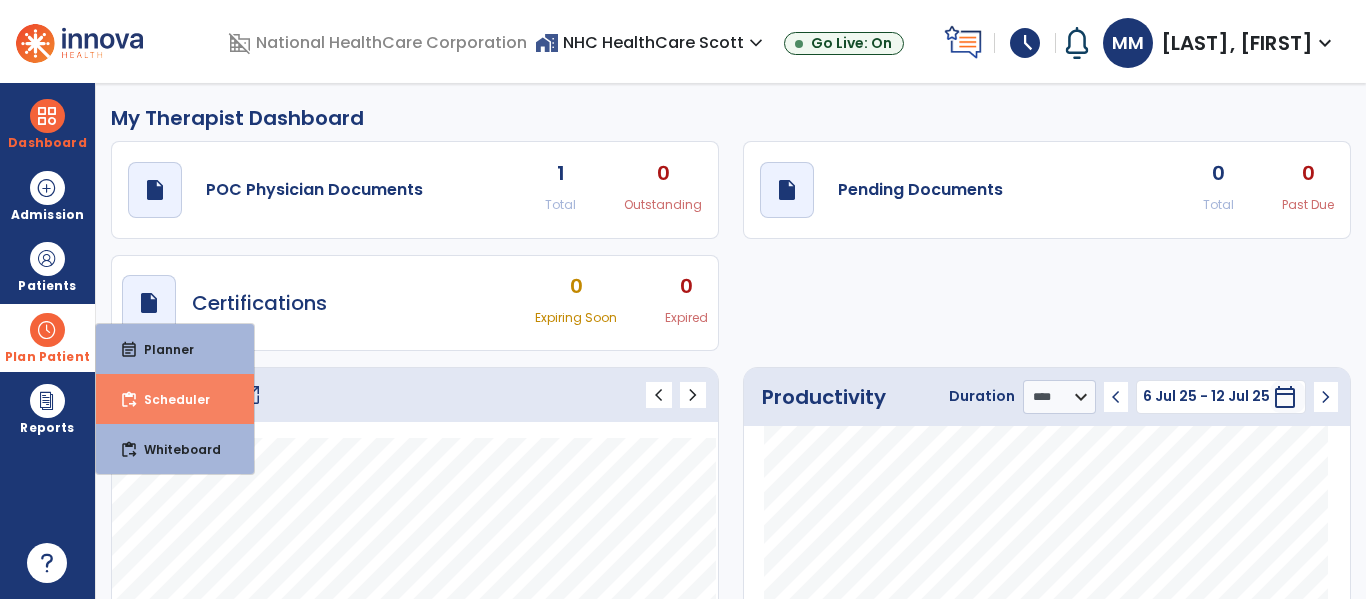 click on "Scheduler" at bounding box center (169, 399) 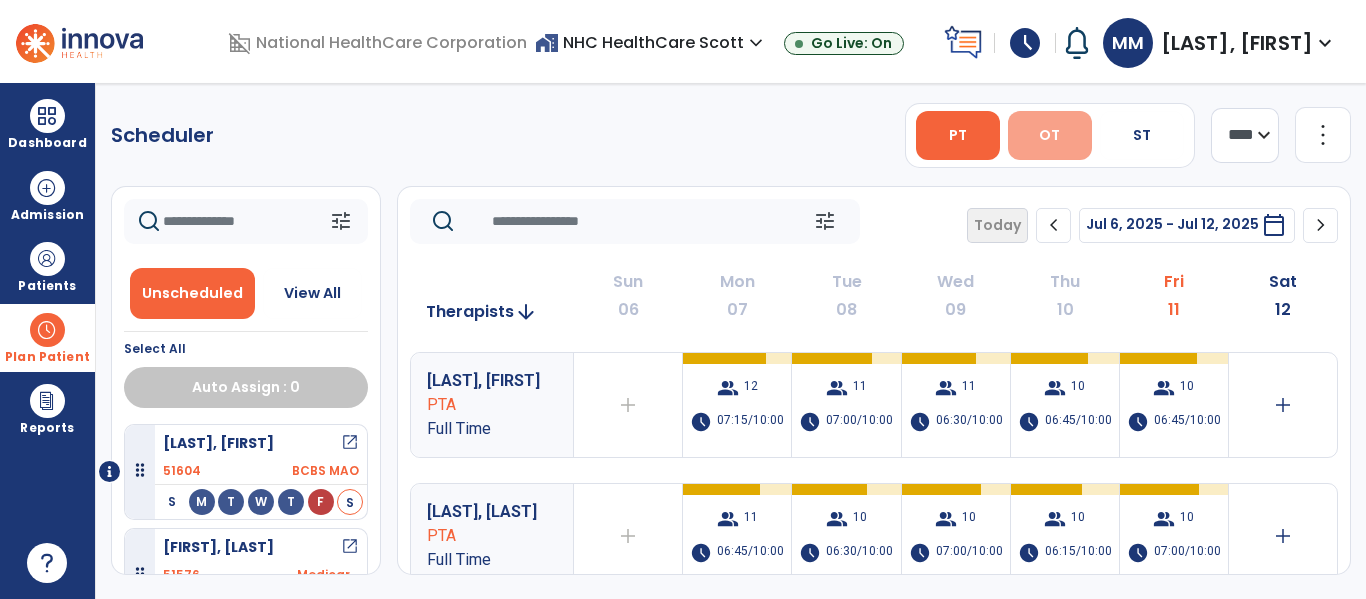 click on "OT" at bounding box center (1049, 135) 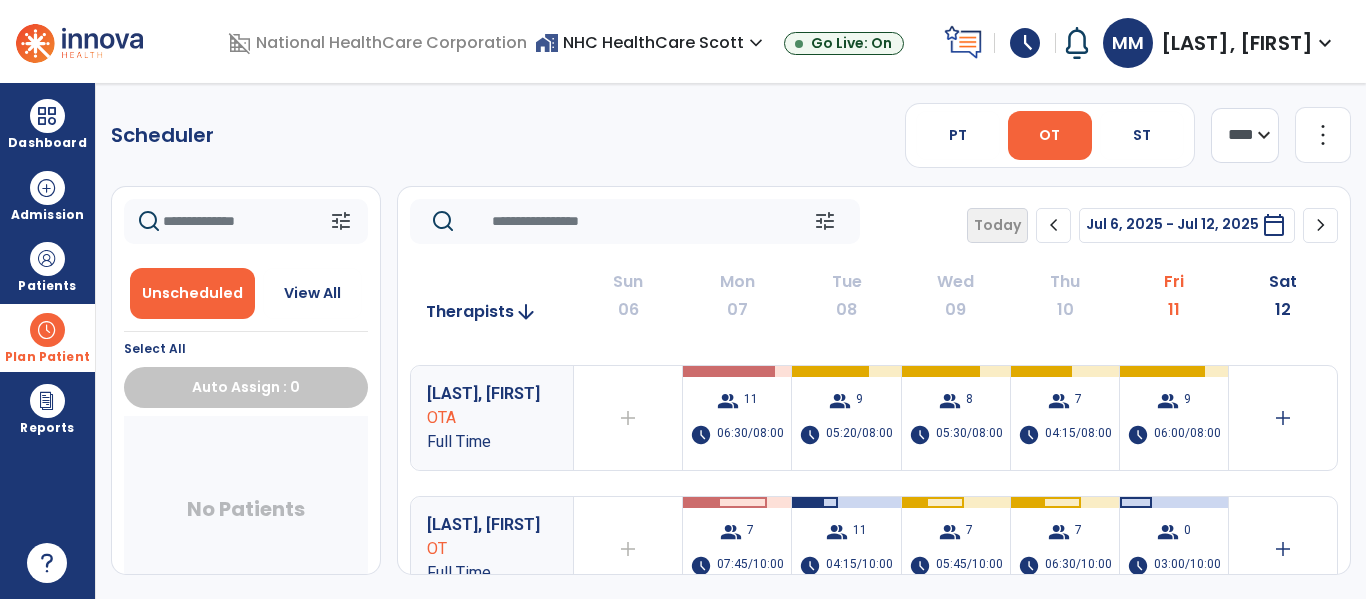scroll, scrollTop: 122, scrollLeft: 0, axis: vertical 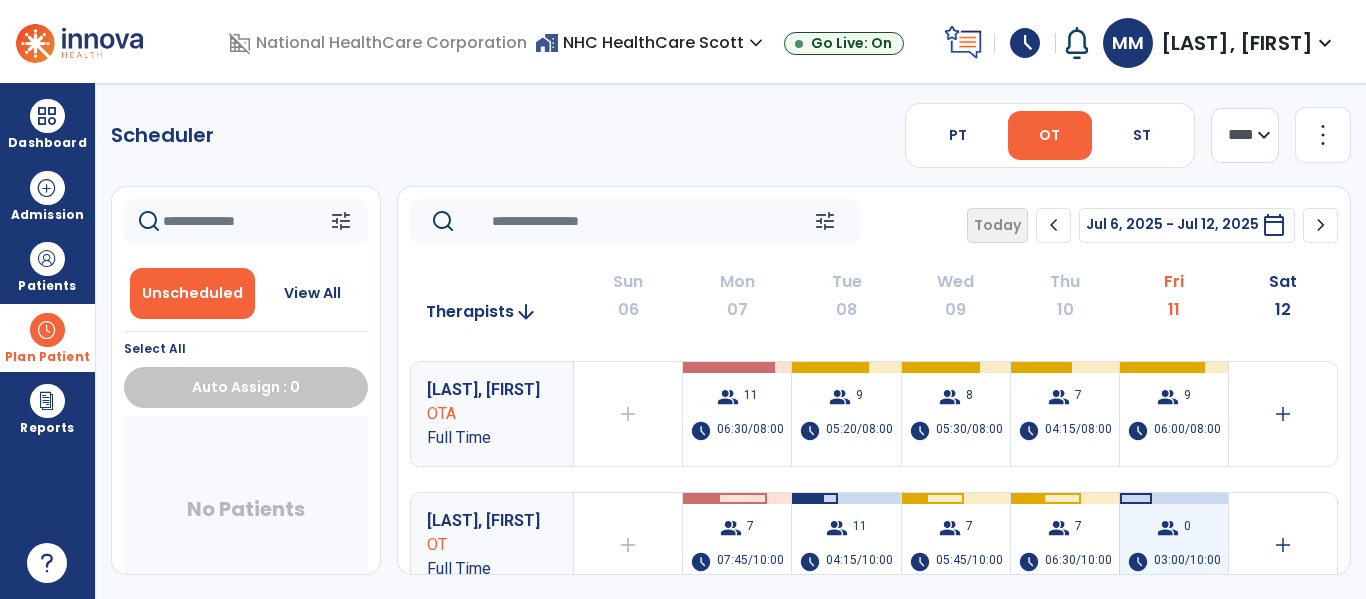 click on "group  0  schedule  03:00/10:00" at bounding box center (1174, 545) 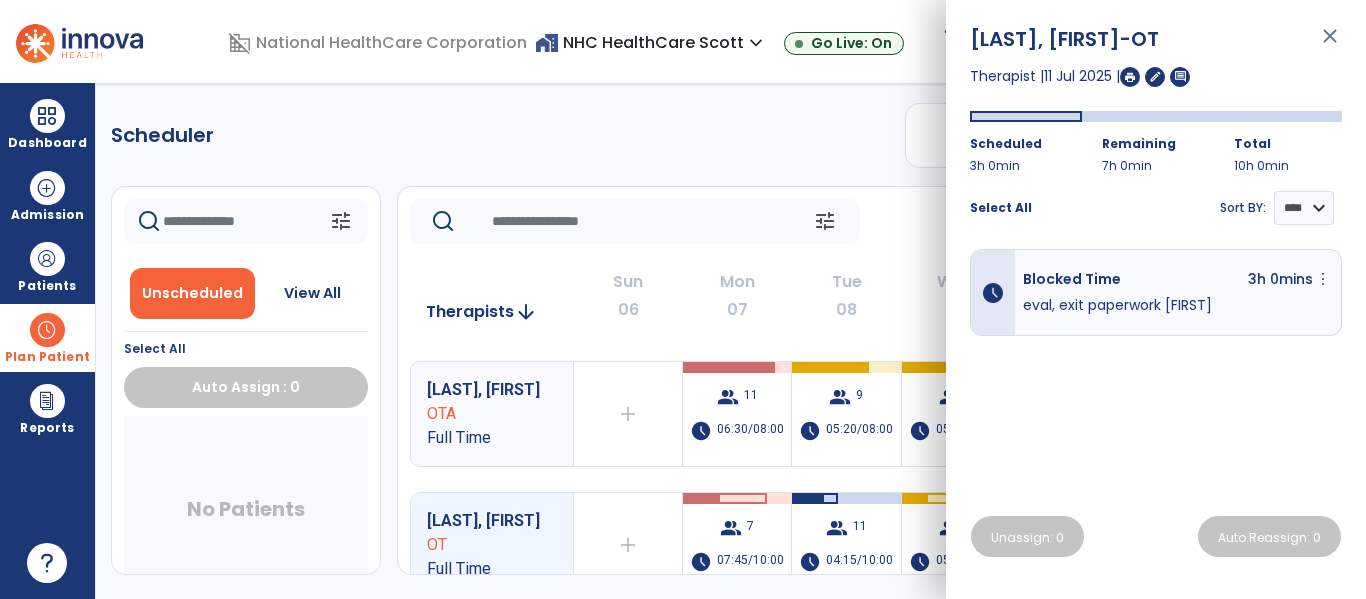 click on "close" at bounding box center (1330, 45) 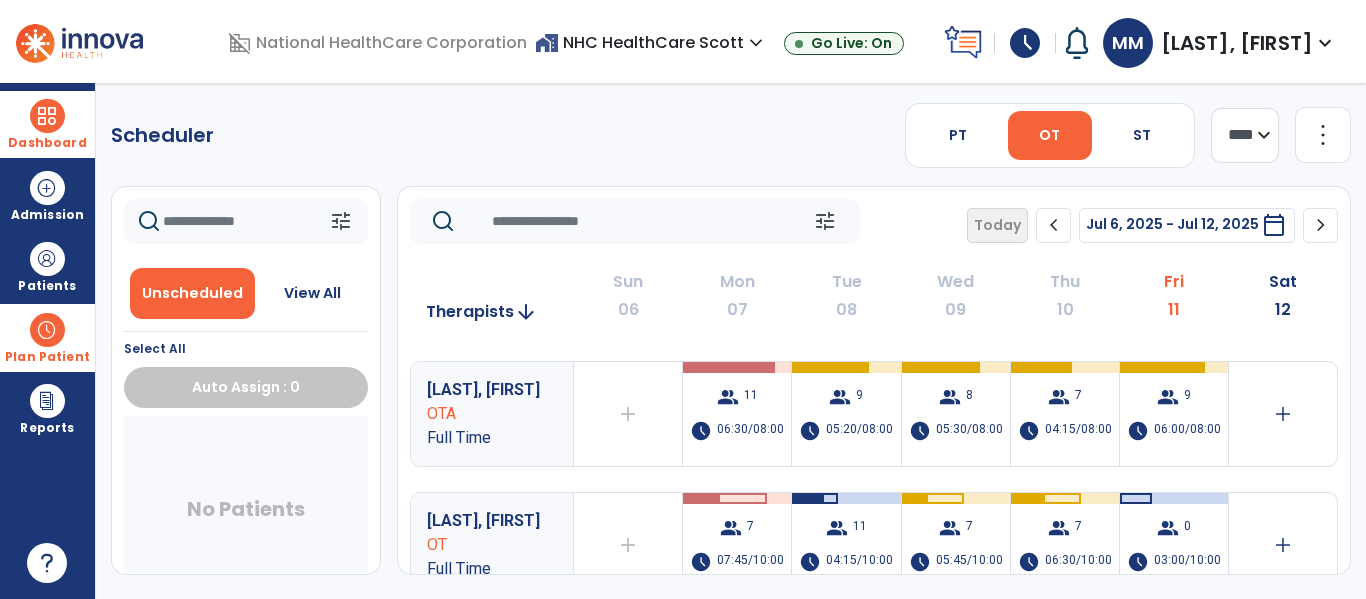 click on "Dashboard" at bounding box center [47, 143] 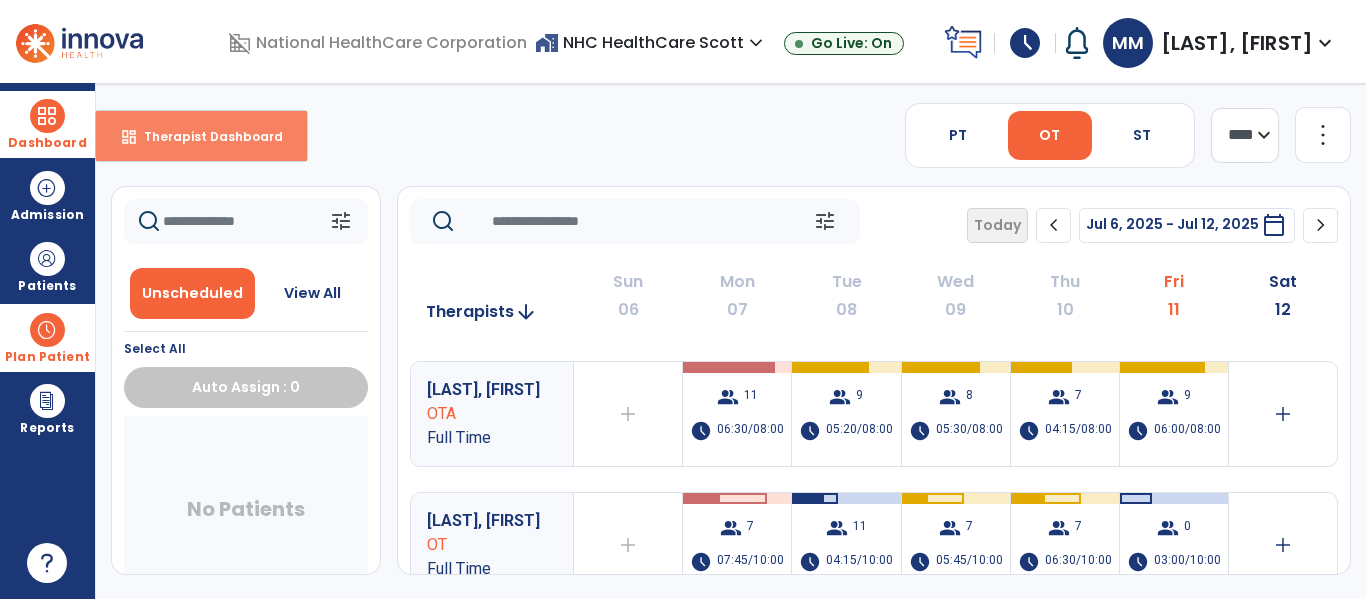 click on "Therapist Dashboard" at bounding box center (205, 136) 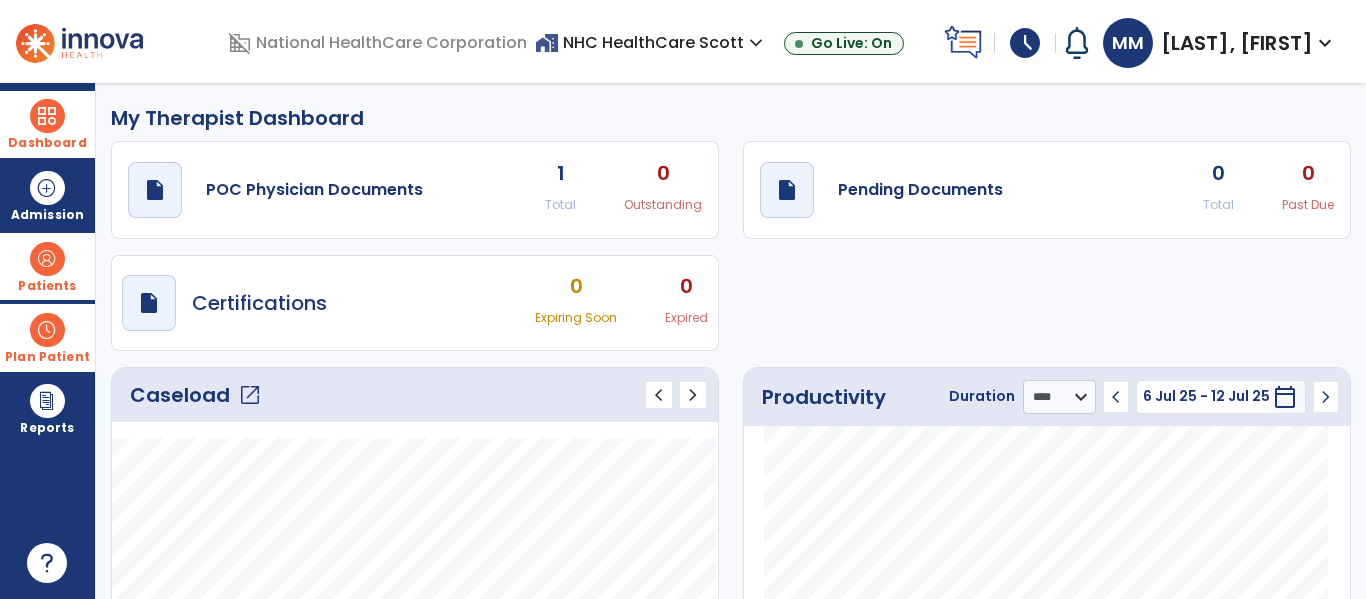 click at bounding box center (47, 259) 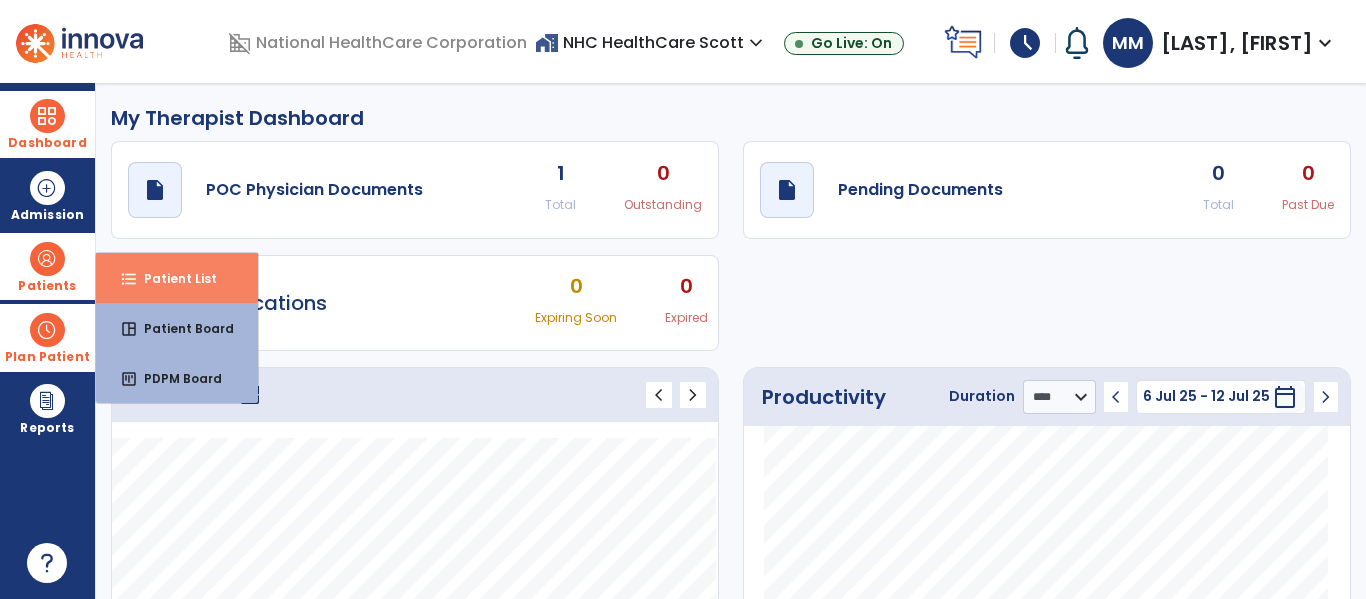 click on "format_list_bulleted  Patient List" at bounding box center [177, 278] 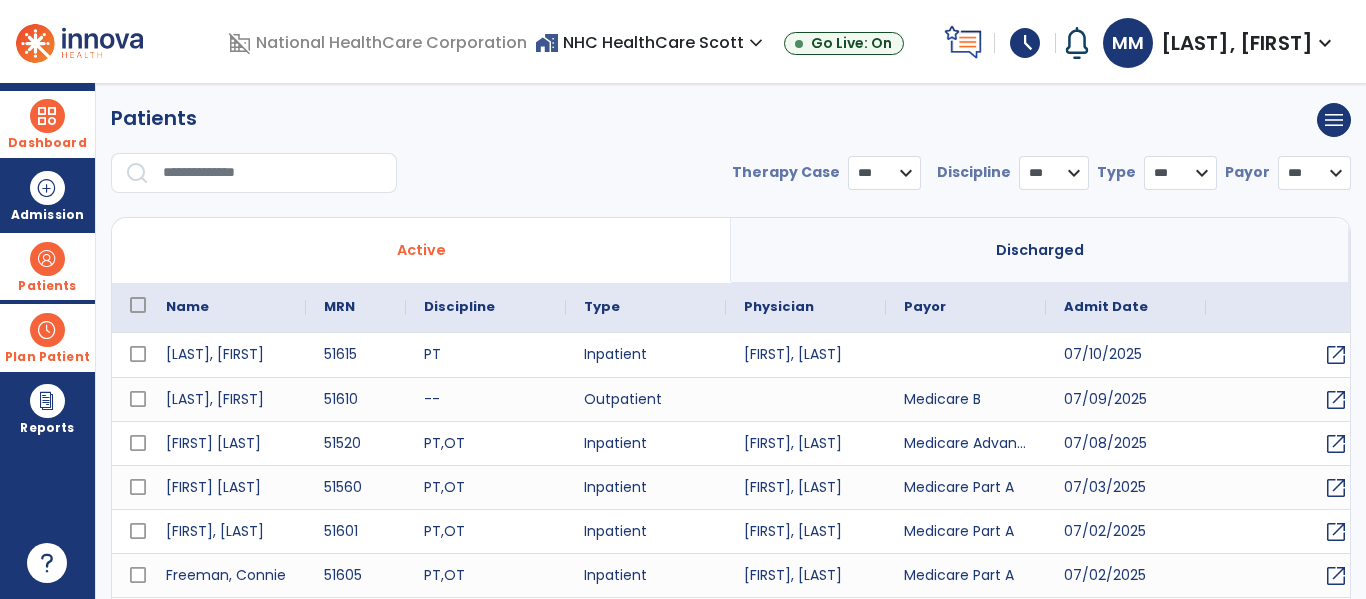 select on "***" 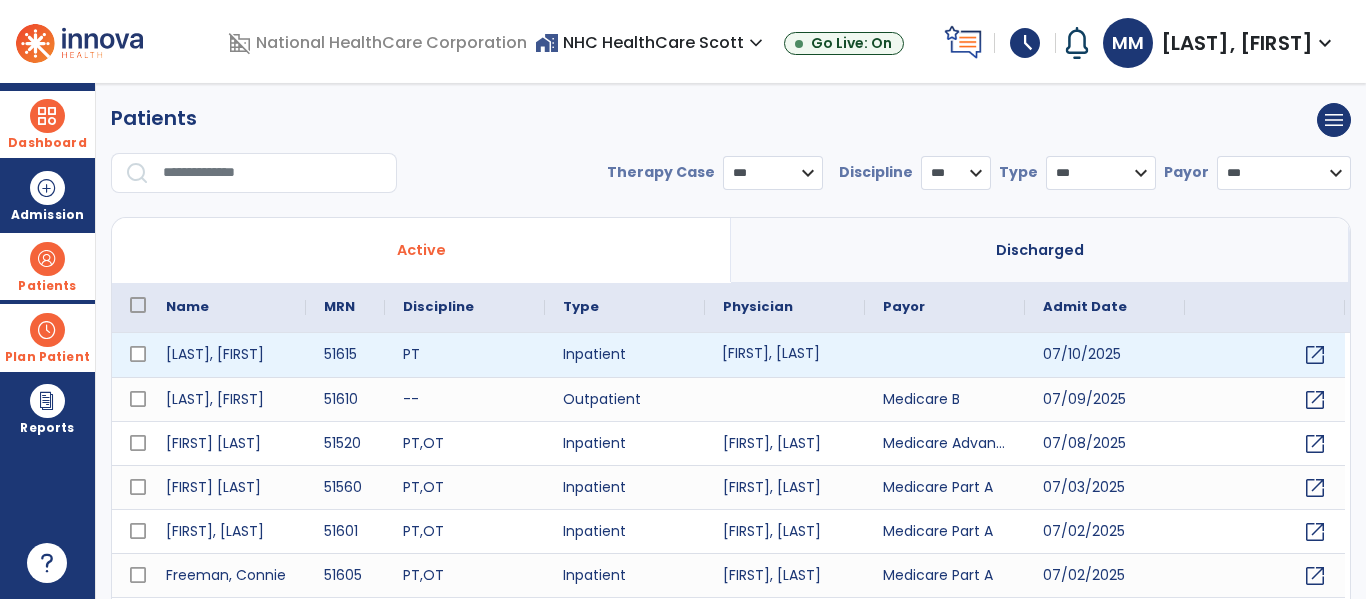 click on "[FIRST], [LAST]" at bounding box center (785, 355) 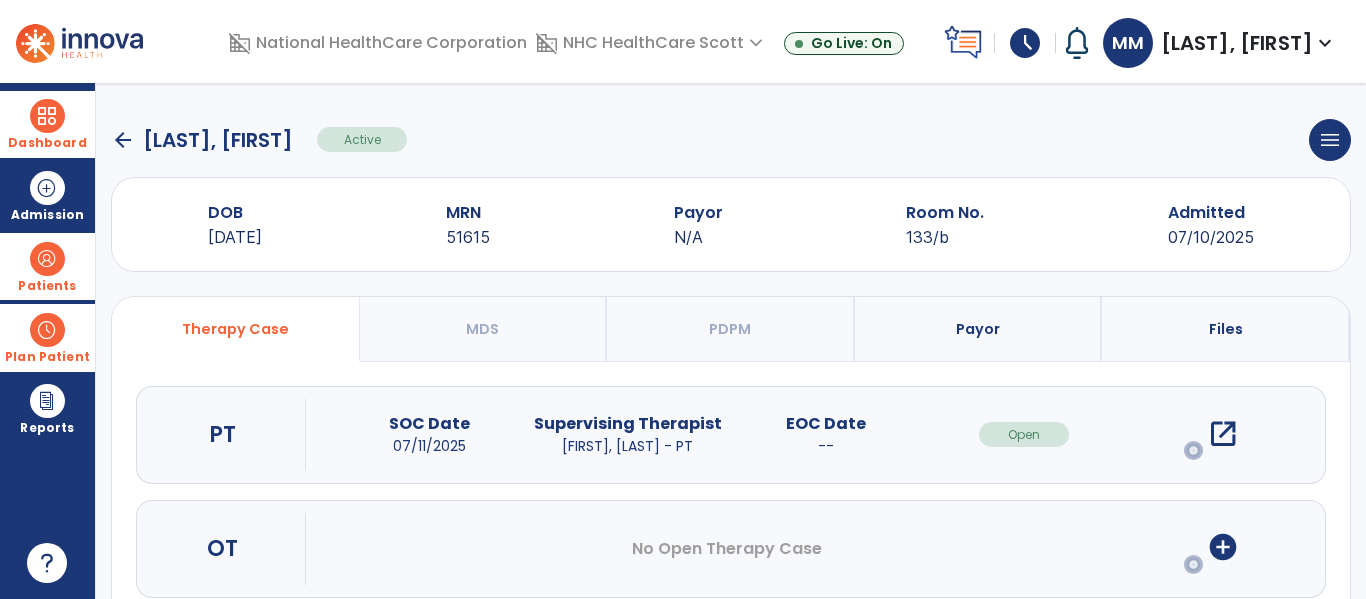 scroll, scrollTop: 160, scrollLeft: 0, axis: vertical 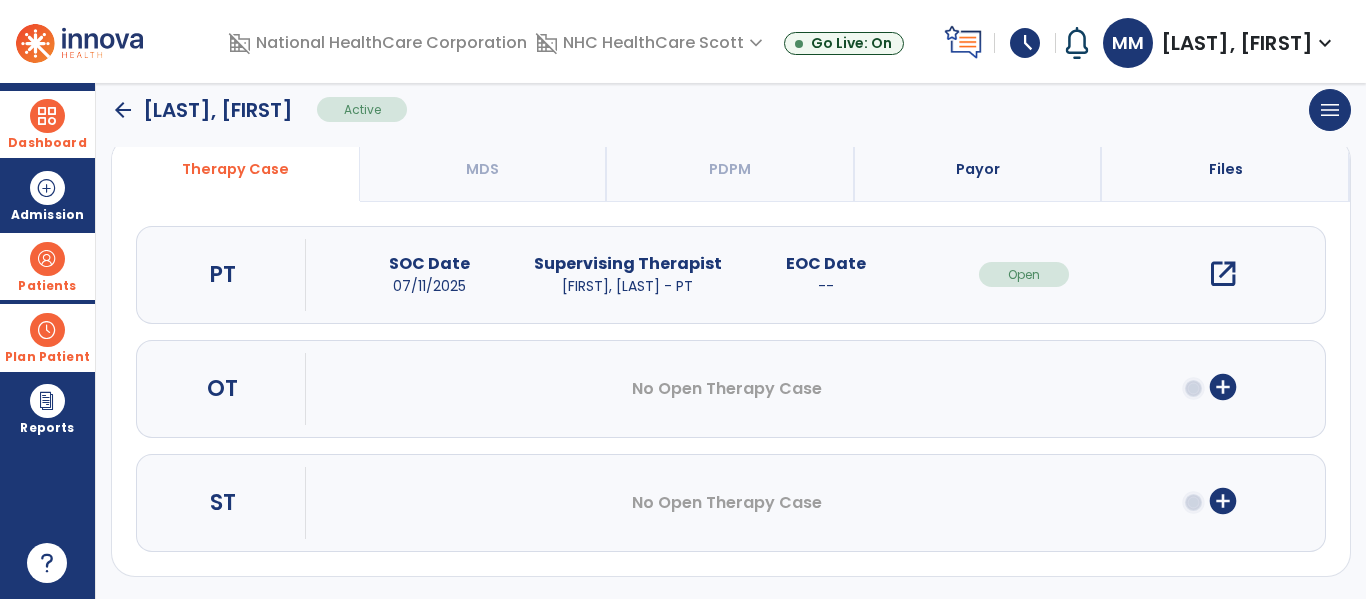 click on "open_in_new" at bounding box center (1223, 274) 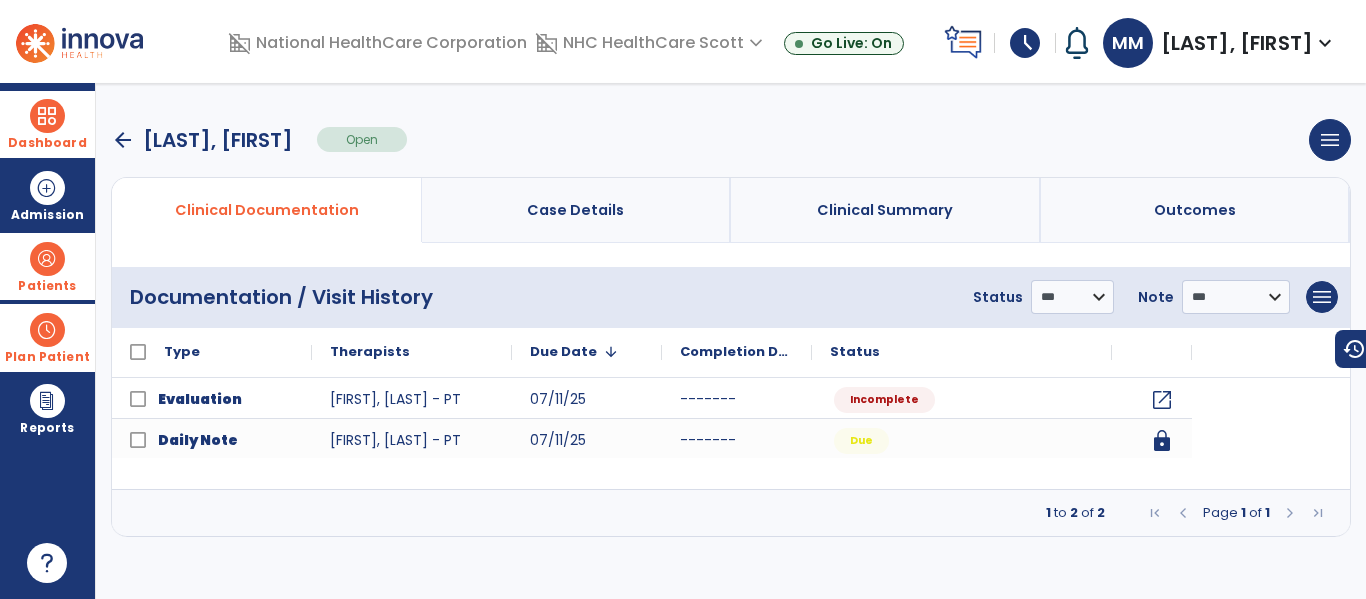 scroll, scrollTop: 0, scrollLeft: 0, axis: both 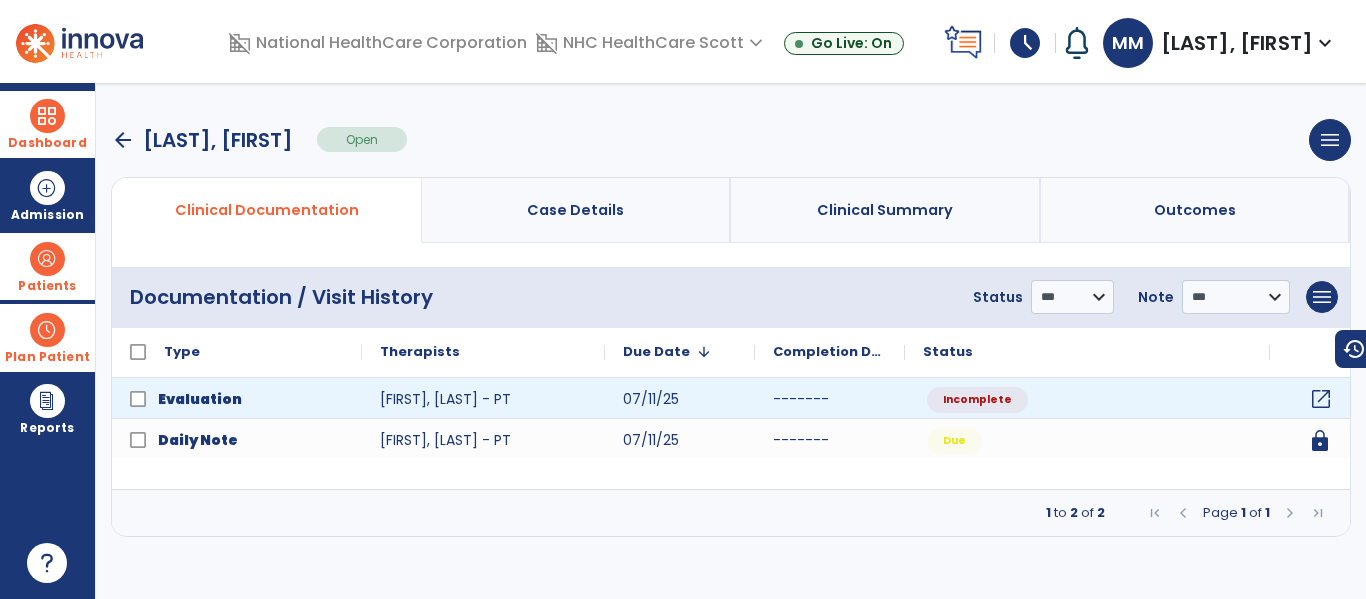 click on "open_in_new" 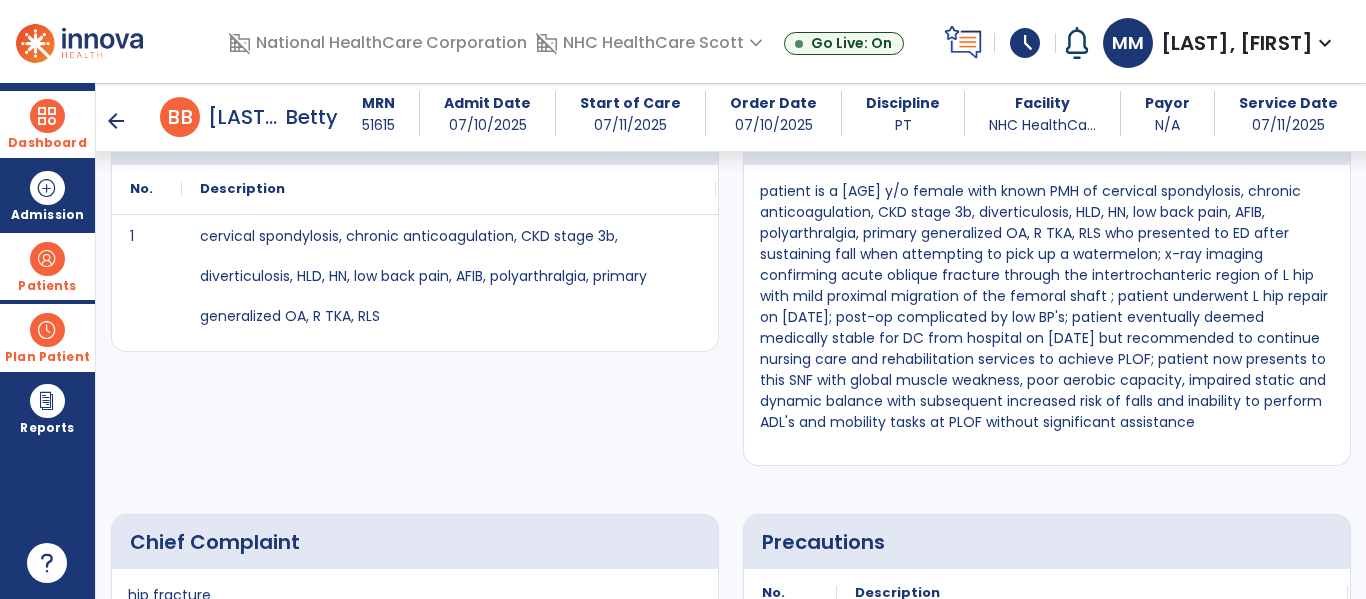 scroll, scrollTop: 697, scrollLeft: 0, axis: vertical 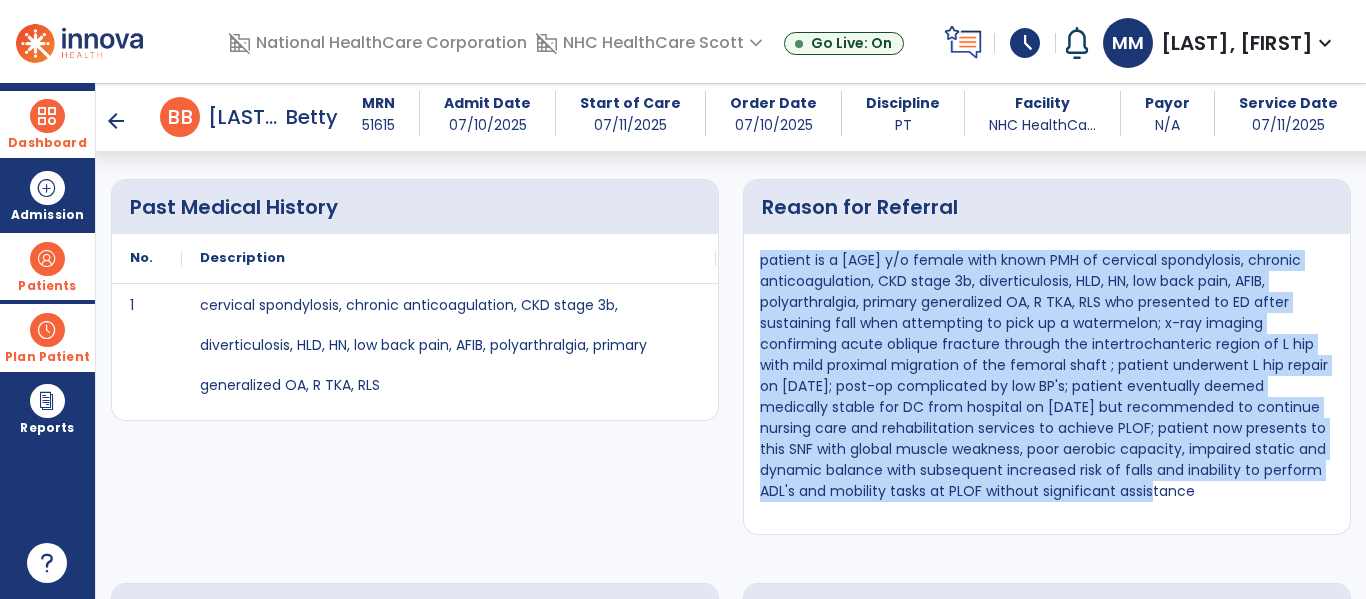 drag, startPoint x: 755, startPoint y: 259, endPoint x: 1207, endPoint y: 525, distance: 524.4616 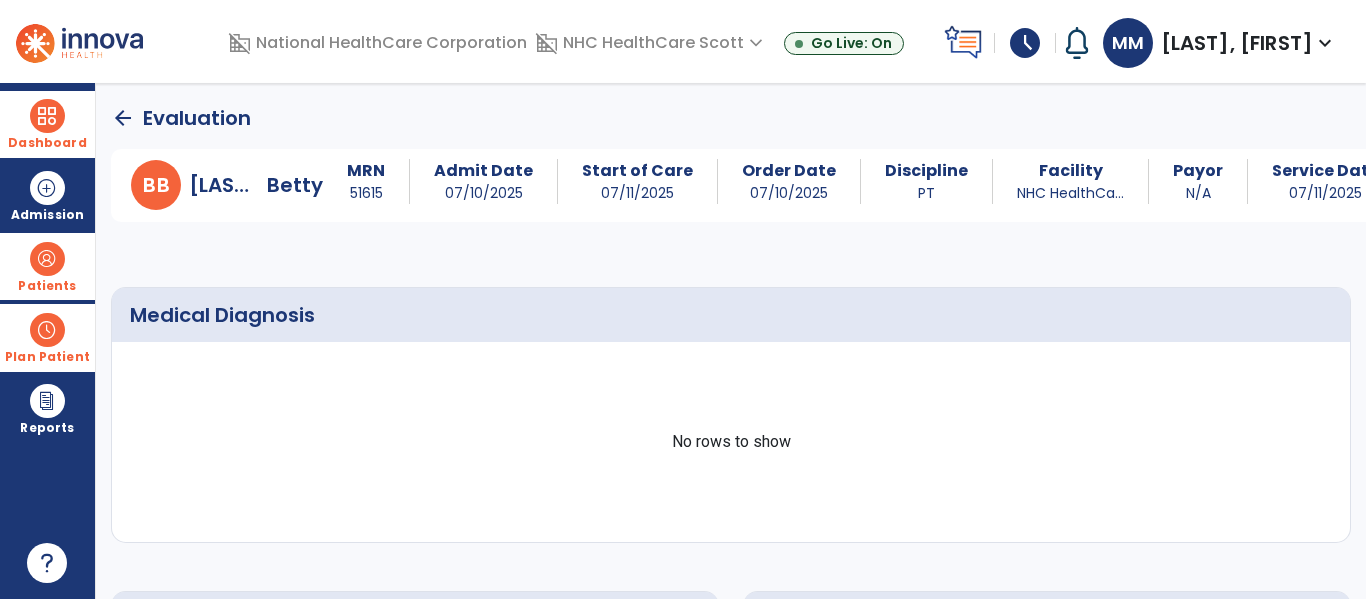 click on "arrow_back" 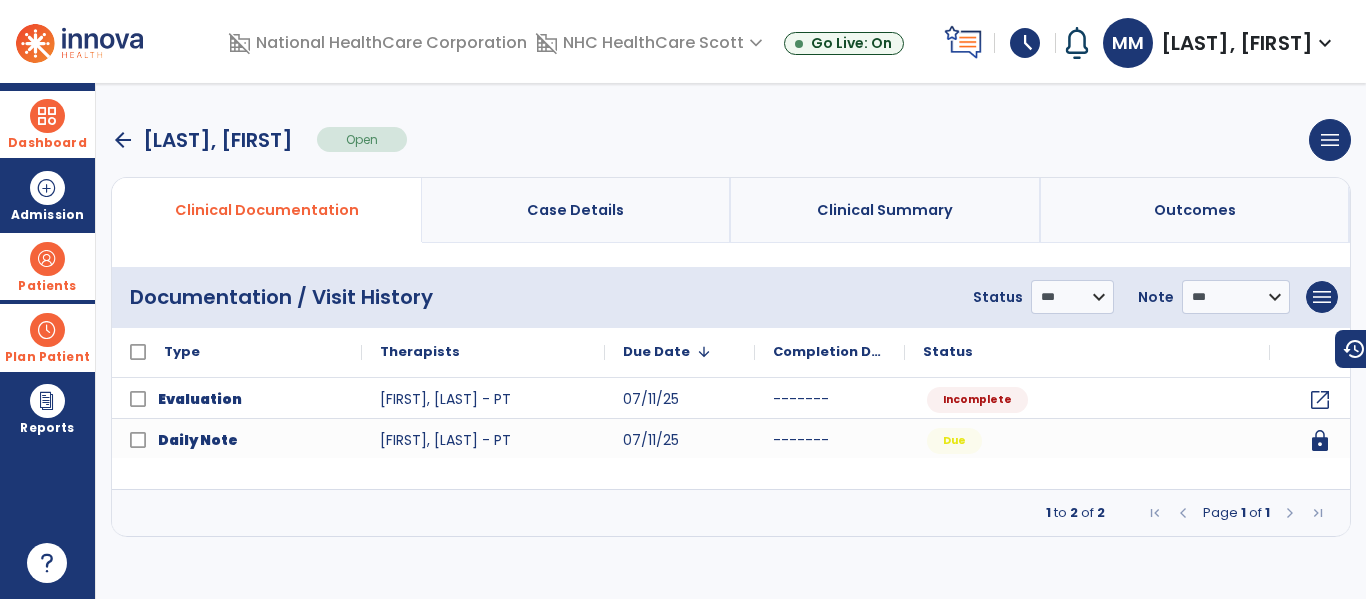 click on "arrow_back" at bounding box center (123, 140) 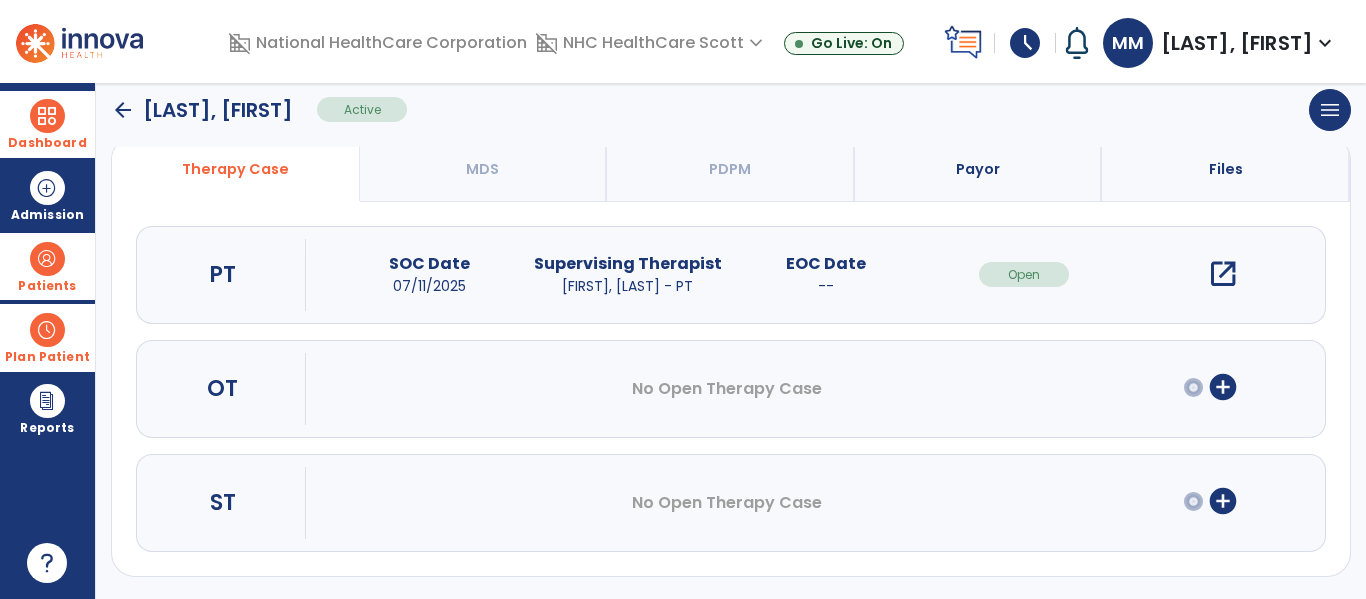 scroll, scrollTop: 161, scrollLeft: 0, axis: vertical 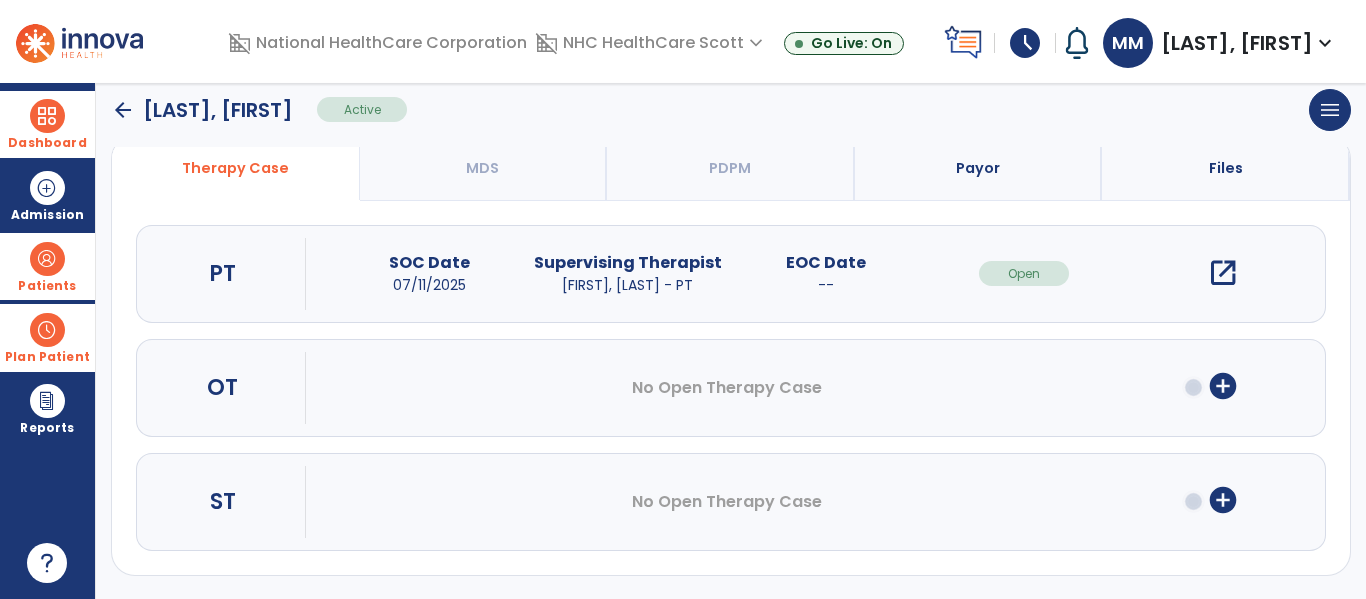click on "add_circle" at bounding box center [1223, 386] 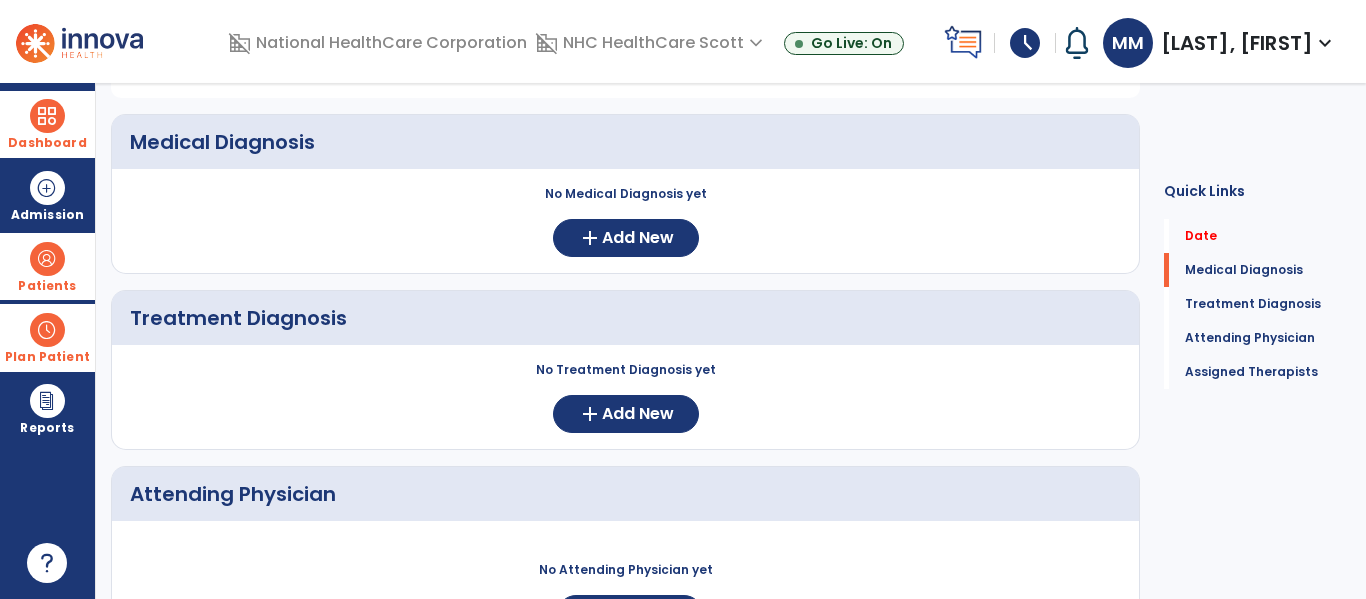 scroll, scrollTop: 0, scrollLeft: 0, axis: both 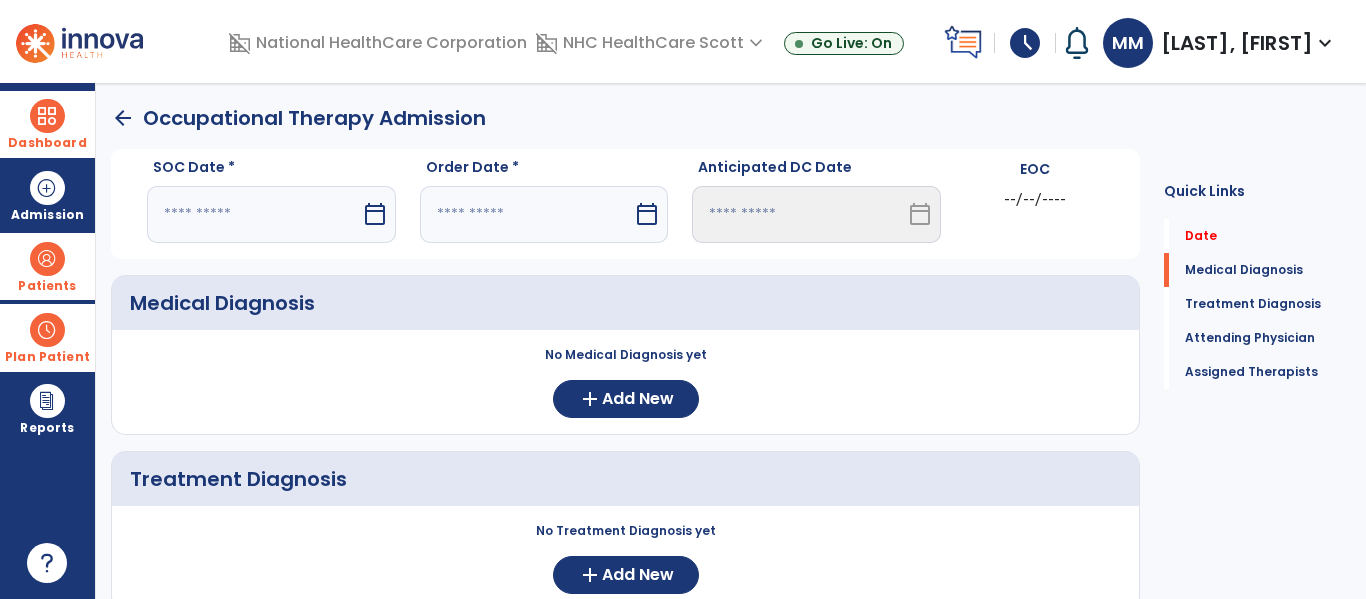 click at bounding box center [254, 214] 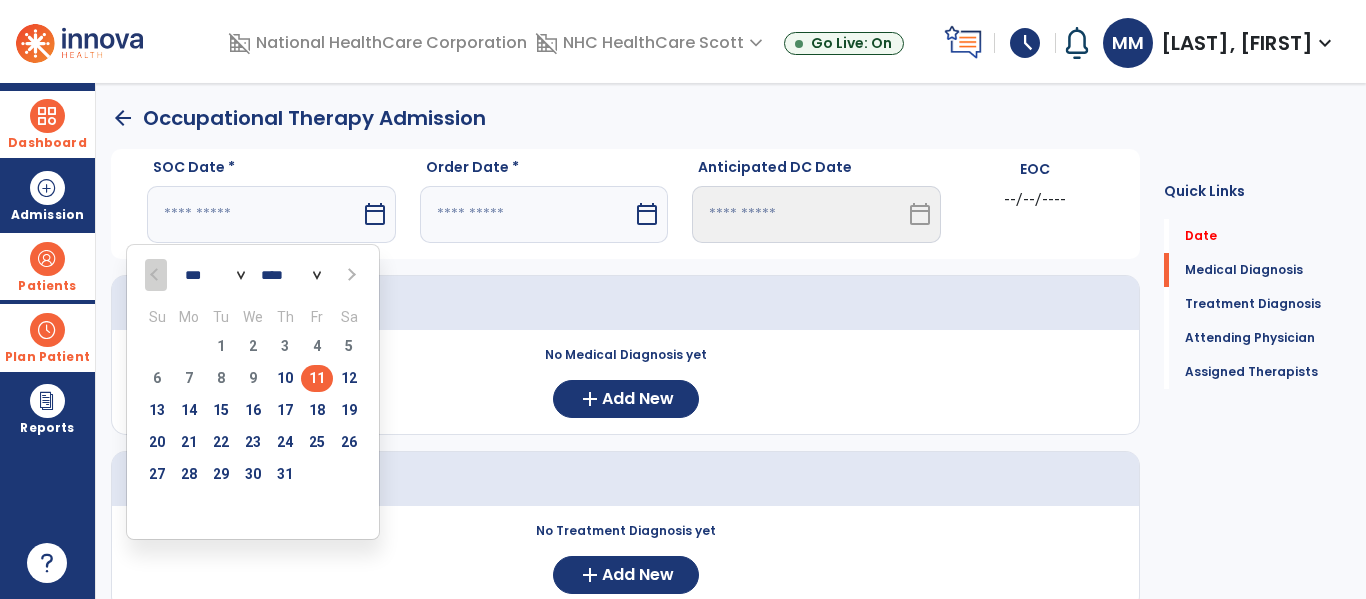 click on "11" at bounding box center [317, 378] 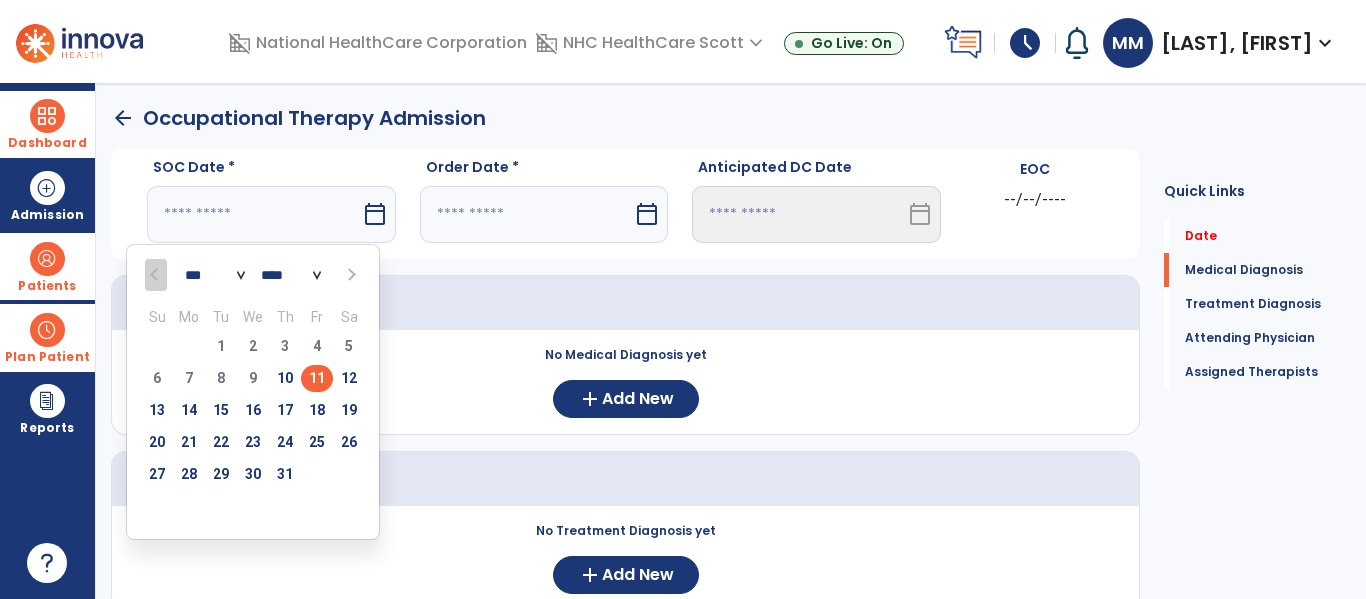 type on "*********" 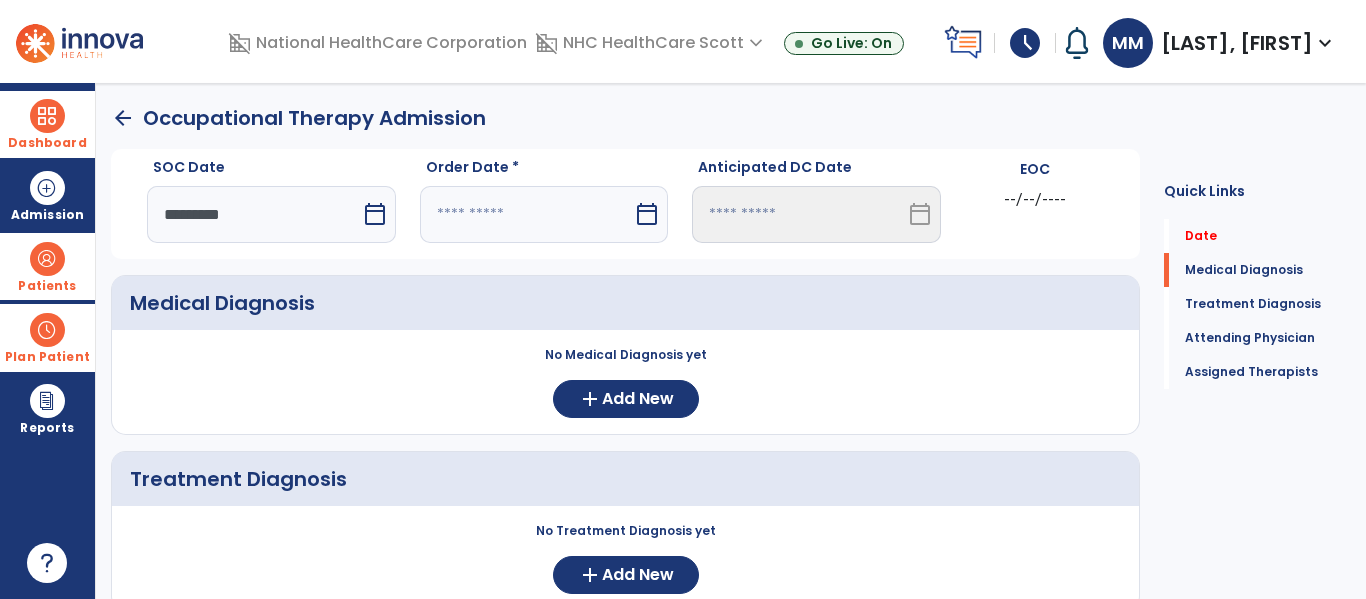 click at bounding box center [527, 214] 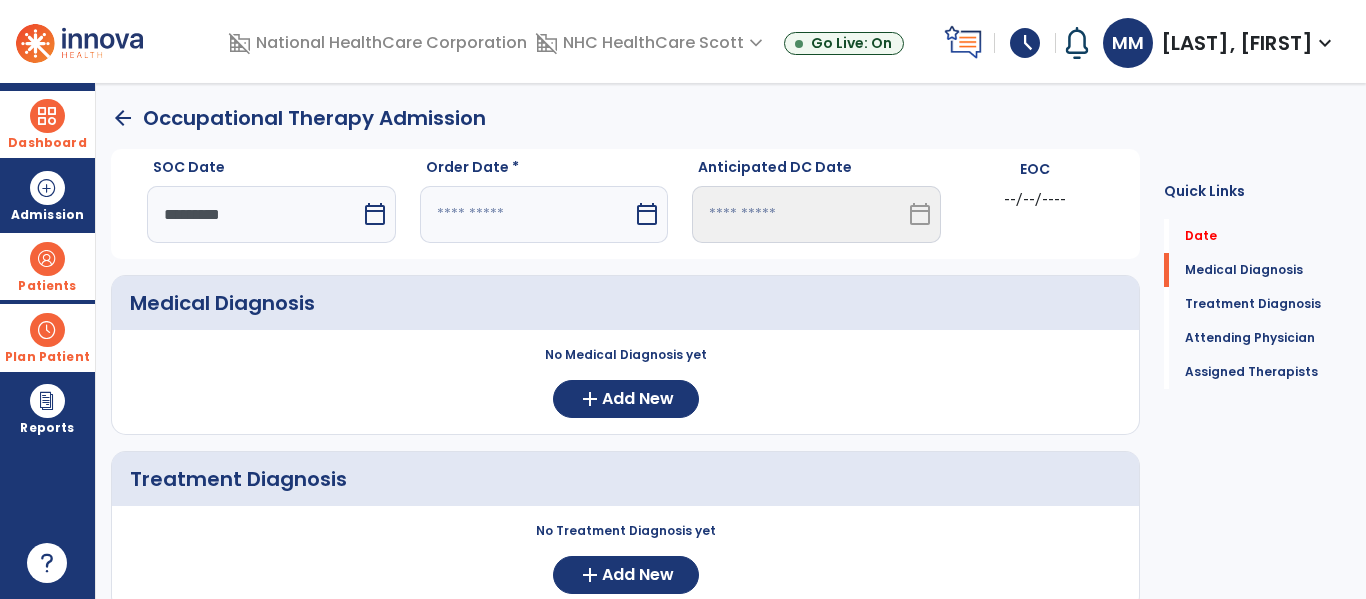 select on "*" 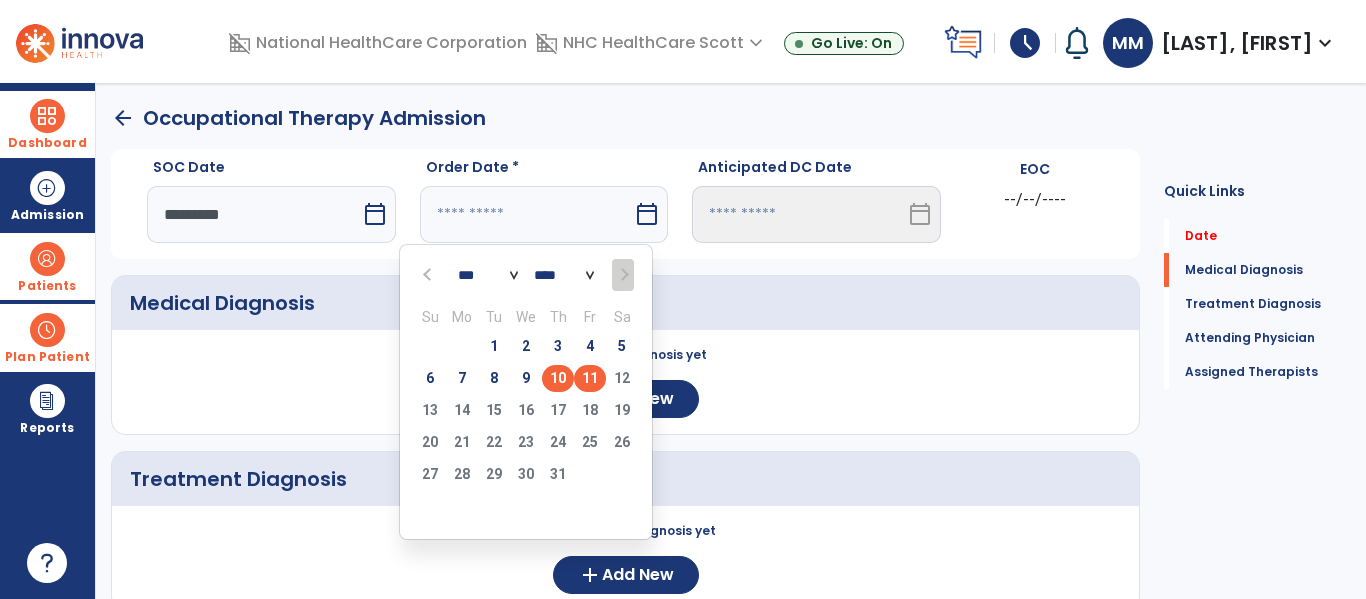 click on "10" at bounding box center (558, 378) 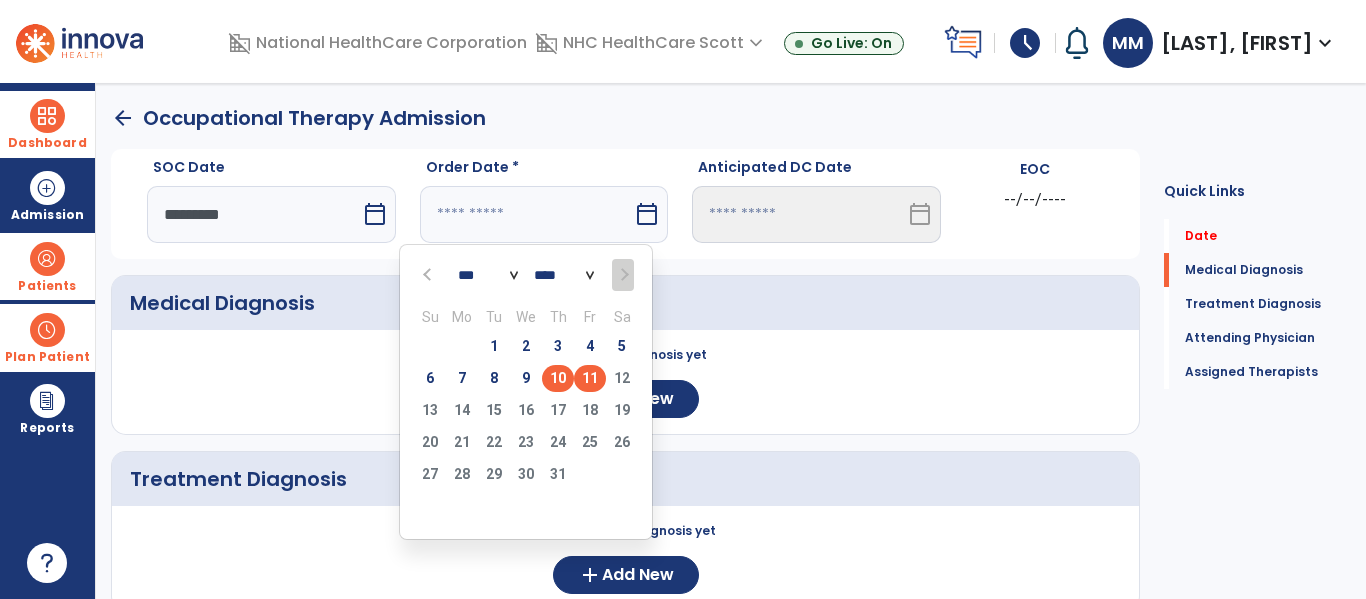 type on "*********" 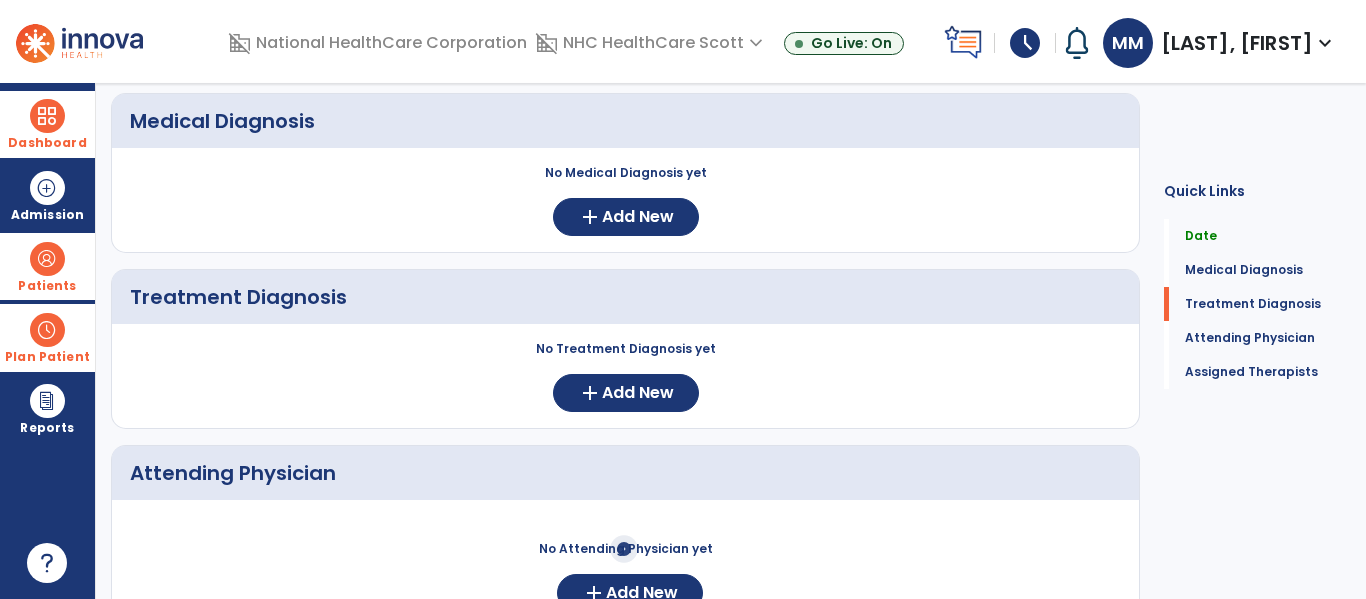 scroll, scrollTop: 182, scrollLeft: 0, axis: vertical 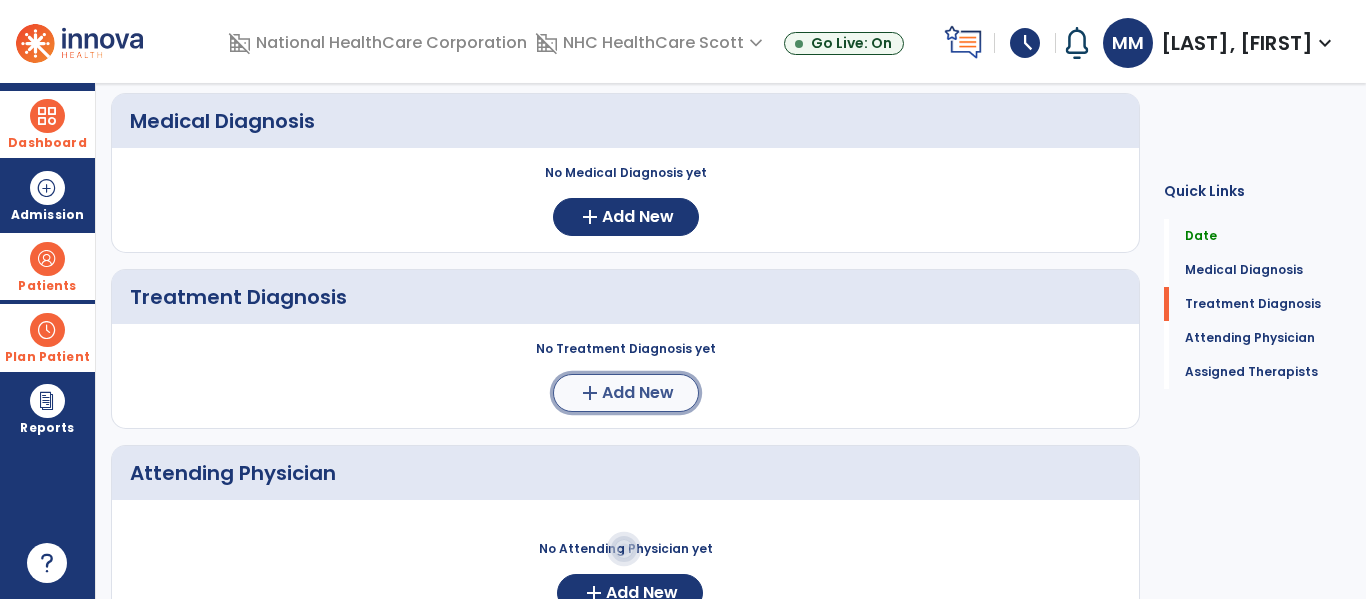 click on "add  Add New" 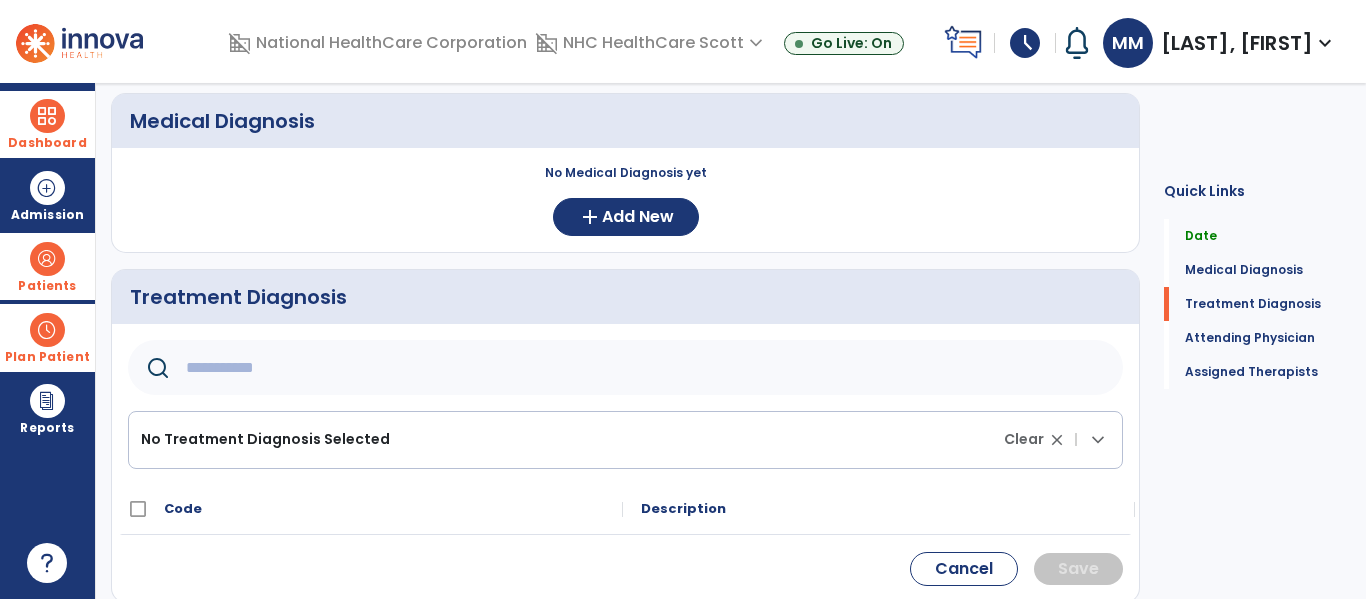 click 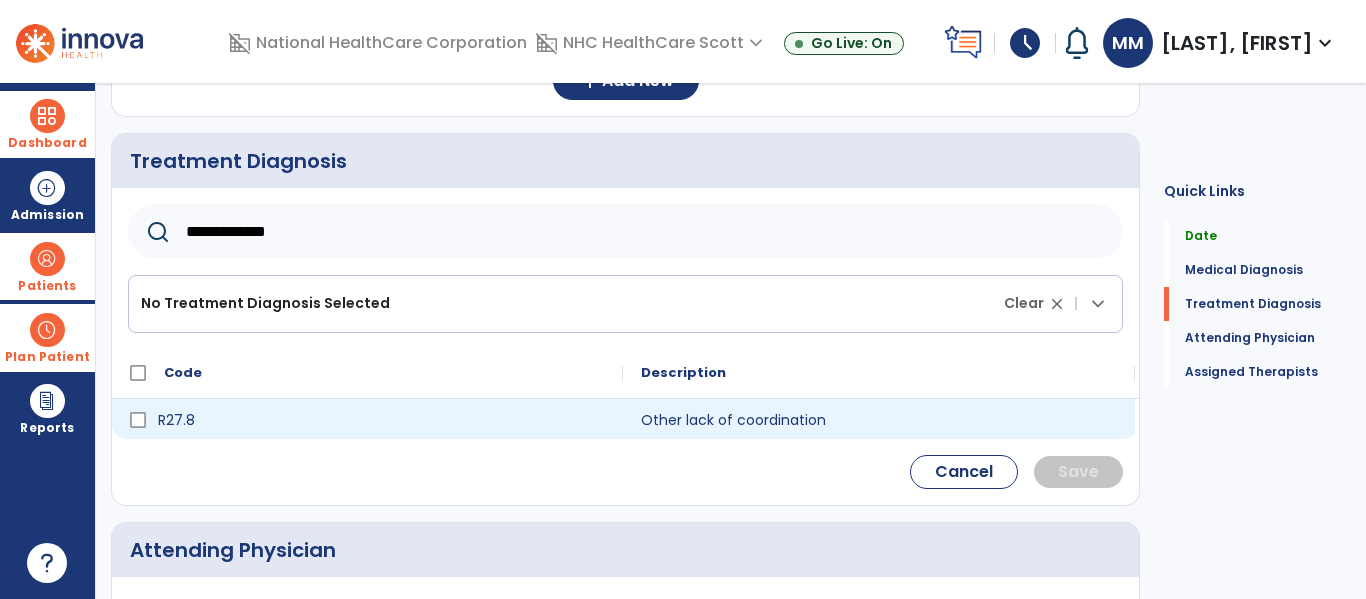 scroll, scrollTop: 318, scrollLeft: 0, axis: vertical 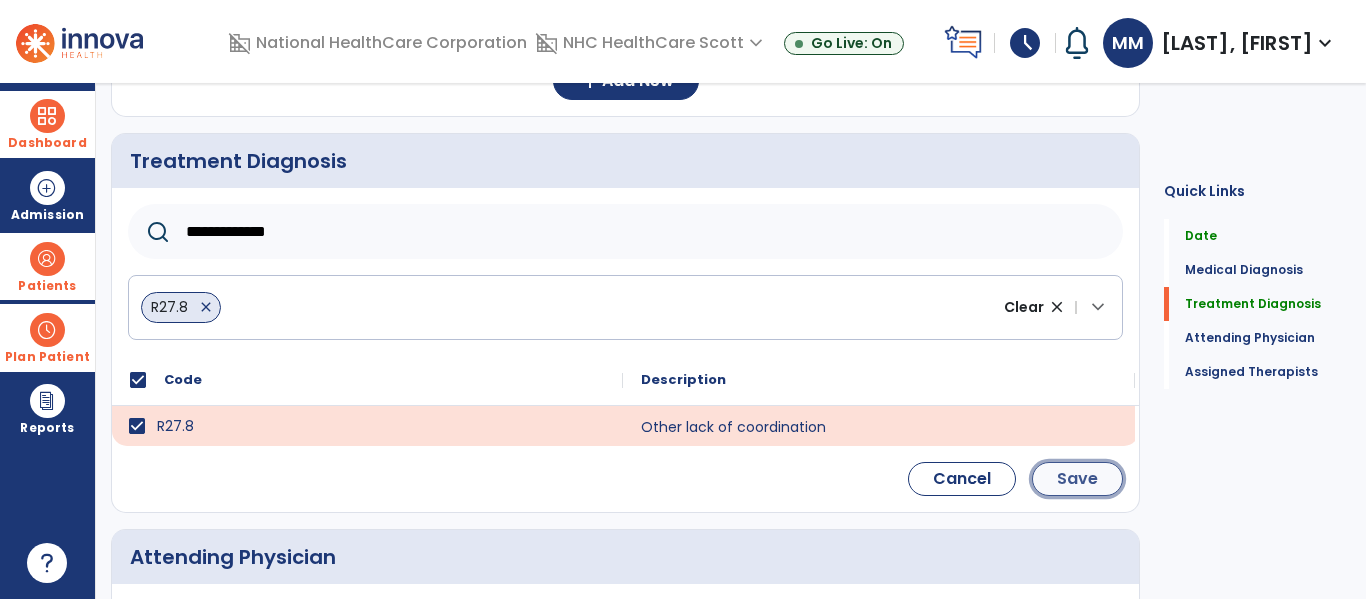 click on "Save" 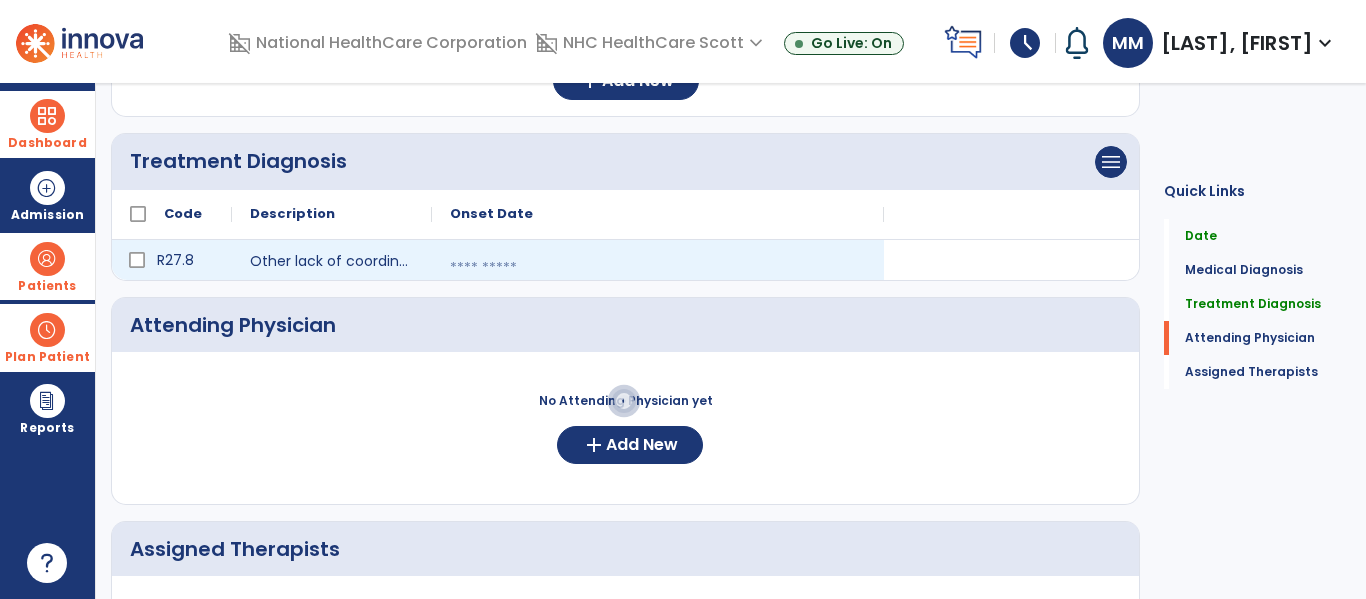 click at bounding box center [658, 268] 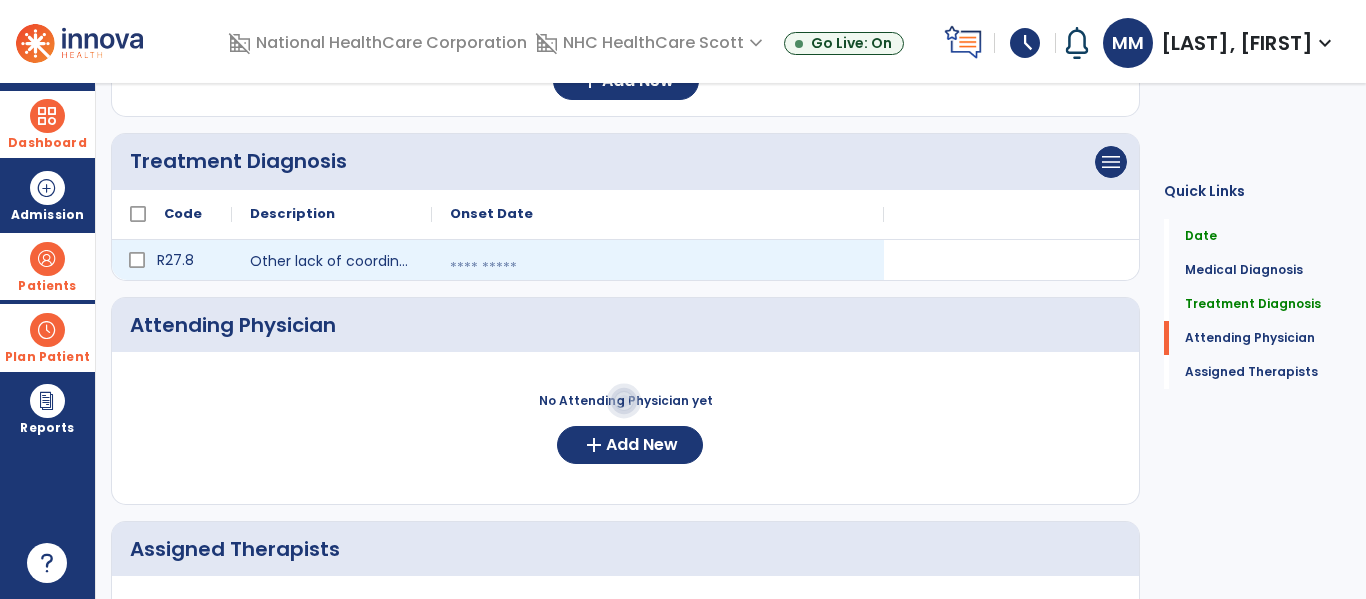 select on "*" 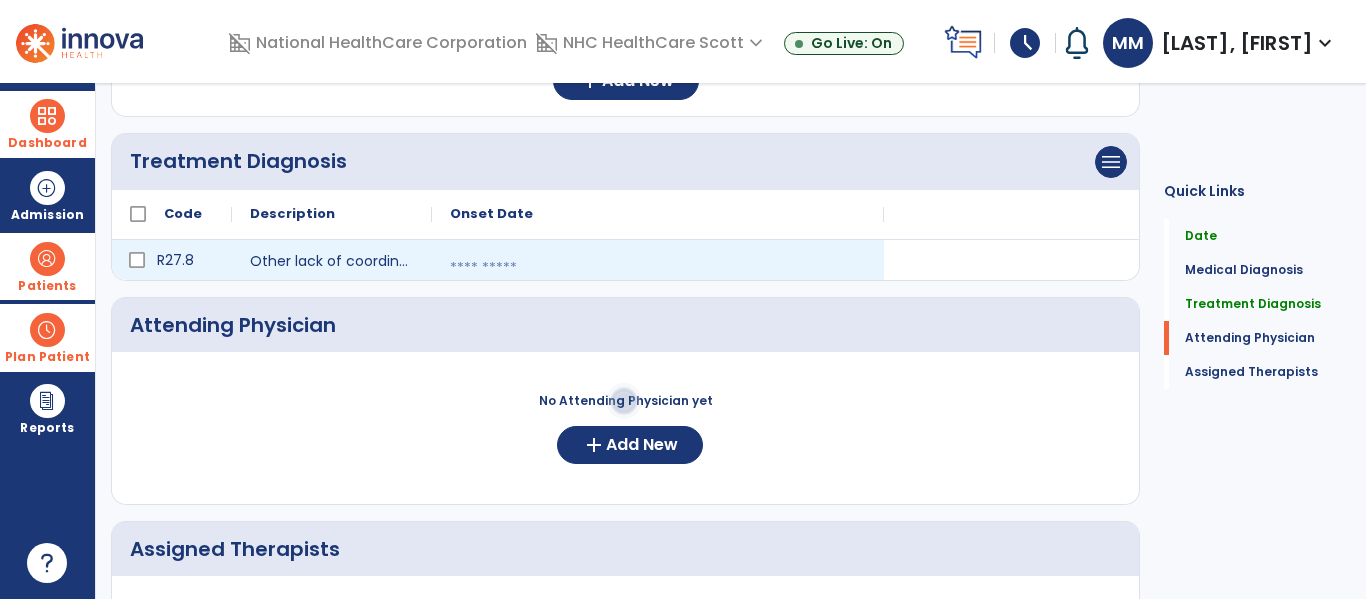 select on "****" 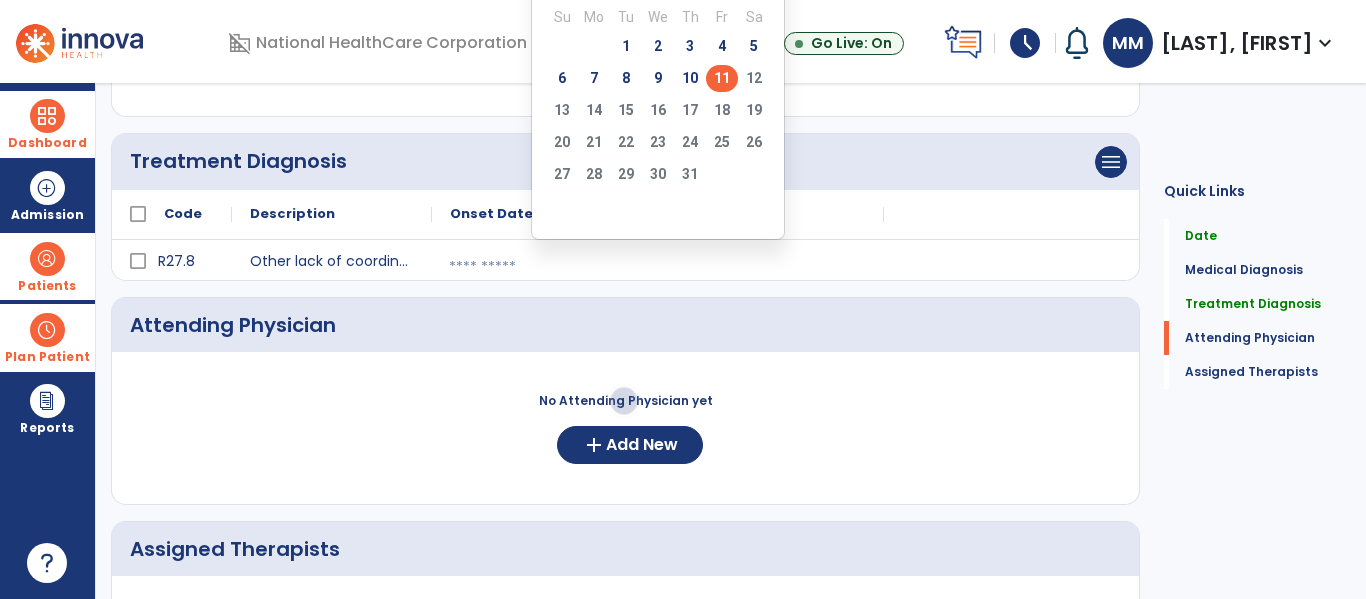 click on "11" 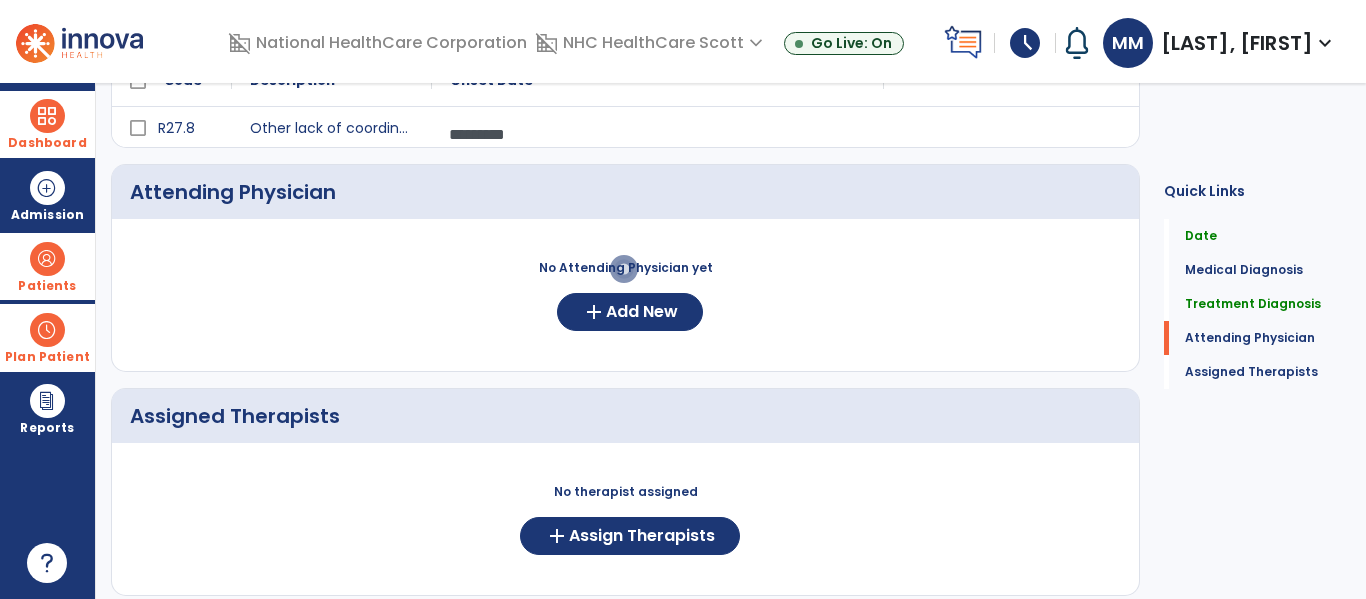 scroll, scrollTop: 450, scrollLeft: 0, axis: vertical 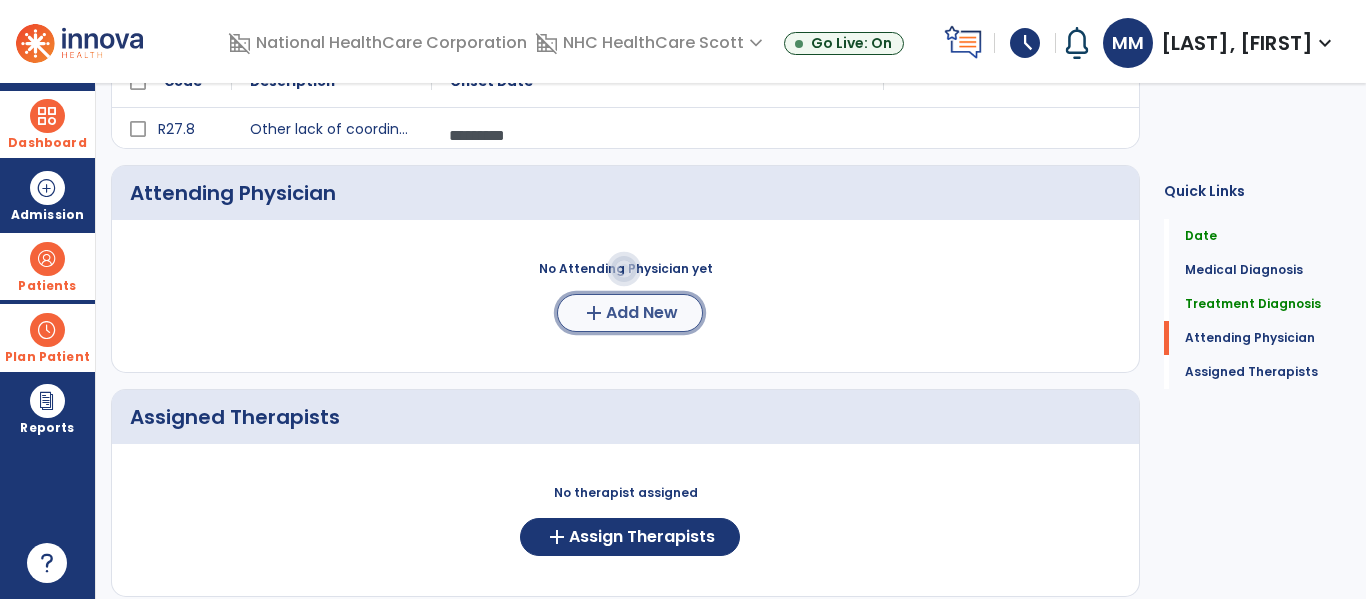 click on "add" 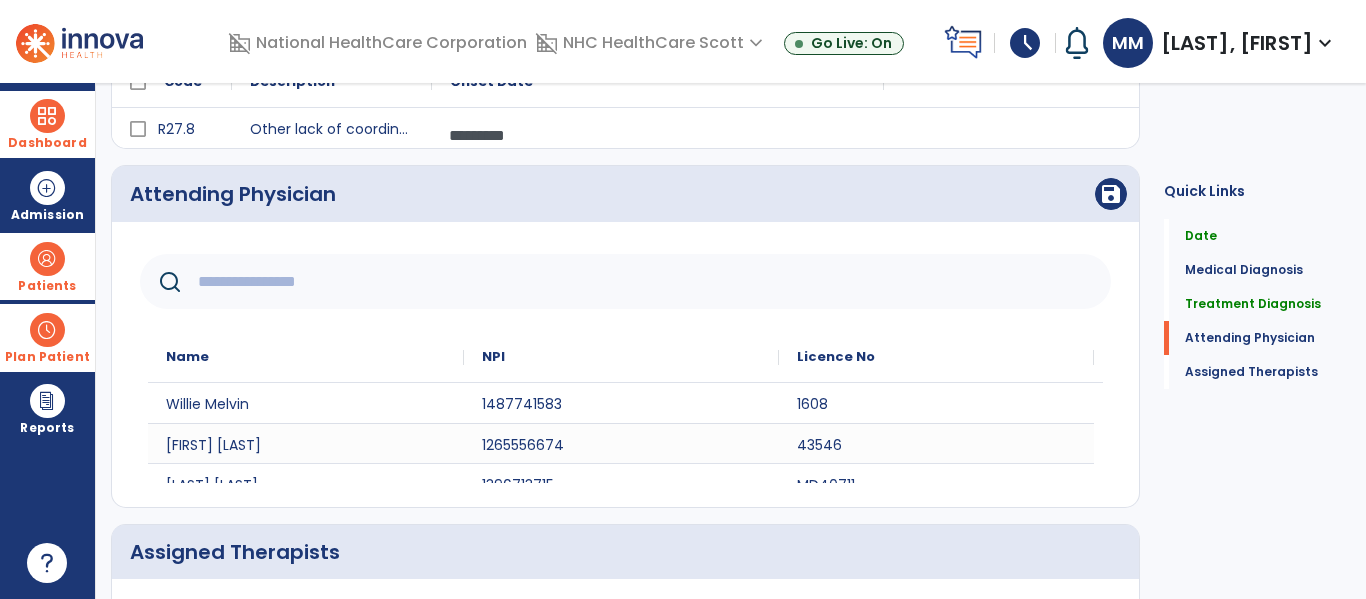 click 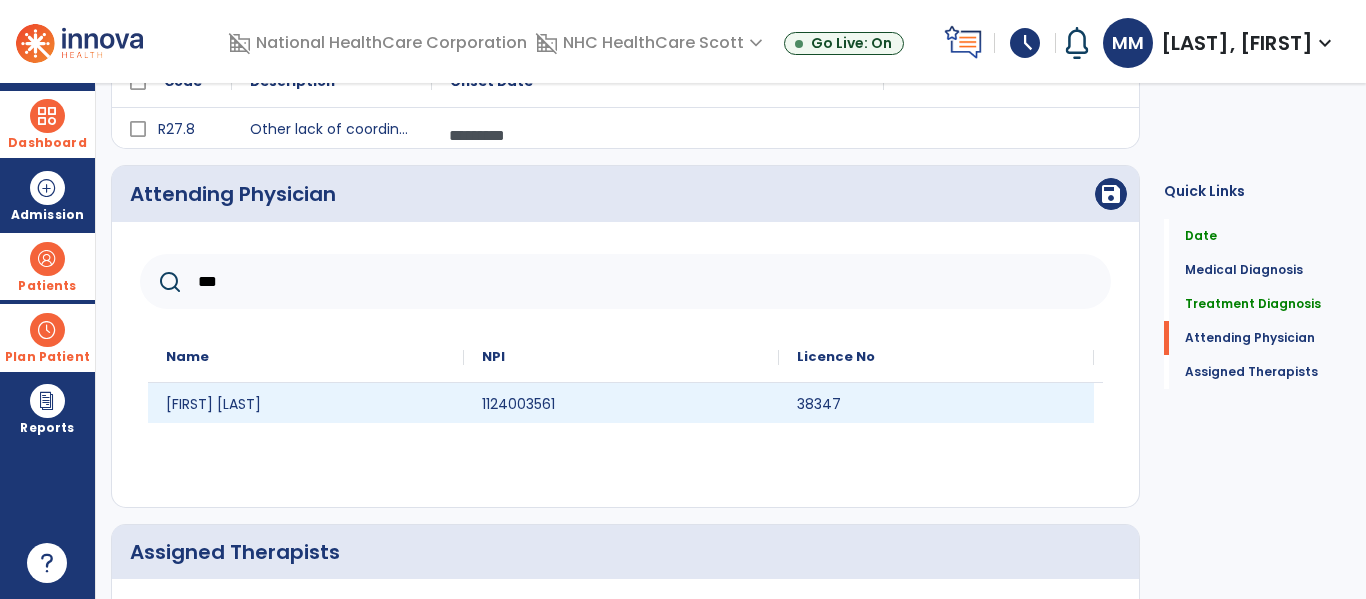 type on "***" 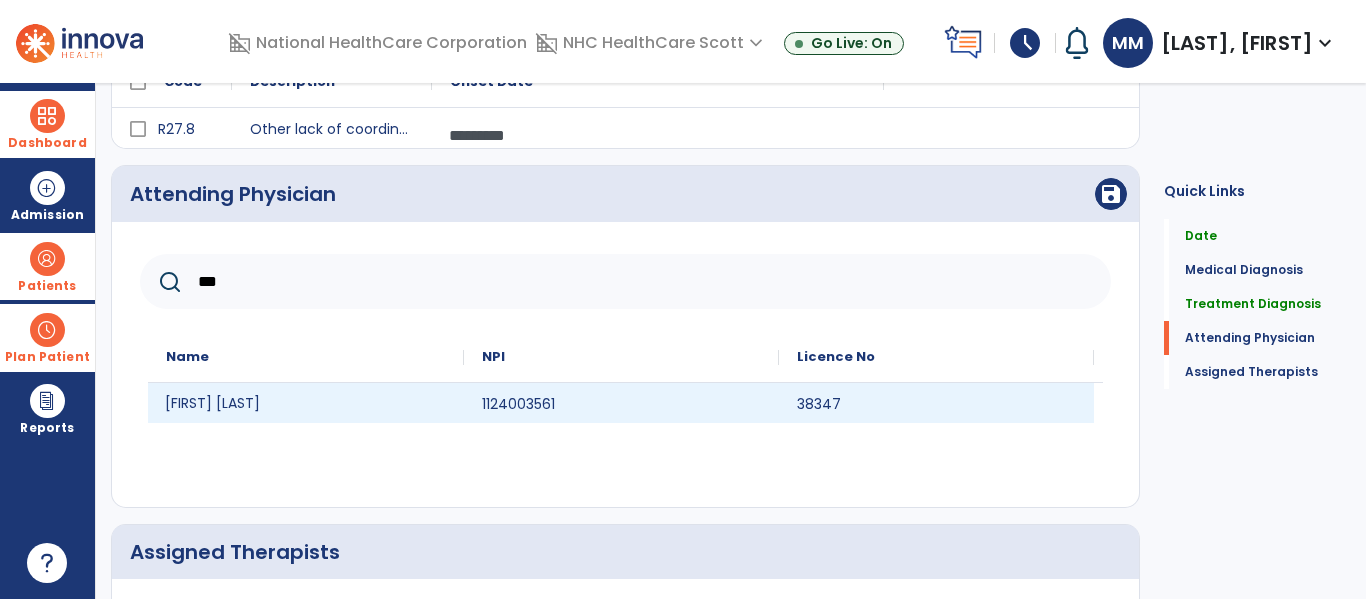 click on "[FIRST] [LAST]" 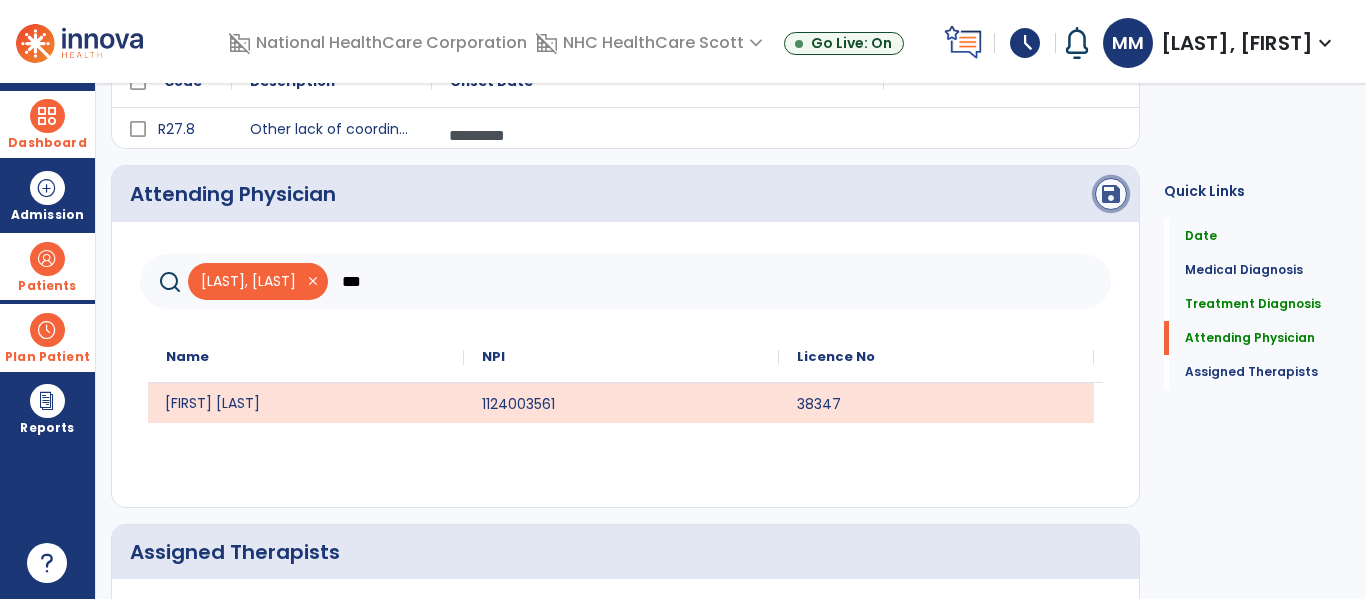 click on "save" 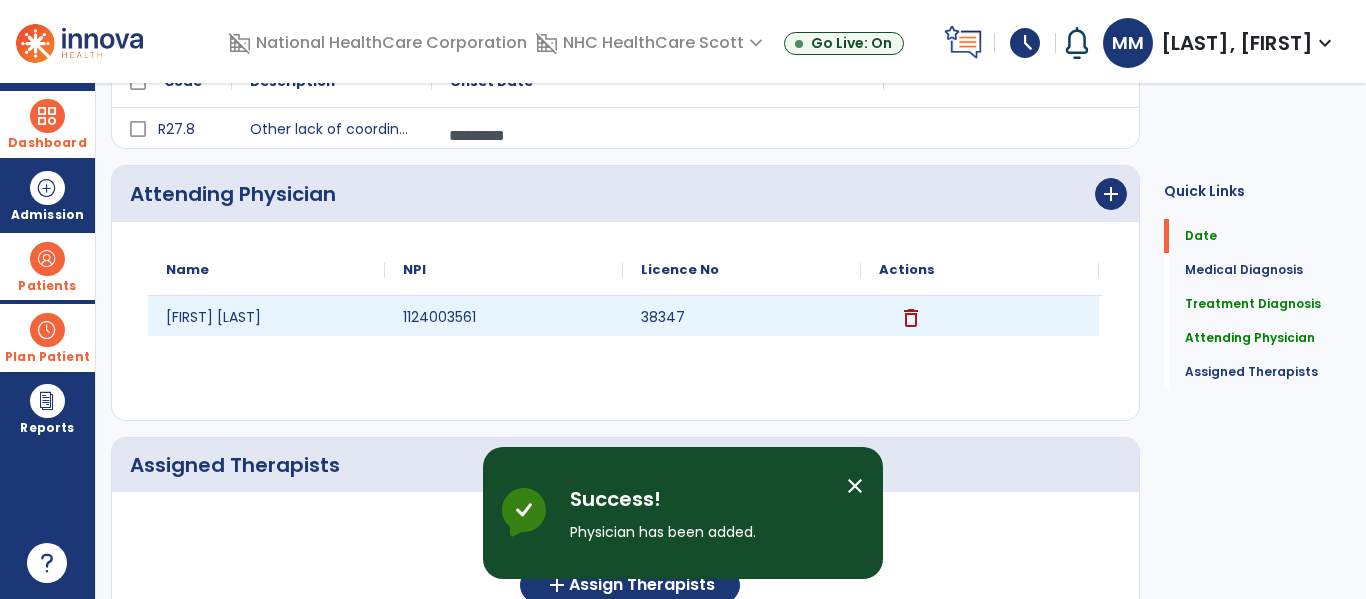 scroll, scrollTop: 589, scrollLeft: 0, axis: vertical 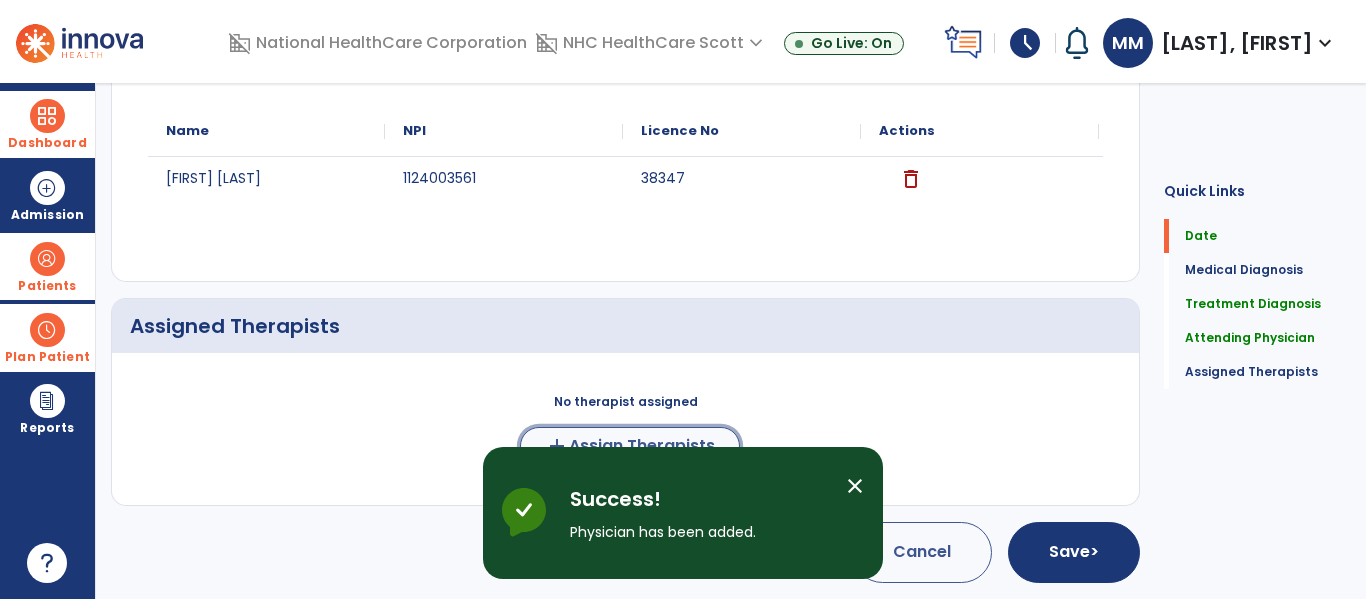 click on "add  Assign Therapists" 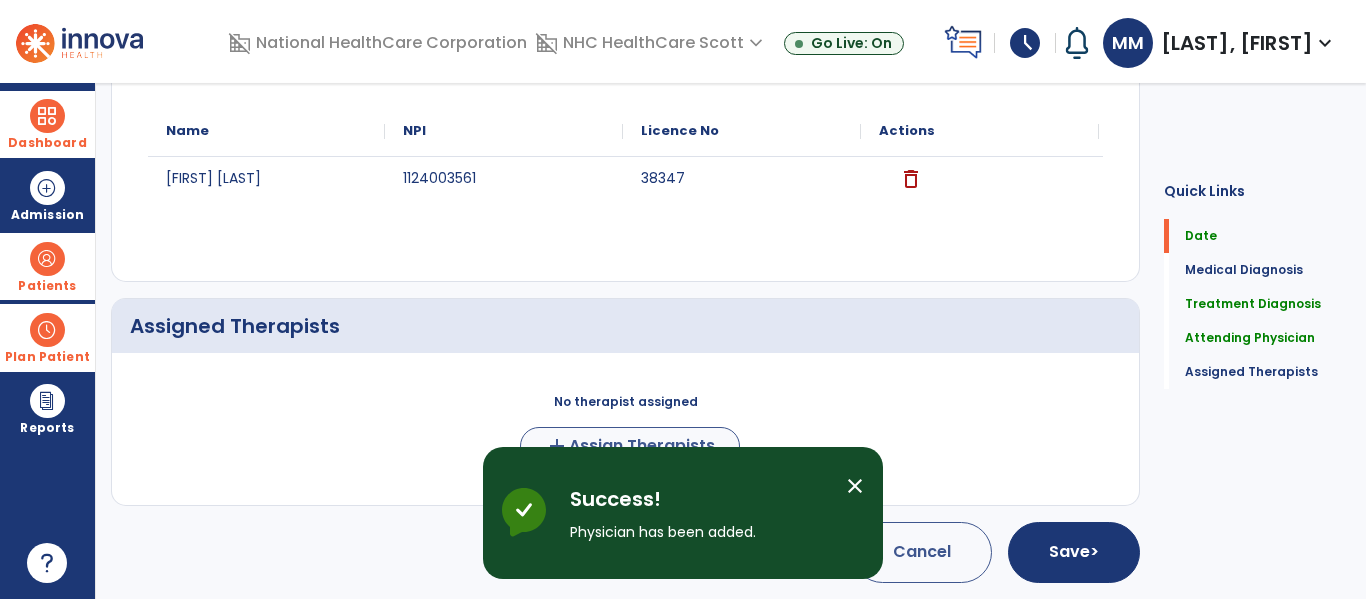 scroll, scrollTop: 585, scrollLeft: 0, axis: vertical 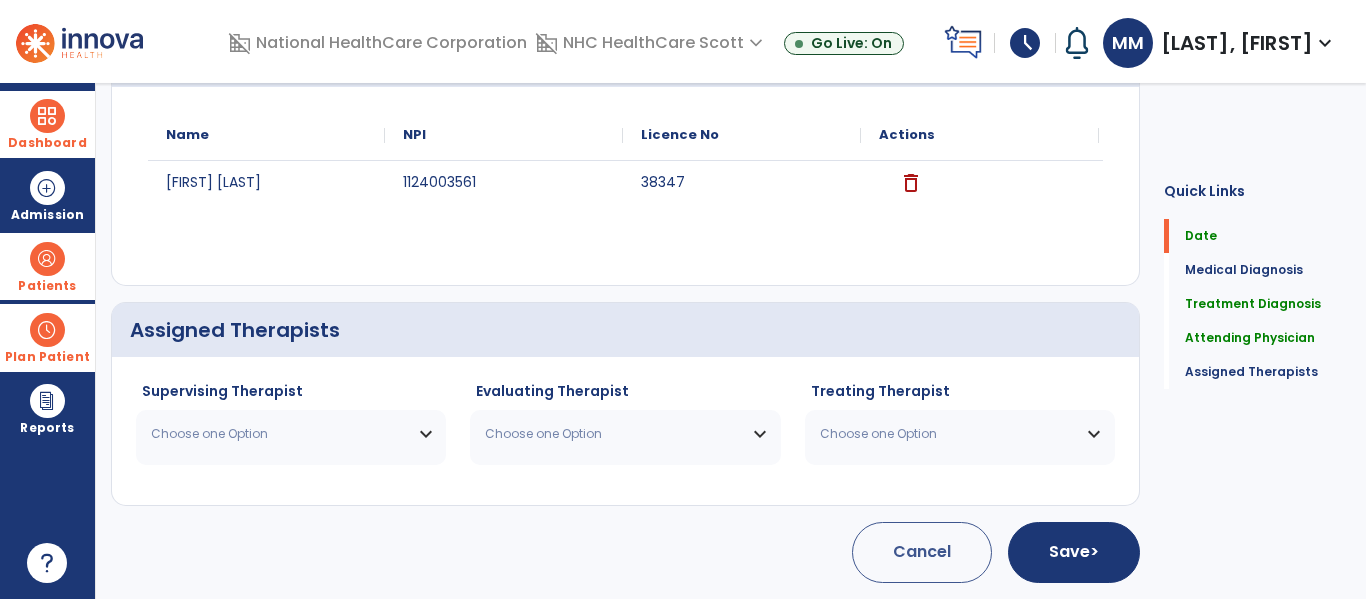 click on "Choose one Option" at bounding box center [291, 434] 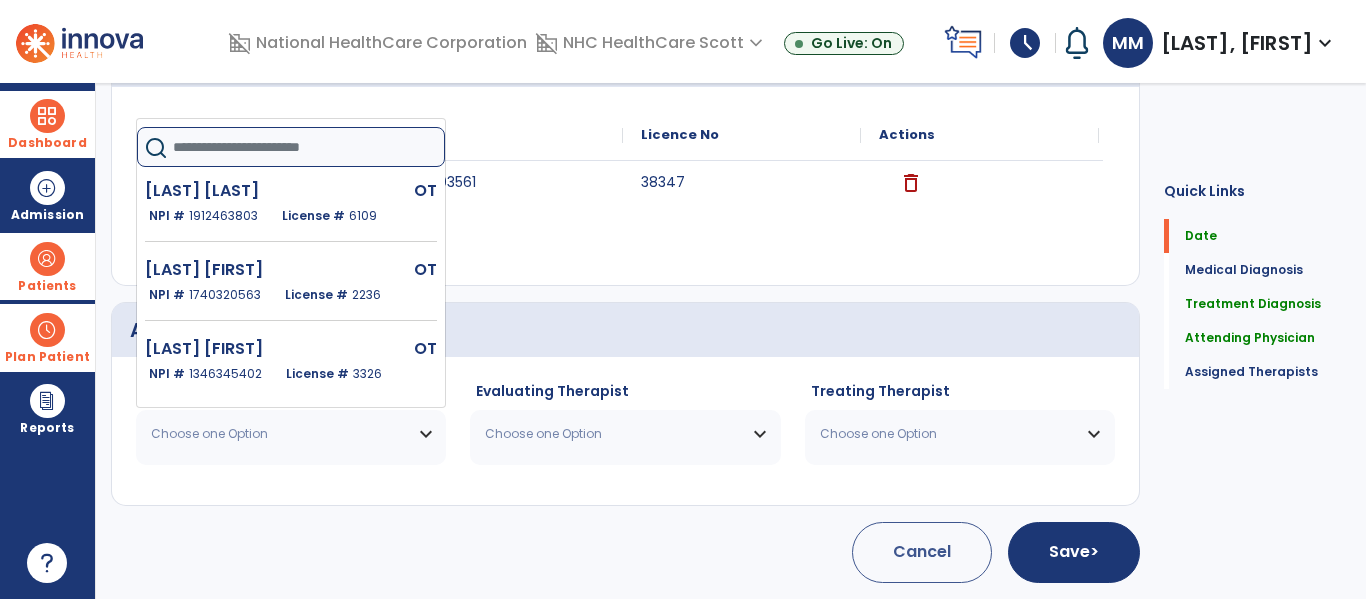 click 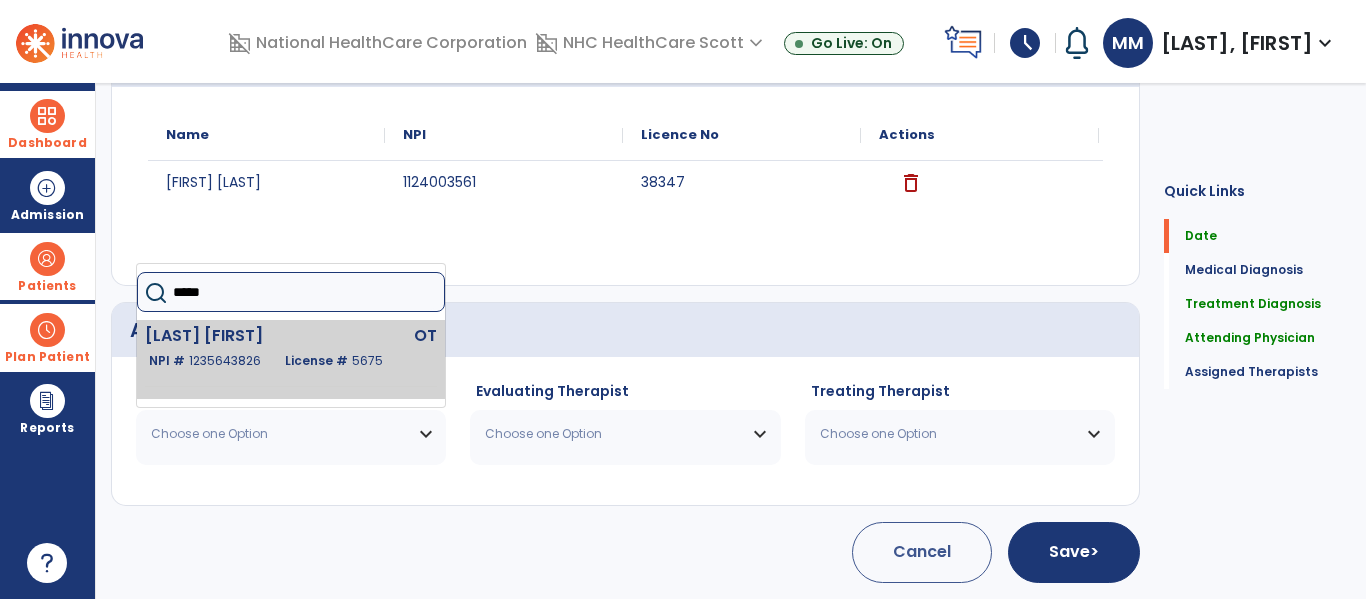 type on "*****" 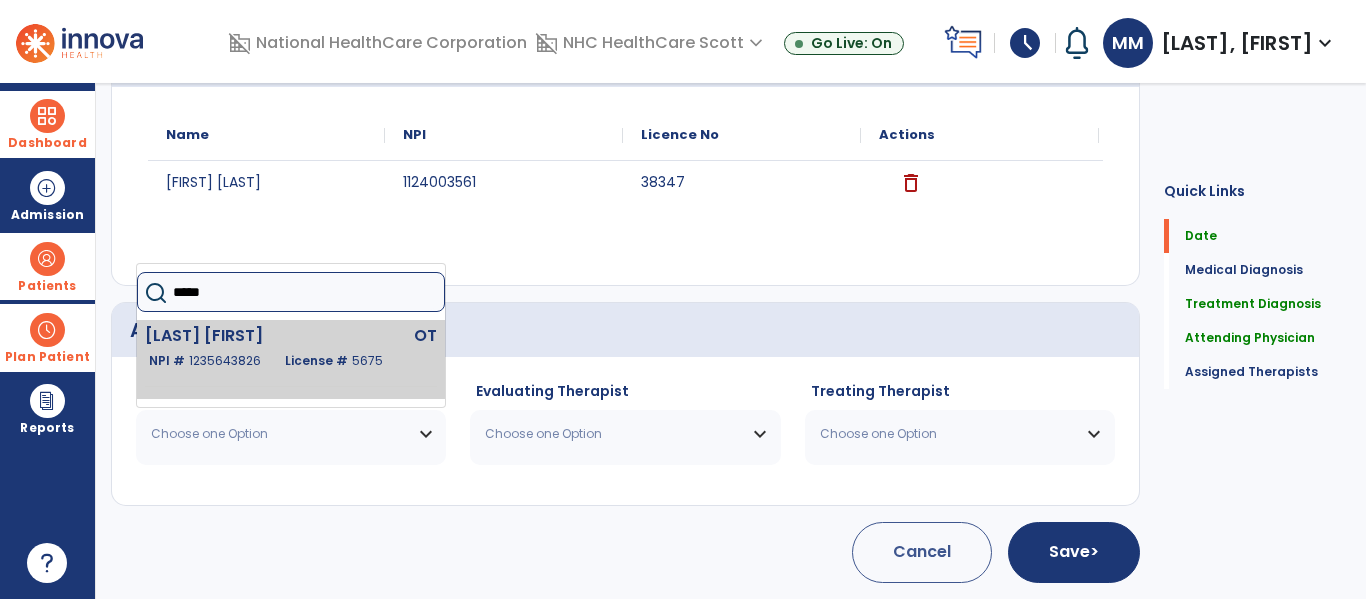click on "1235643826" 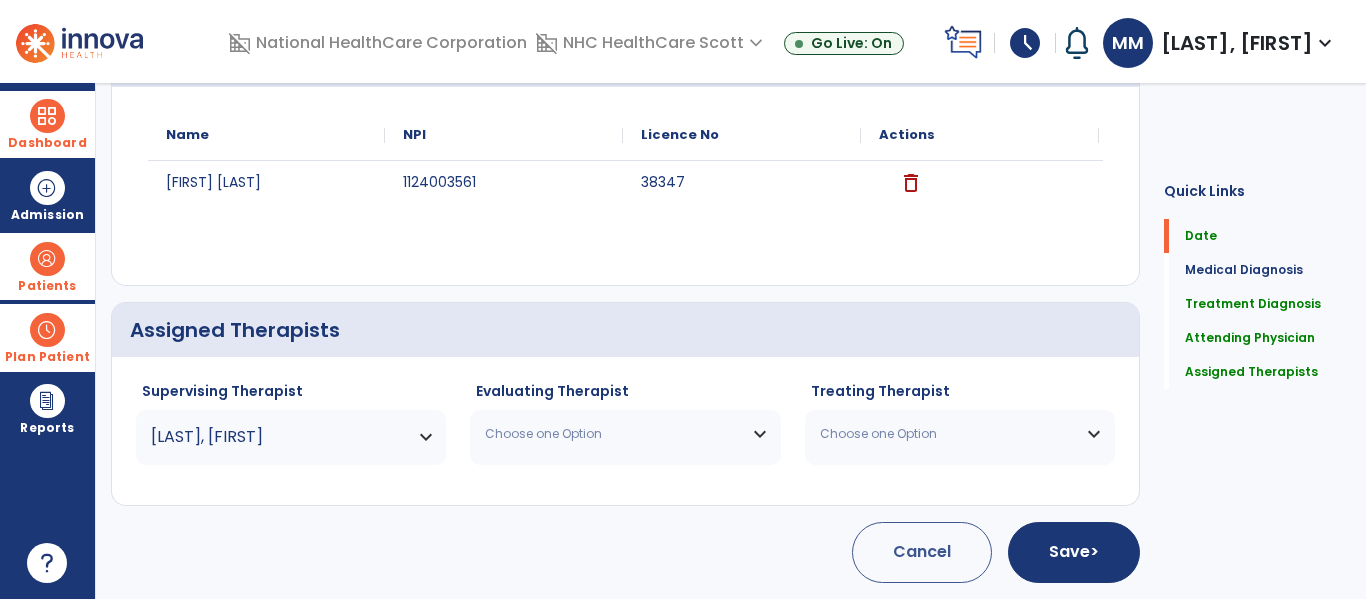 click on "Choose one Option" at bounding box center [625, 434] 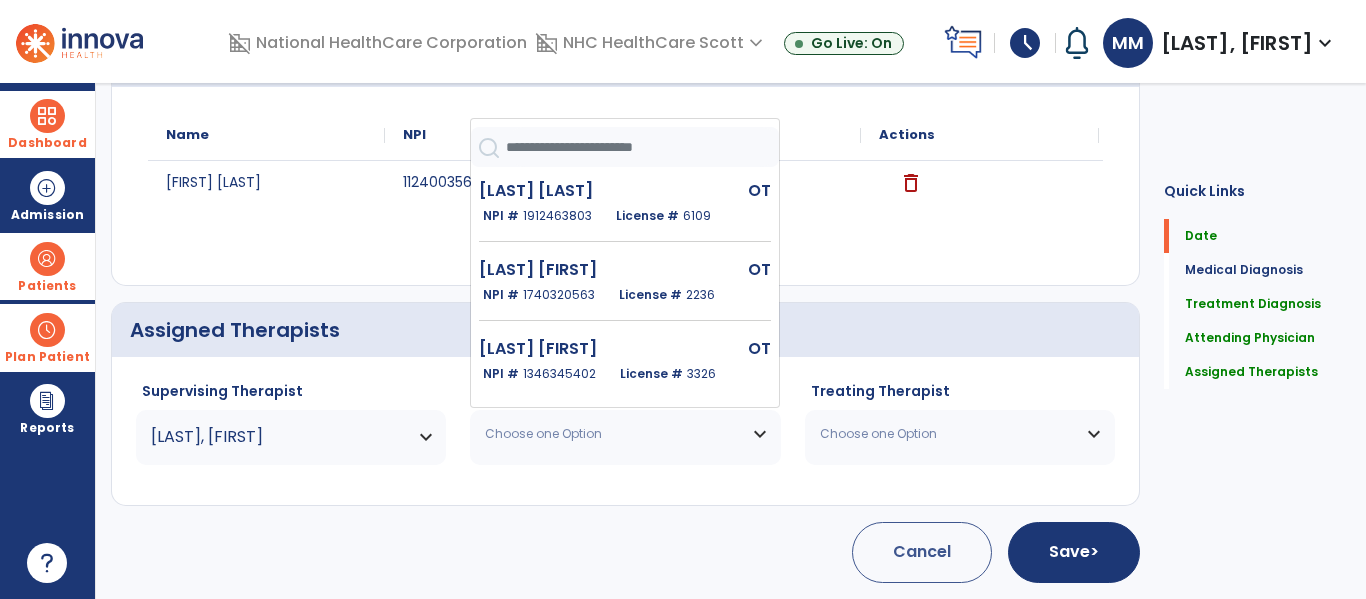 click 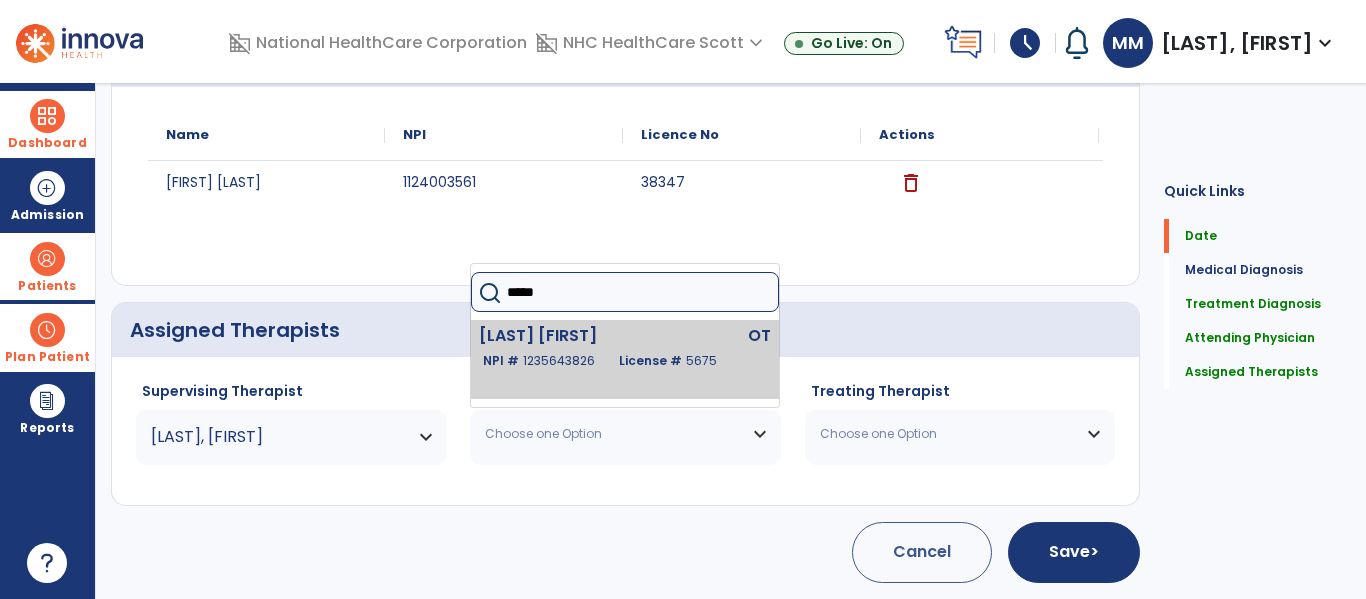 type on "*****" 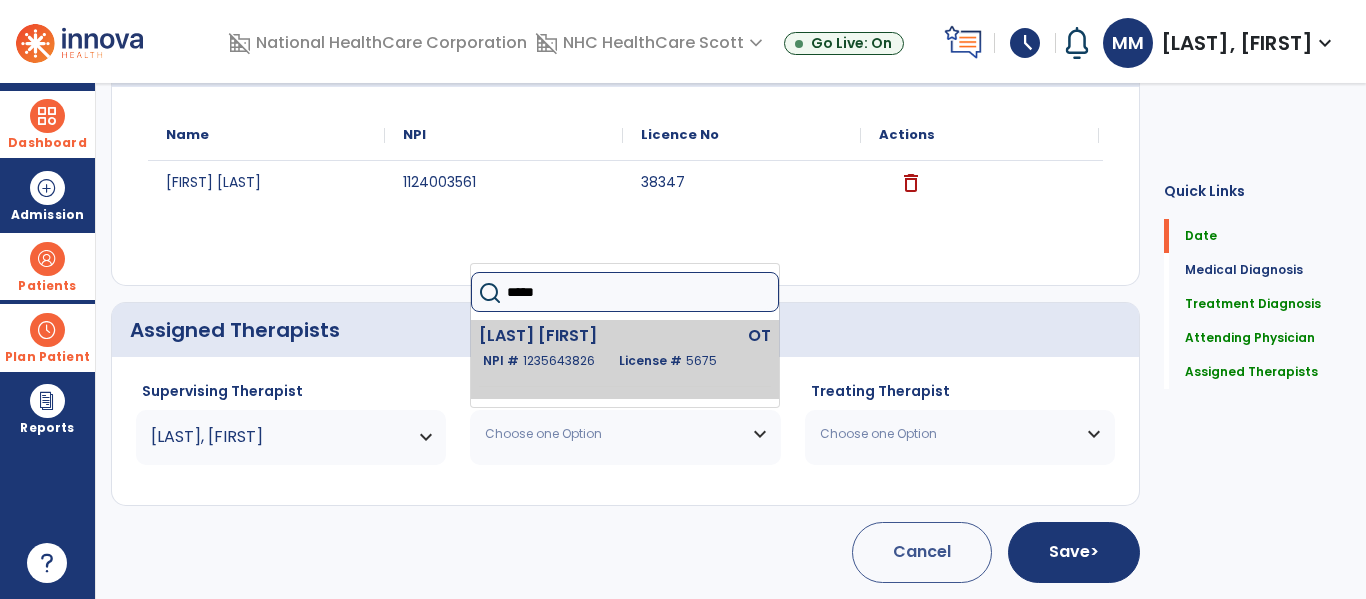 click on "1235643826" 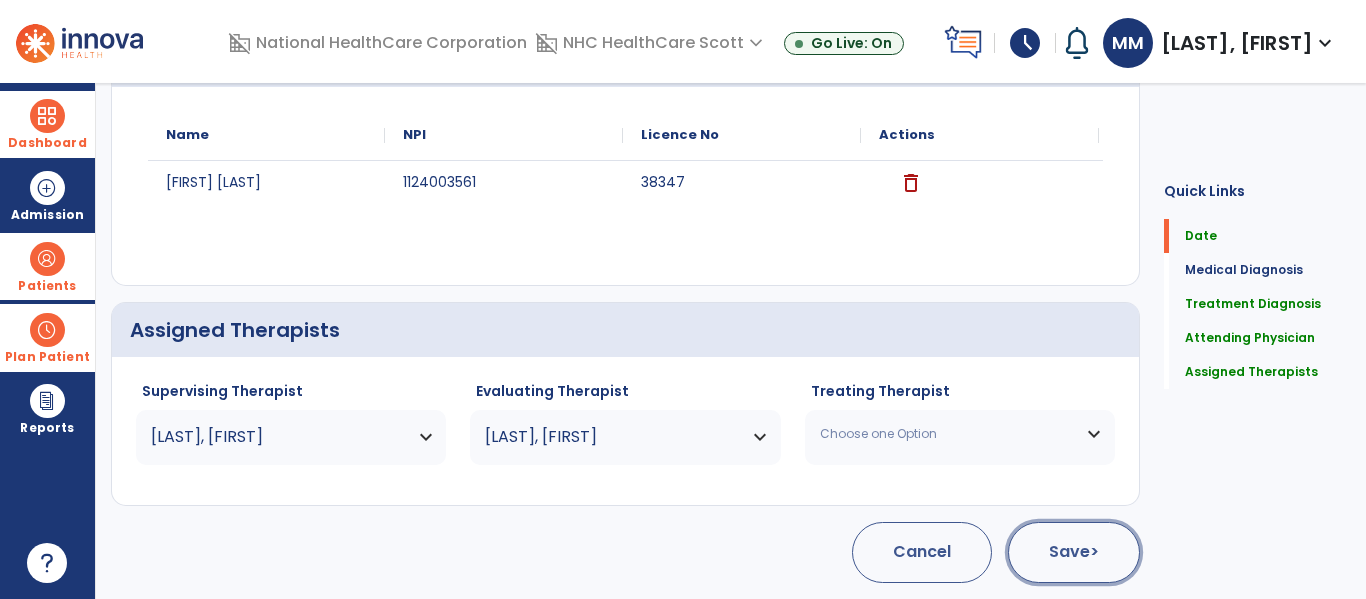 click on "Save  >" 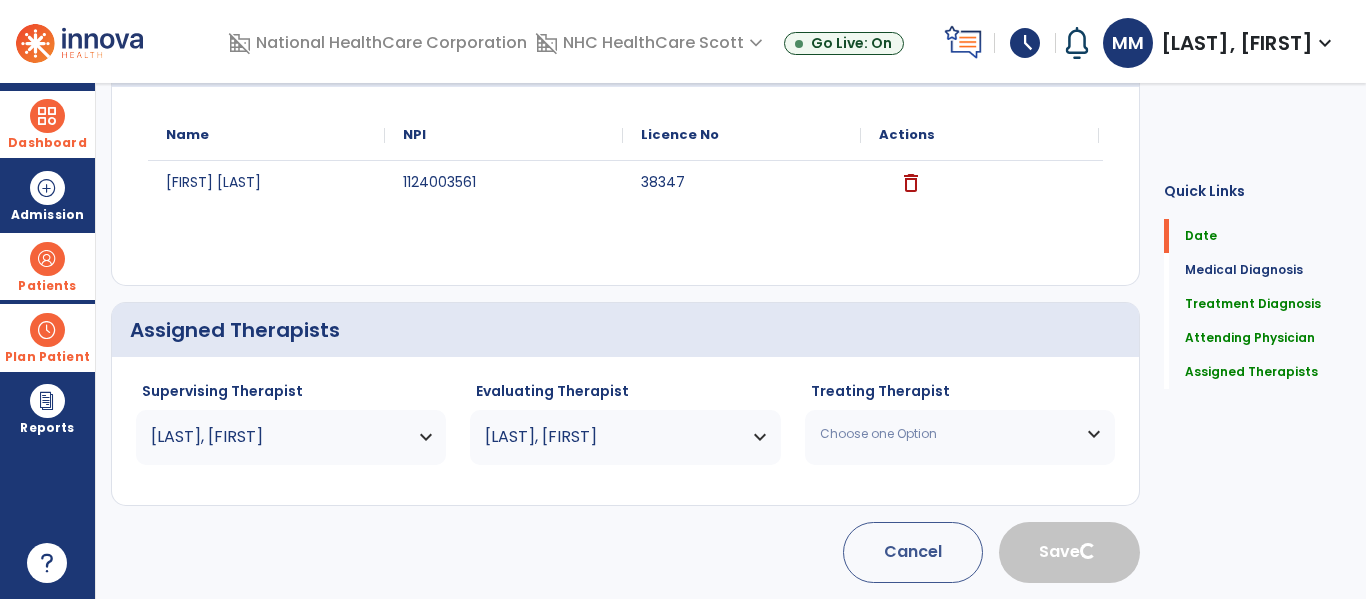 type 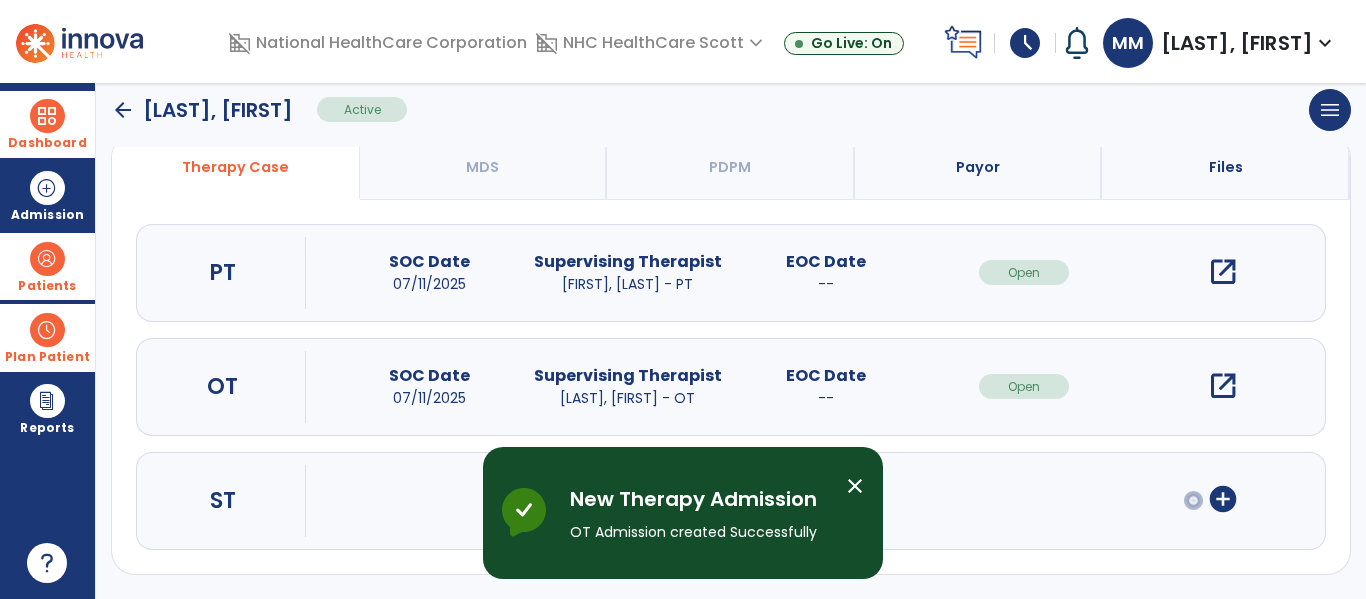 scroll, scrollTop: 162, scrollLeft: 0, axis: vertical 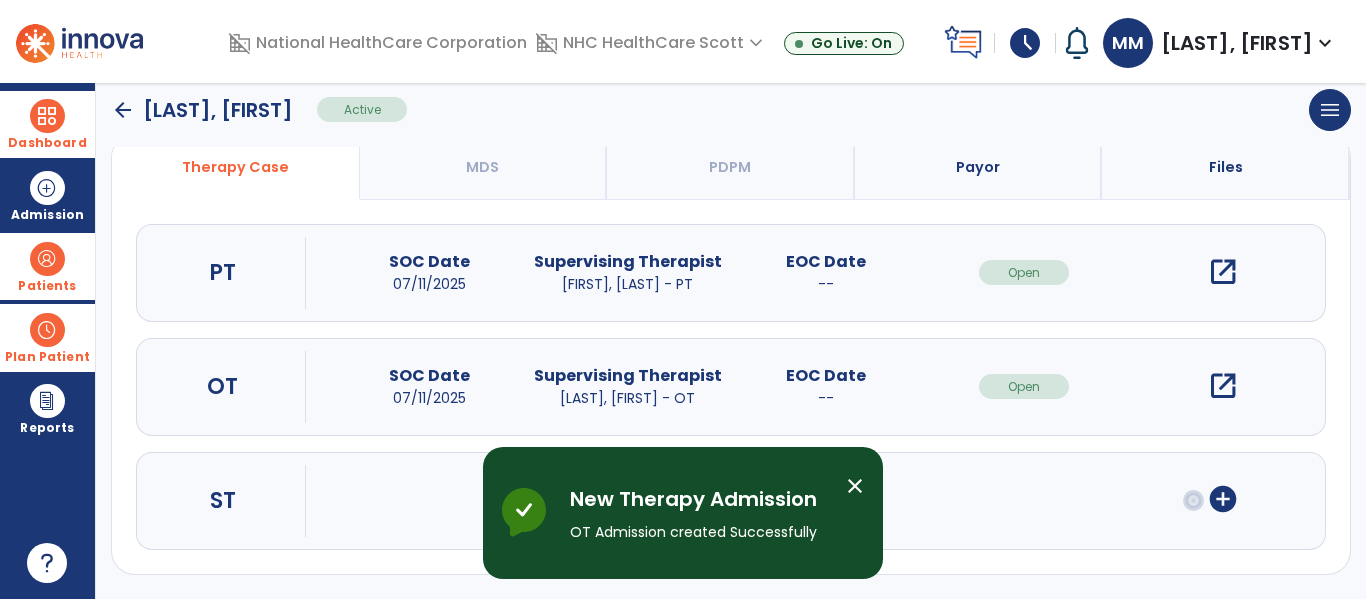 click on "open_in_new" at bounding box center (1223, 386) 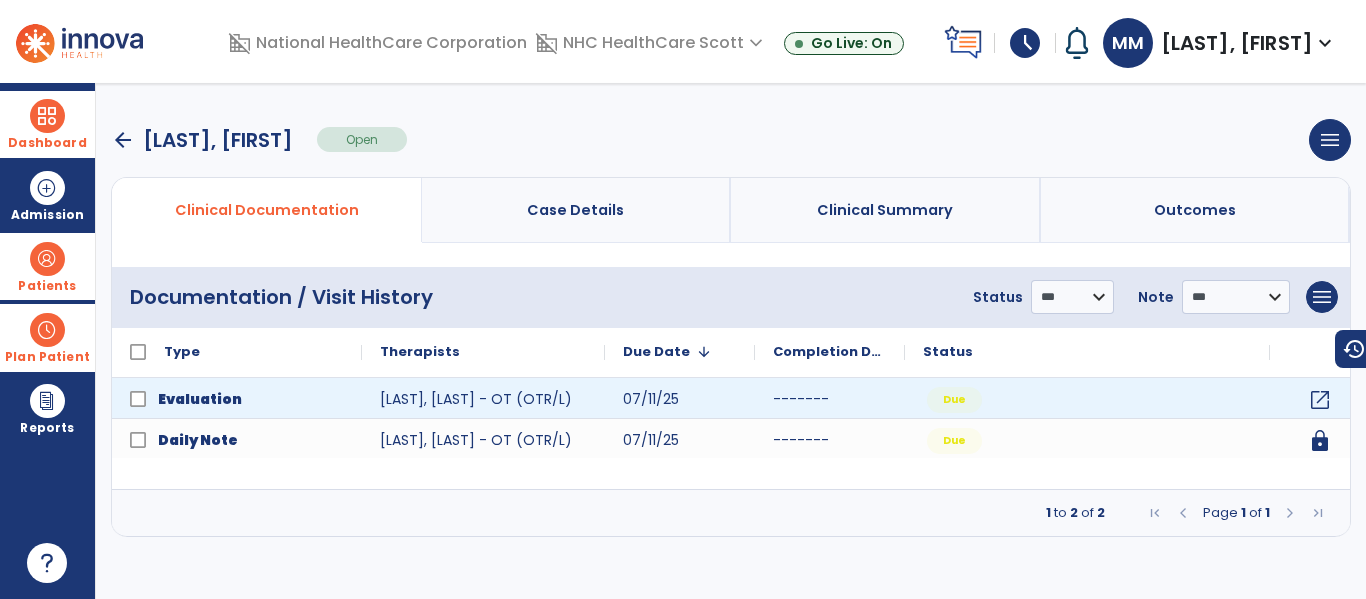 scroll, scrollTop: 0, scrollLeft: 0, axis: both 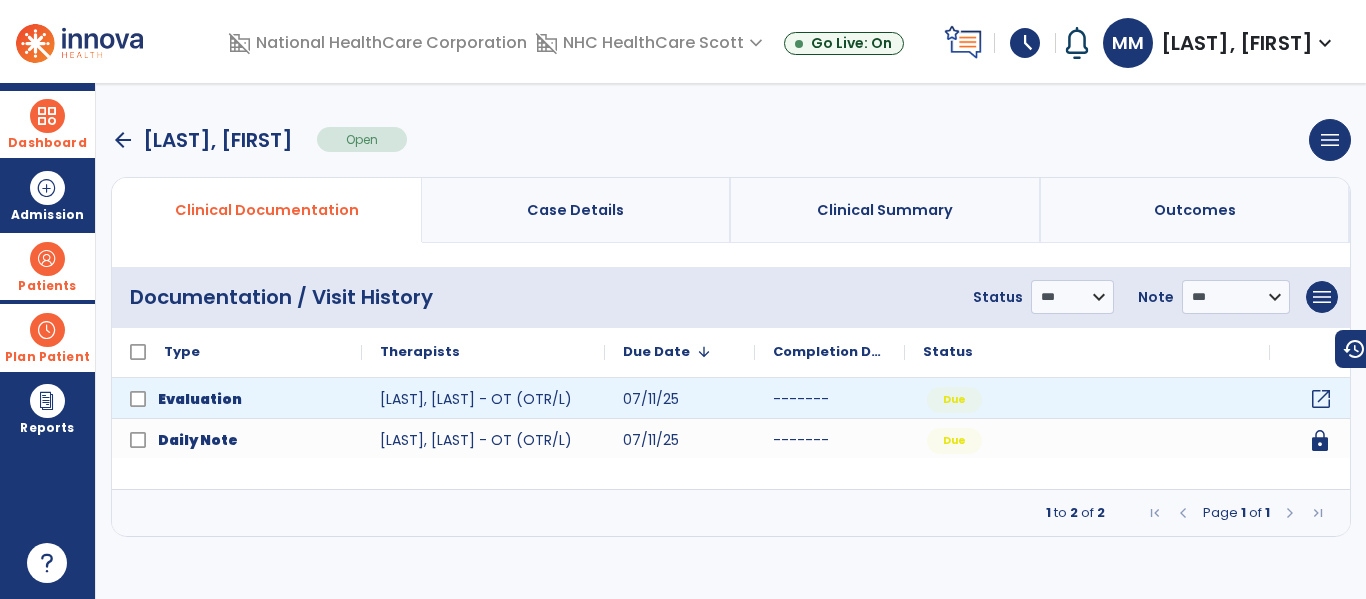 click on "open_in_new" 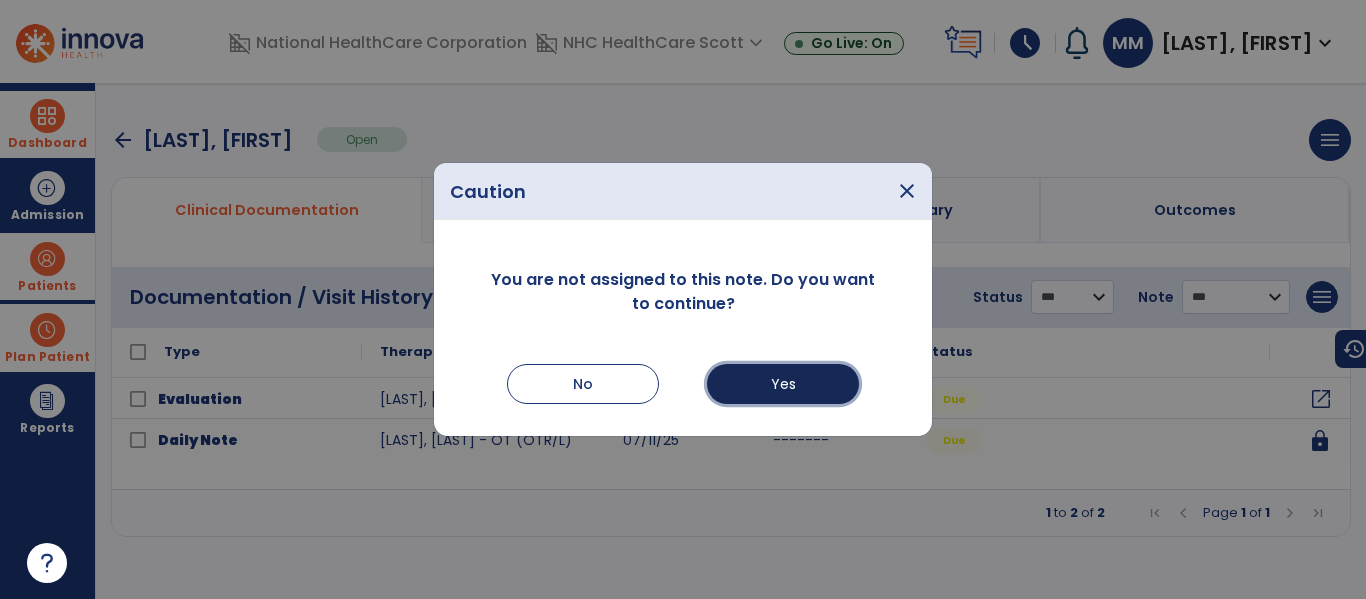 click on "Yes" at bounding box center [783, 384] 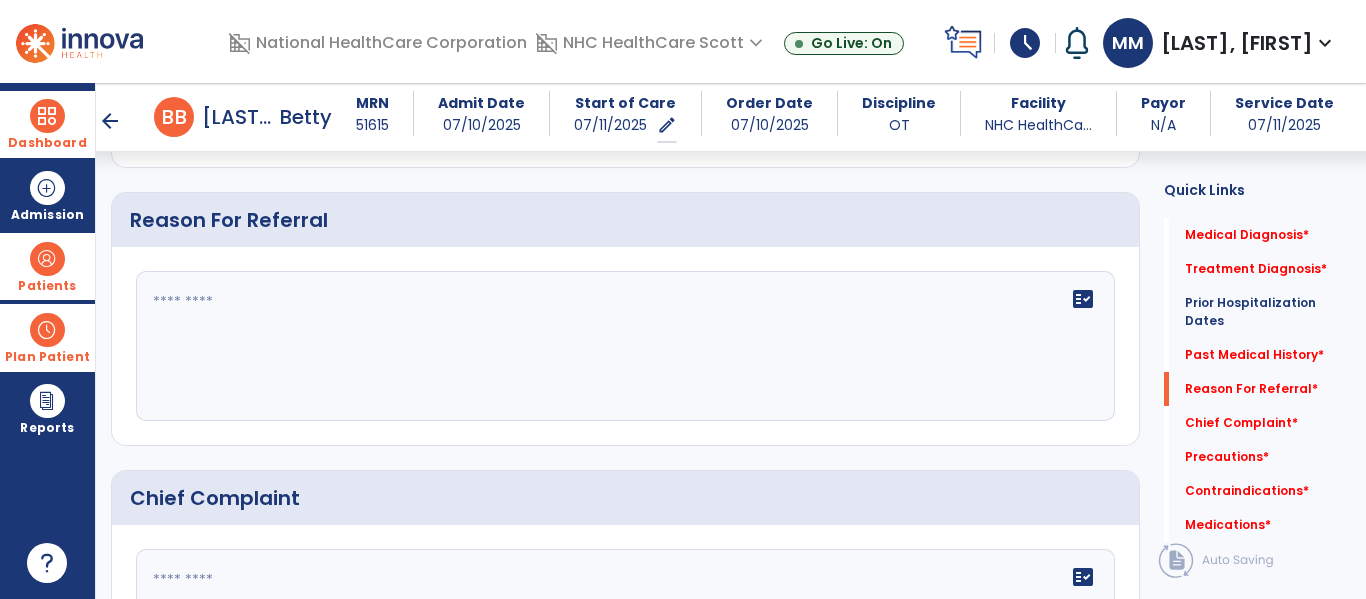scroll, scrollTop: 915, scrollLeft: 0, axis: vertical 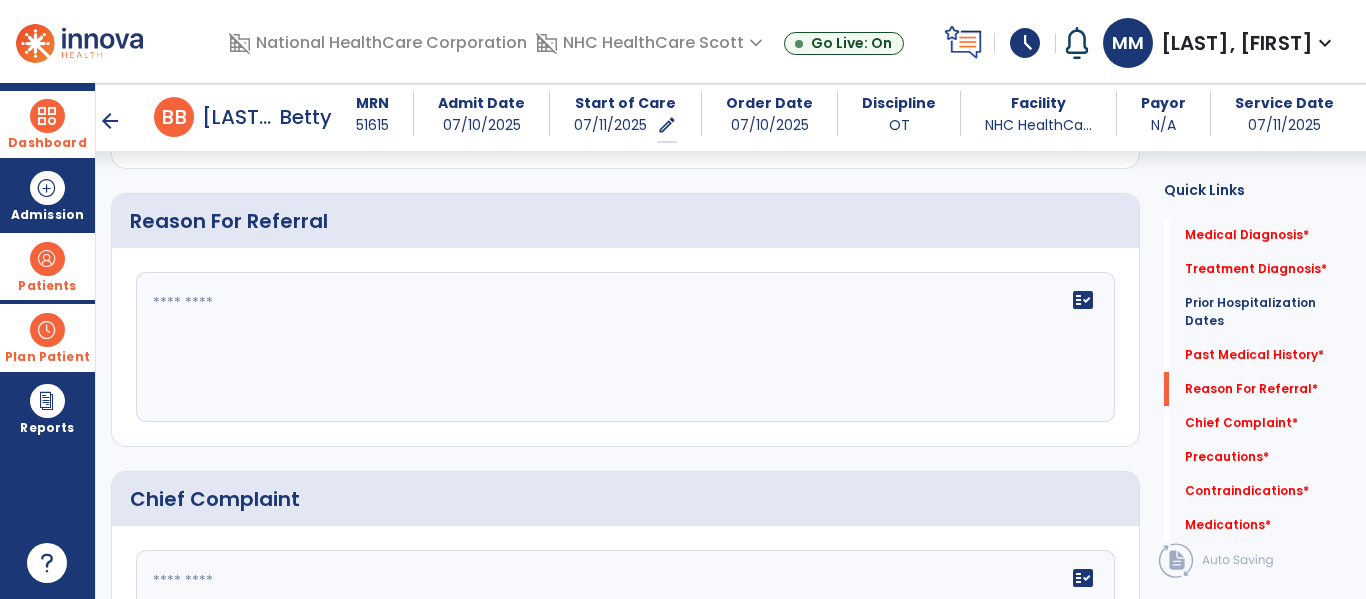 click on "fact_check" 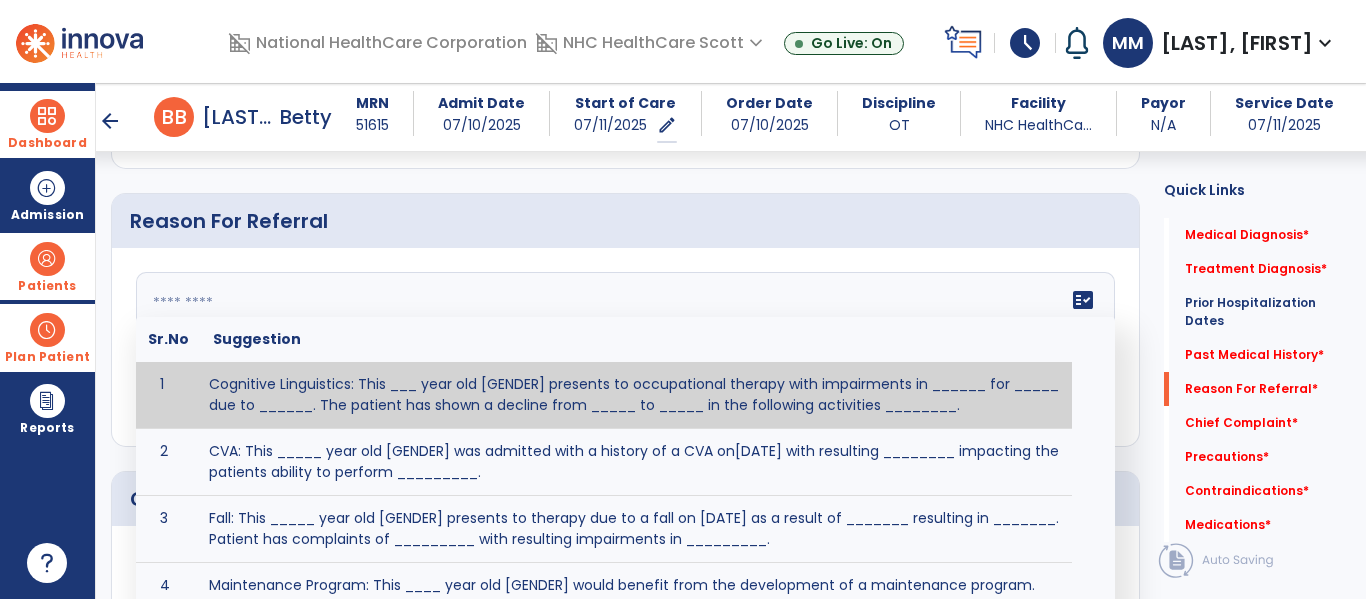 click 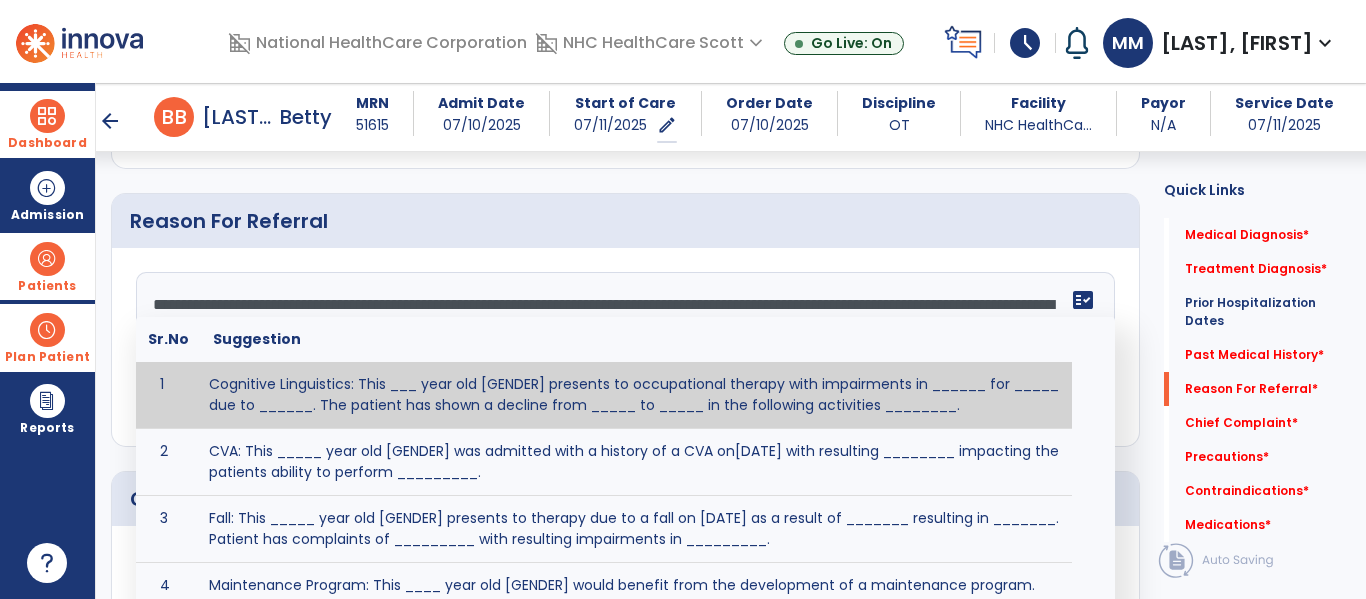 scroll, scrollTop: 88, scrollLeft: 0, axis: vertical 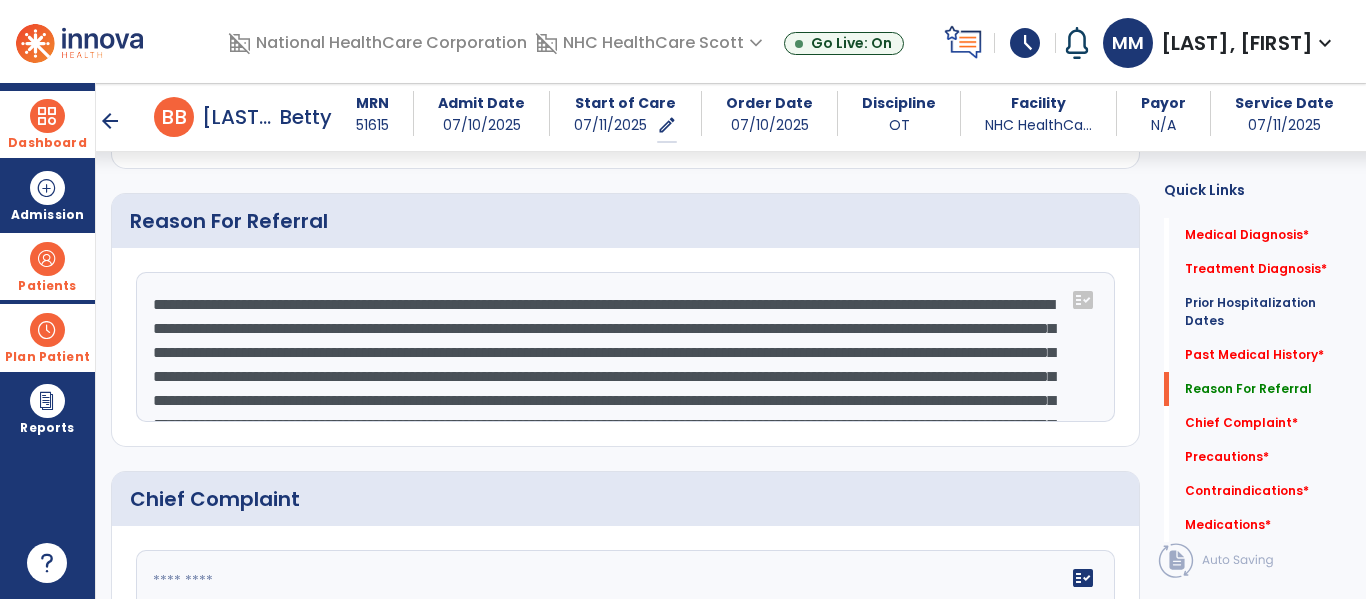 click on "**********" 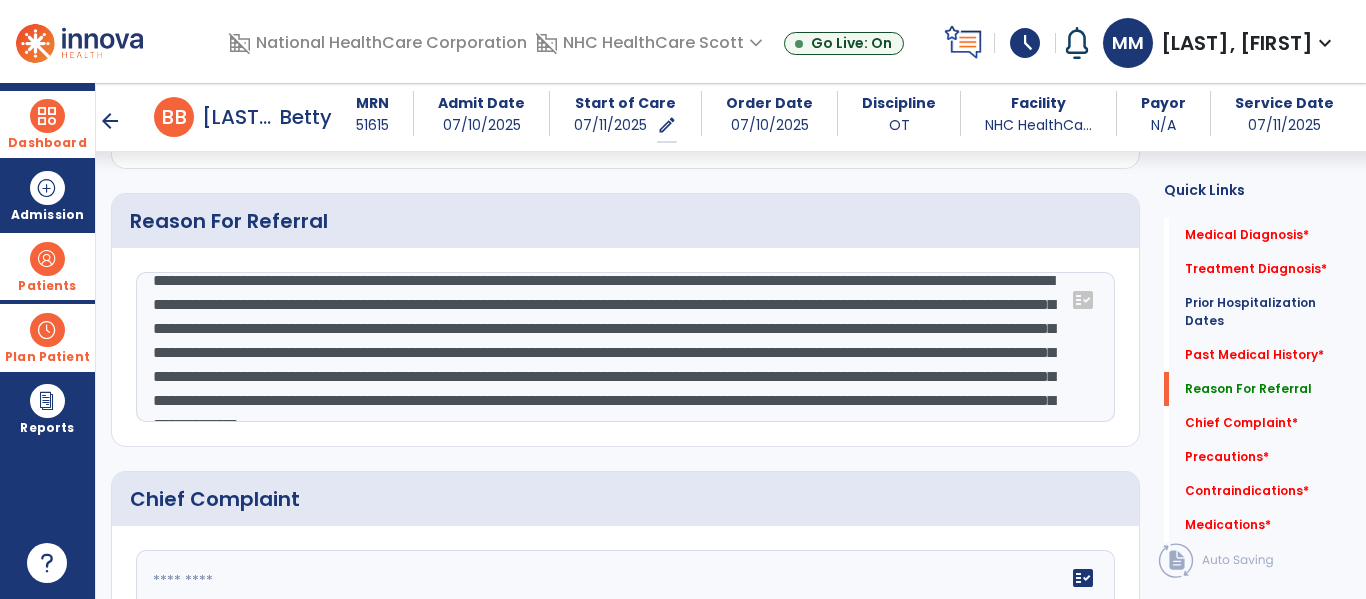scroll, scrollTop: 25, scrollLeft: 0, axis: vertical 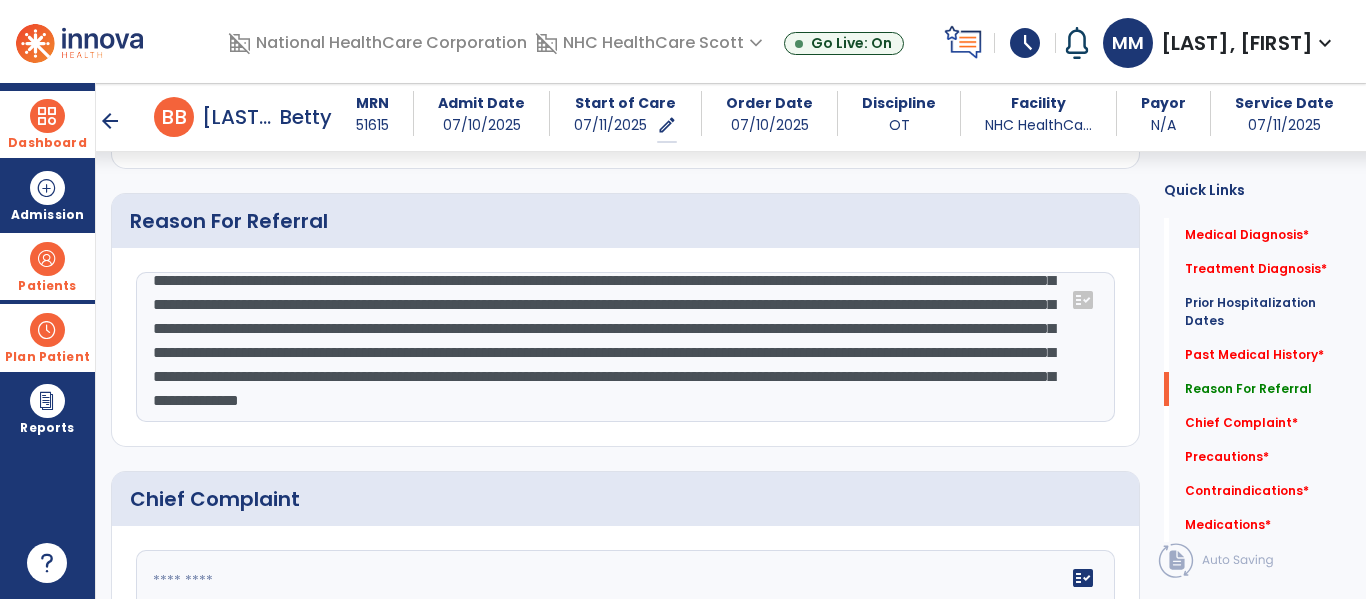 click on "**********" 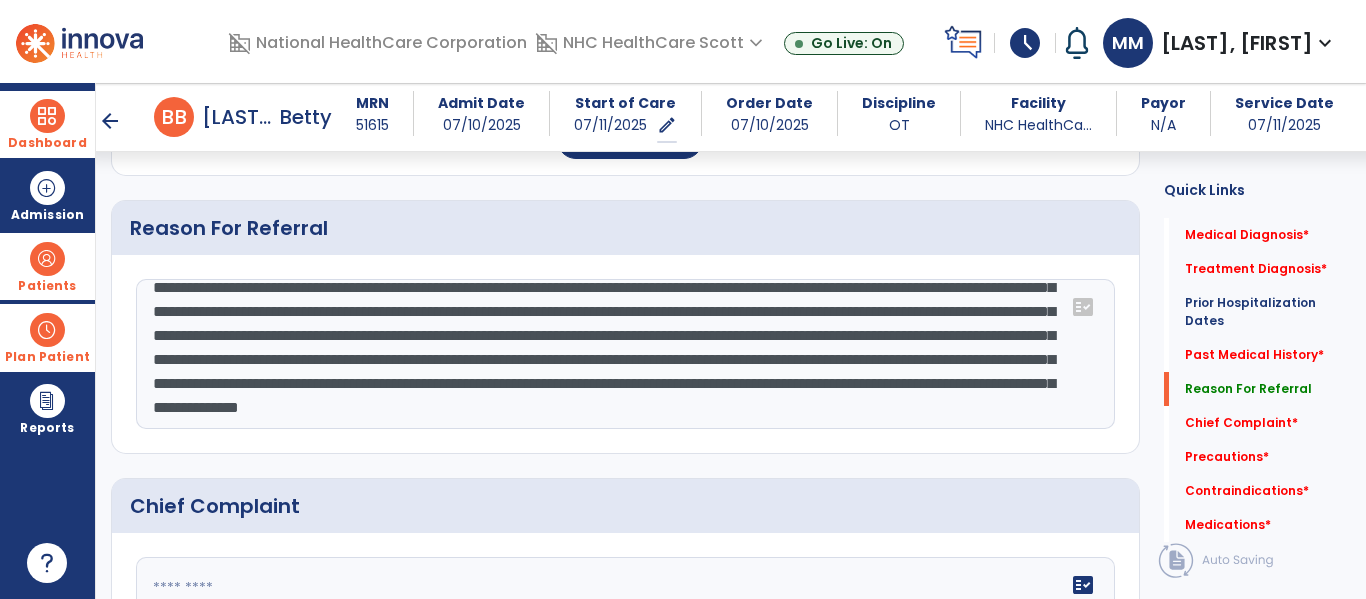 scroll, scrollTop: 907, scrollLeft: 0, axis: vertical 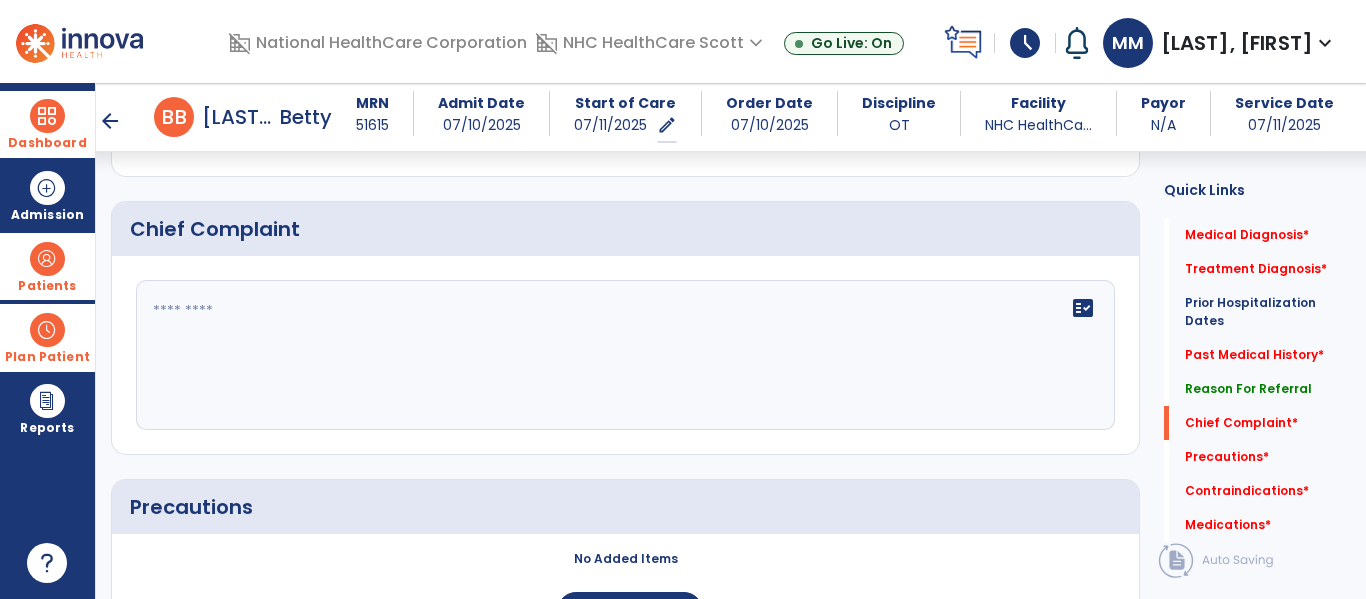 type on "**********" 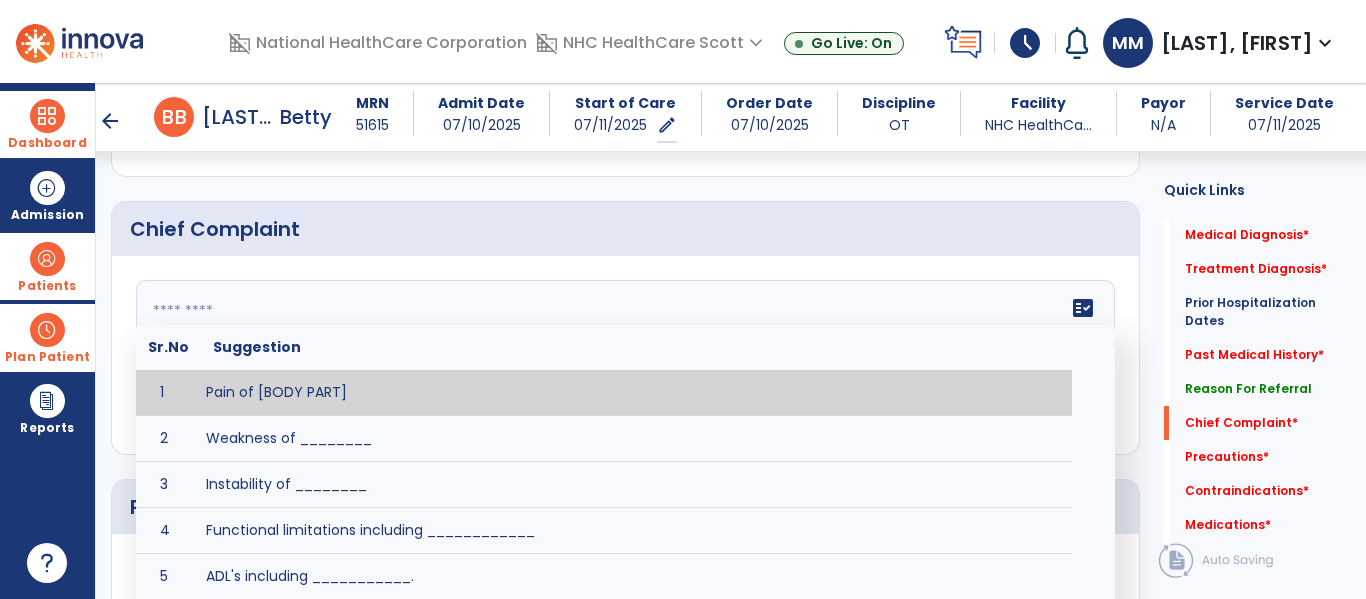 click on "fact_check  Sr.No Suggestion 1 Pain of [BODY PART] 2 Weakness of ________ 3 Instability of ________ 4 Functional limitations including ____________ 5 ADL's including ___________. 6 Inability to perform work related duties such as _________ 7 Inability to perform house hold duties such as __________. 8 Loss of balance. 9 Problems with gait including _________." 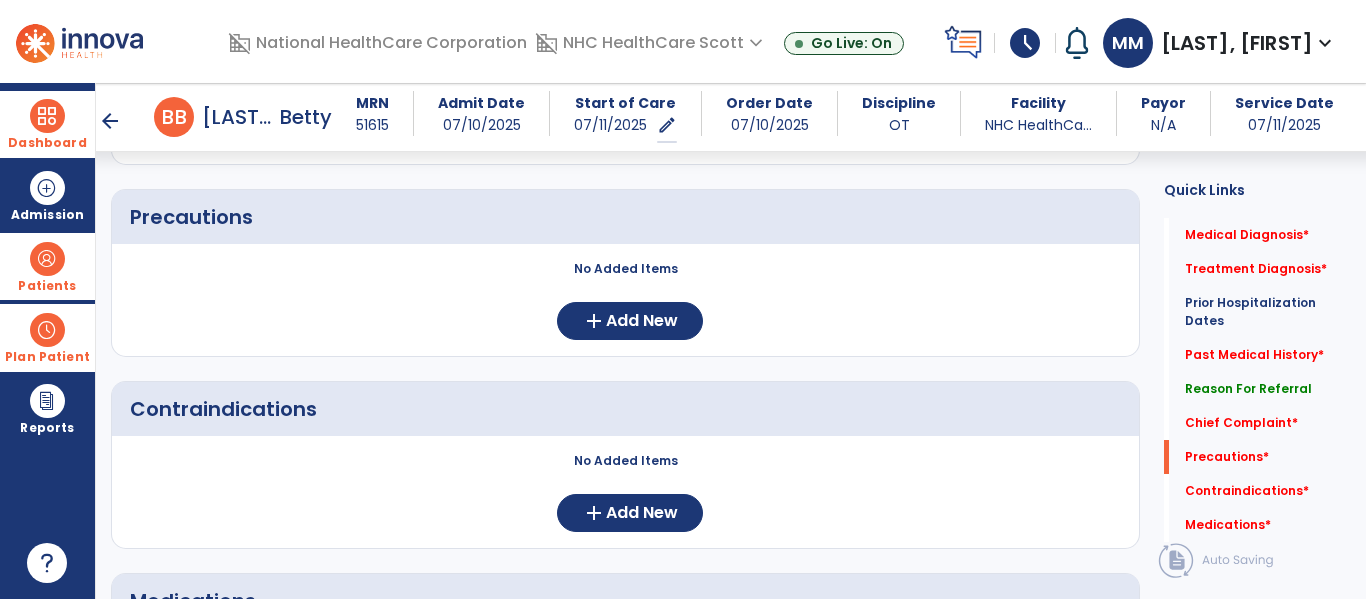 scroll, scrollTop: 1491, scrollLeft: 0, axis: vertical 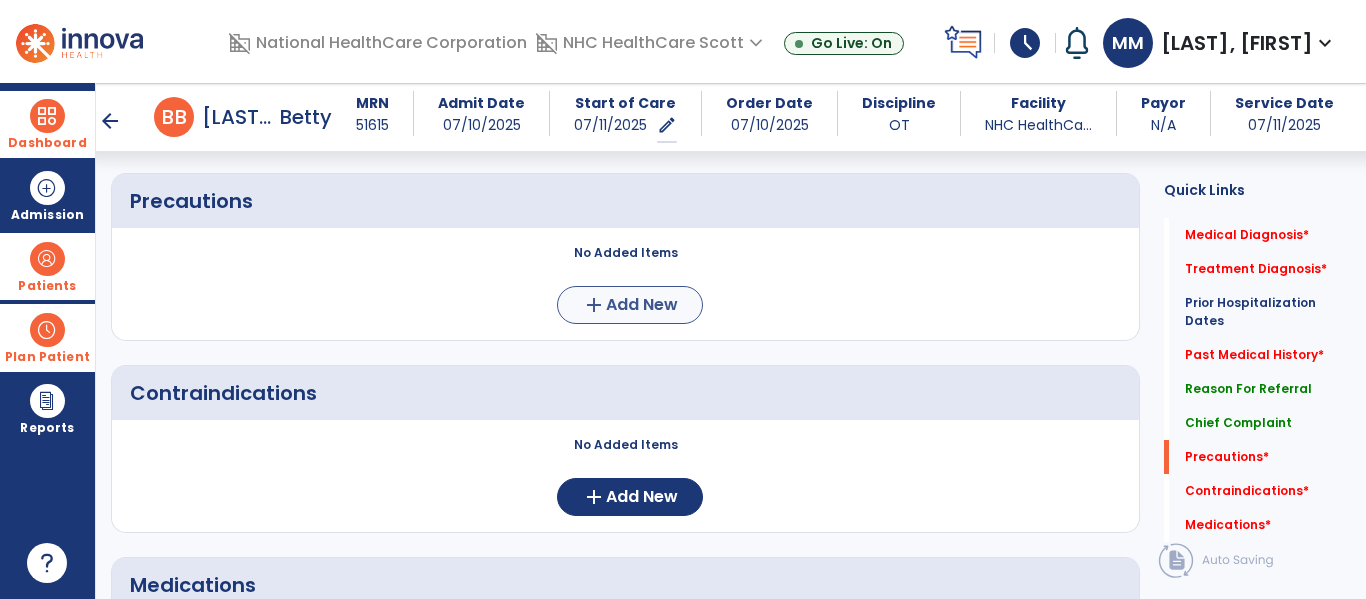 type on "********" 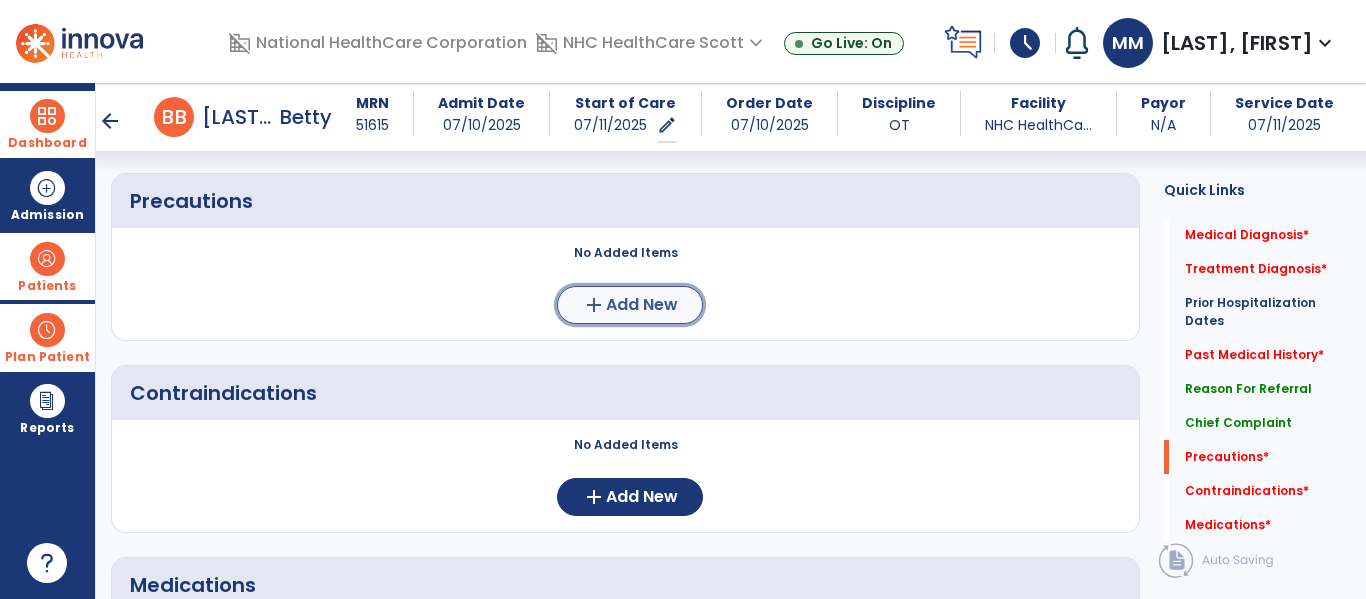 click on "Add New" 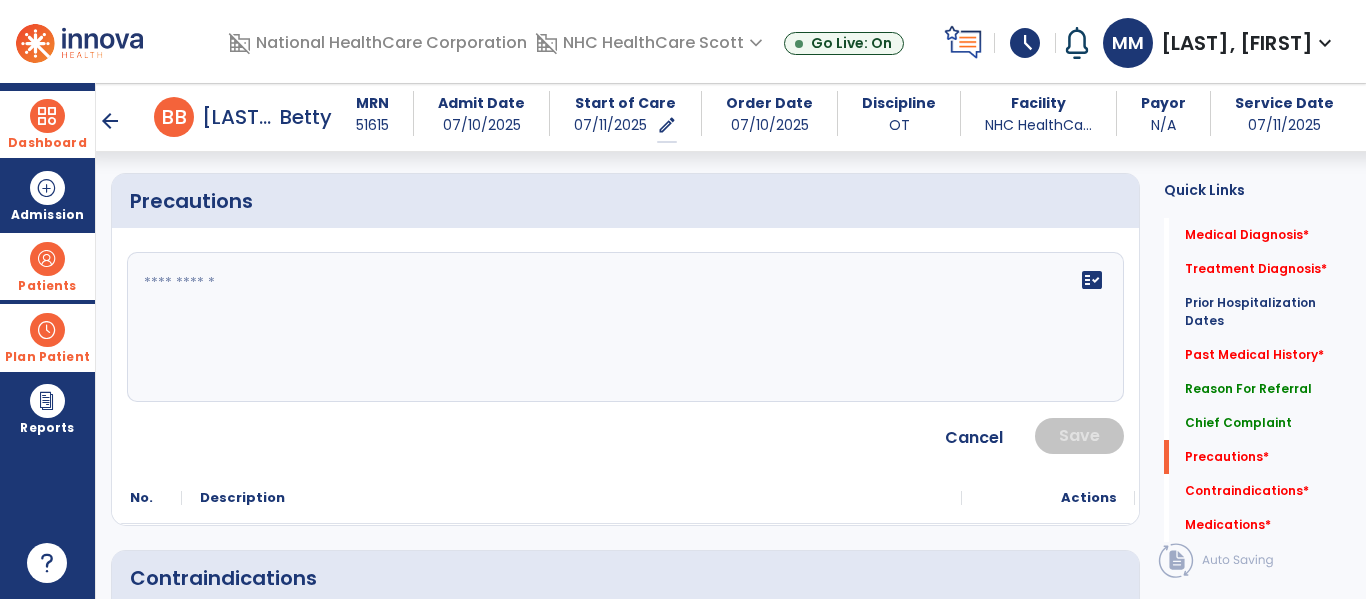 click on "fact_check" 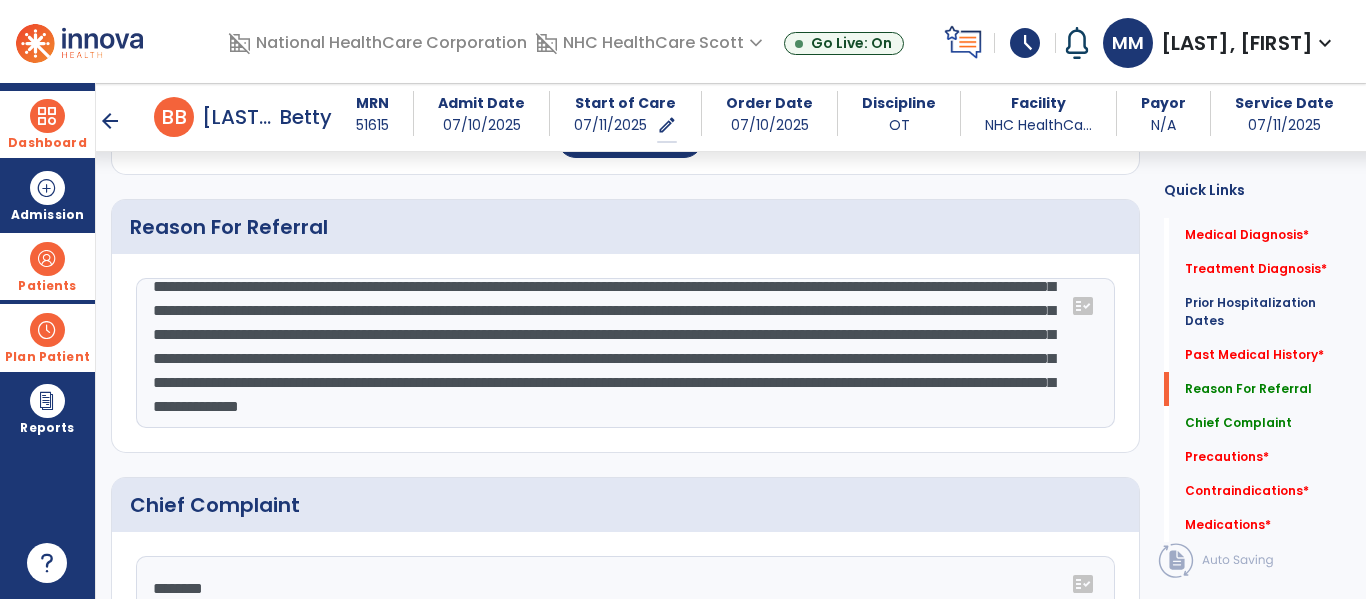 scroll, scrollTop: 908, scrollLeft: 0, axis: vertical 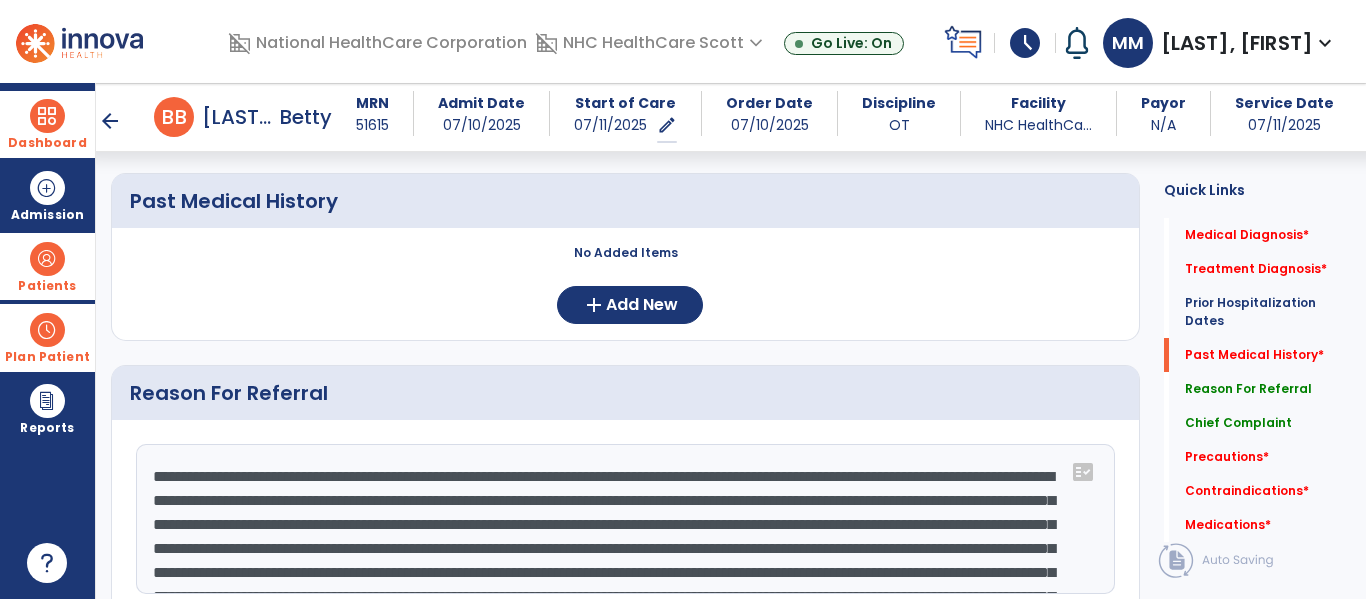 type on "**********" 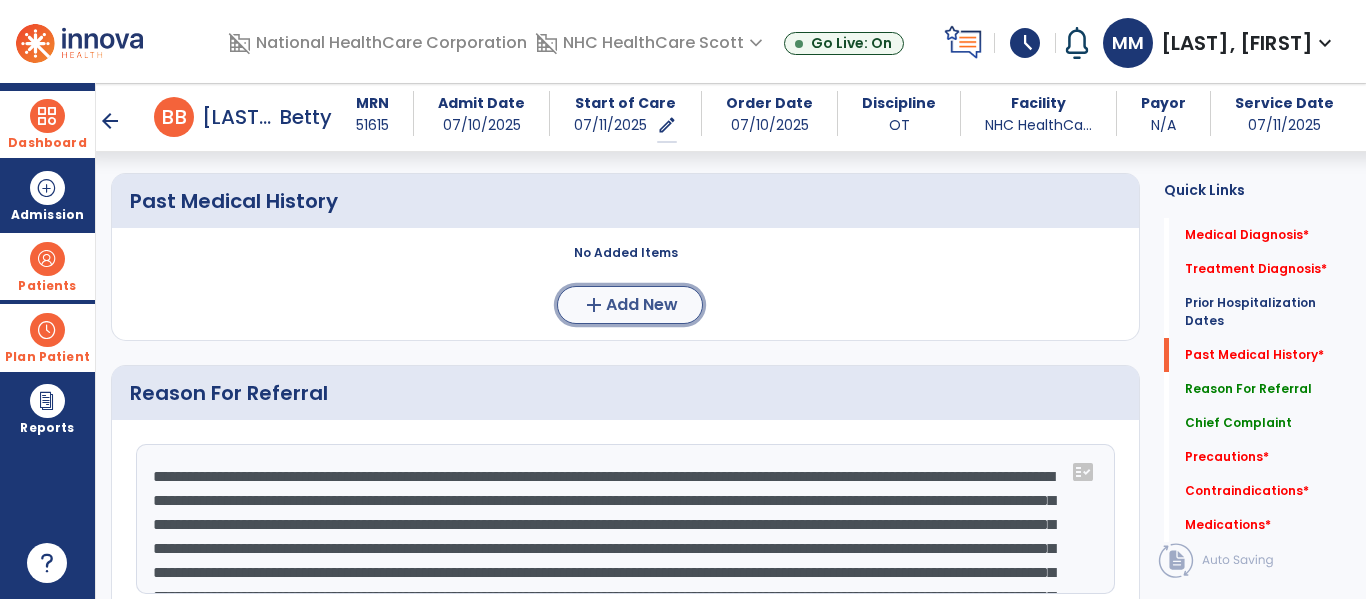 click on "Add New" 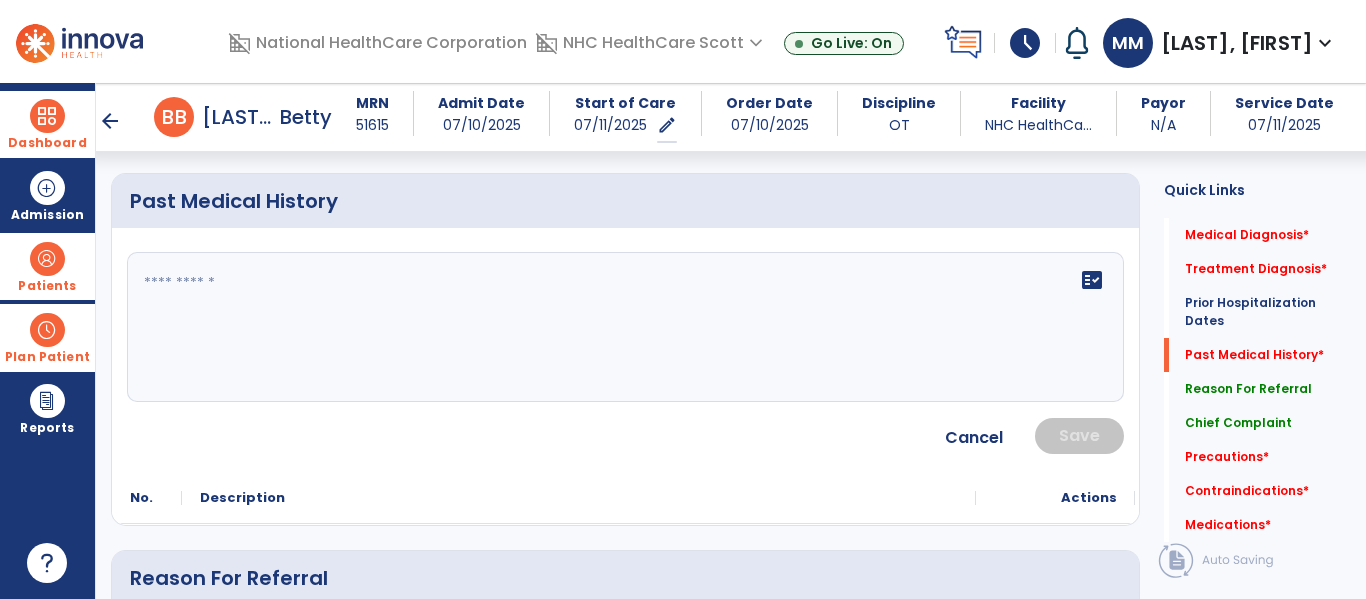 click 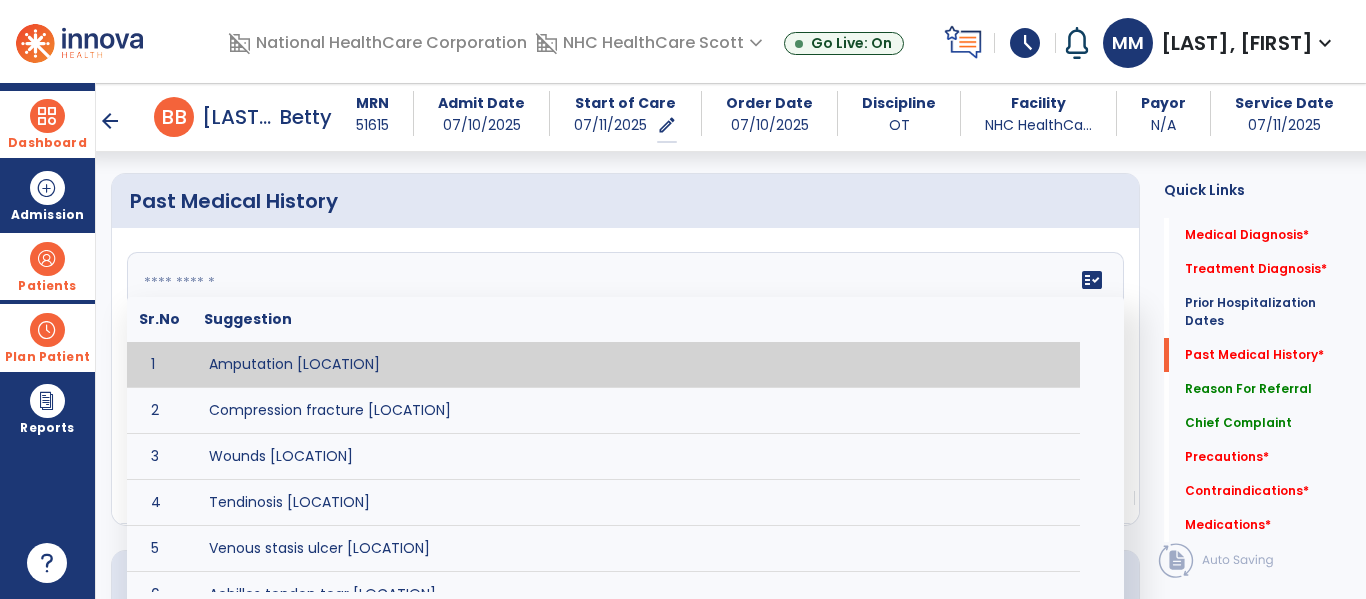 paste on "**********" 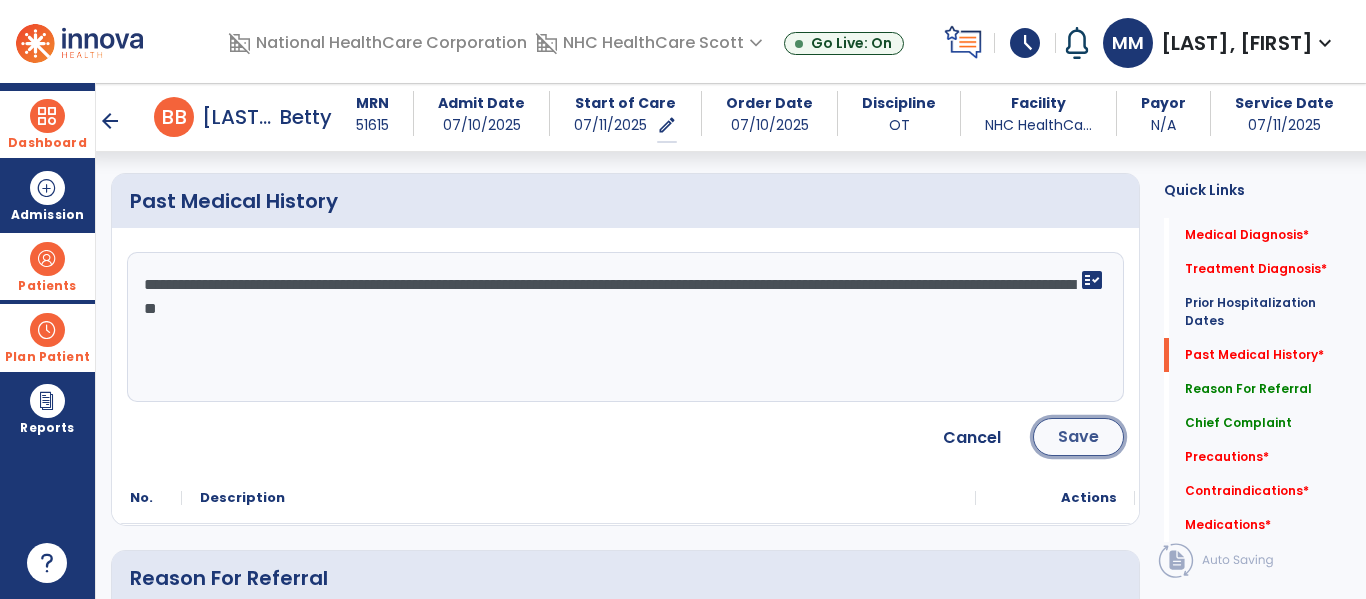 click on "Save" 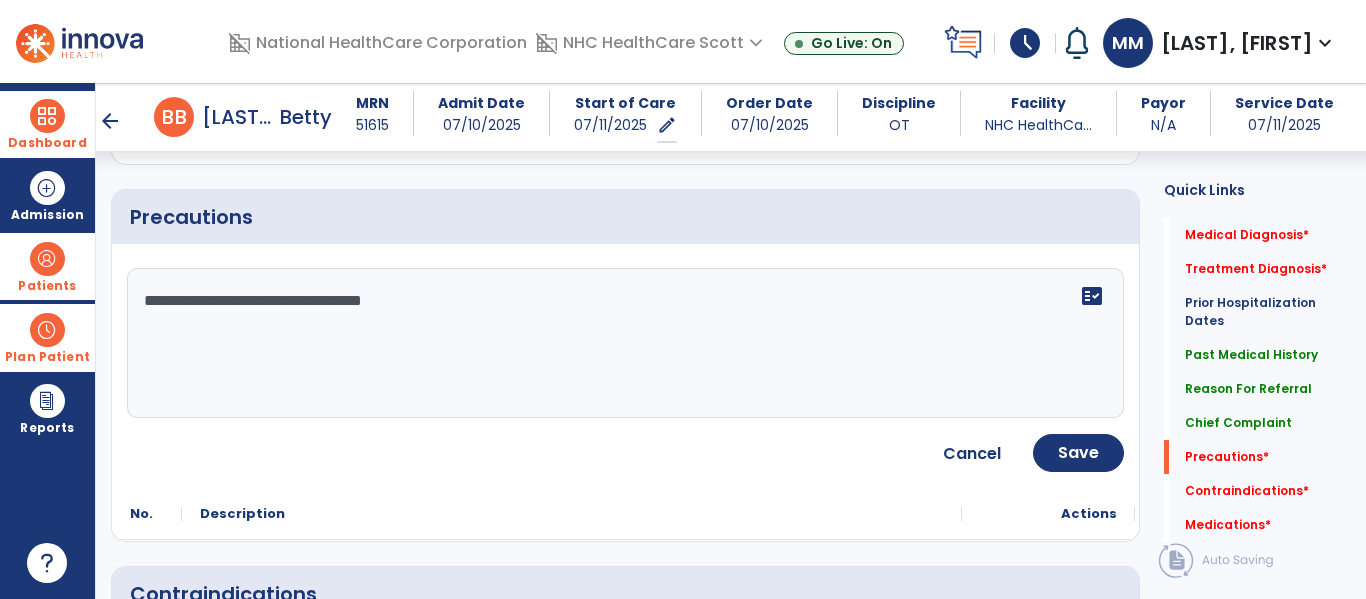 scroll, scrollTop: 1512, scrollLeft: 0, axis: vertical 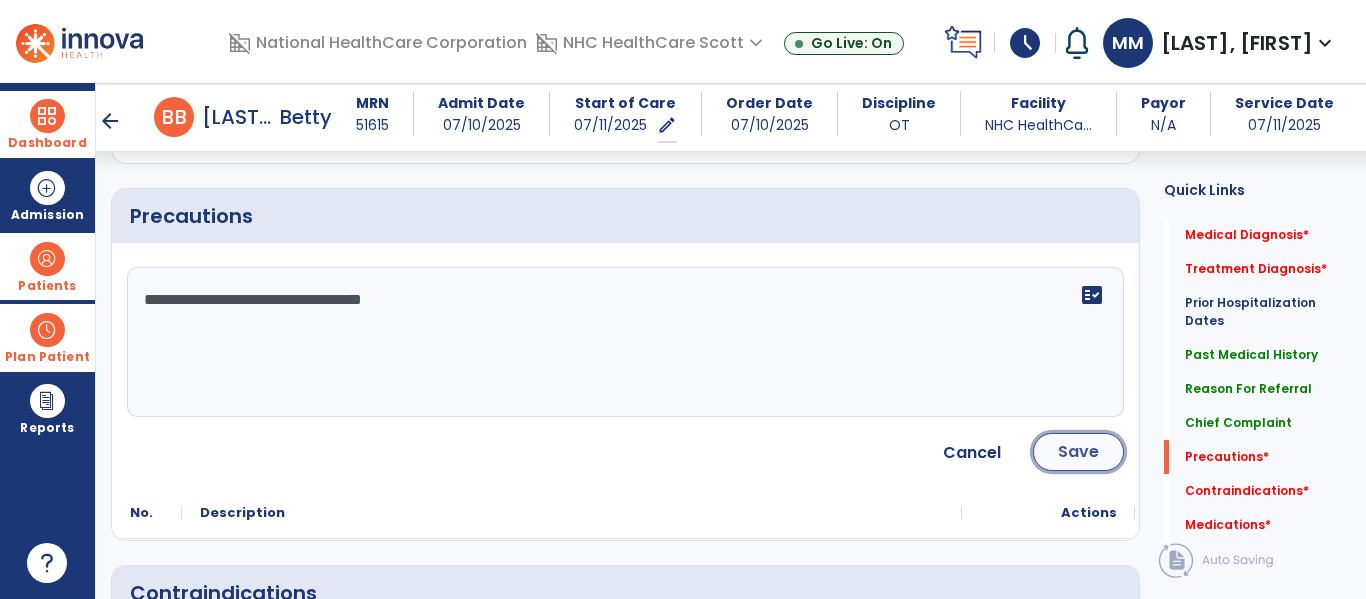 click on "Save" 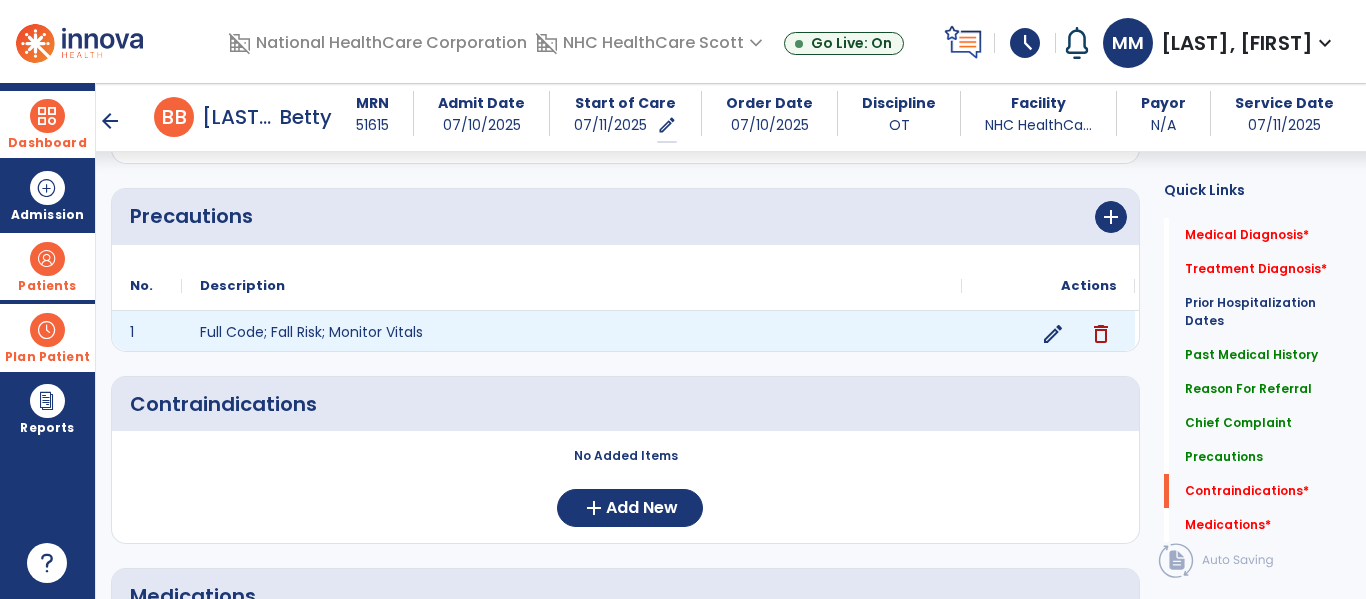 scroll, scrollTop: 1718, scrollLeft: 0, axis: vertical 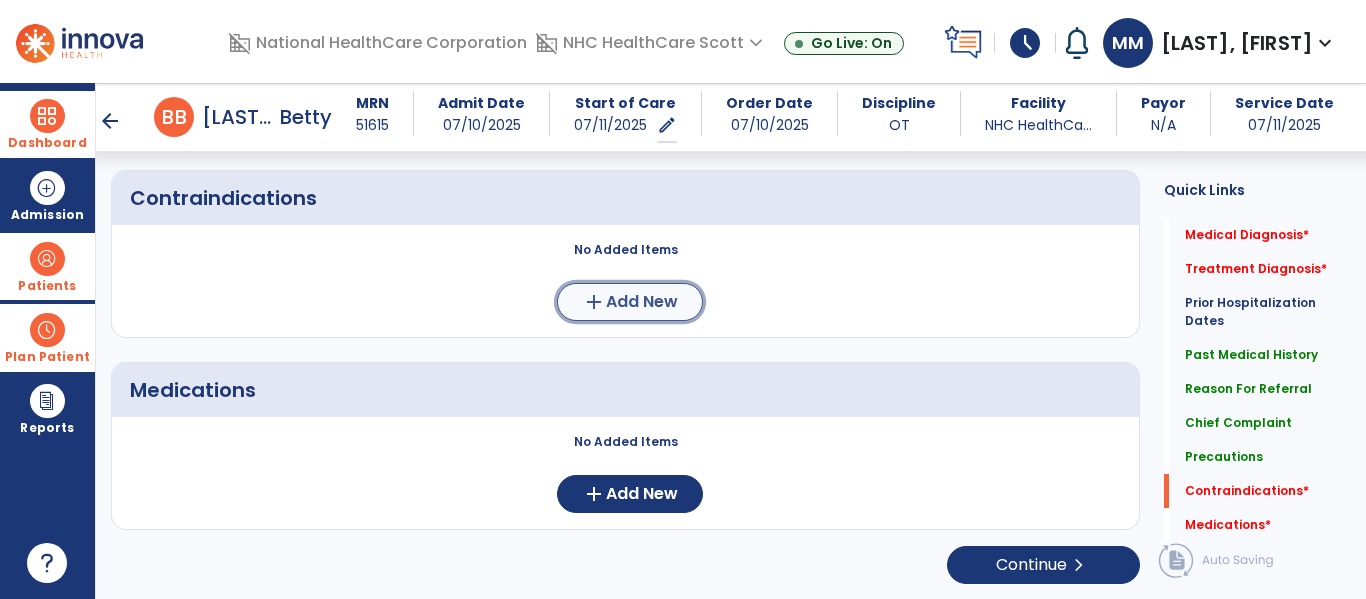 click on "add  Add New" 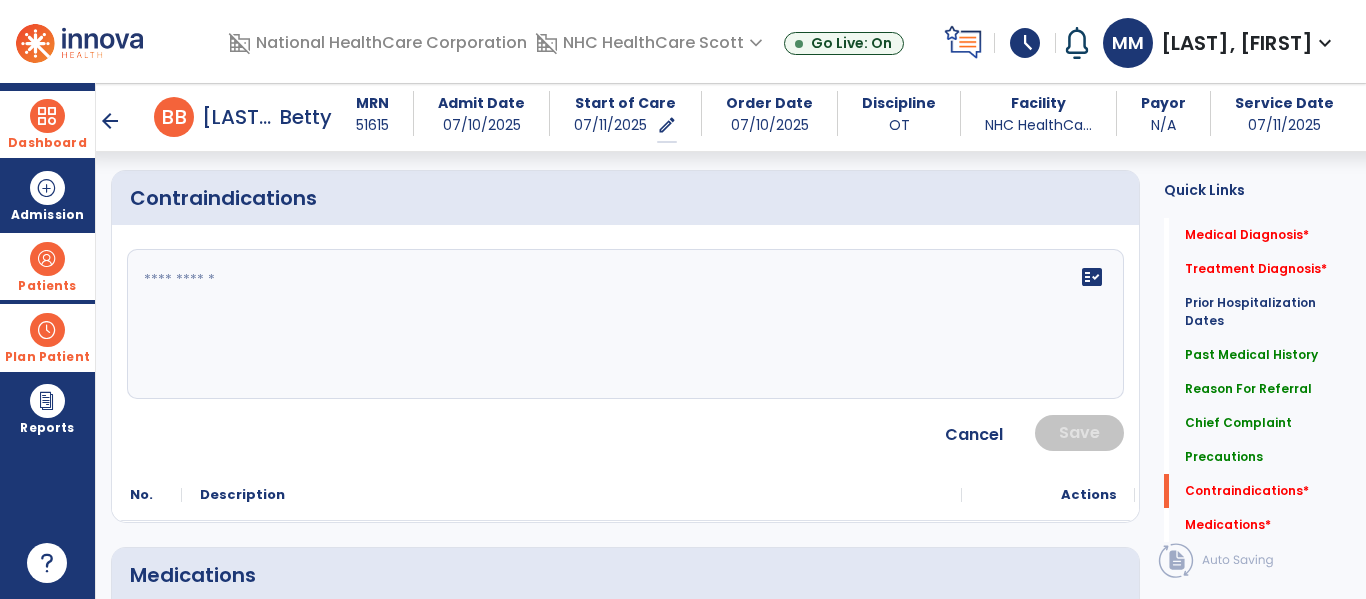 click on "fact_check" 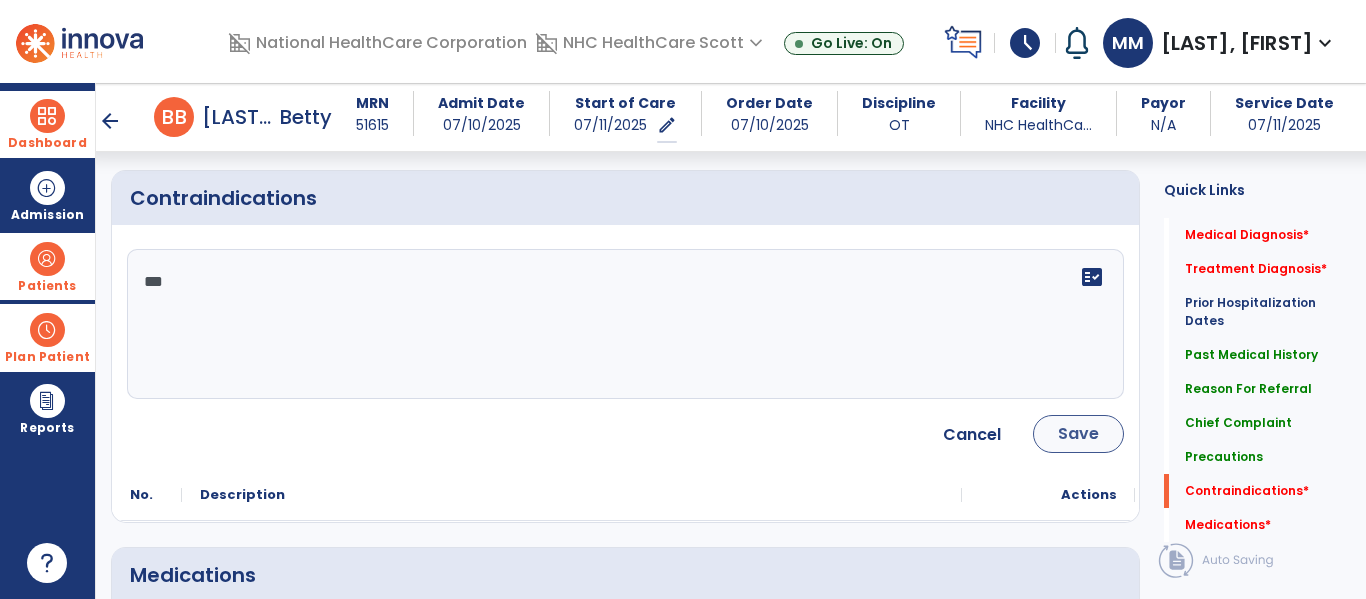 type on "***" 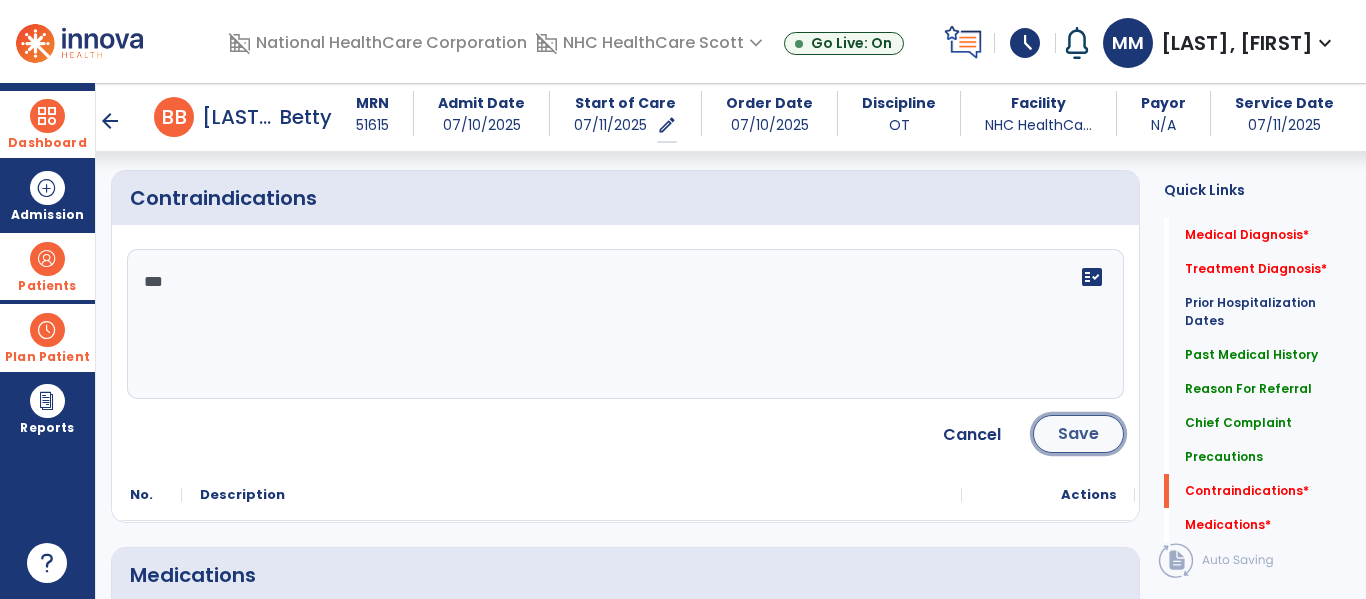 click on "Save" 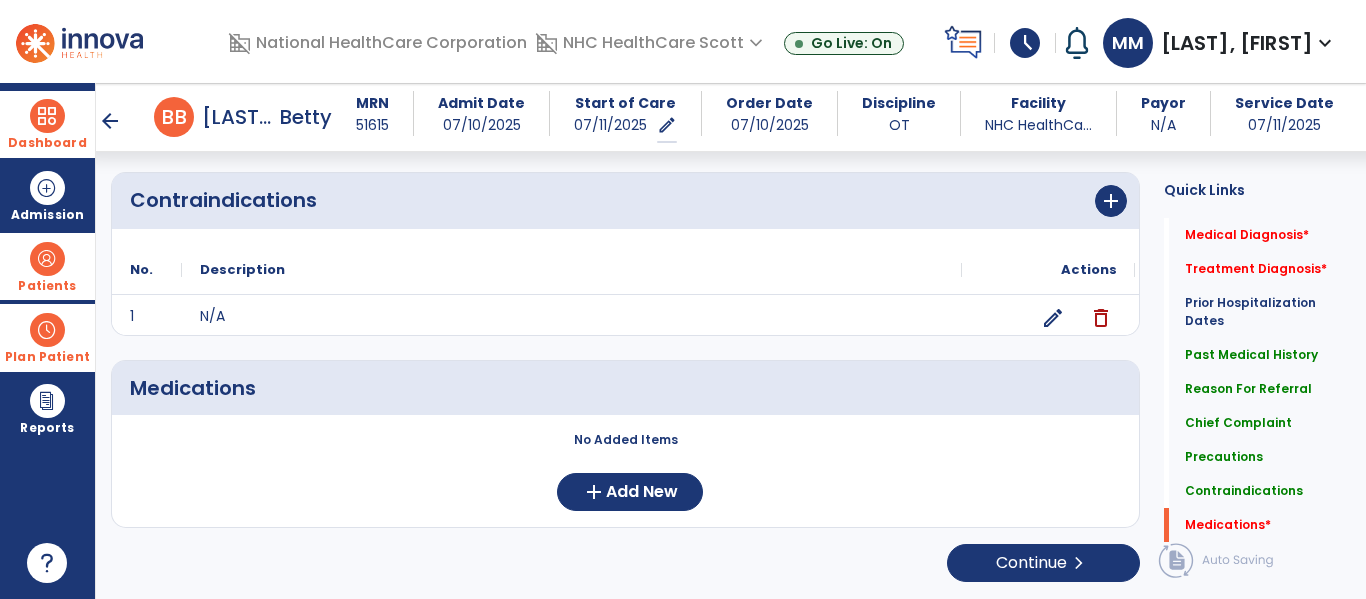 scroll, scrollTop: 1715, scrollLeft: 0, axis: vertical 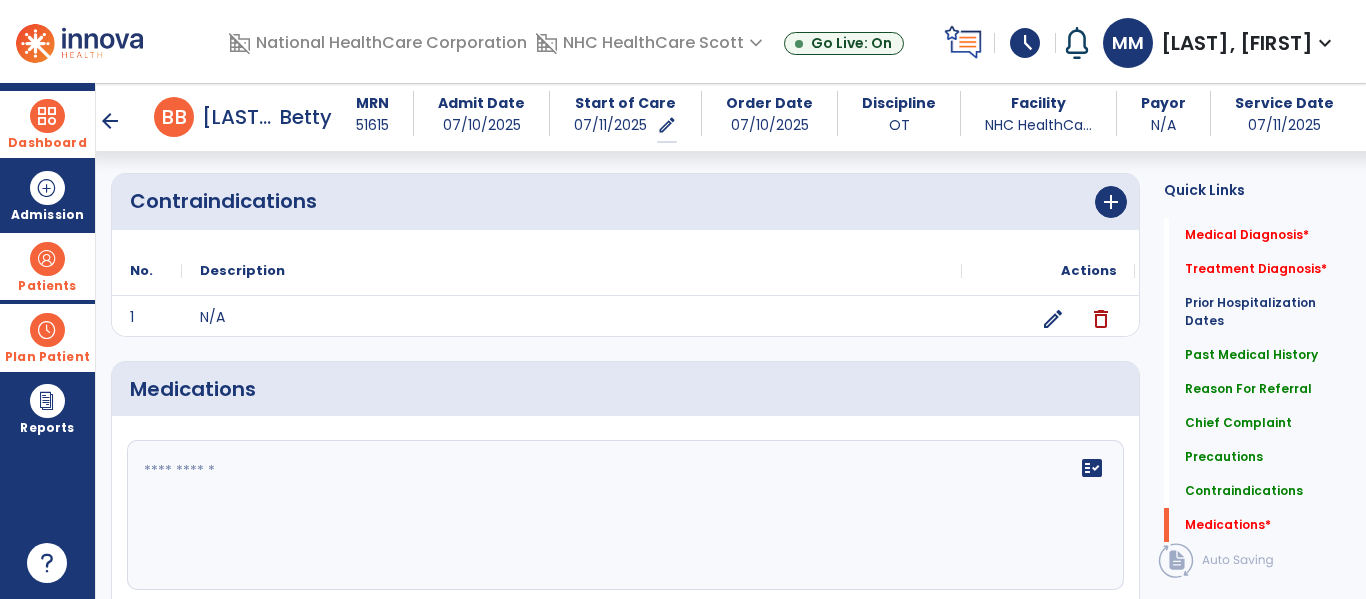 click on "fact_check" 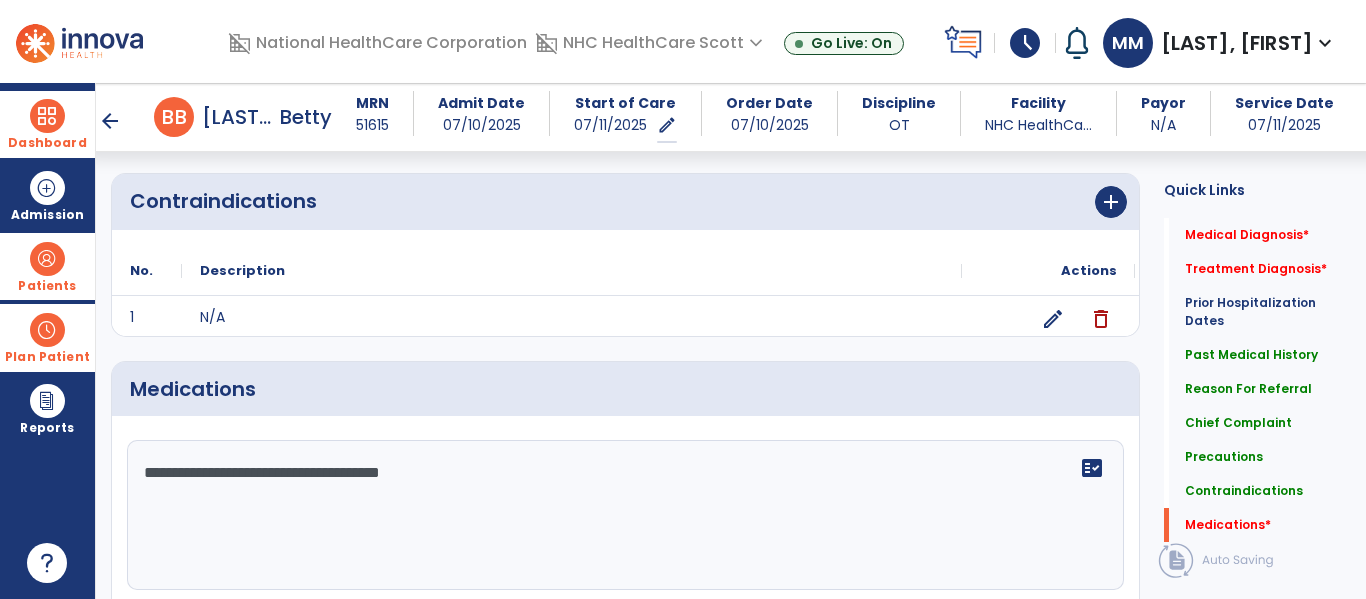 scroll, scrollTop: 1900, scrollLeft: 0, axis: vertical 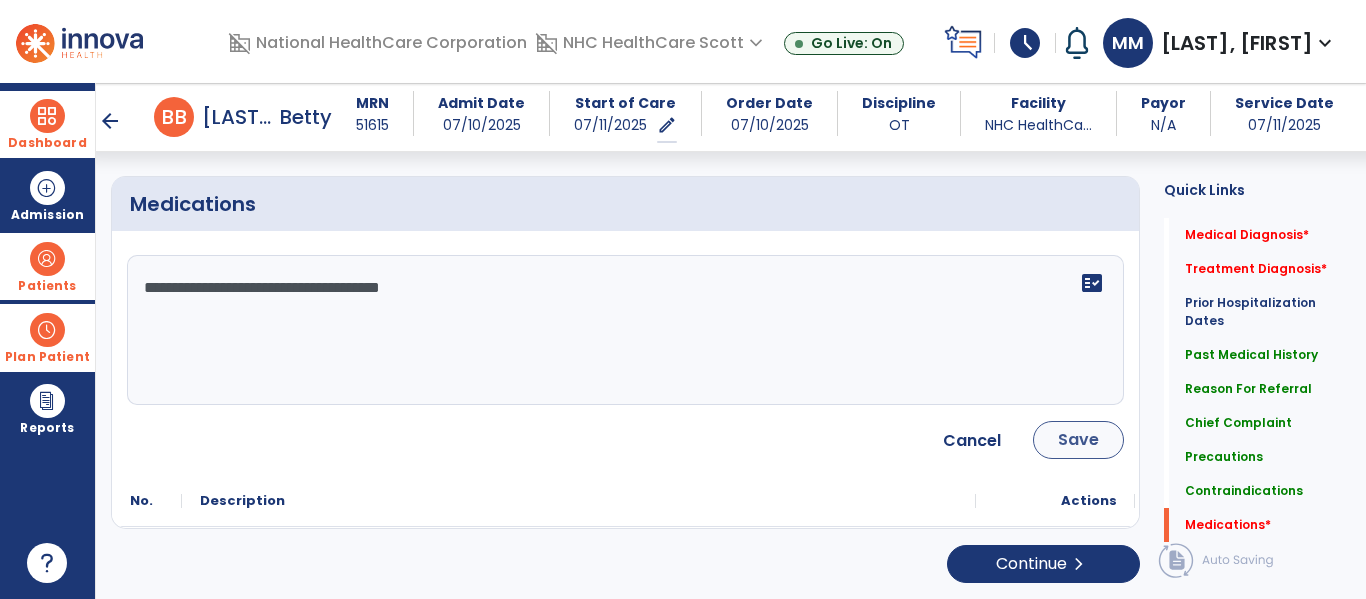type on "**********" 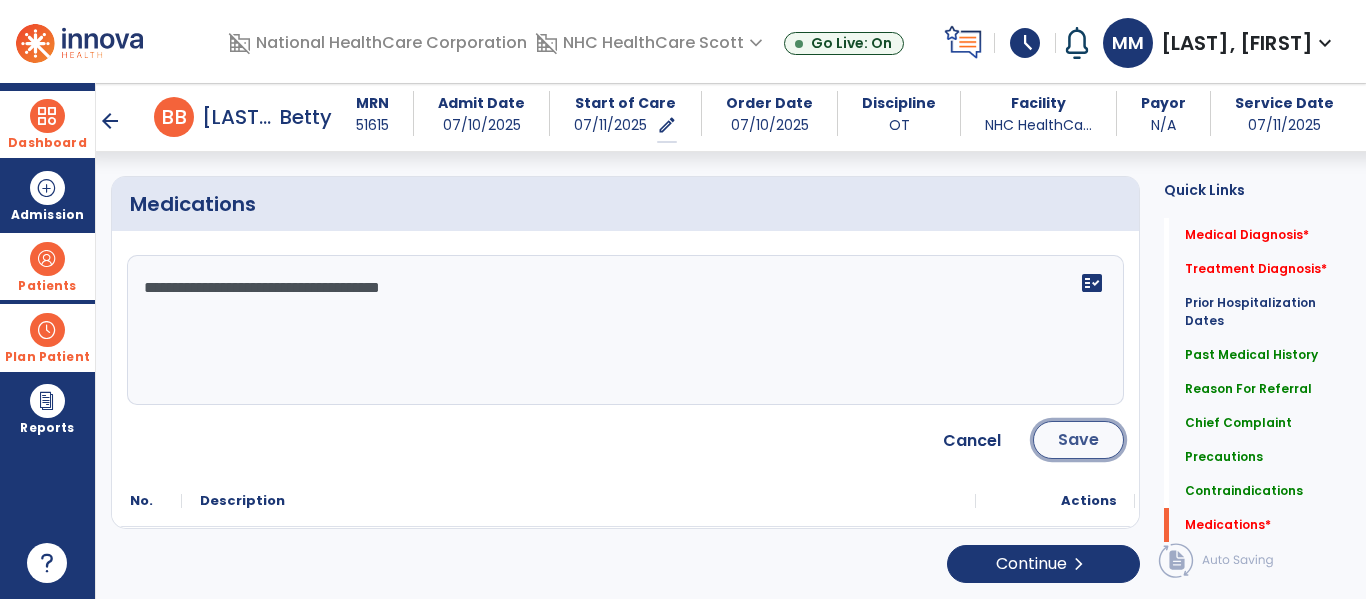 click on "Save" 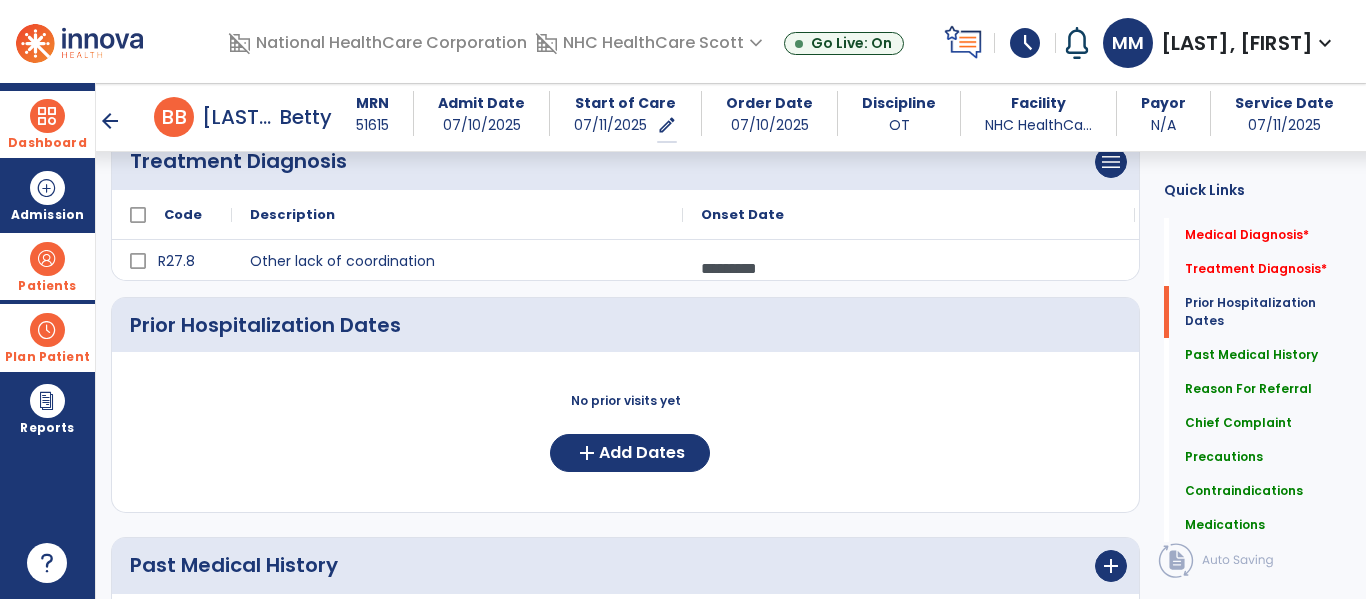 scroll, scrollTop: 0, scrollLeft: 0, axis: both 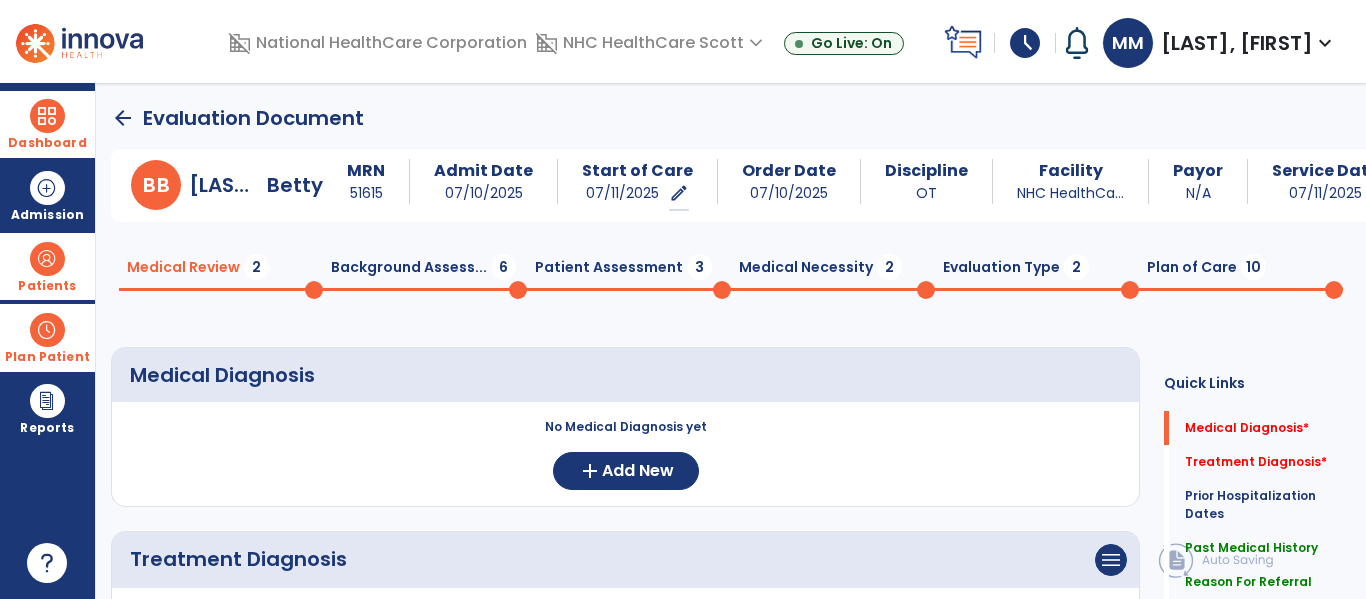 drag, startPoint x: 433, startPoint y: 266, endPoint x: 510, endPoint y: 255, distance: 77.781746 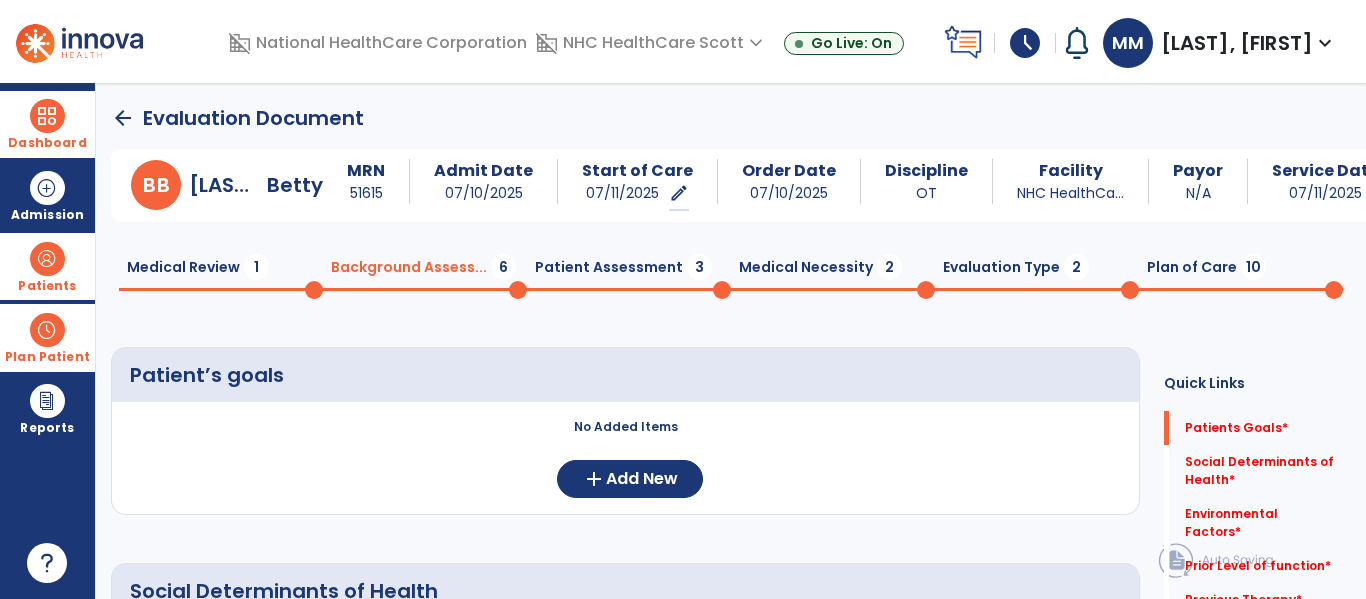 click on "Patient Assessment  3" 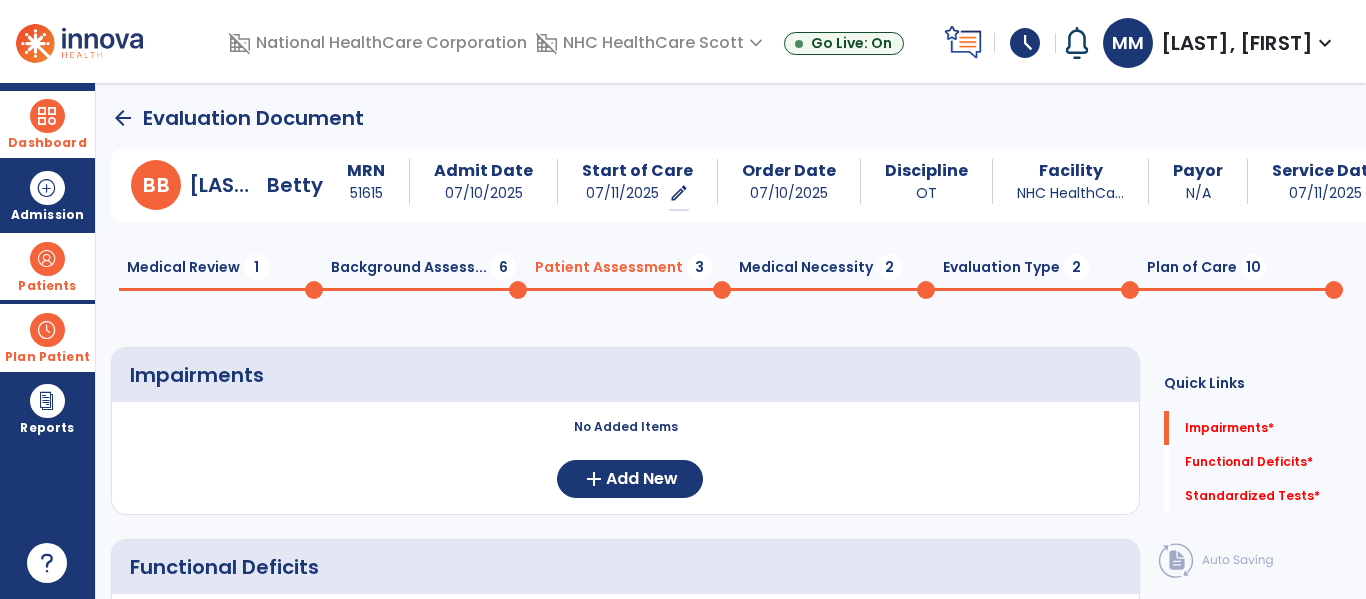 click on "Medical Necessity  2" 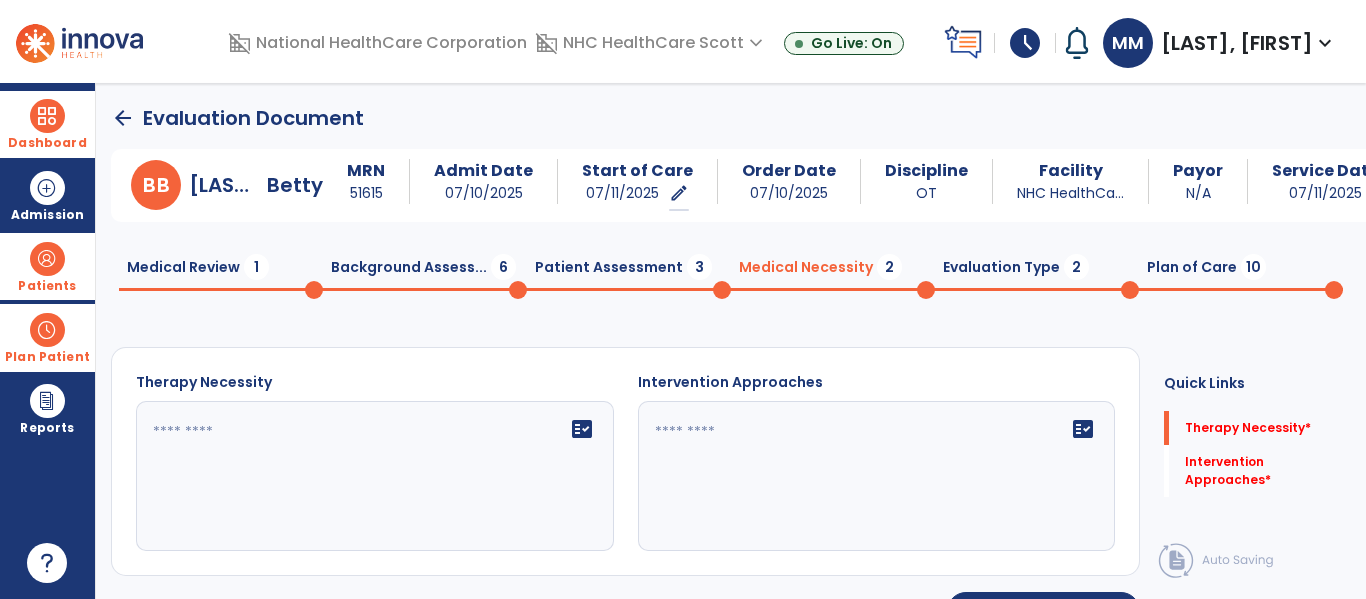 click on "fact_check" 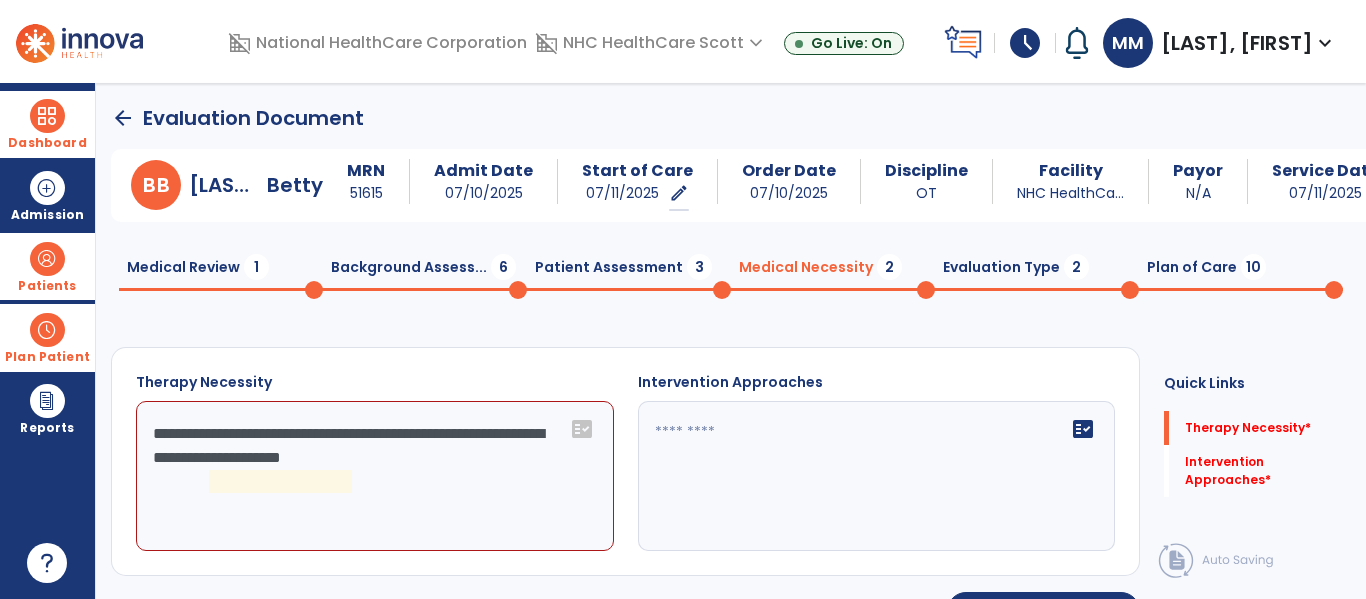 click on "**********" 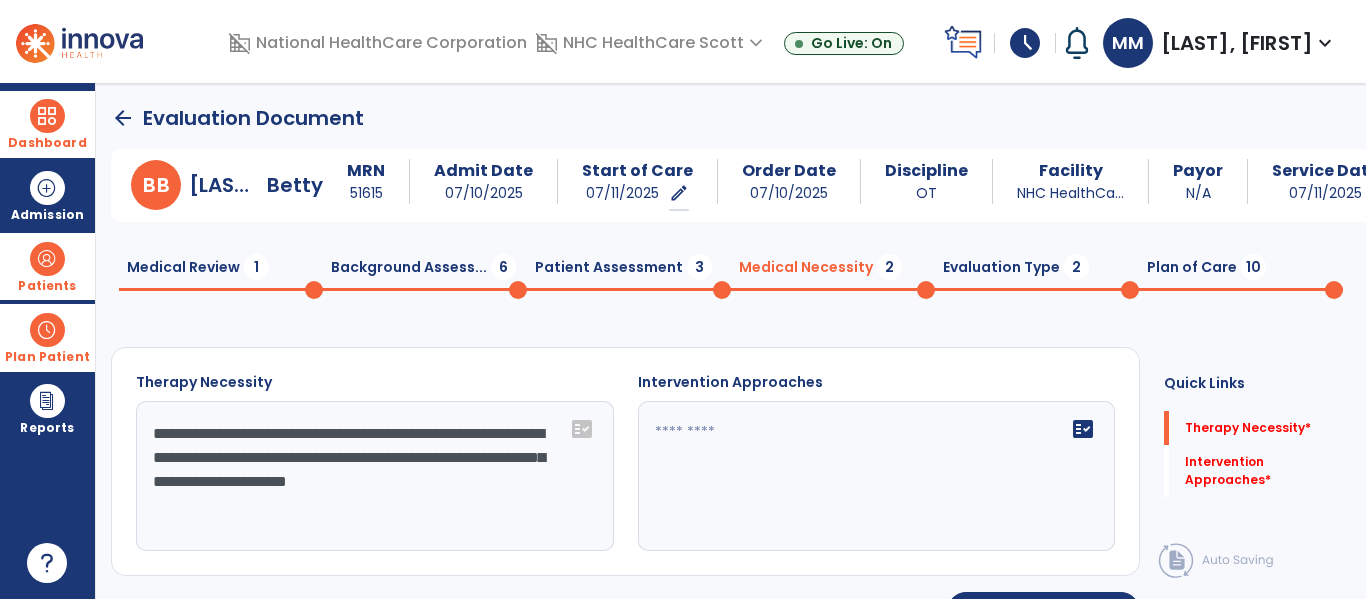 type on "**********" 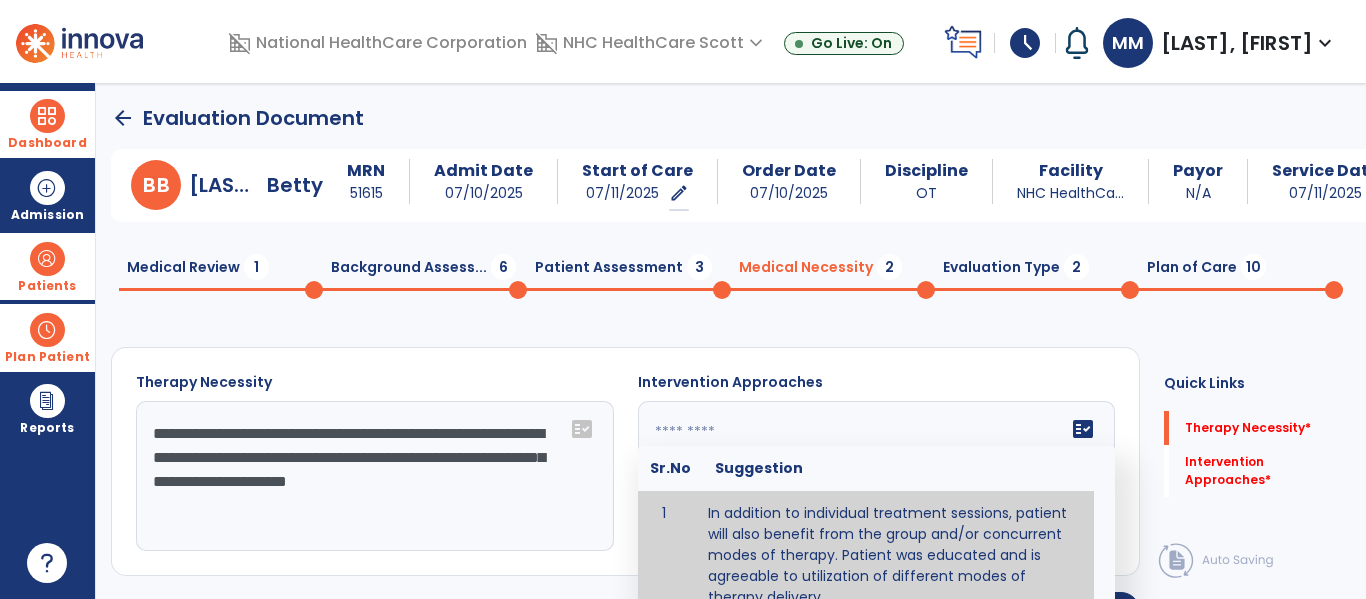 type on "**********" 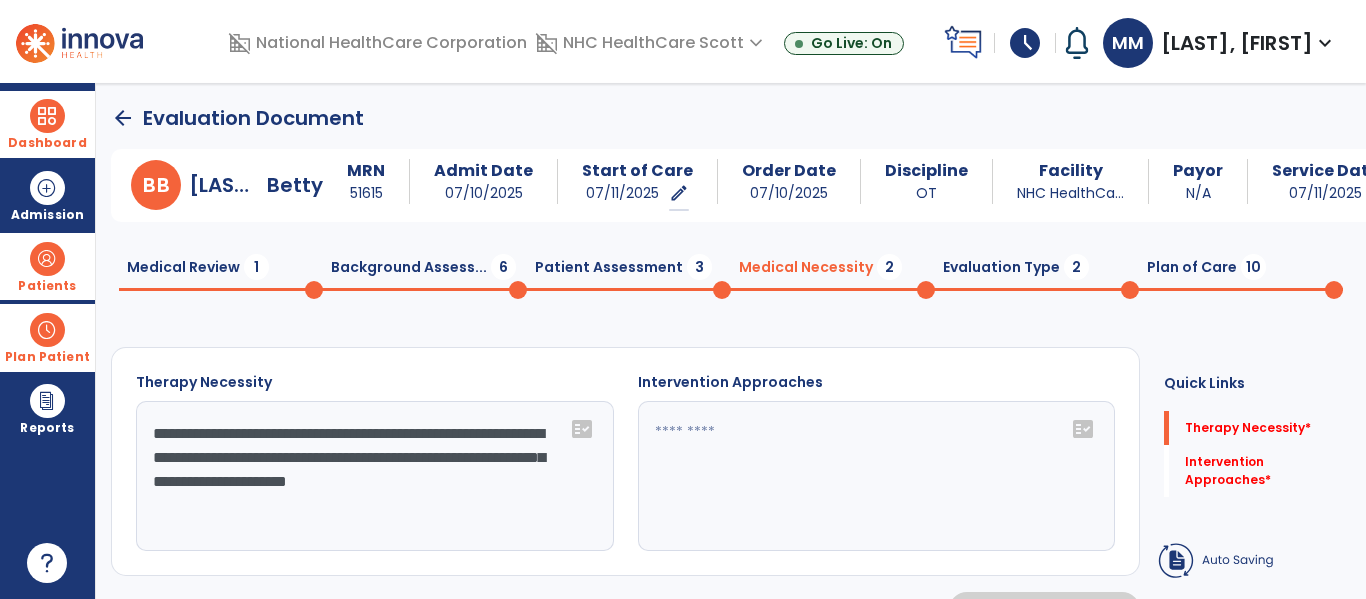 type on "**********" 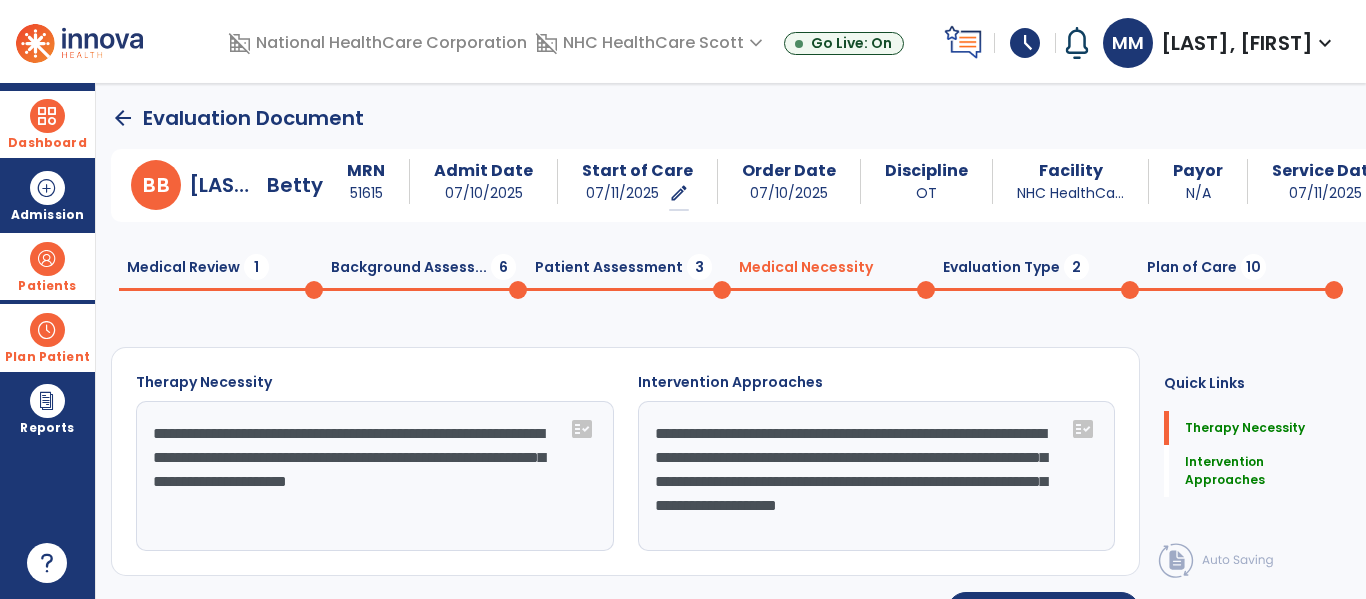 click on "Evaluation Type  2" 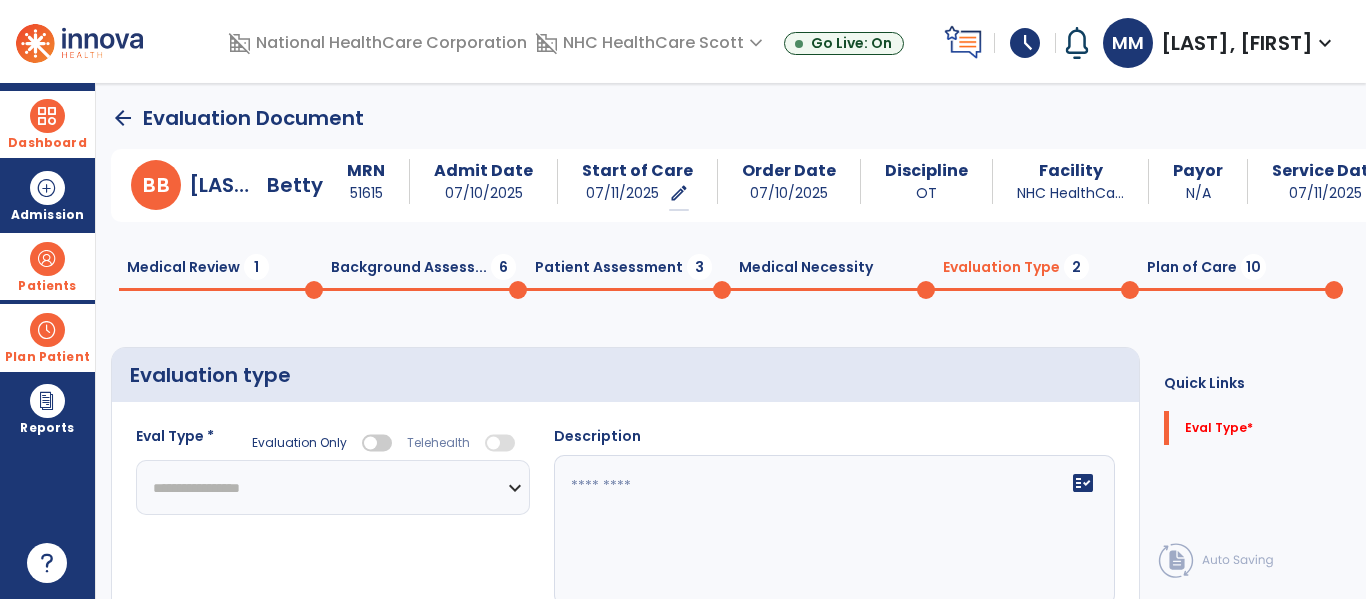 click on "**********" 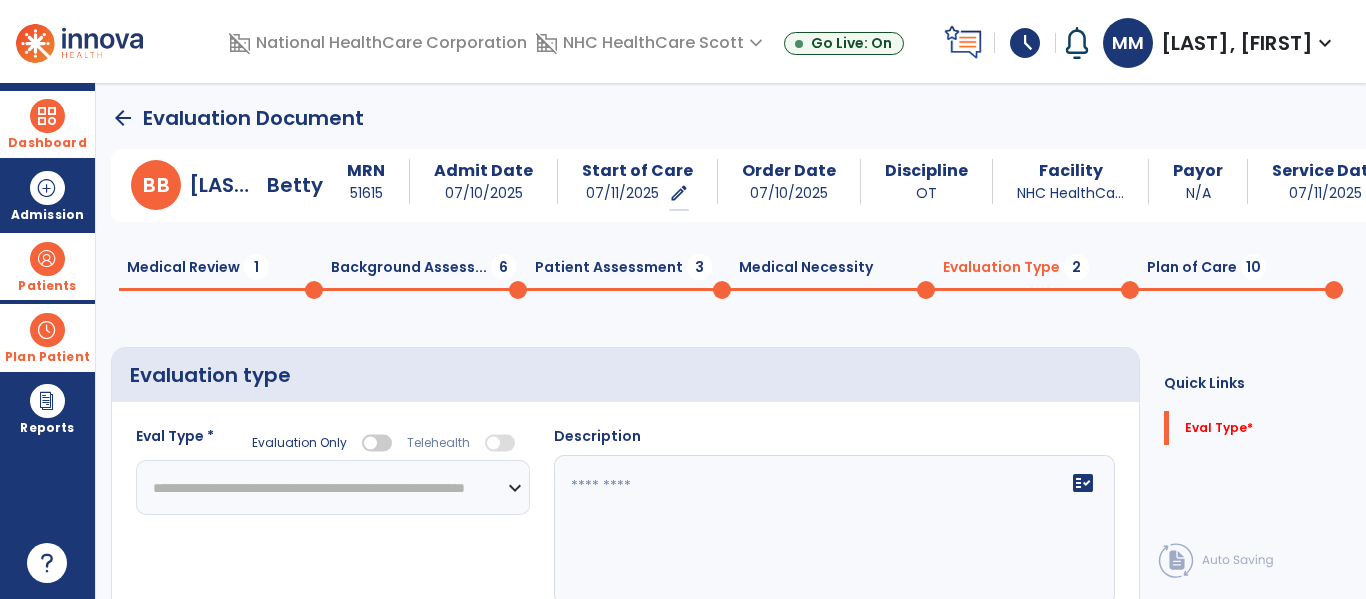 click on "**********" 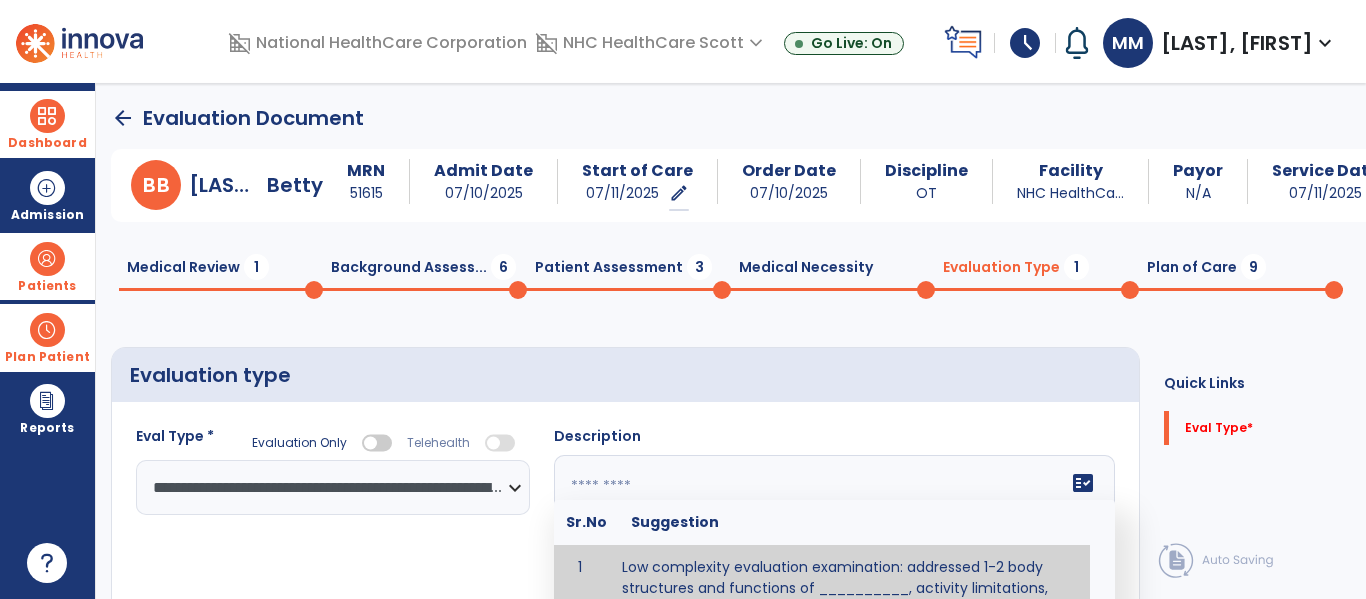 click 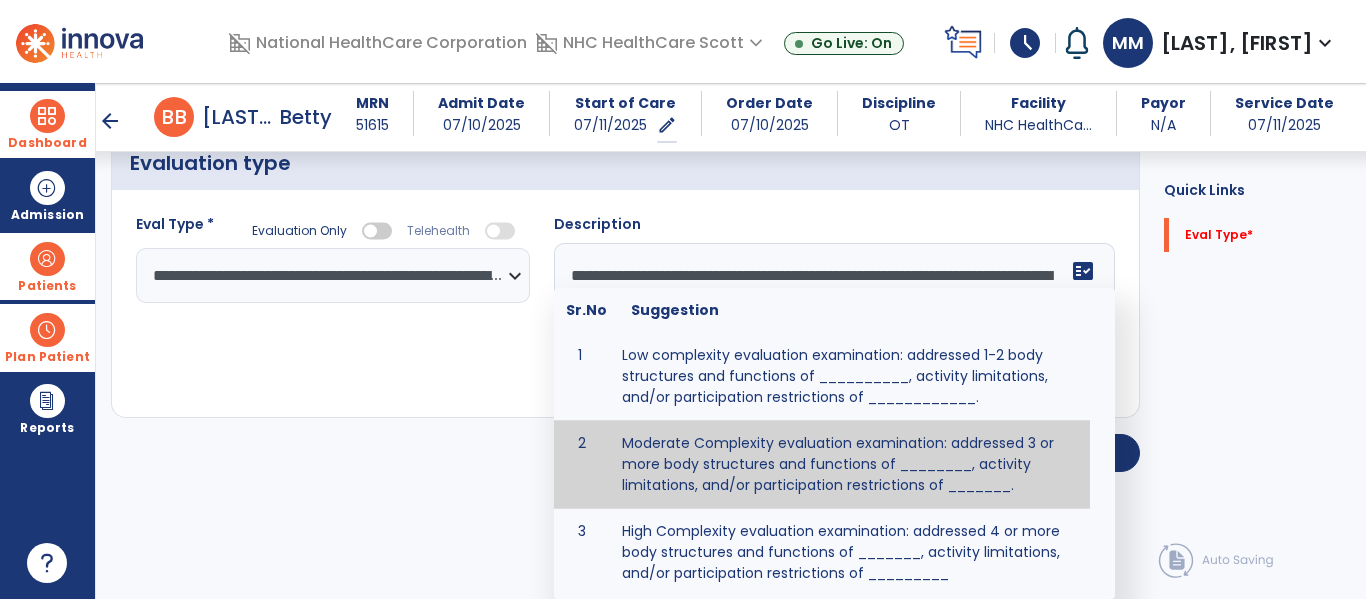 scroll, scrollTop: 83, scrollLeft: 0, axis: vertical 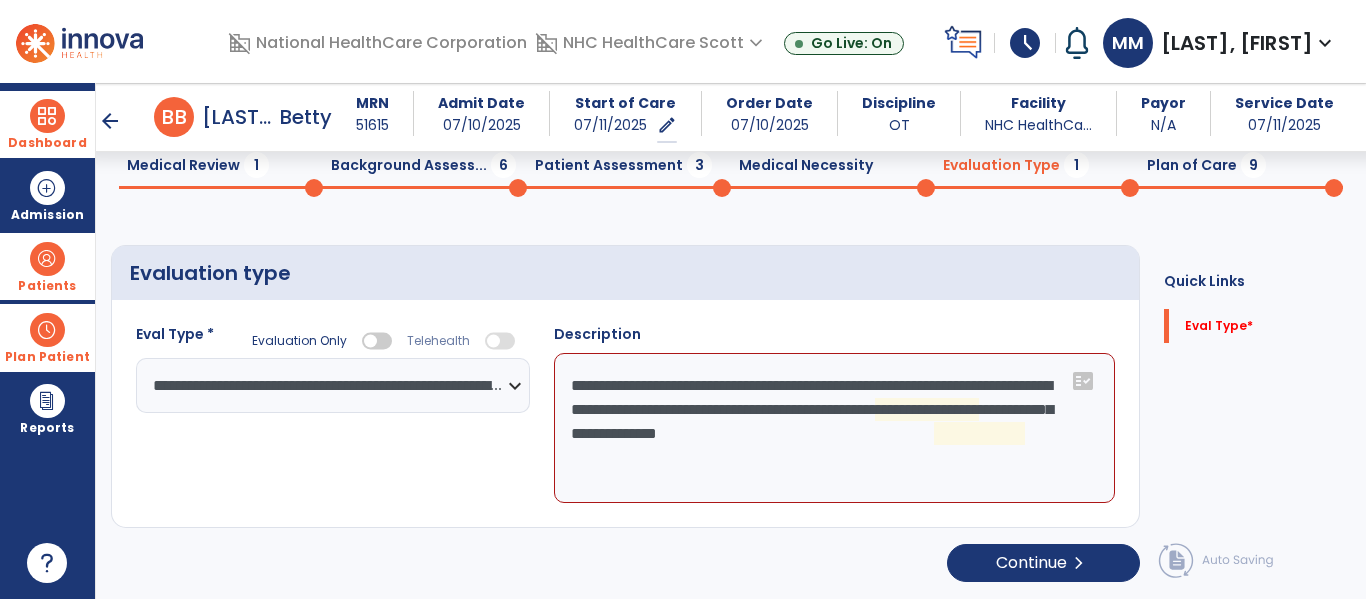 click on "**********" 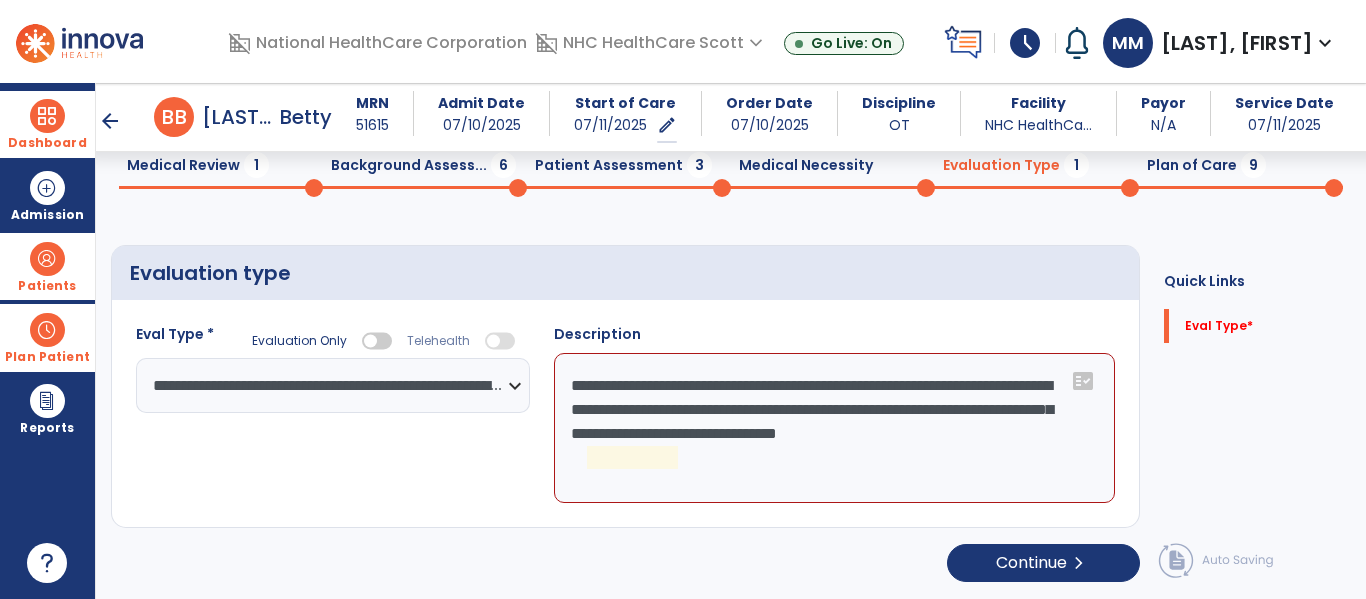 click on "**********" 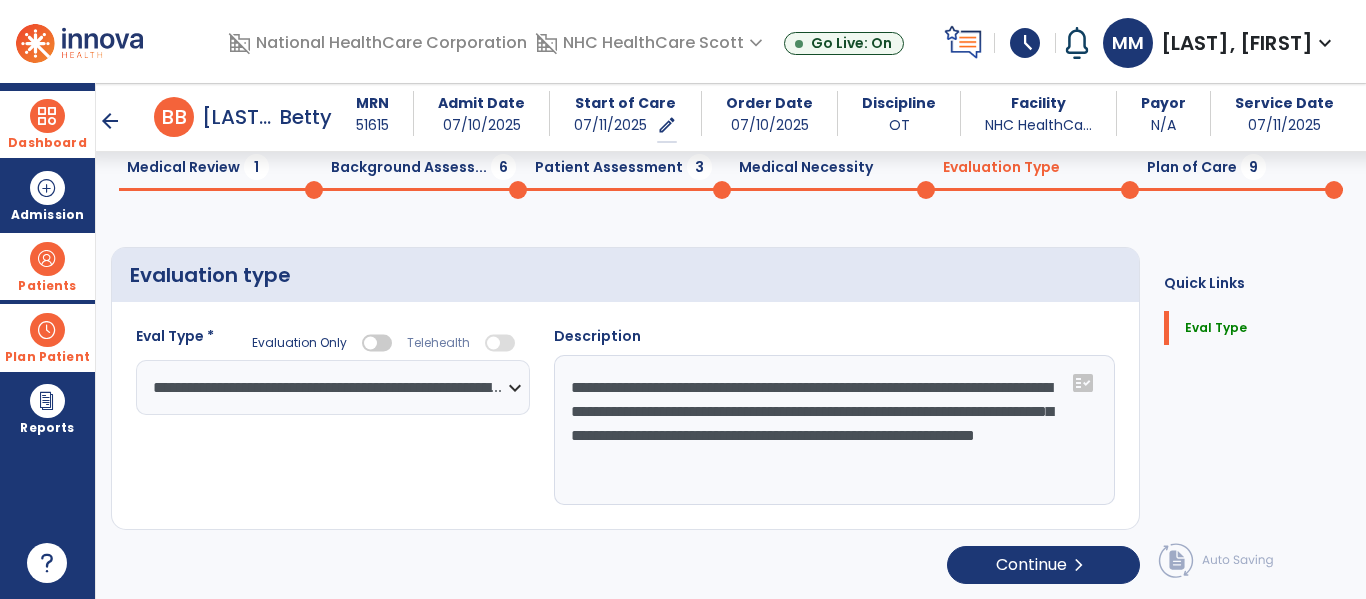 scroll, scrollTop: 83, scrollLeft: 0, axis: vertical 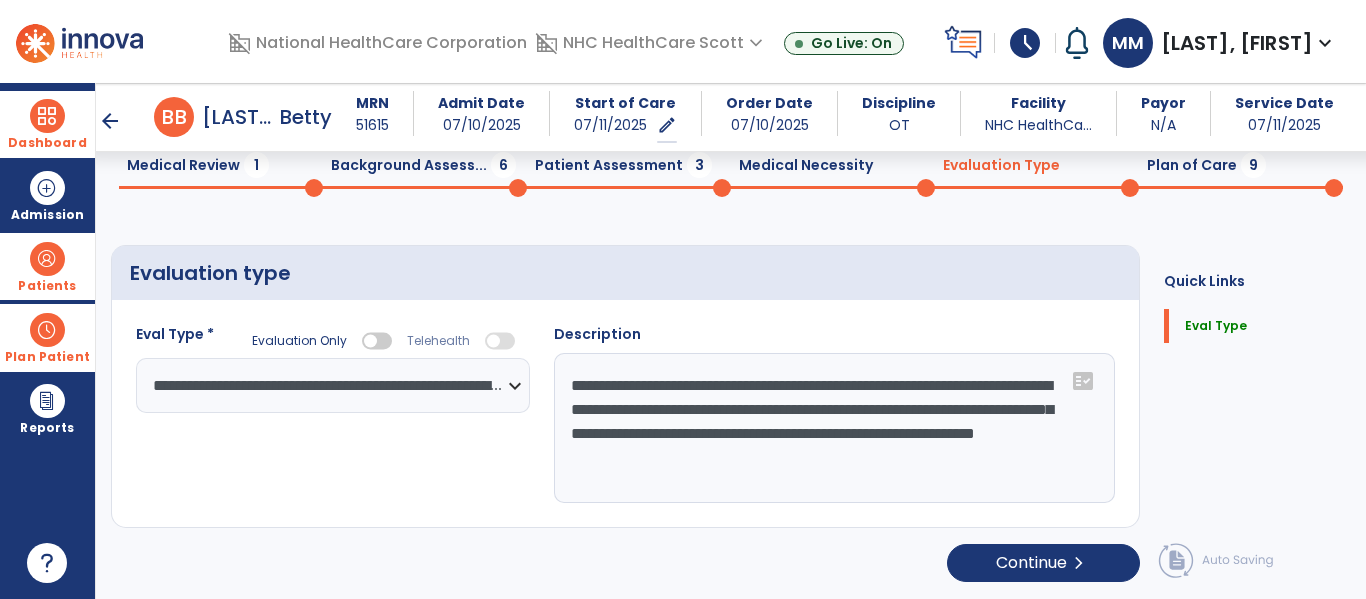type on "**********" 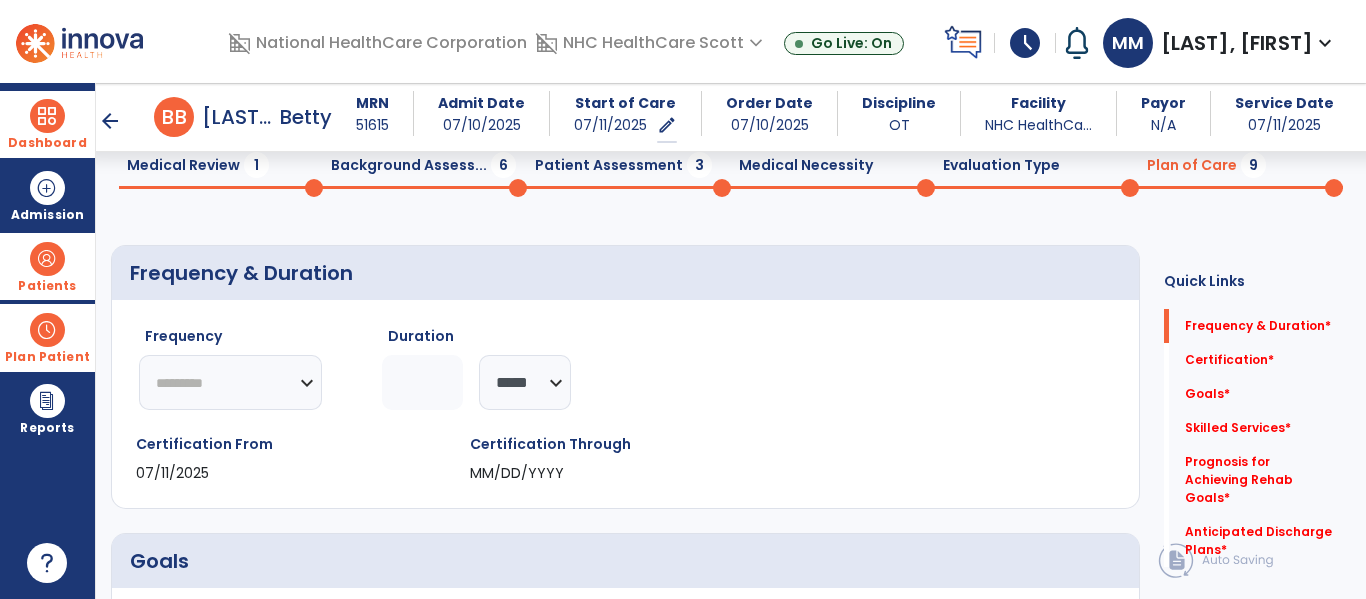 click on "********* ** ** ** ** ** ** **" 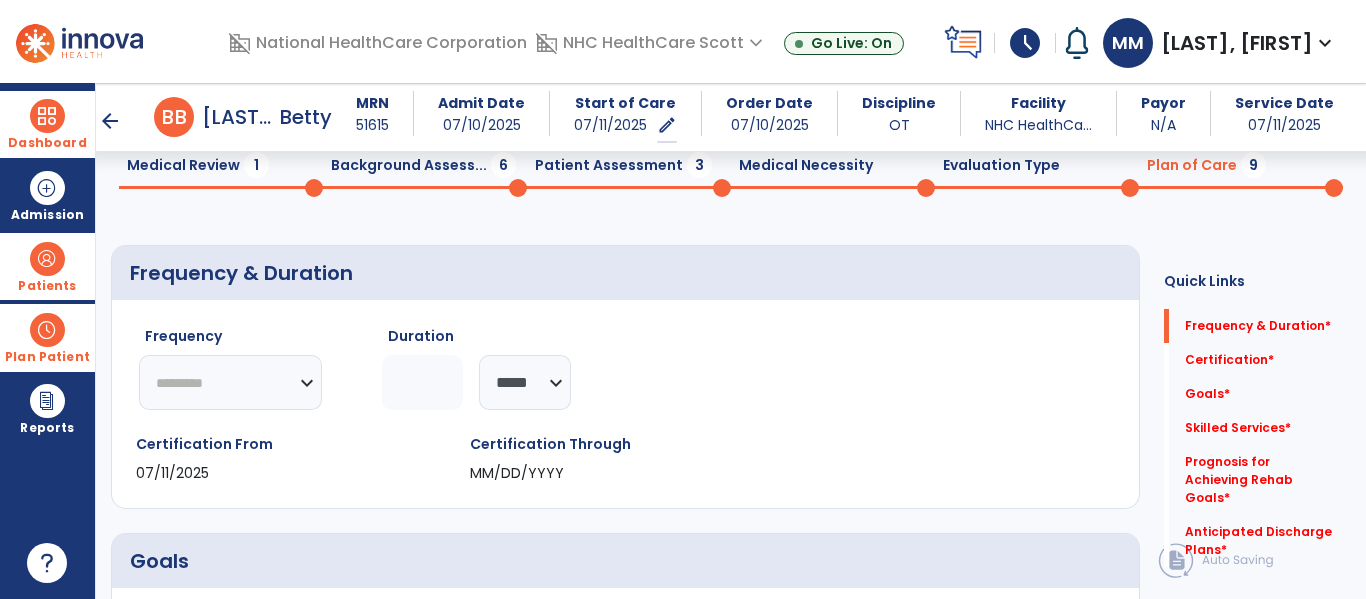select on "**" 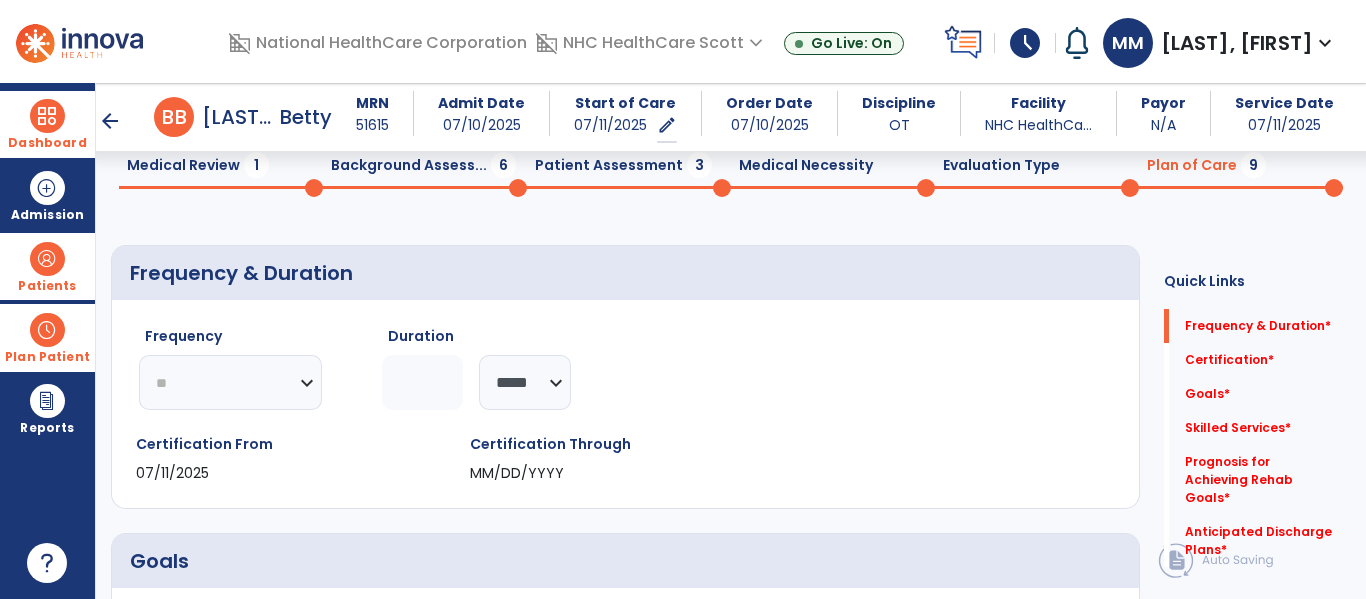 click on "********* ** ** ** ** ** ** **" 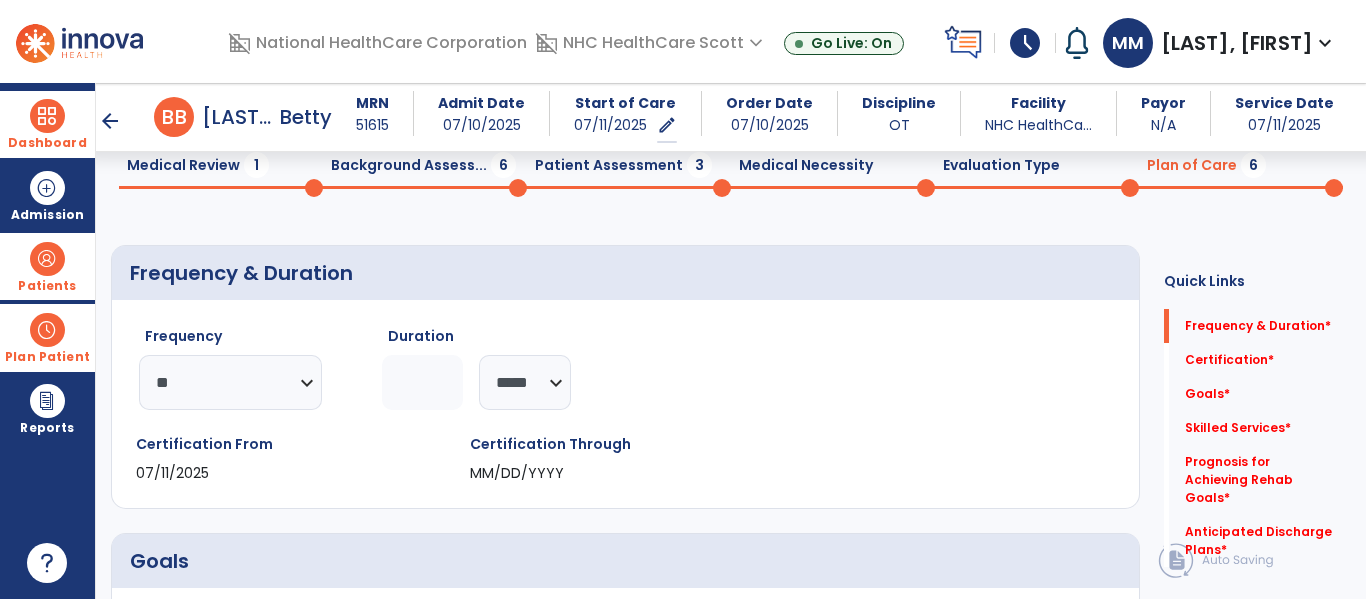 click 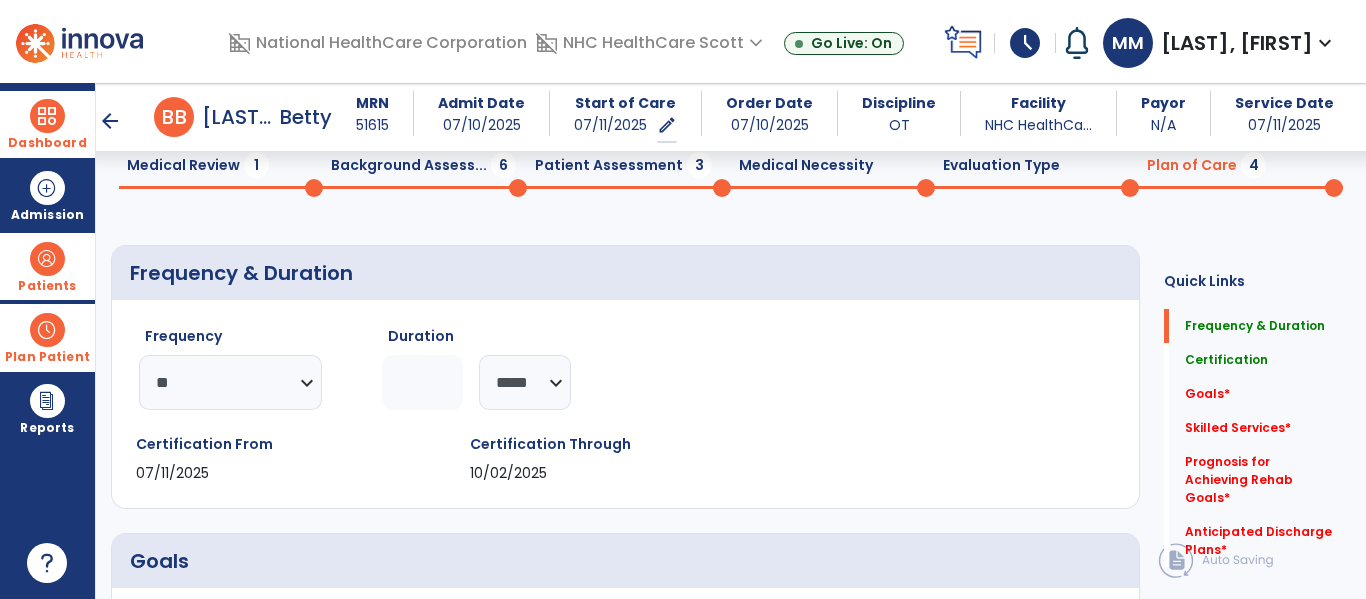 type on "**" 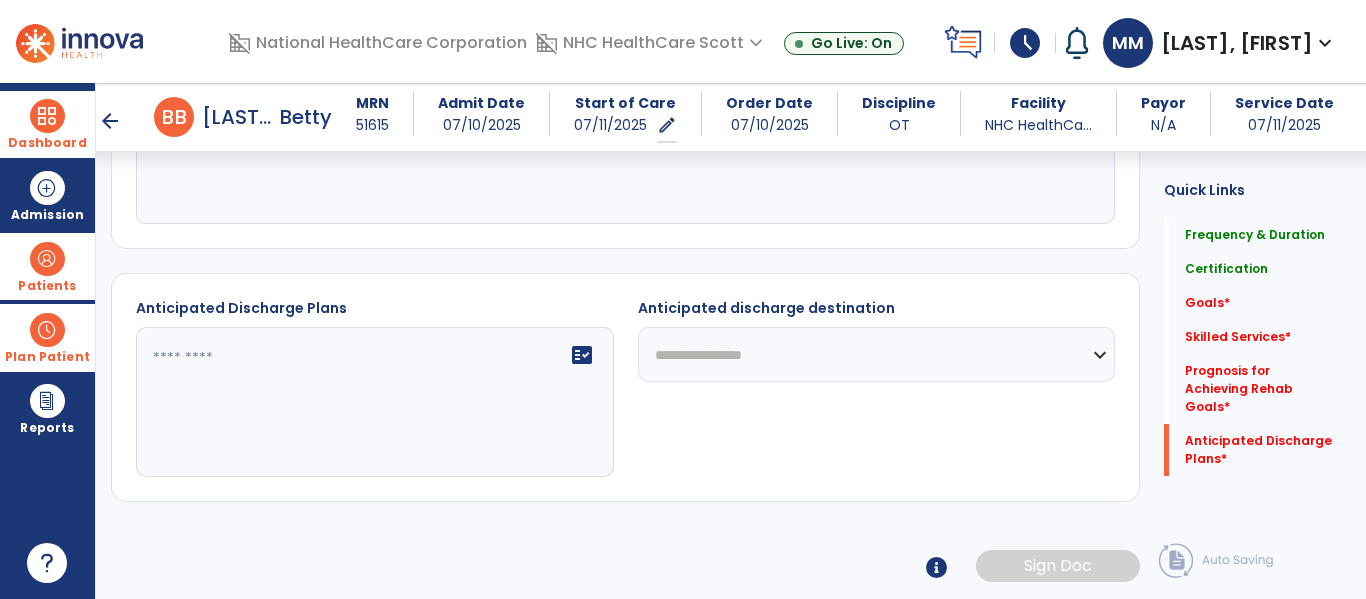 scroll, scrollTop: 0, scrollLeft: 0, axis: both 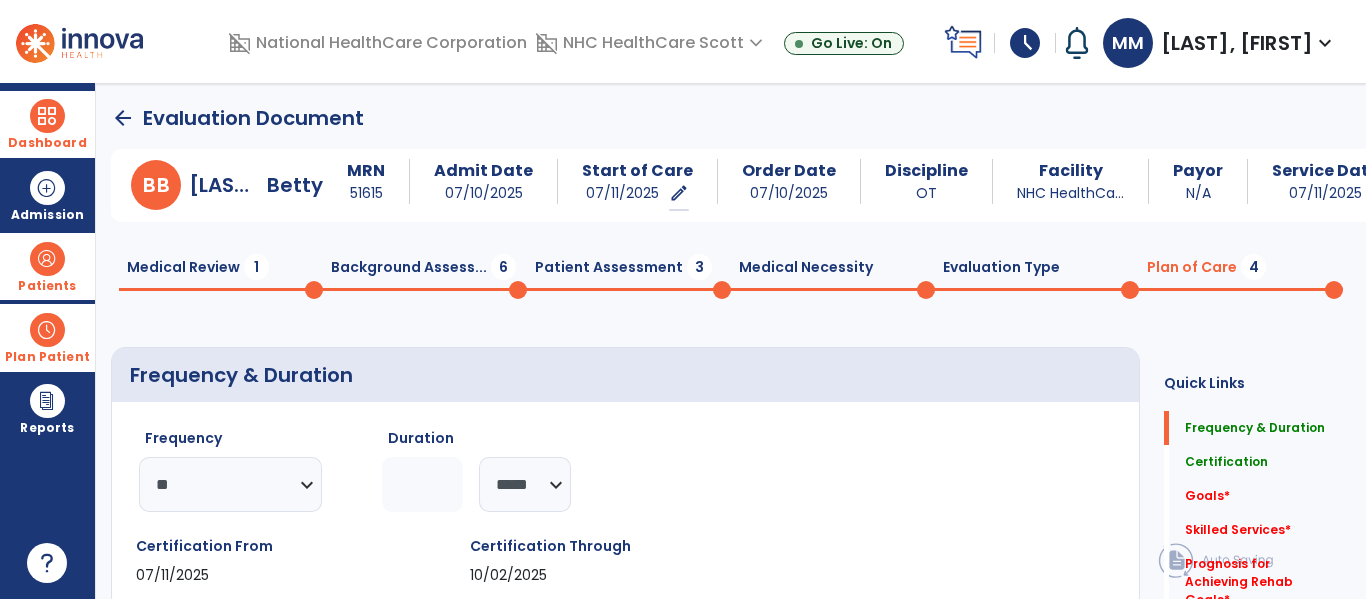 click at bounding box center [47, 330] 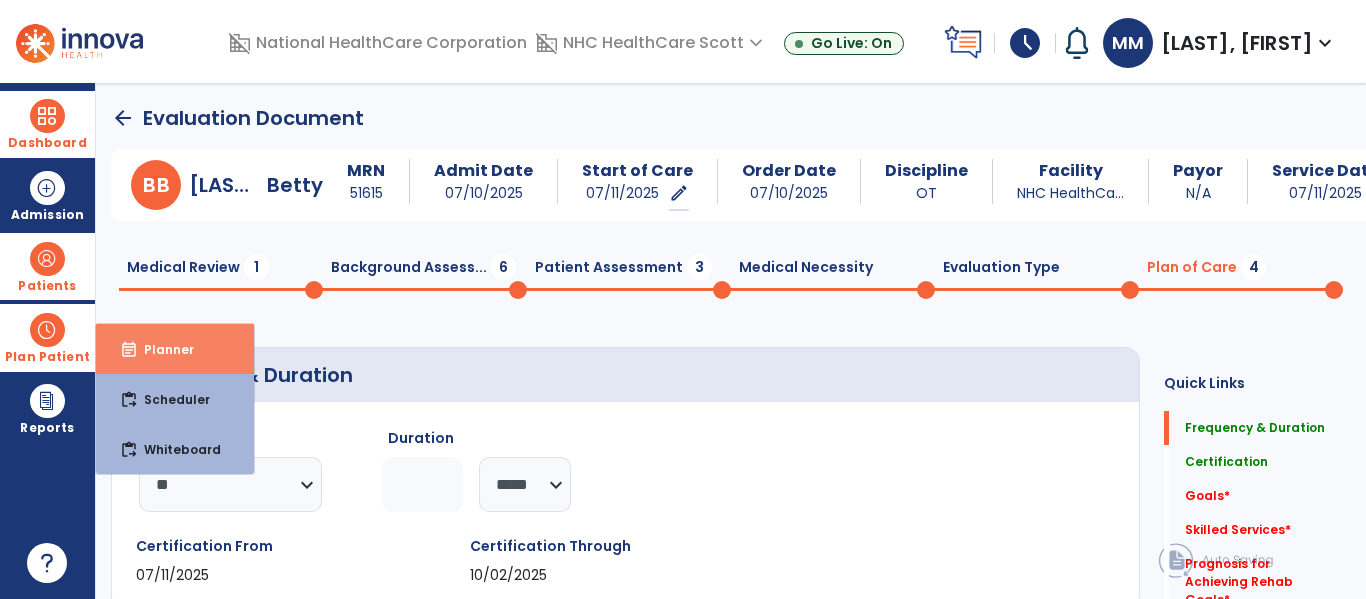 click on "event_note  Planner" at bounding box center [175, 349] 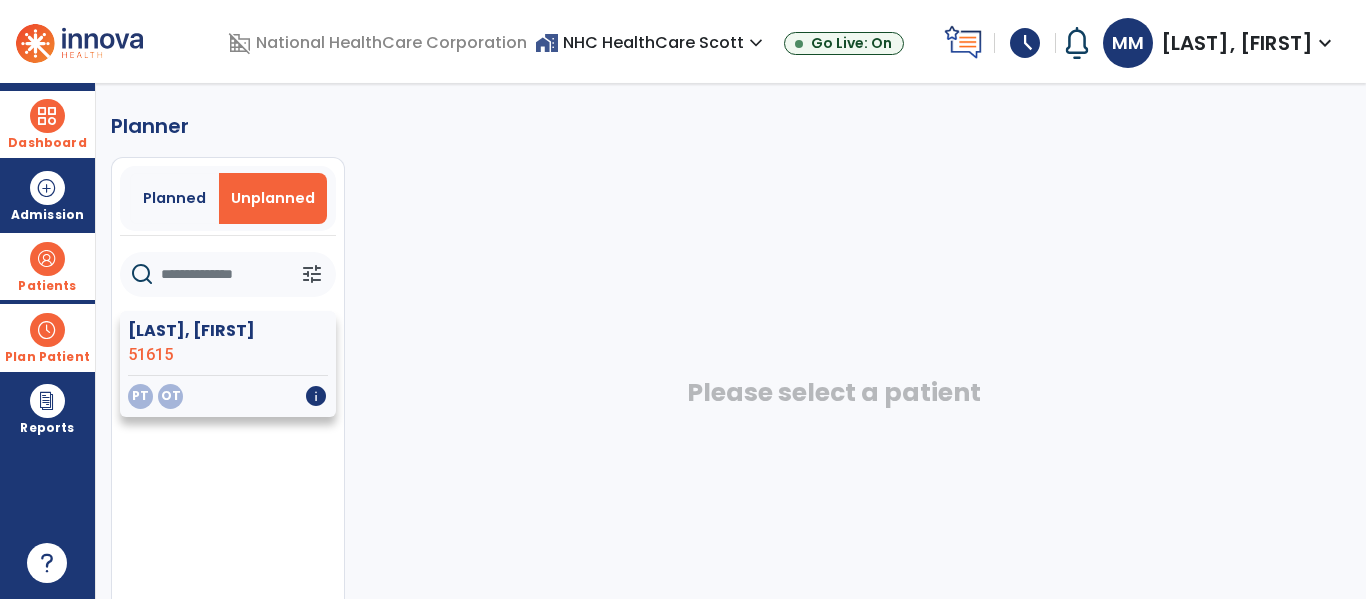 click on "[LAST], [FIRST]" 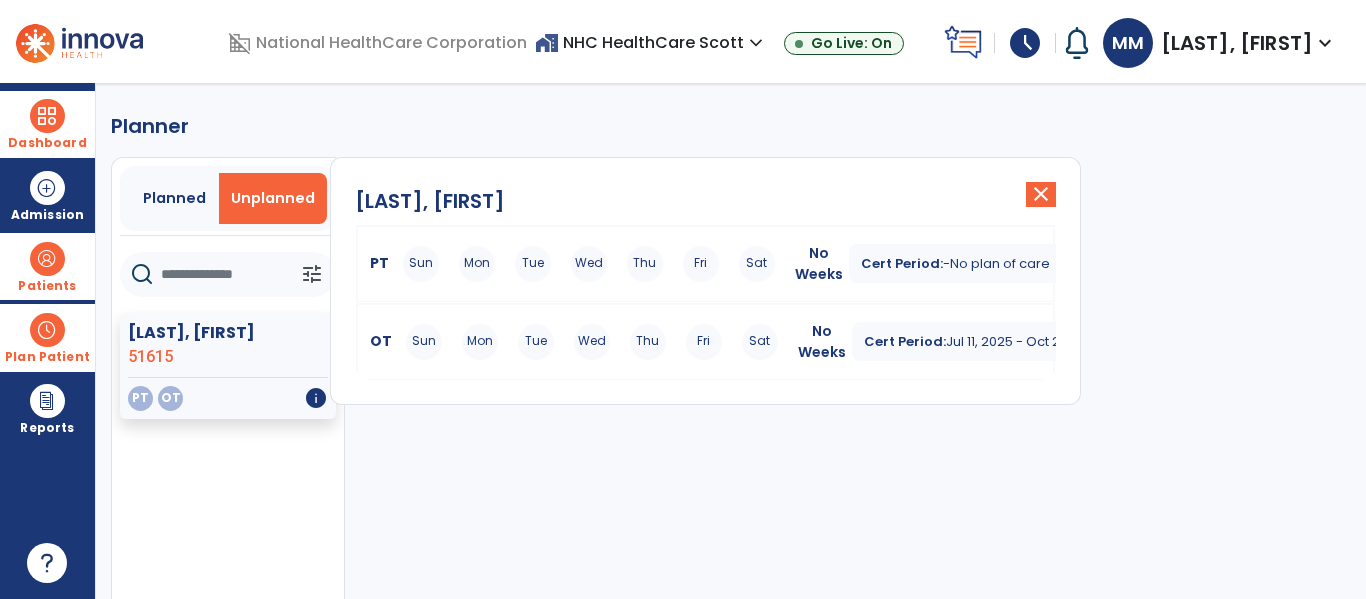 click on "Mon" at bounding box center (477, 264) 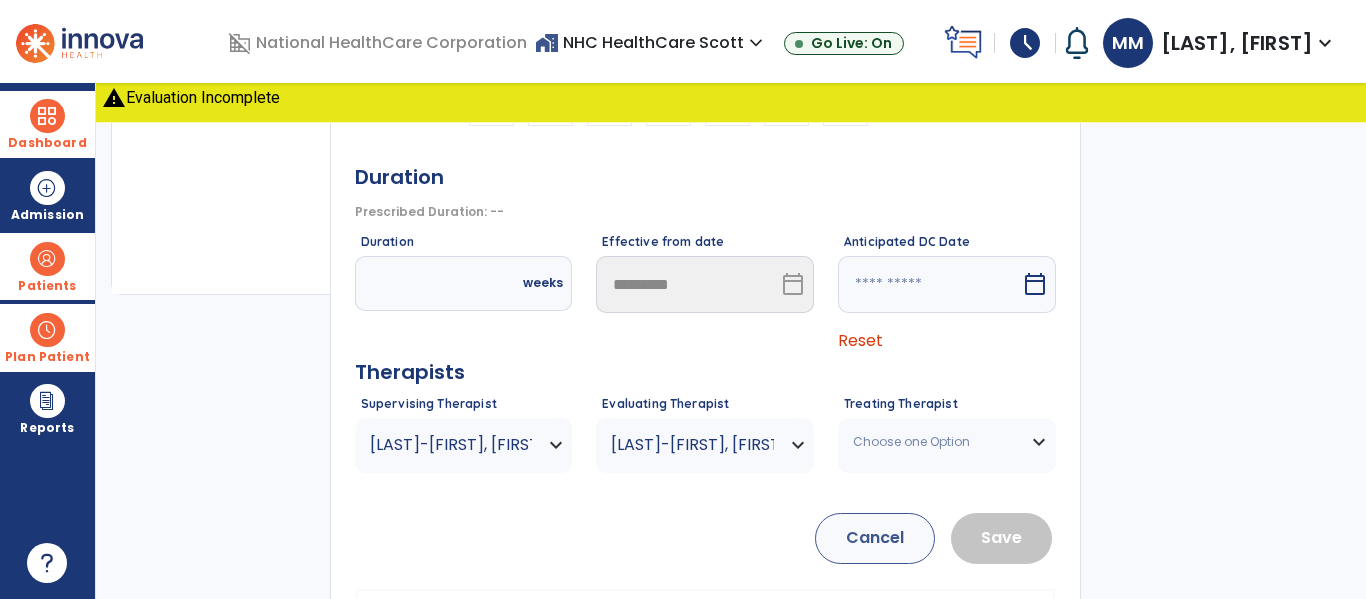 scroll, scrollTop: 489, scrollLeft: 0, axis: vertical 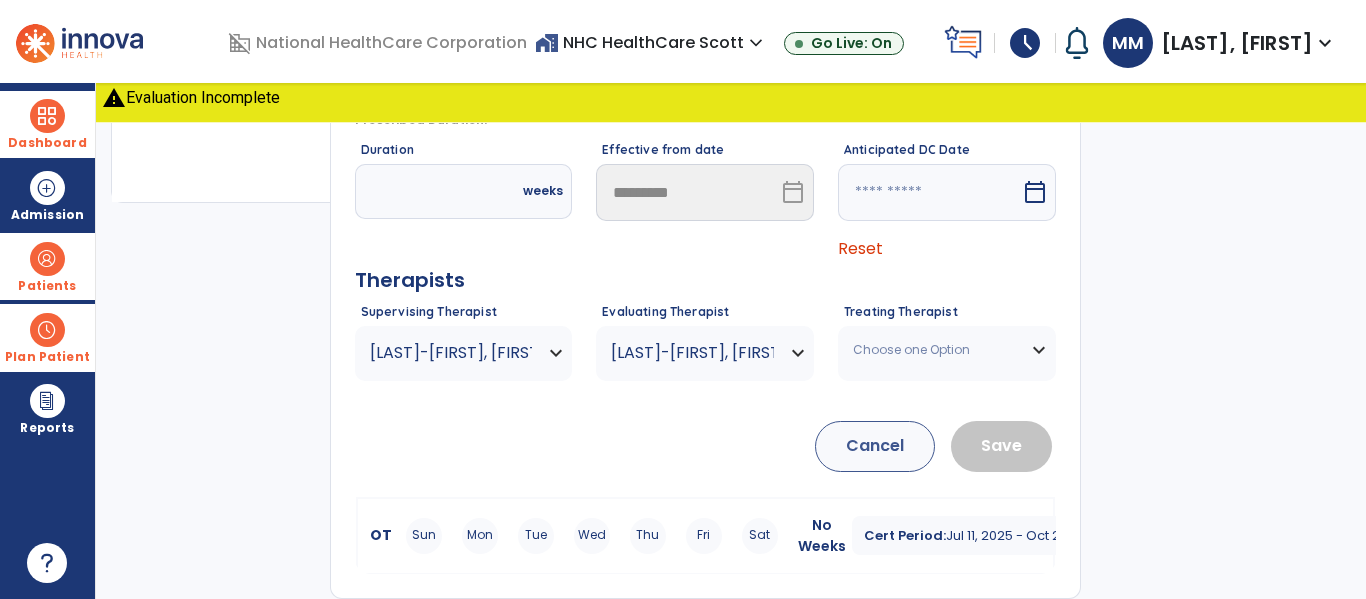 click on "Mon" at bounding box center (480, 536) 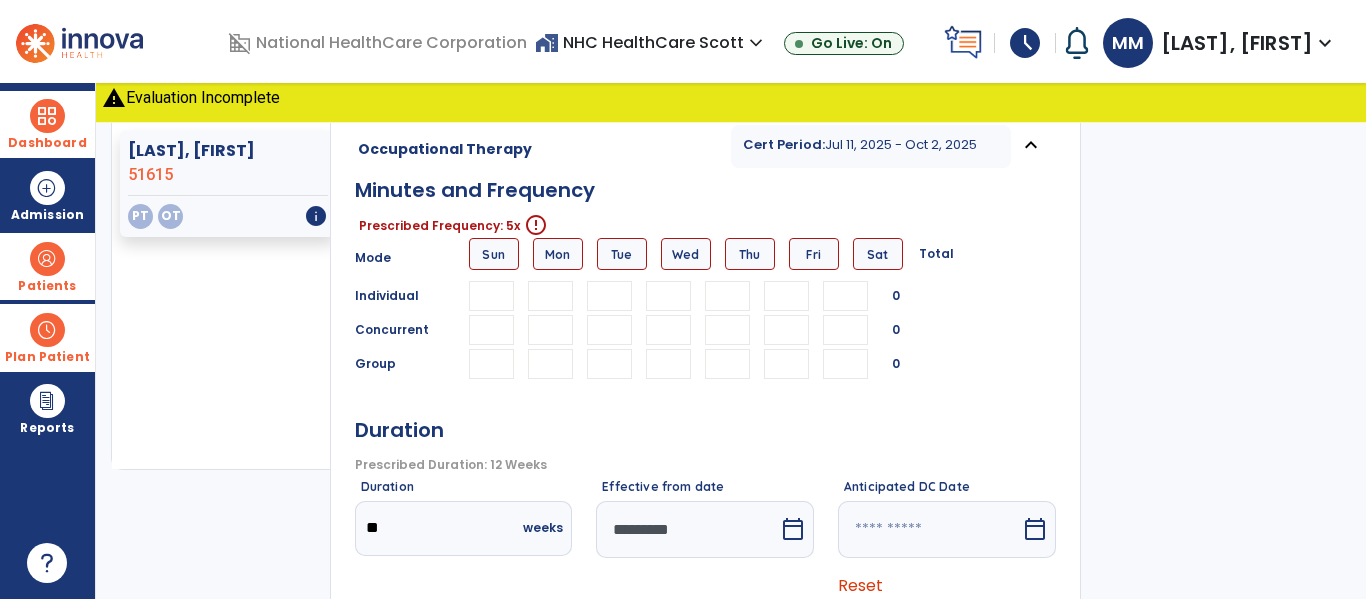 scroll, scrollTop: 190, scrollLeft: 0, axis: vertical 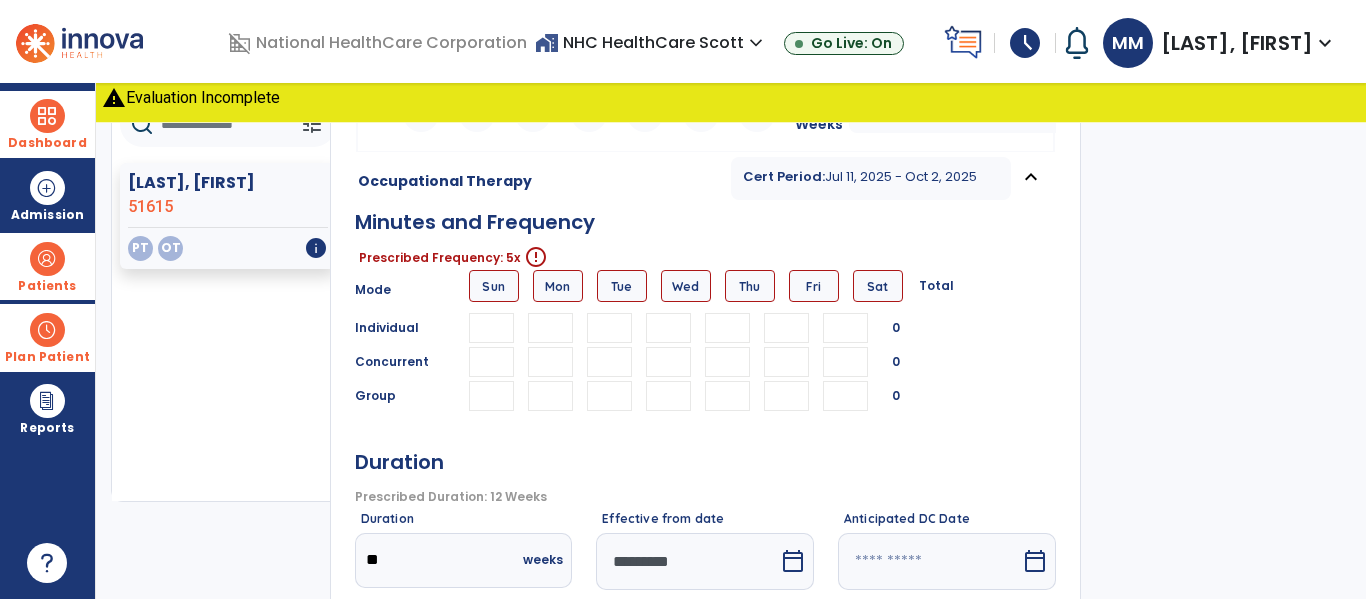 click at bounding box center [550, 328] 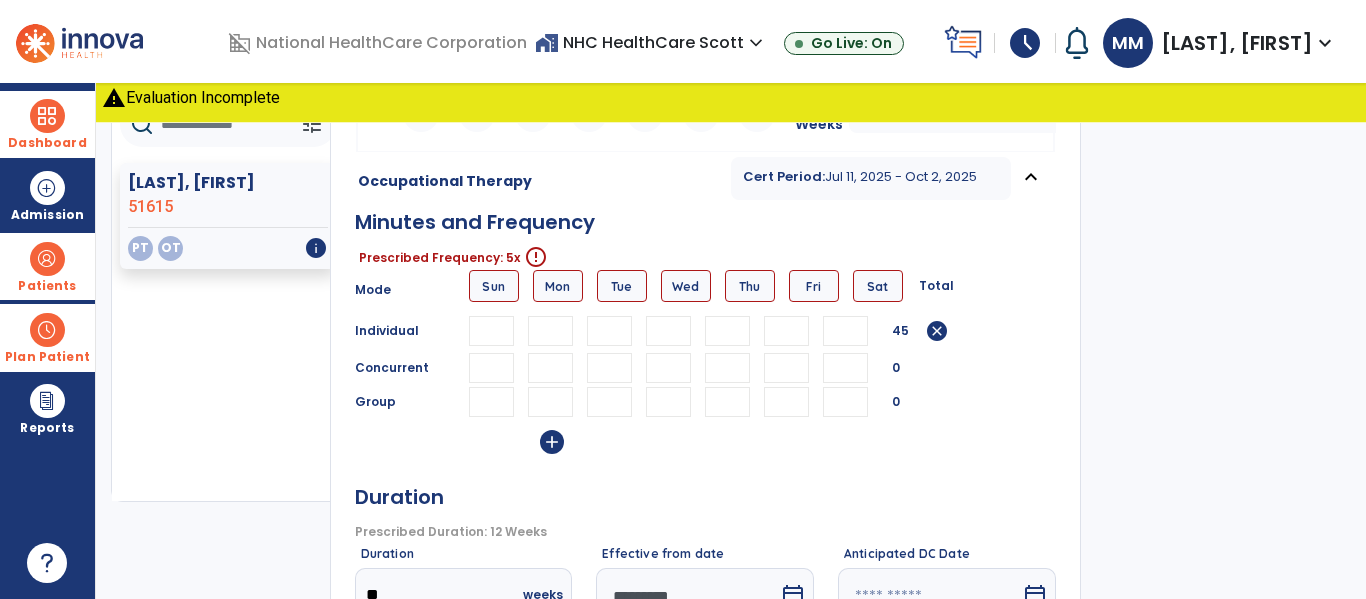 scroll, scrollTop: 0, scrollLeft: 1, axis: horizontal 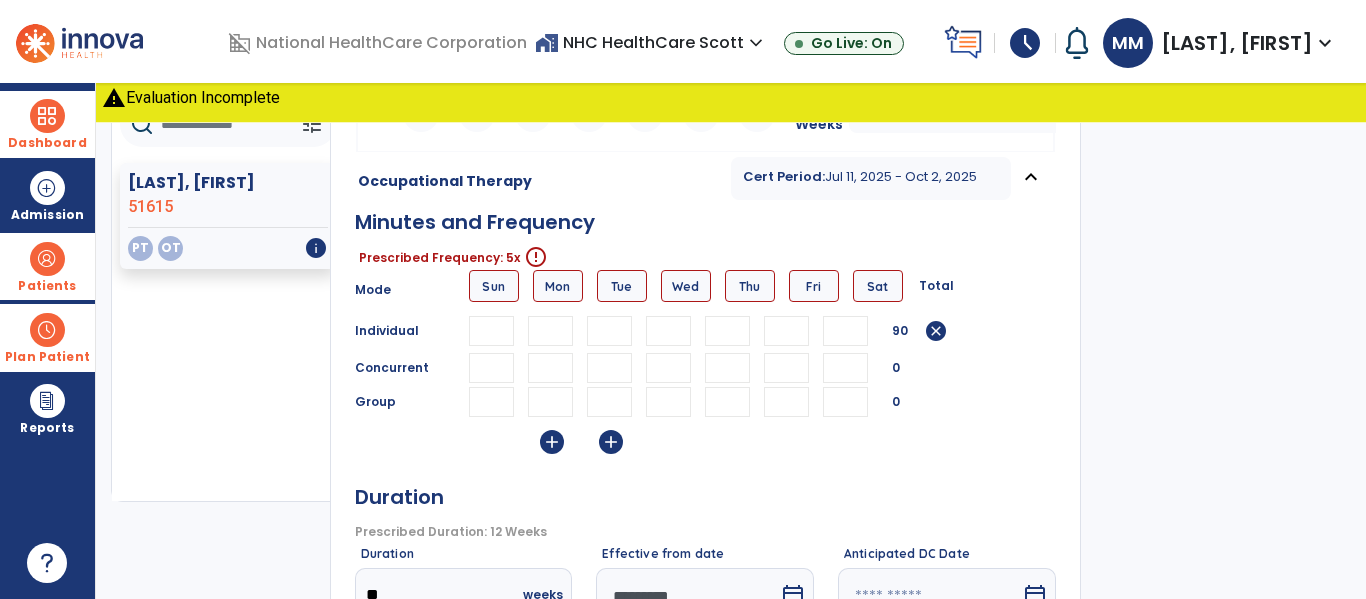 type on "**" 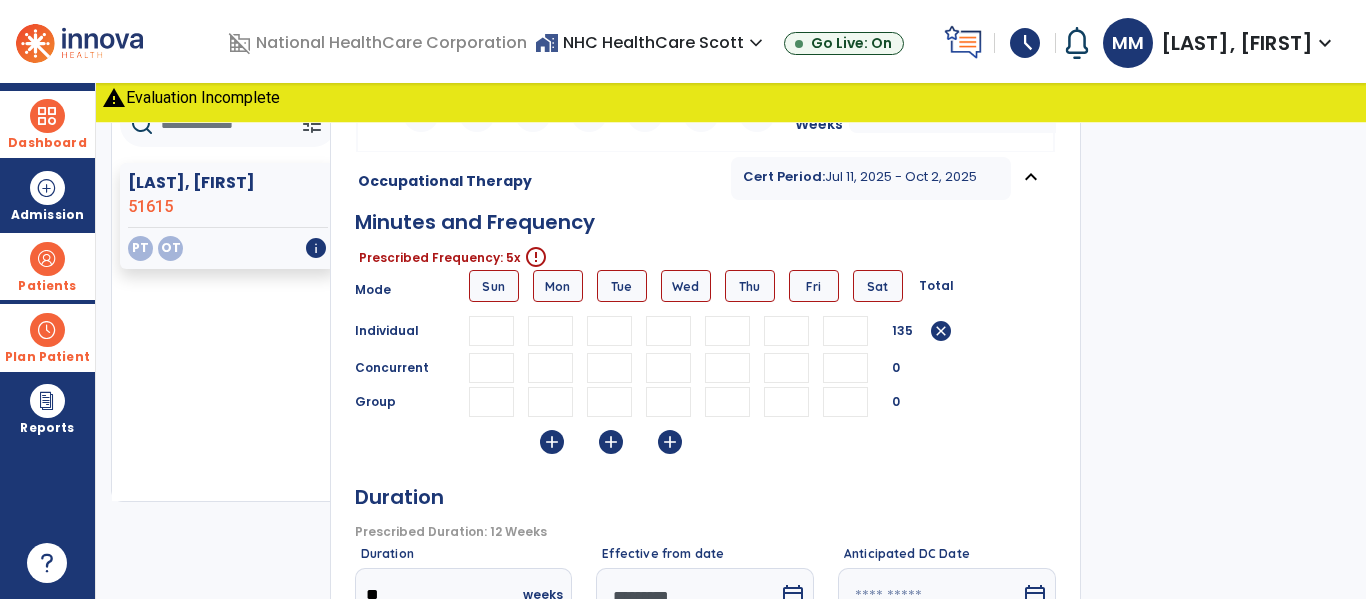 scroll, scrollTop: 0, scrollLeft: 1, axis: horizontal 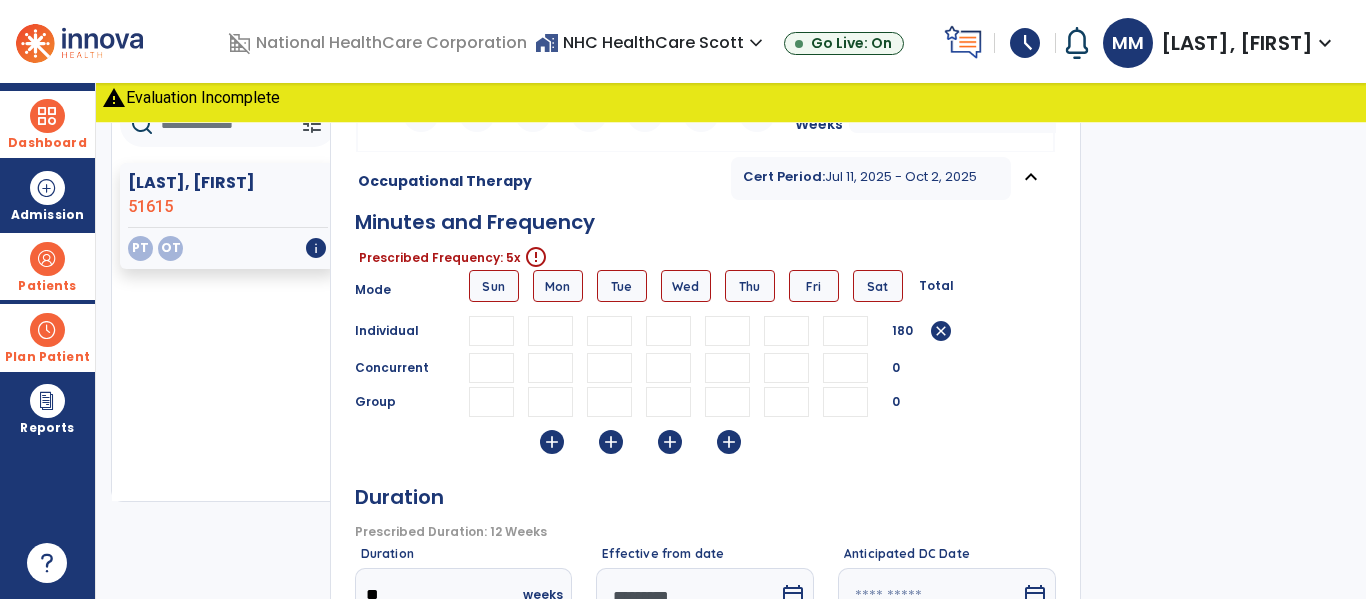 type on "**" 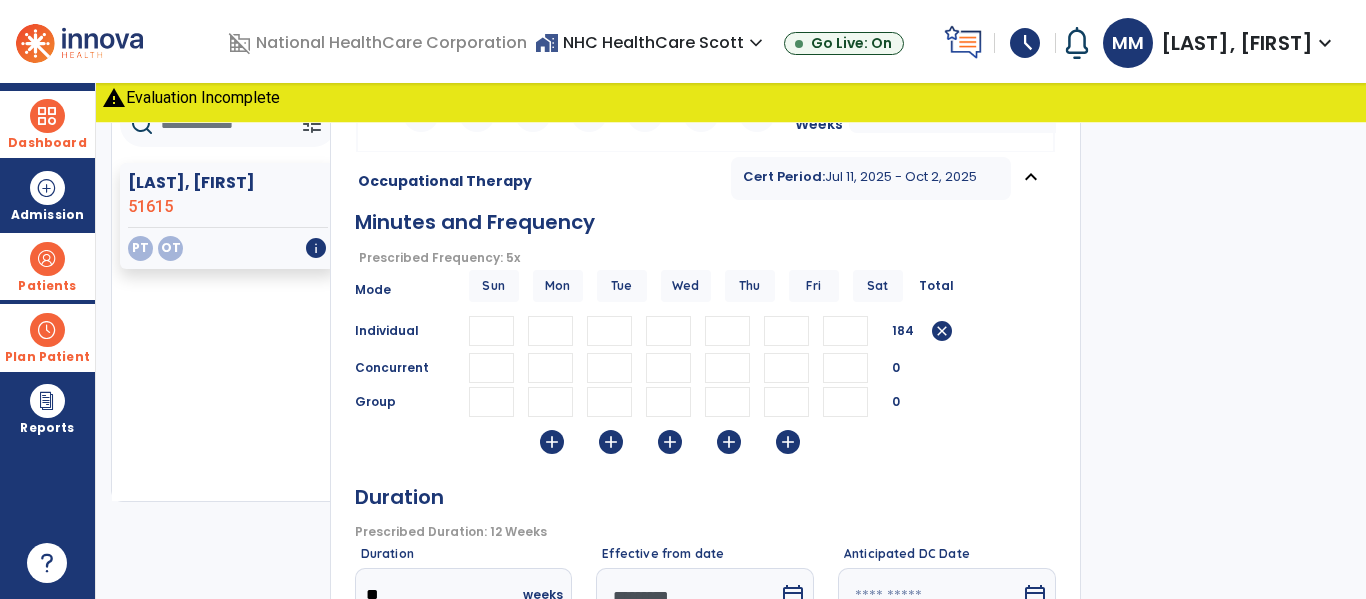 scroll, scrollTop: 0, scrollLeft: 1, axis: horizontal 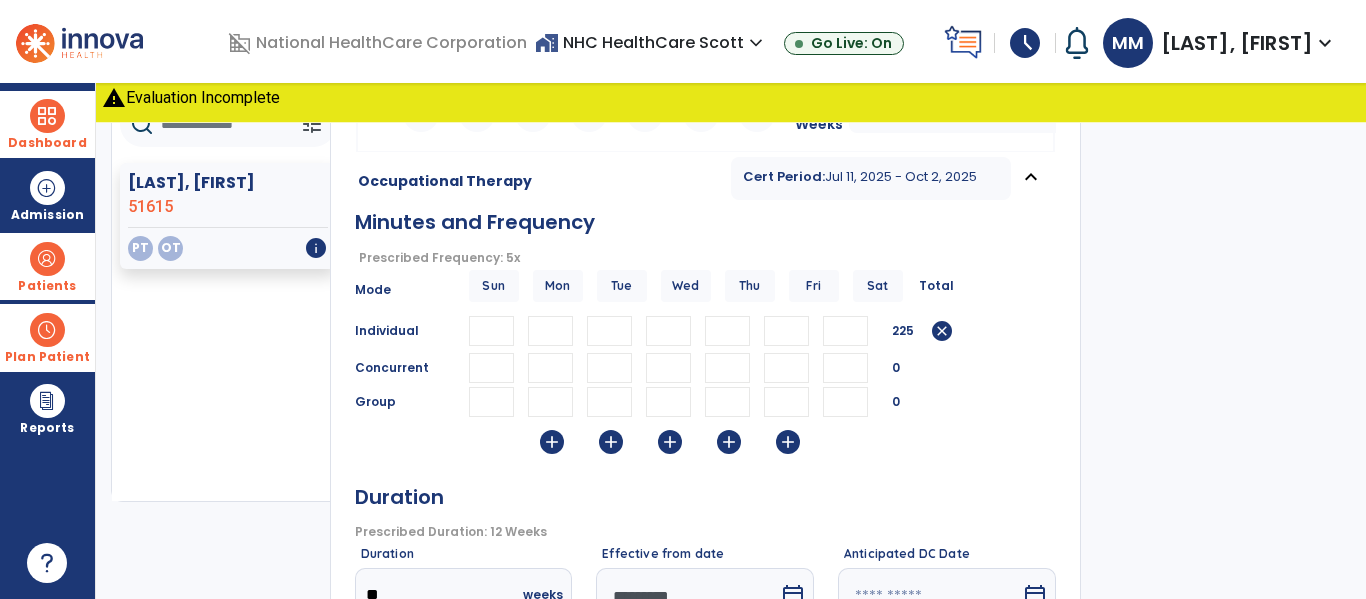 type on "**" 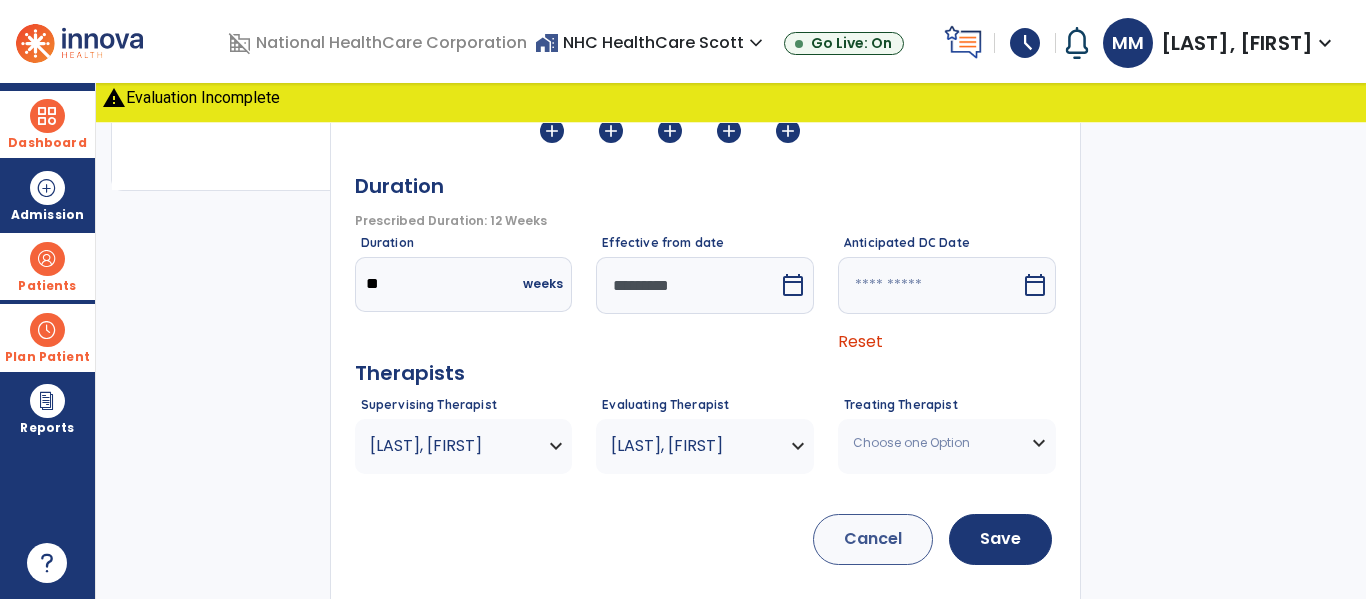 scroll, scrollTop: 516, scrollLeft: 0, axis: vertical 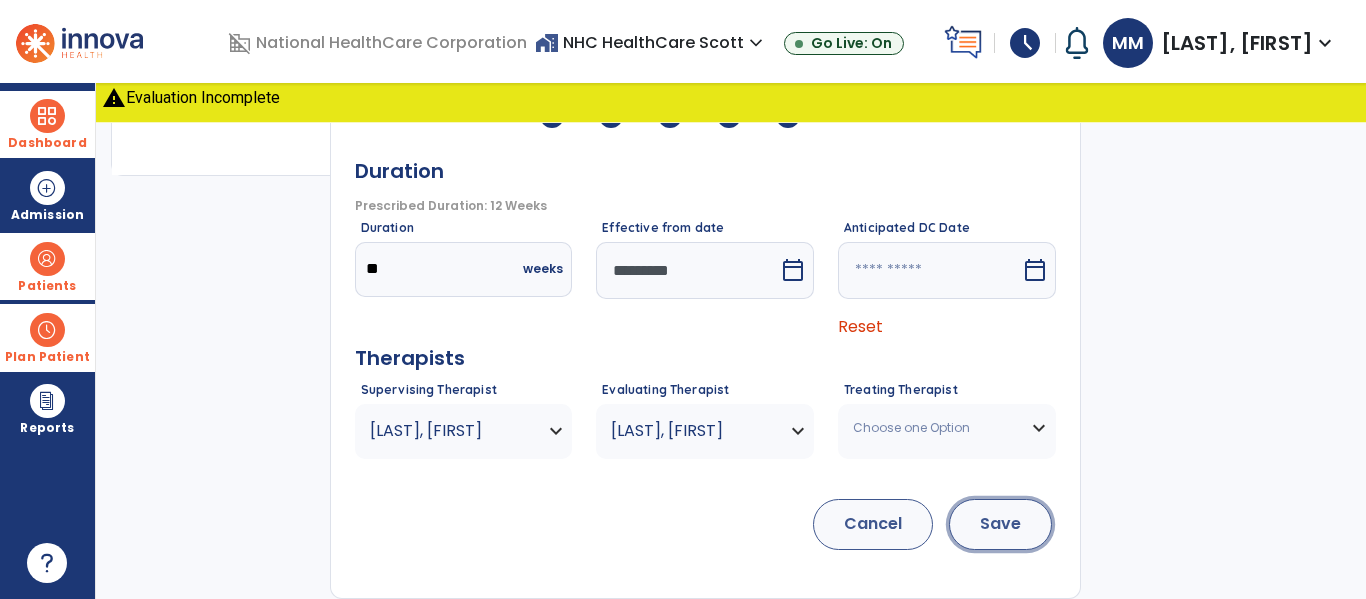 click on "Save" at bounding box center [1000, 524] 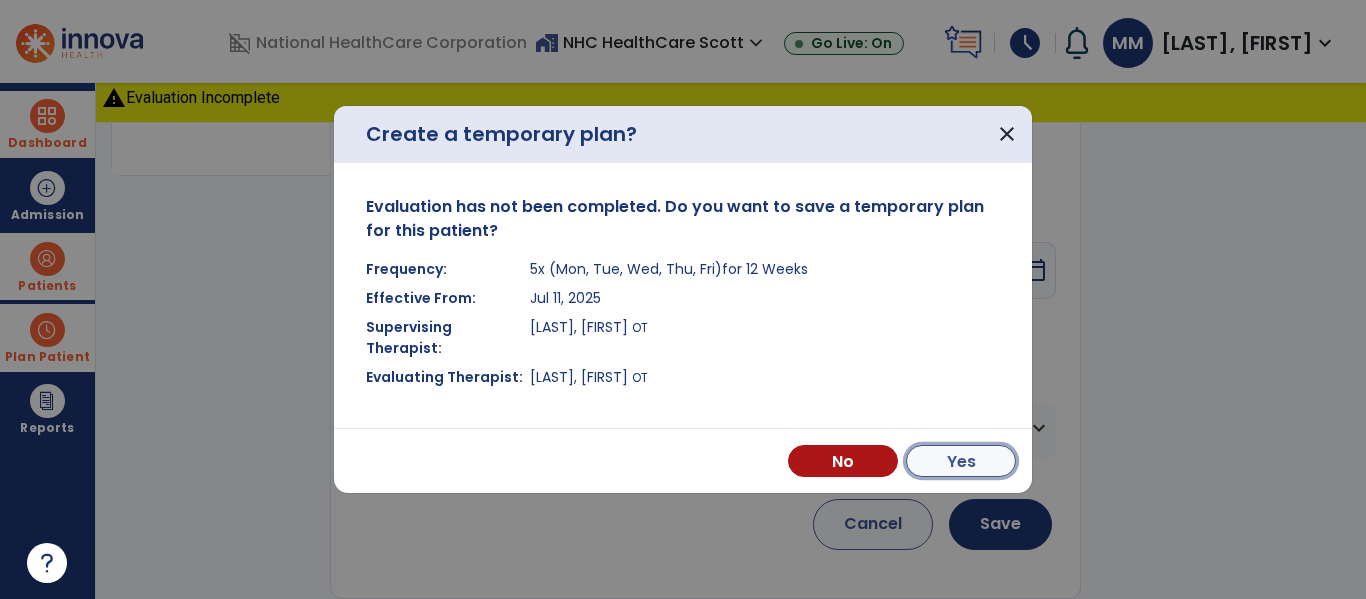 click on "Yes" at bounding box center (961, 461) 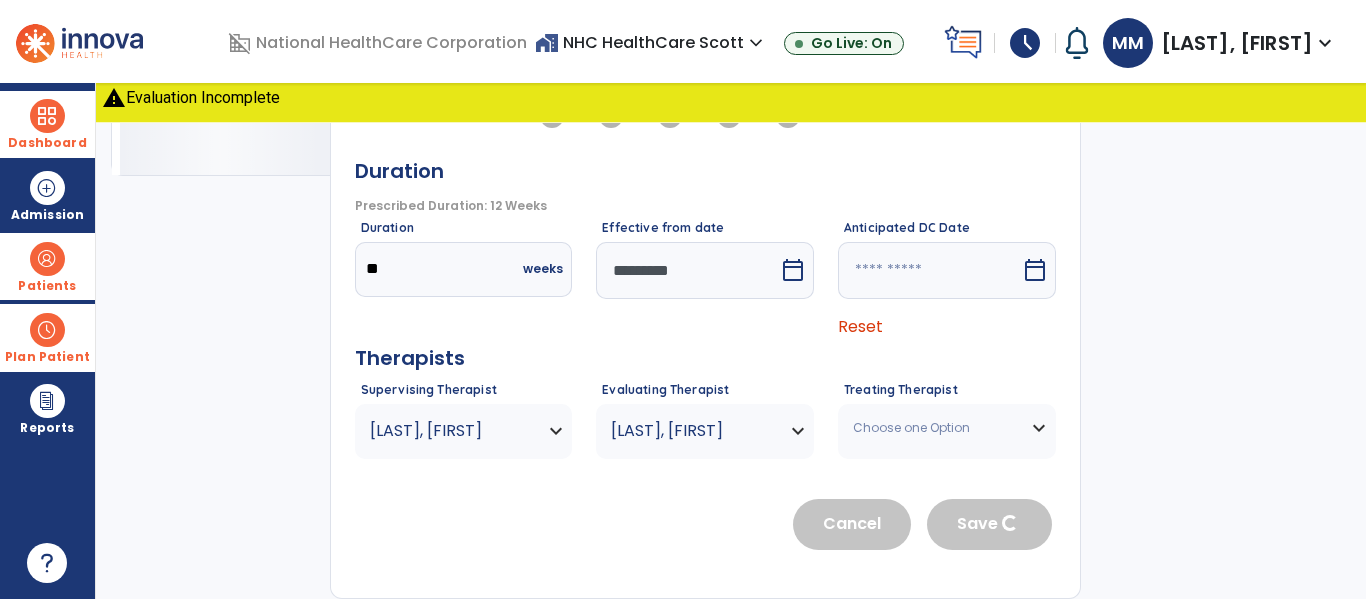 type 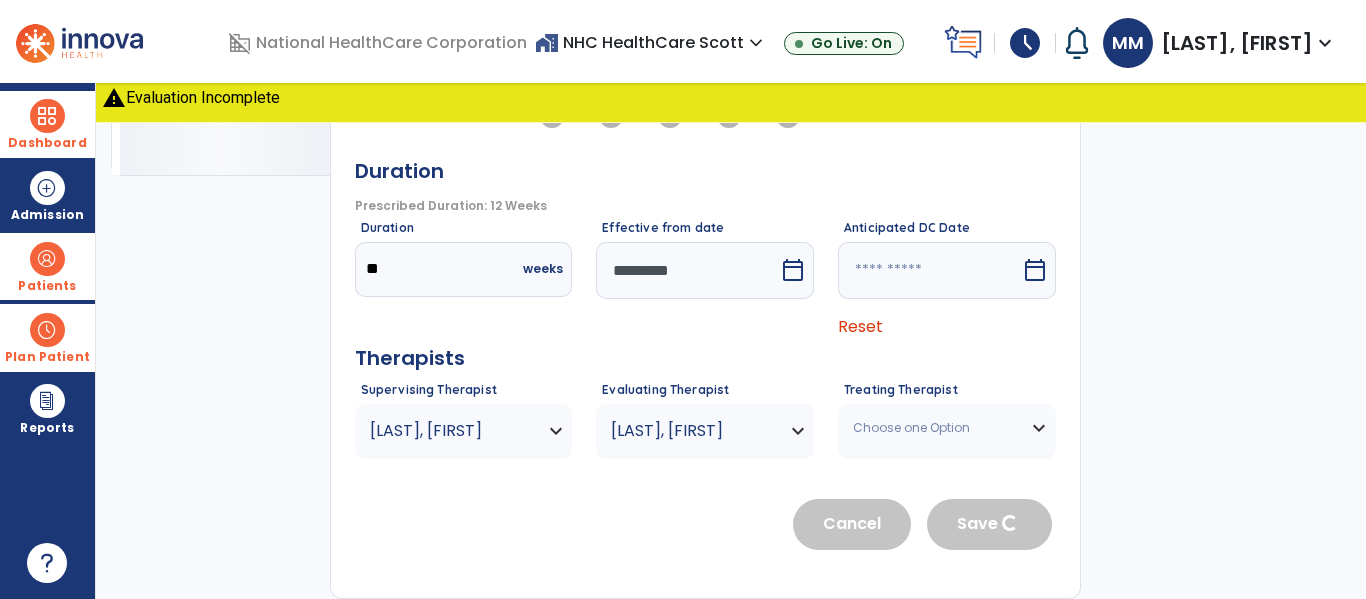 type 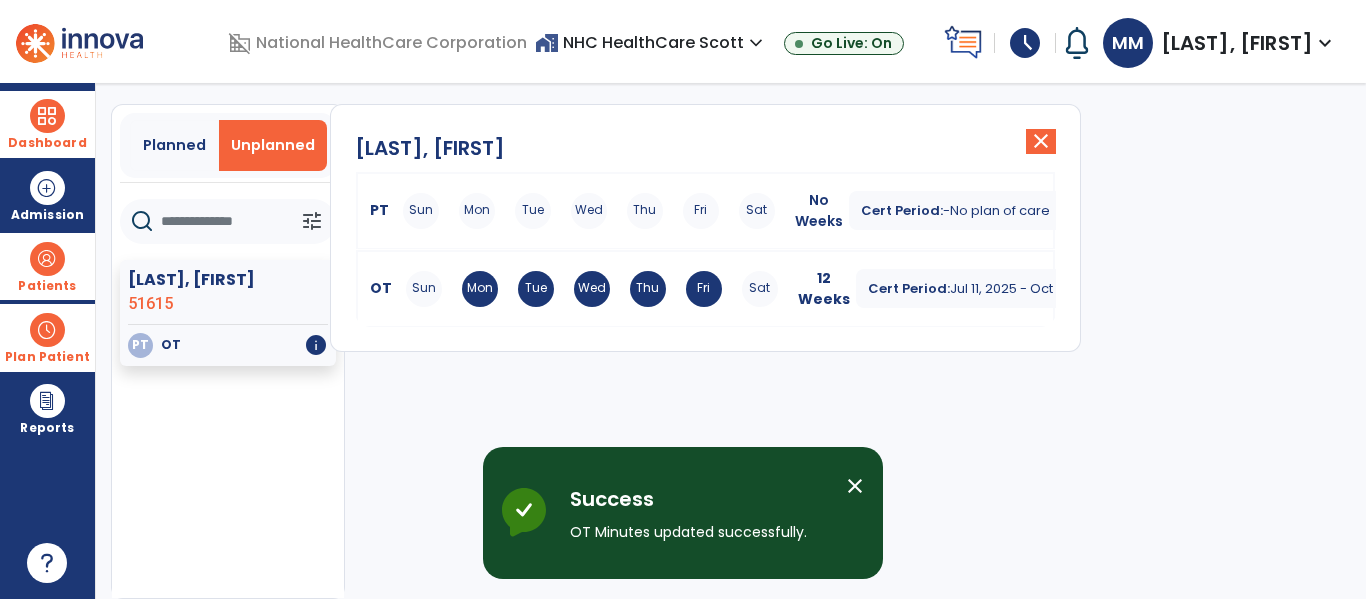 scroll, scrollTop: 53, scrollLeft: 0, axis: vertical 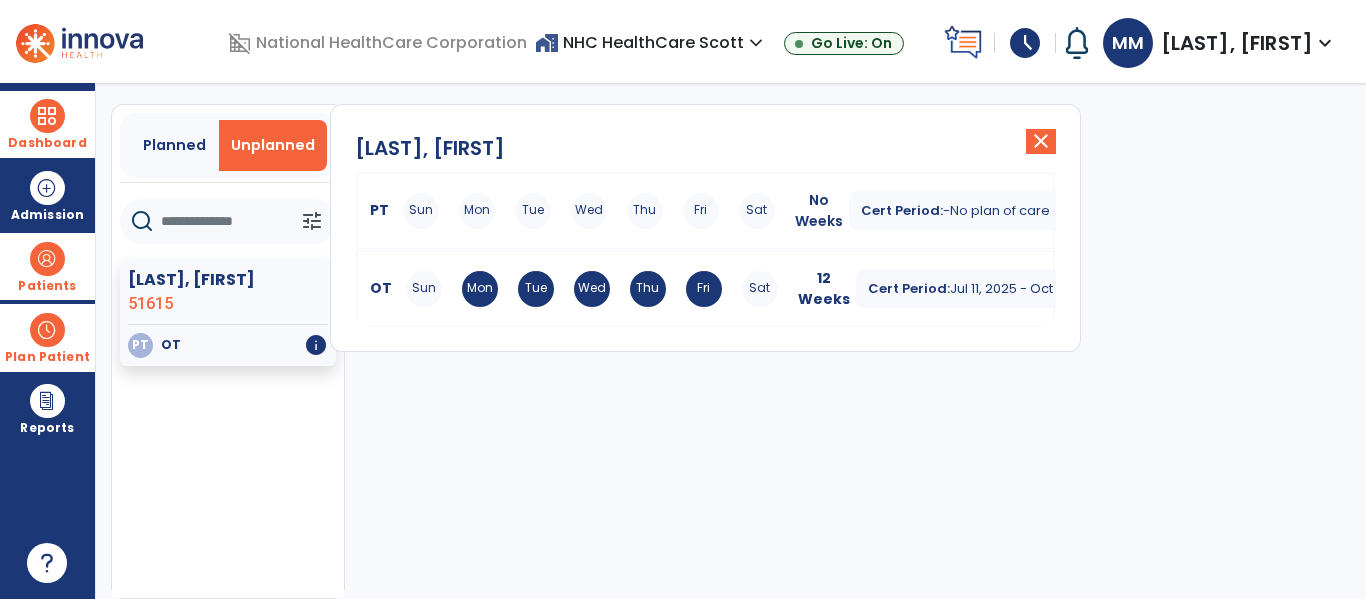 click on "Patients" at bounding box center (47, 286) 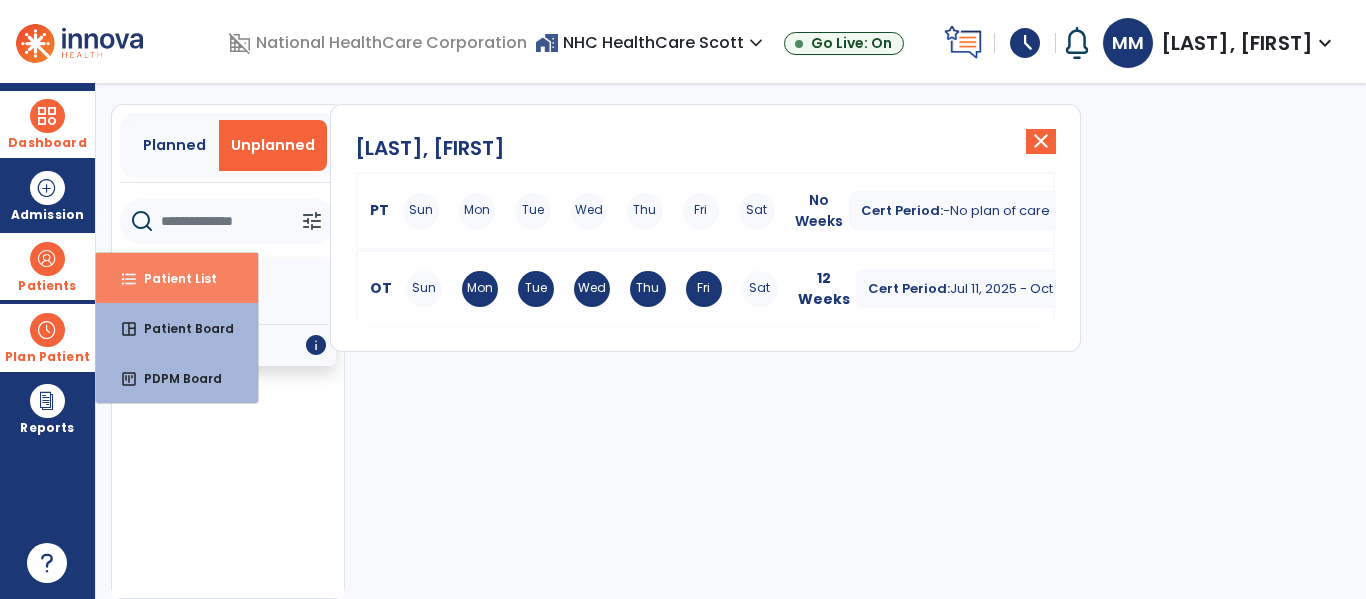 click on "format_list_bulleted  Patient List" at bounding box center [177, 278] 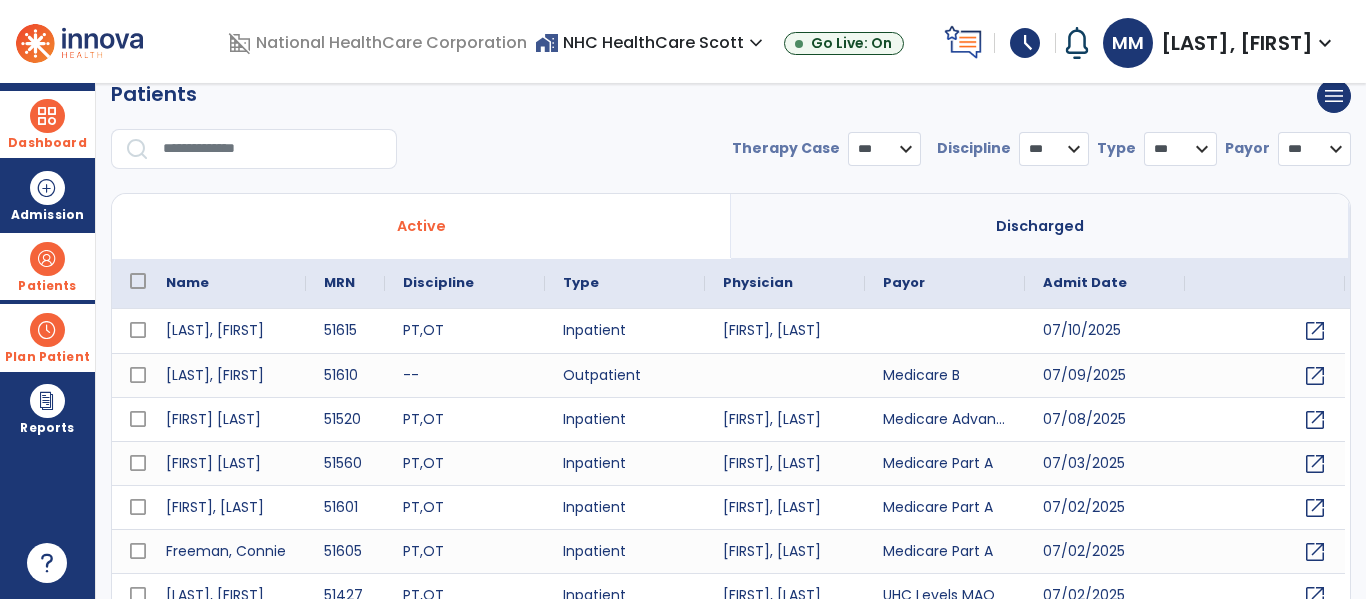 select on "***" 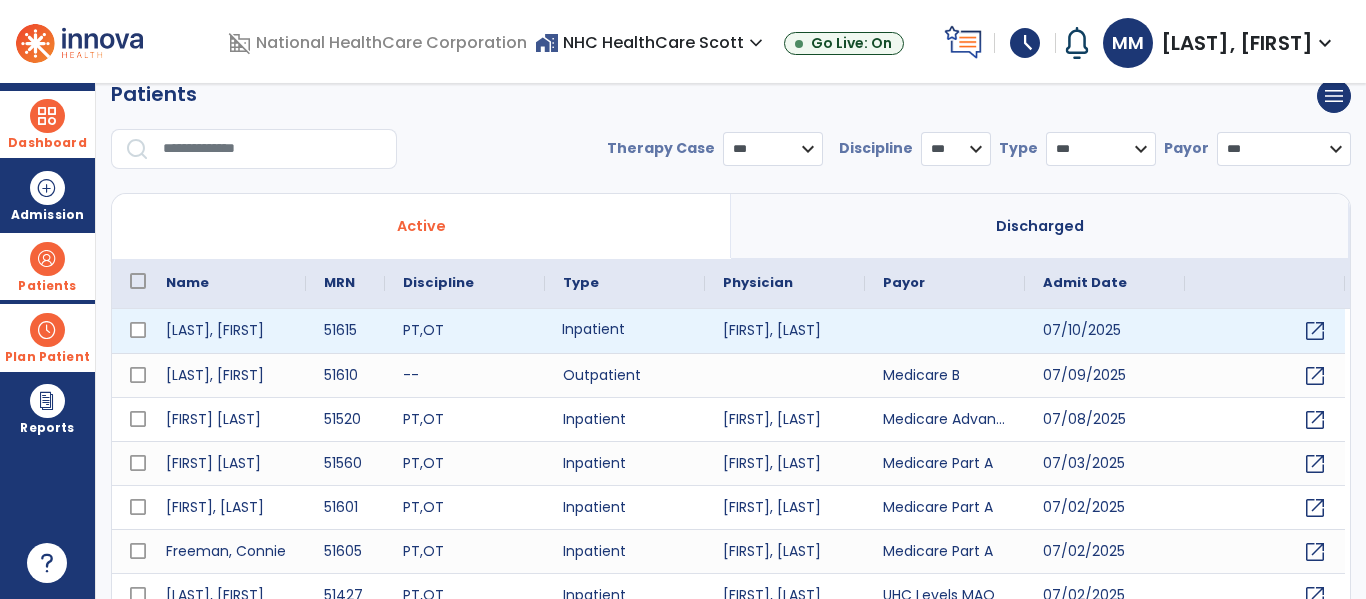 click on "Inpatient" at bounding box center [625, 331] 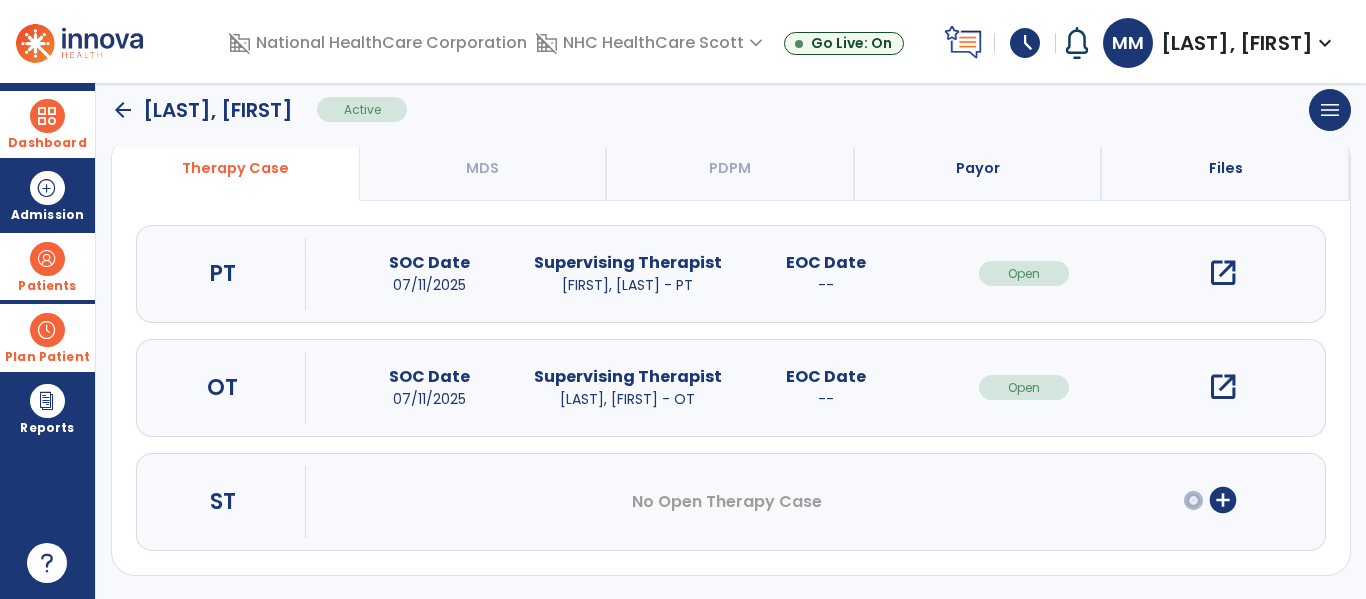 scroll, scrollTop: 162, scrollLeft: 0, axis: vertical 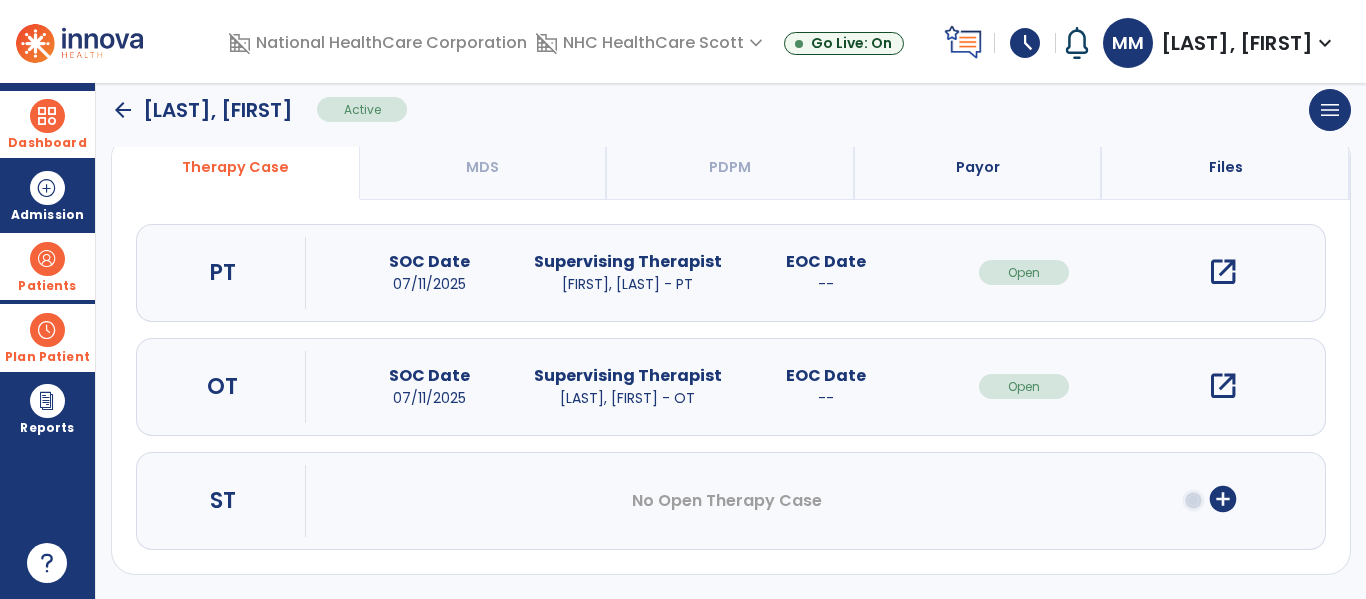 click on "open_in_new" at bounding box center [1223, 386] 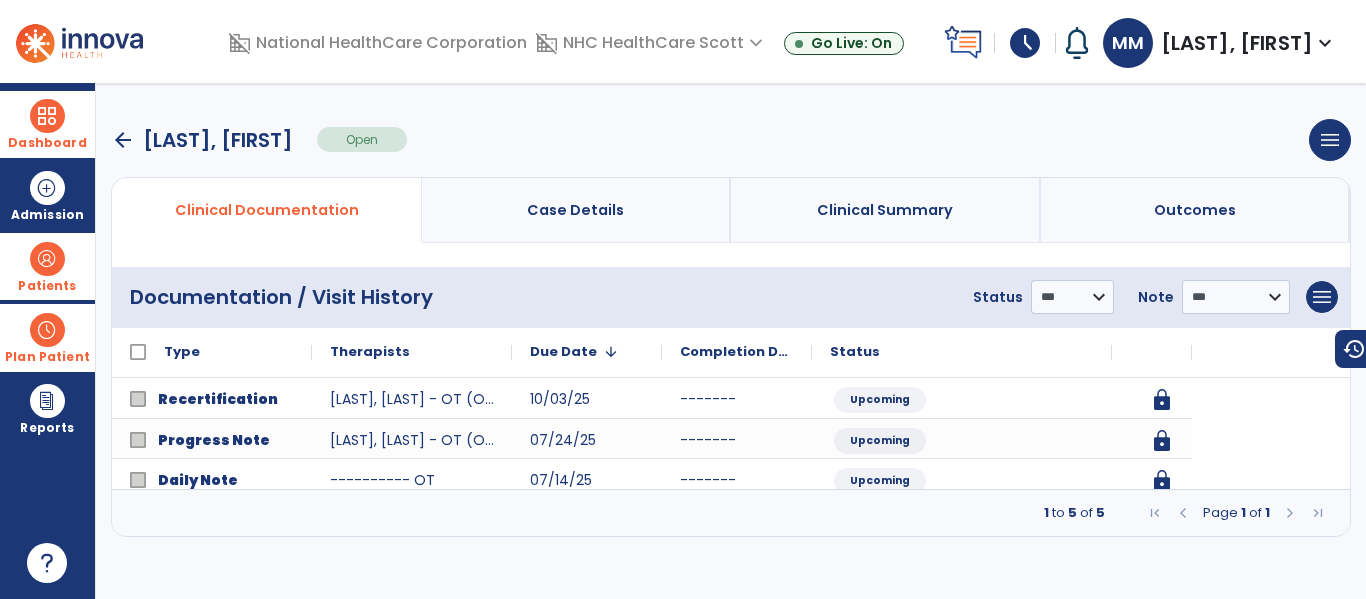 scroll, scrollTop: 0, scrollLeft: 0, axis: both 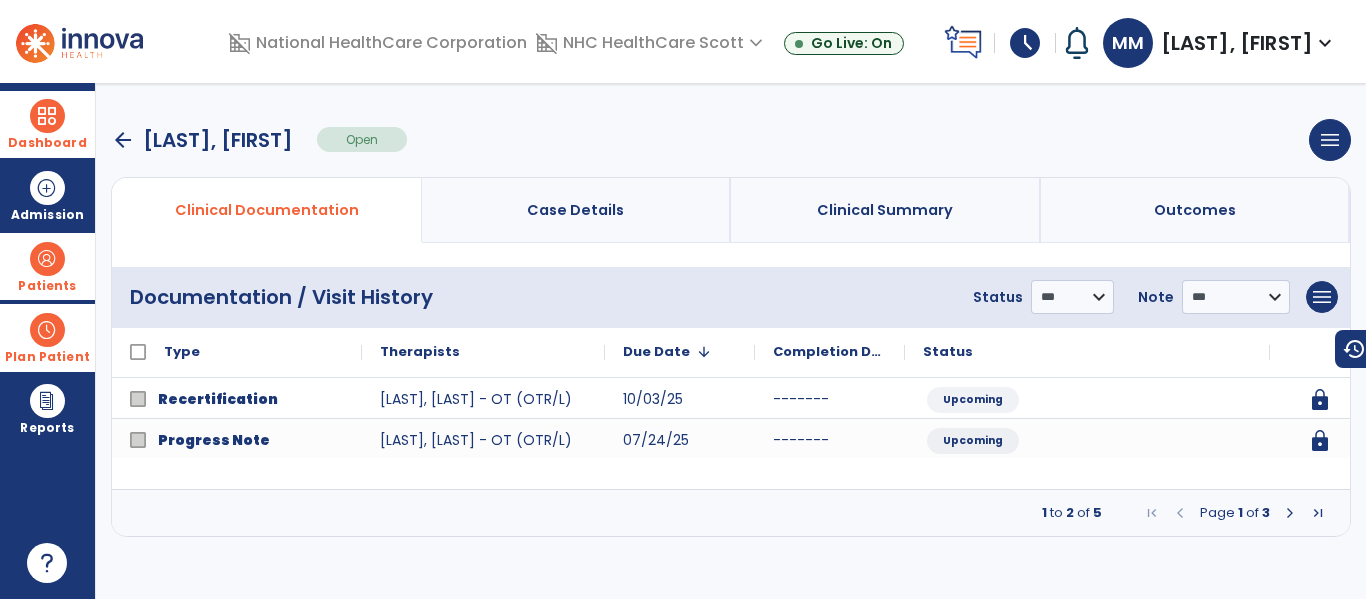 click at bounding box center [1290, 513] 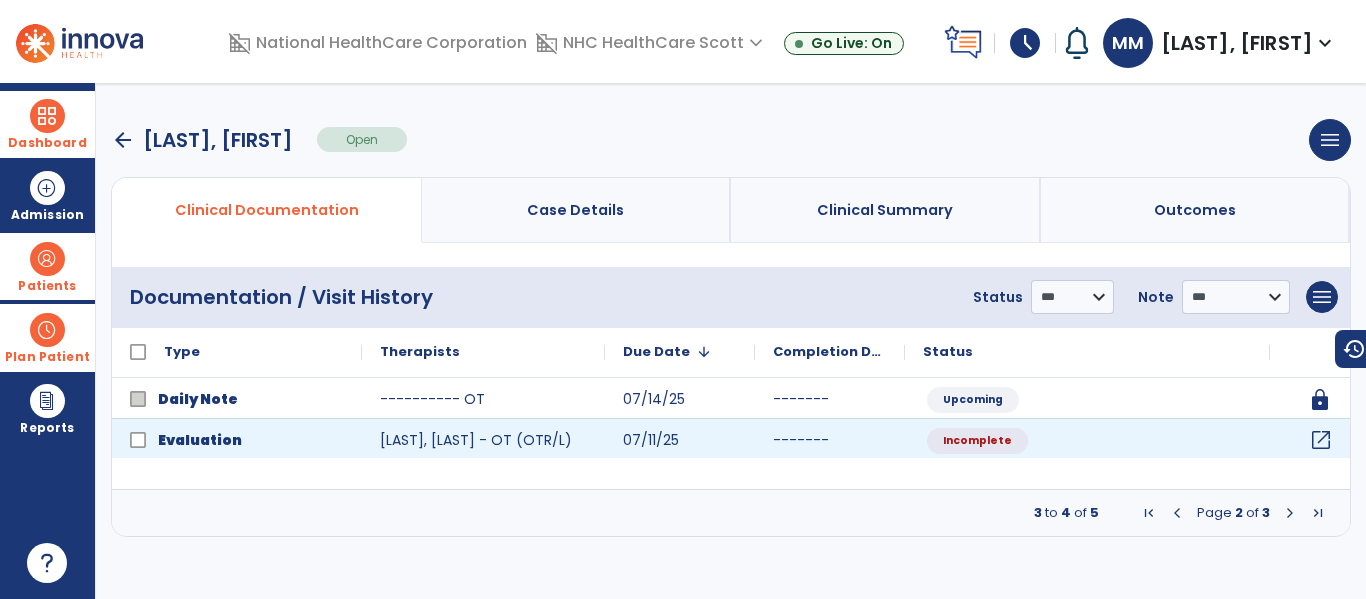 click on "open_in_new" 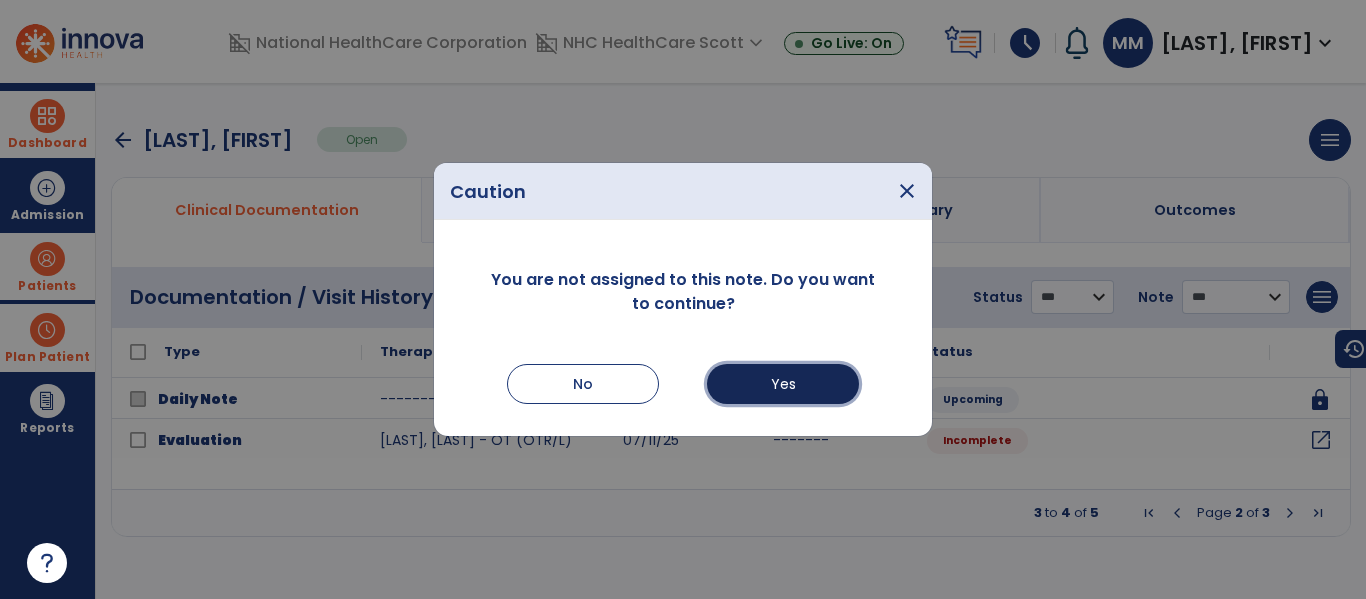 click on "Yes" at bounding box center [783, 384] 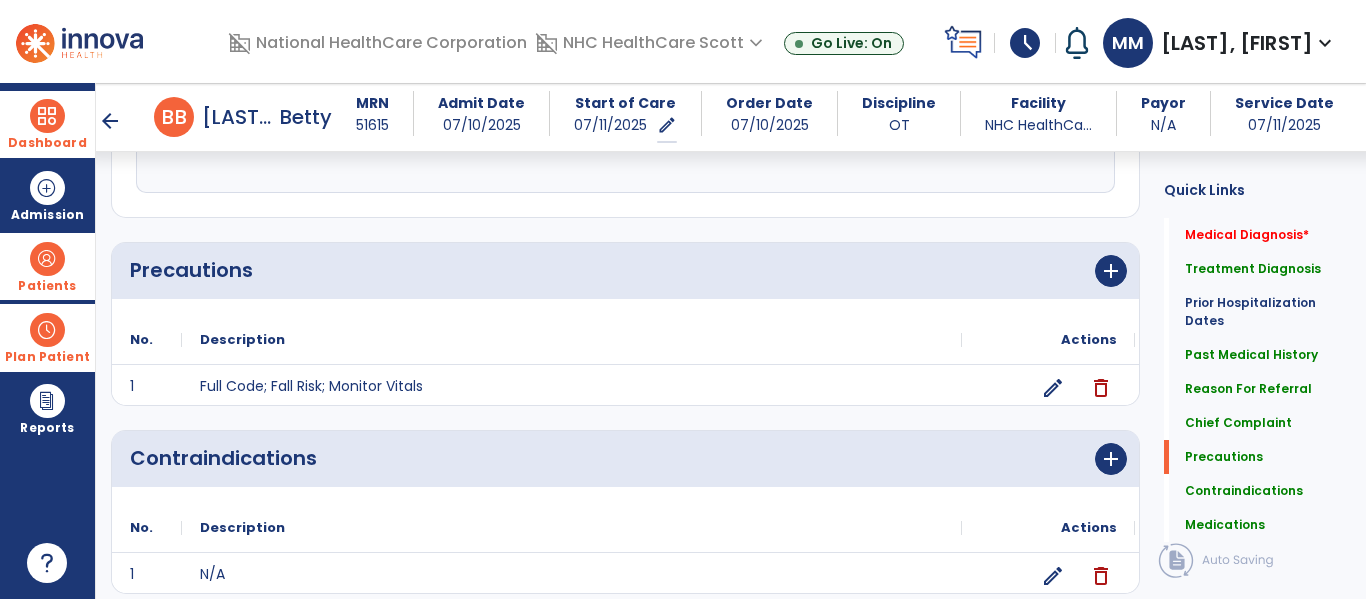 scroll, scrollTop: 1458, scrollLeft: 0, axis: vertical 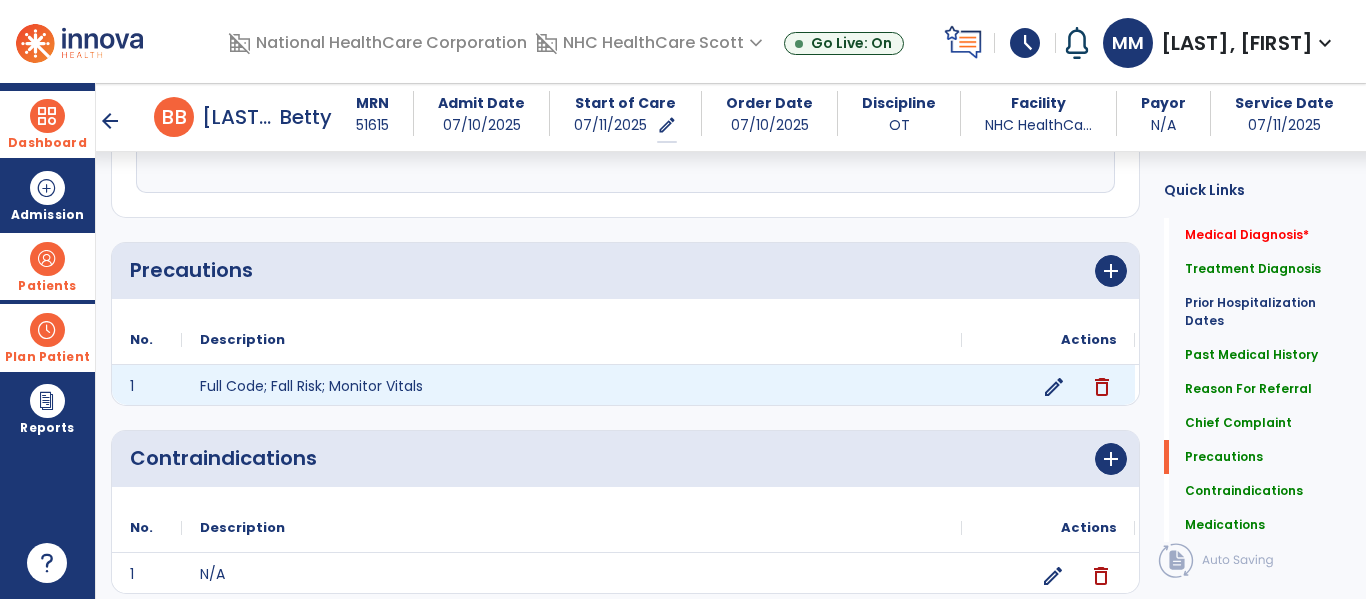 click on "edit" 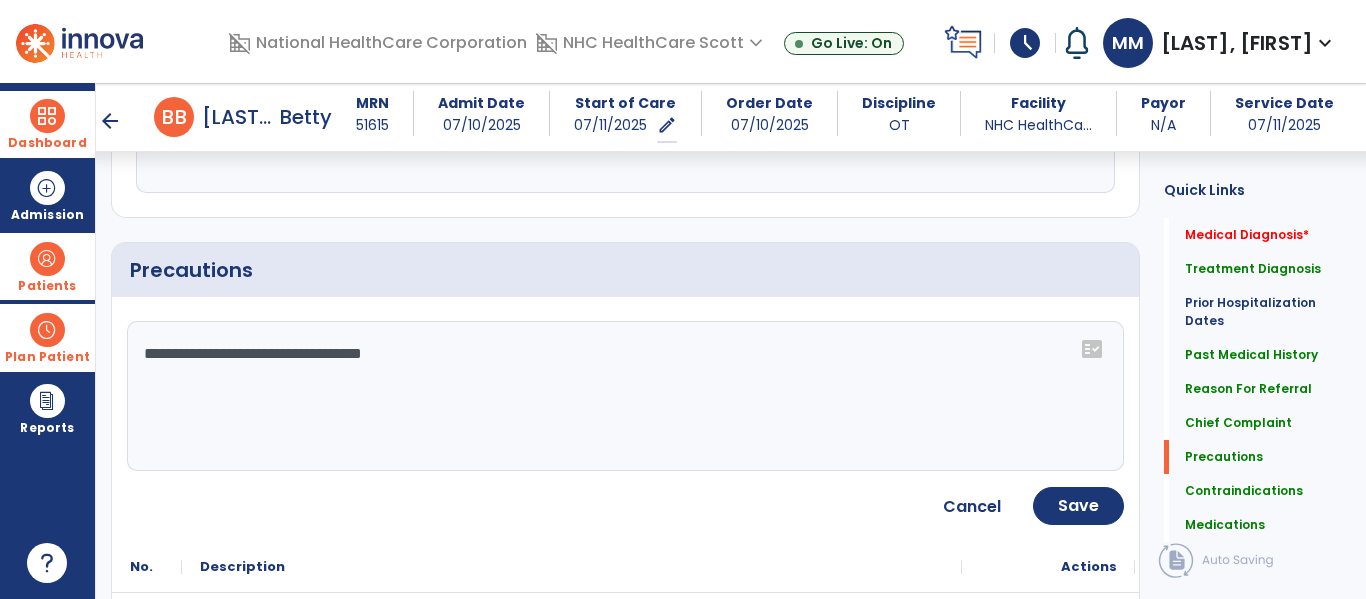 click on "**********" 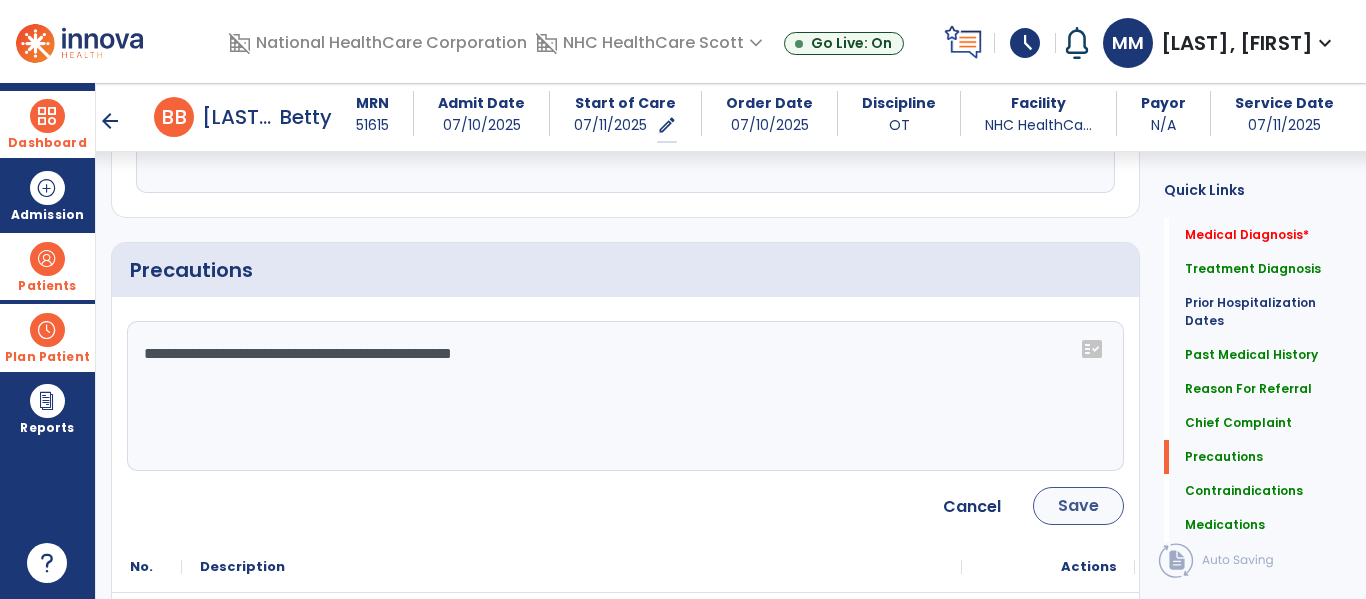 type on "**********" 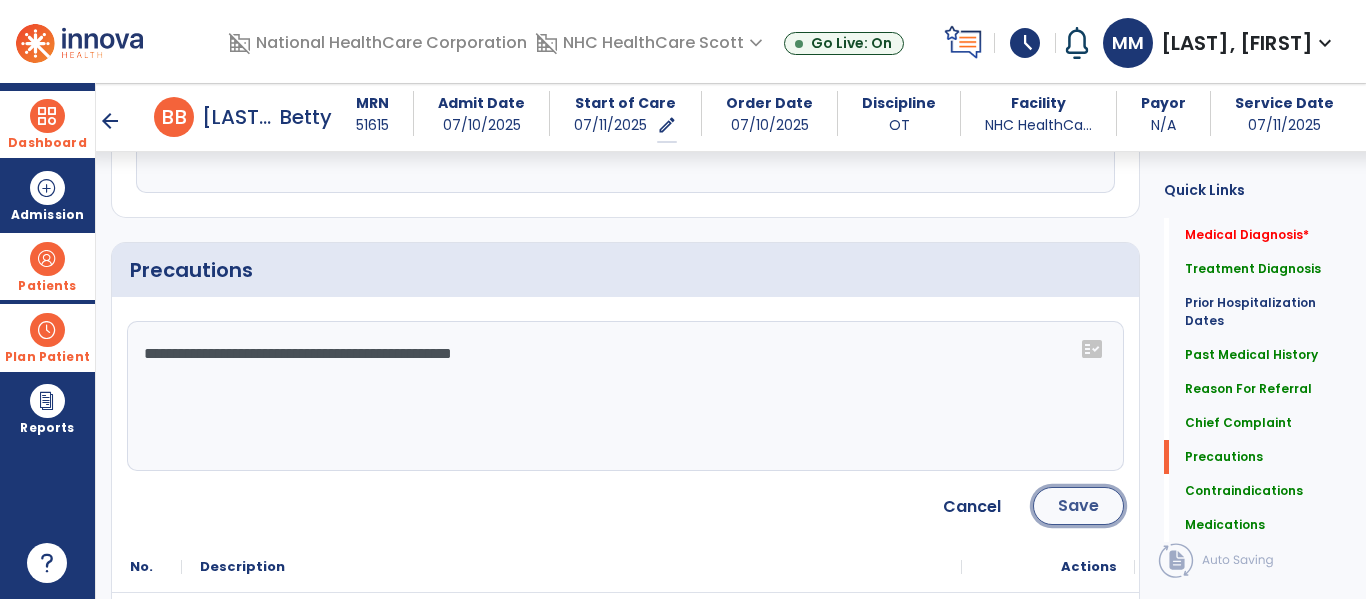 click on "Save" 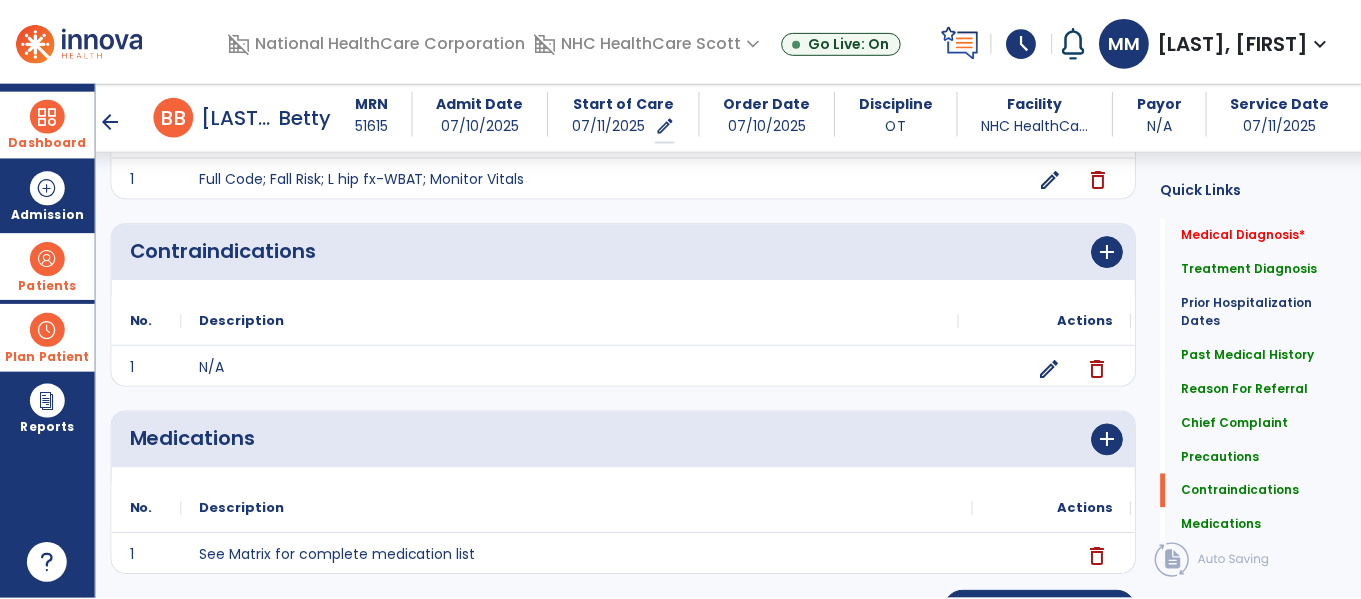 scroll, scrollTop: 1711, scrollLeft: 0, axis: vertical 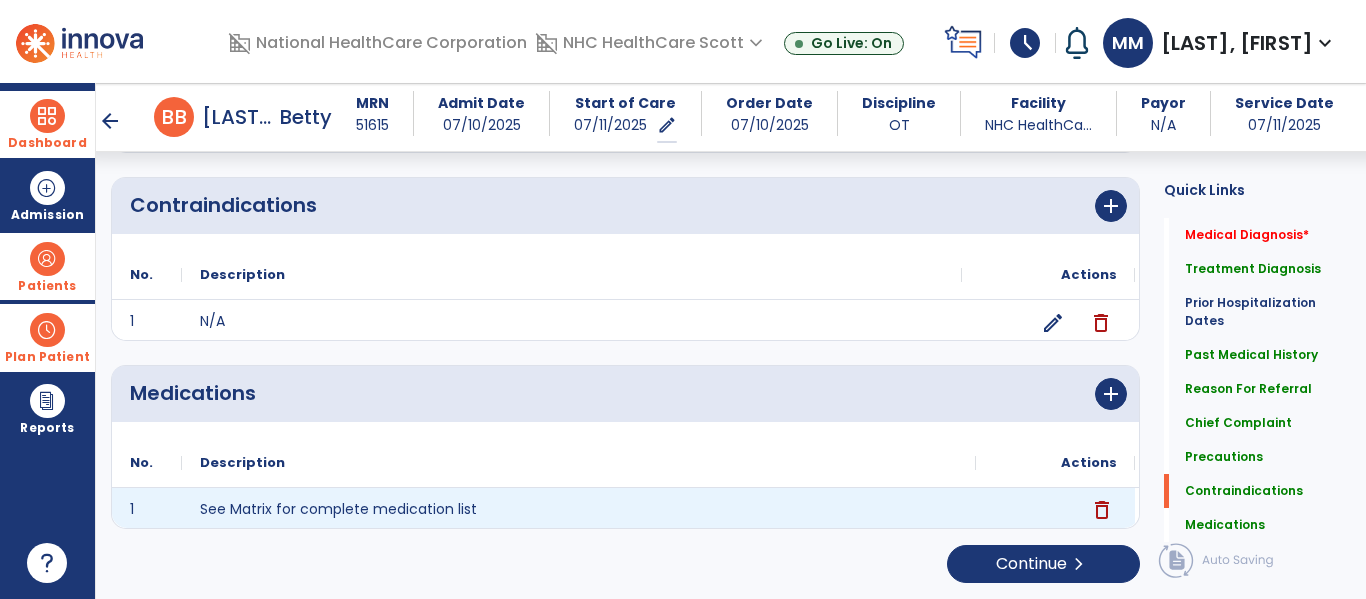 click on "delete" 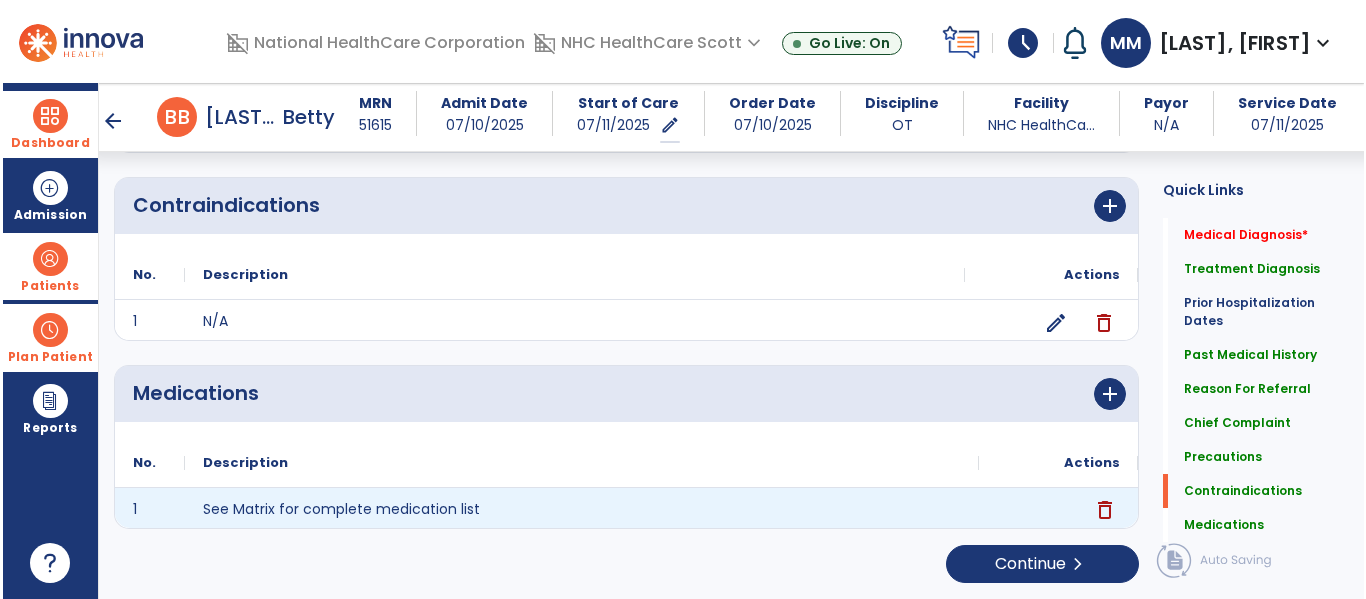 scroll, scrollTop: 1711, scrollLeft: 0, axis: vertical 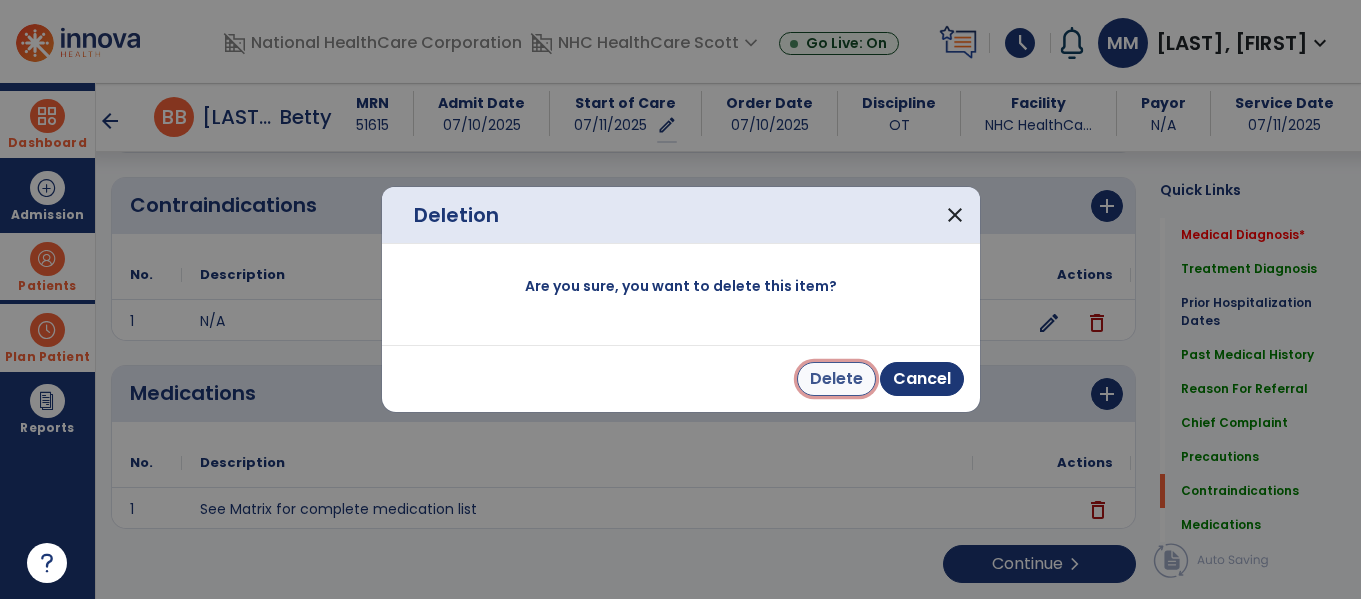 click on "Delete" at bounding box center (836, 379) 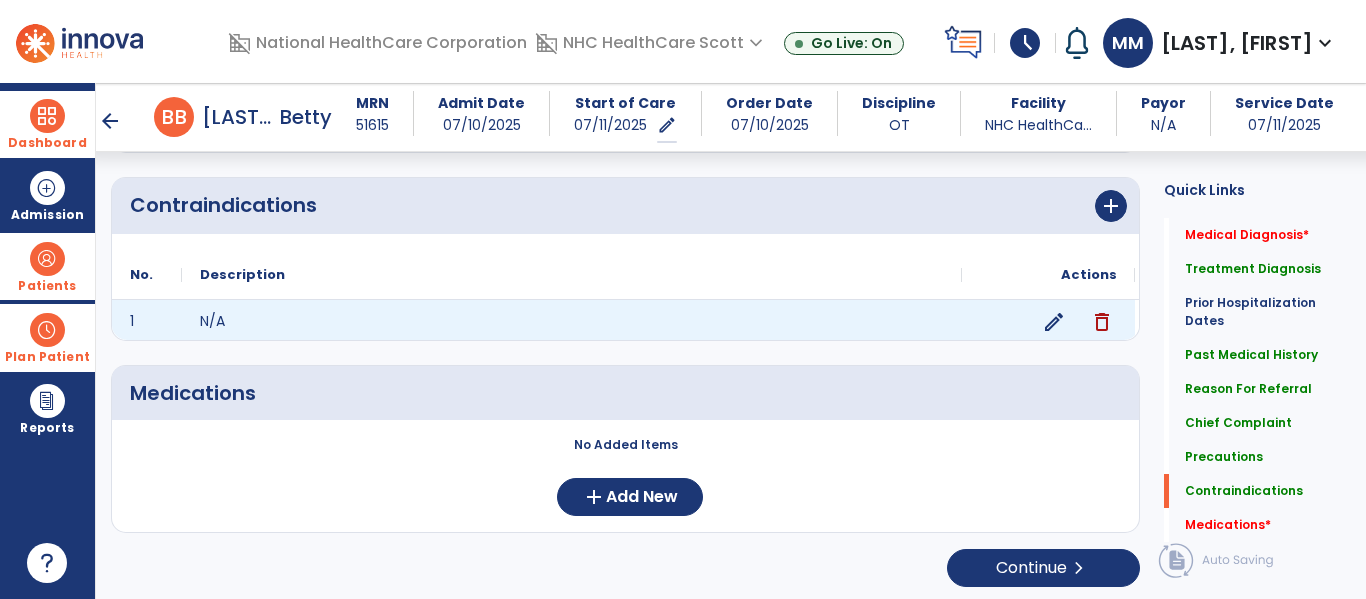 click on "delete" 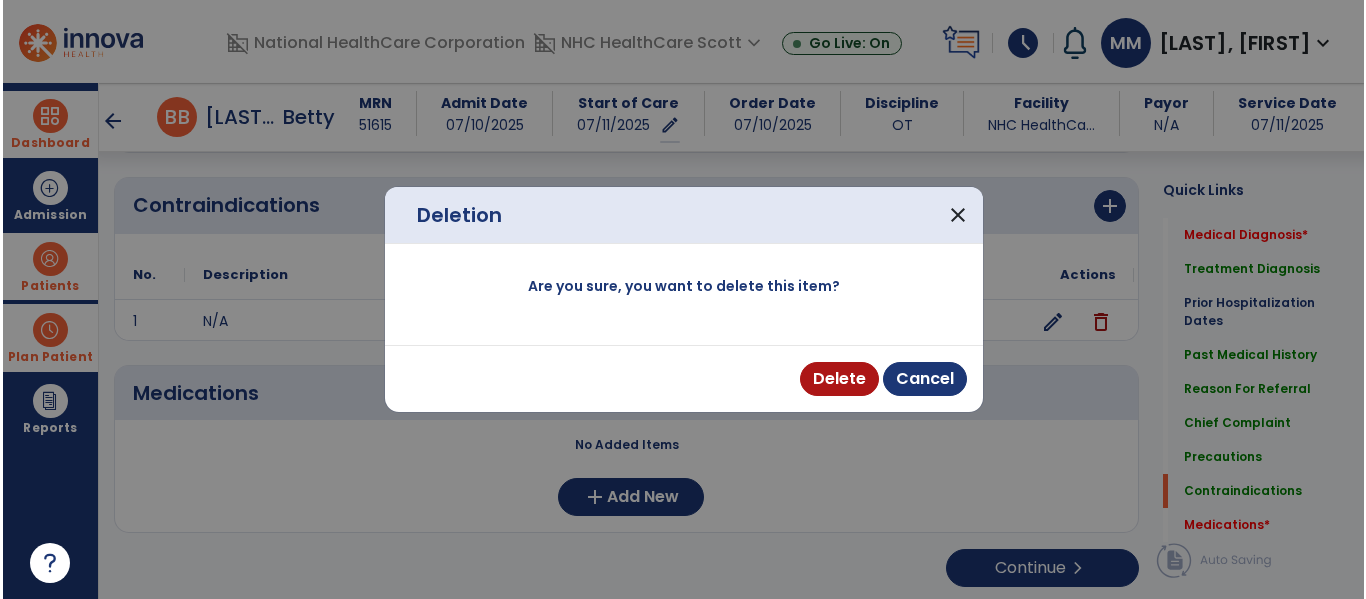 scroll, scrollTop: 1711, scrollLeft: 0, axis: vertical 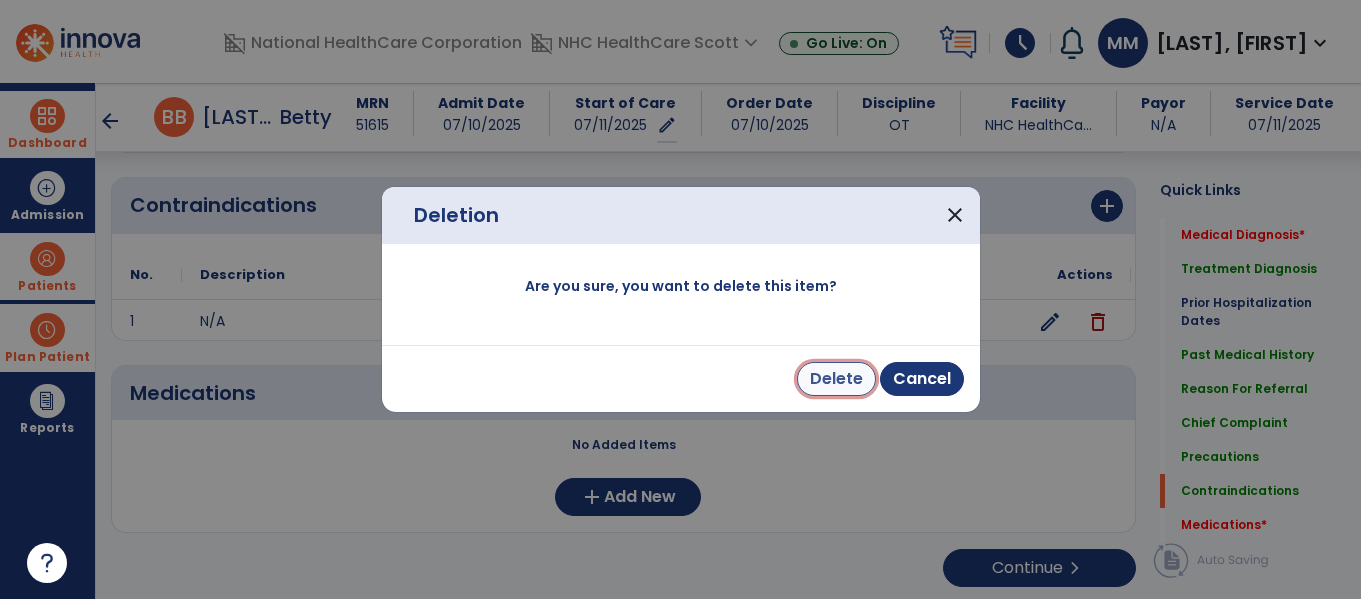 click on "Delete" at bounding box center (836, 379) 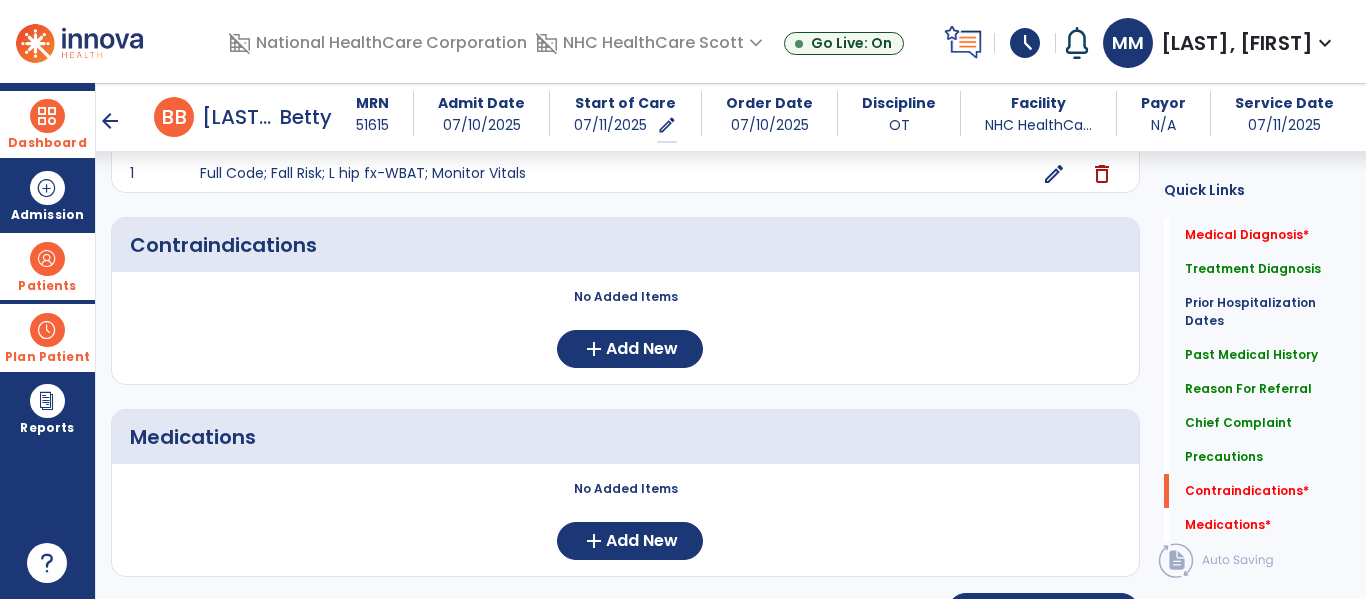 scroll, scrollTop: 1711, scrollLeft: 0, axis: vertical 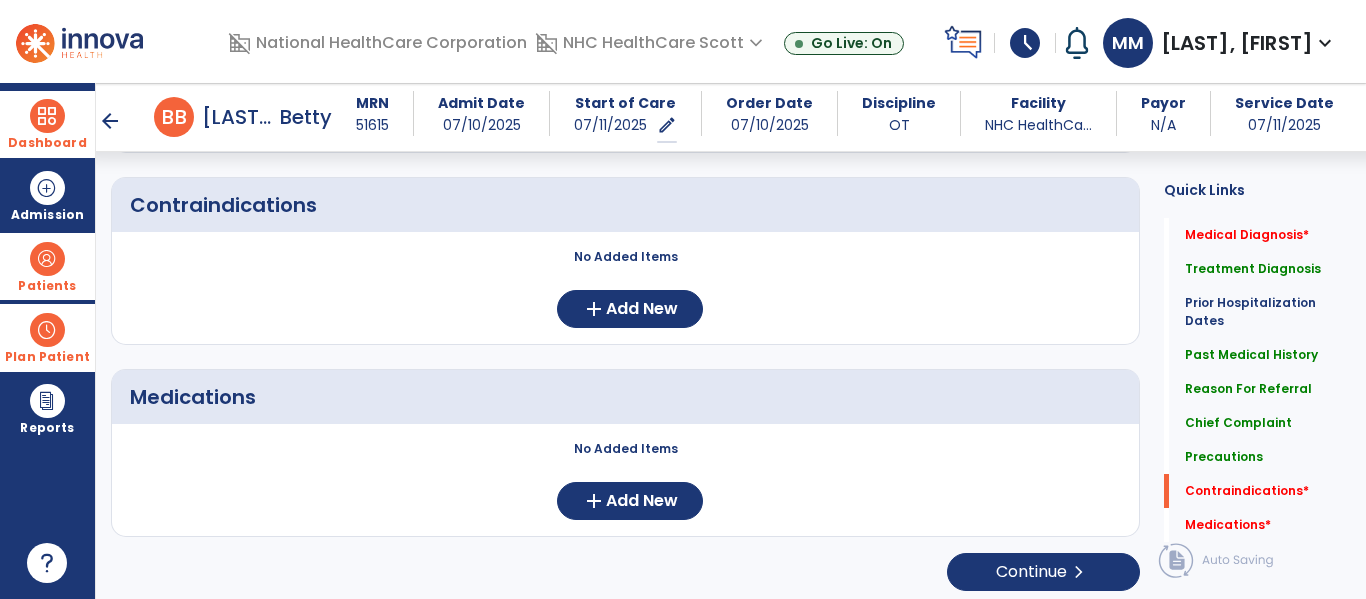 click on "arrow_back" at bounding box center (110, 121) 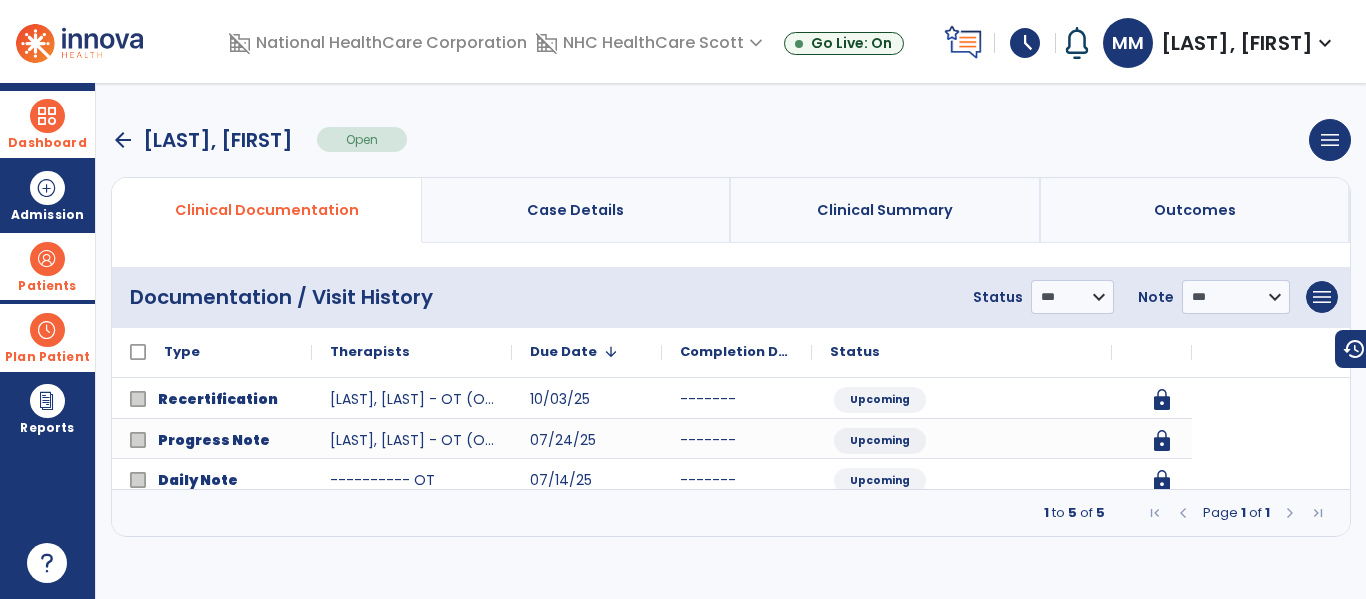 scroll, scrollTop: 0, scrollLeft: 0, axis: both 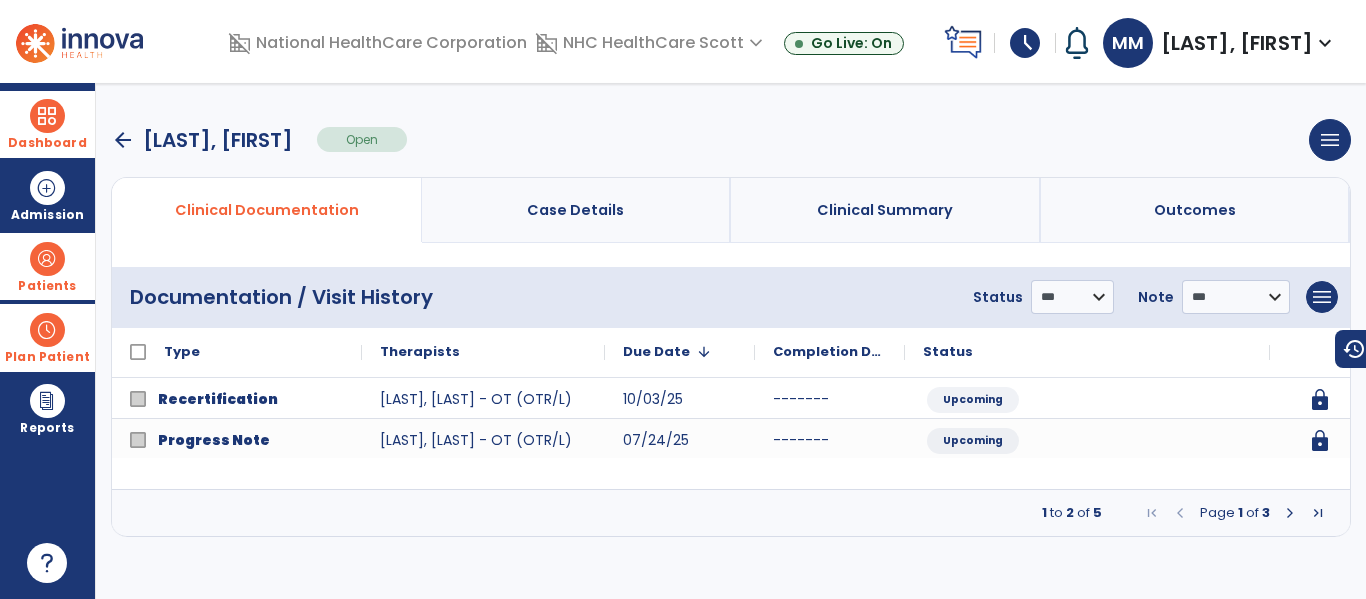 click at bounding box center (1290, 513) 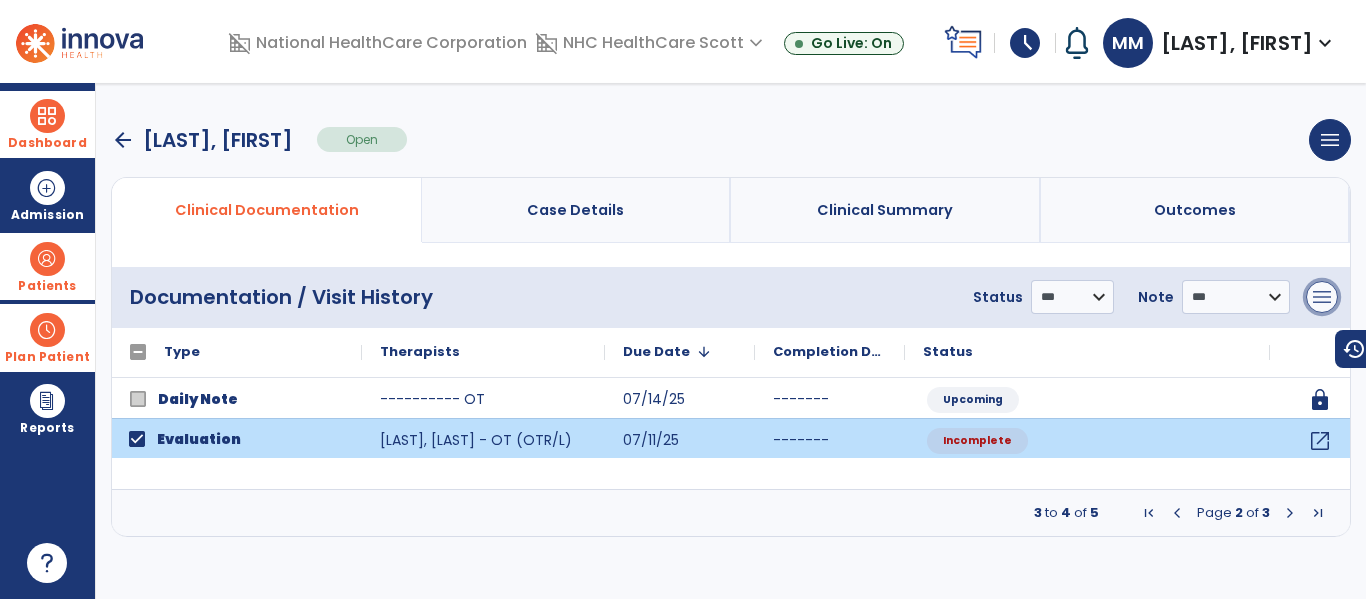 click on "menu" at bounding box center [1322, 297] 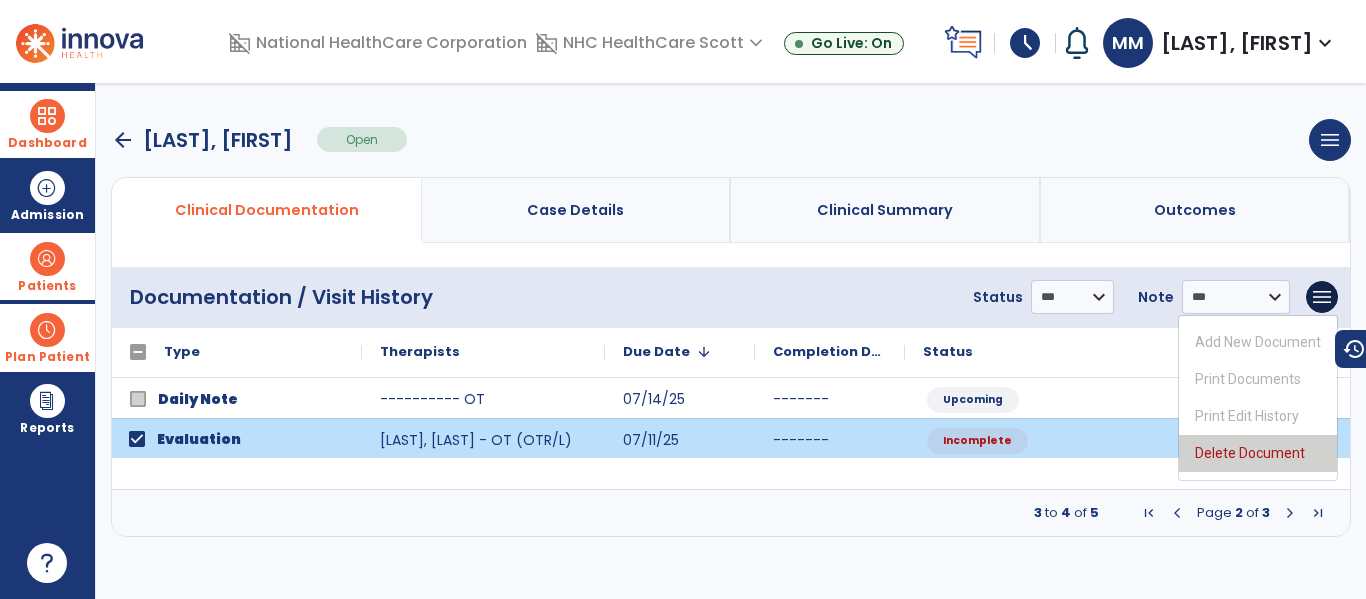 click on "Delete Document" at bounding box center (1258, 453) 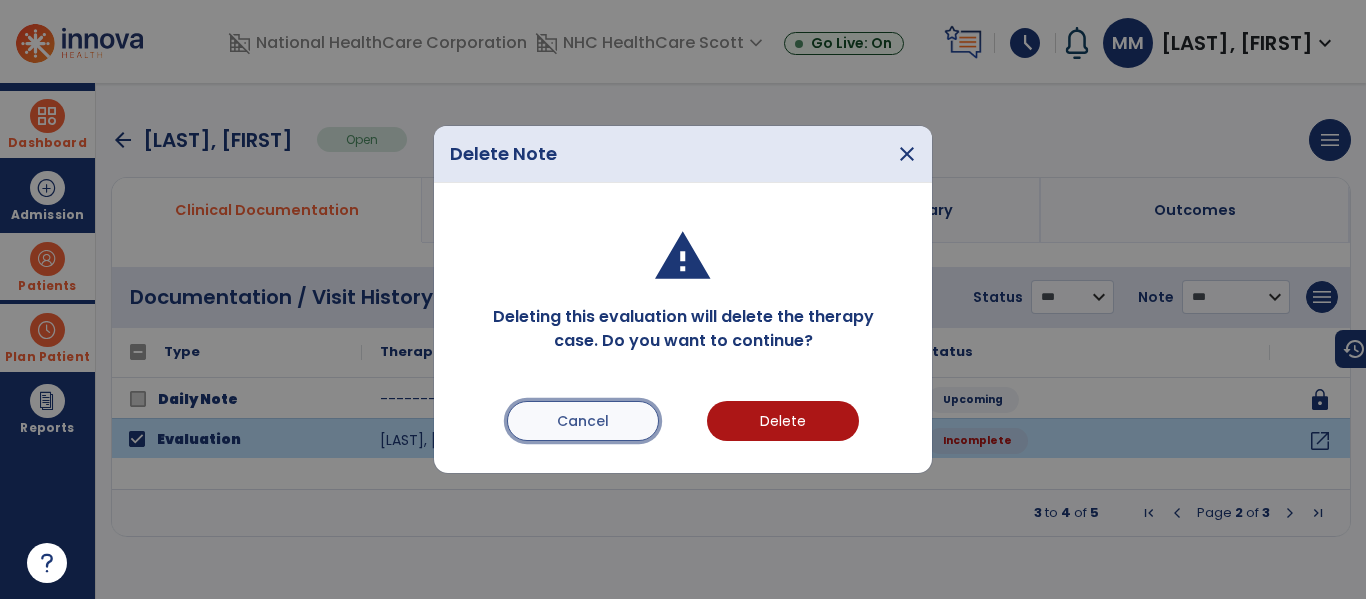 click on "Cancel" at bounding box center [583, 421] 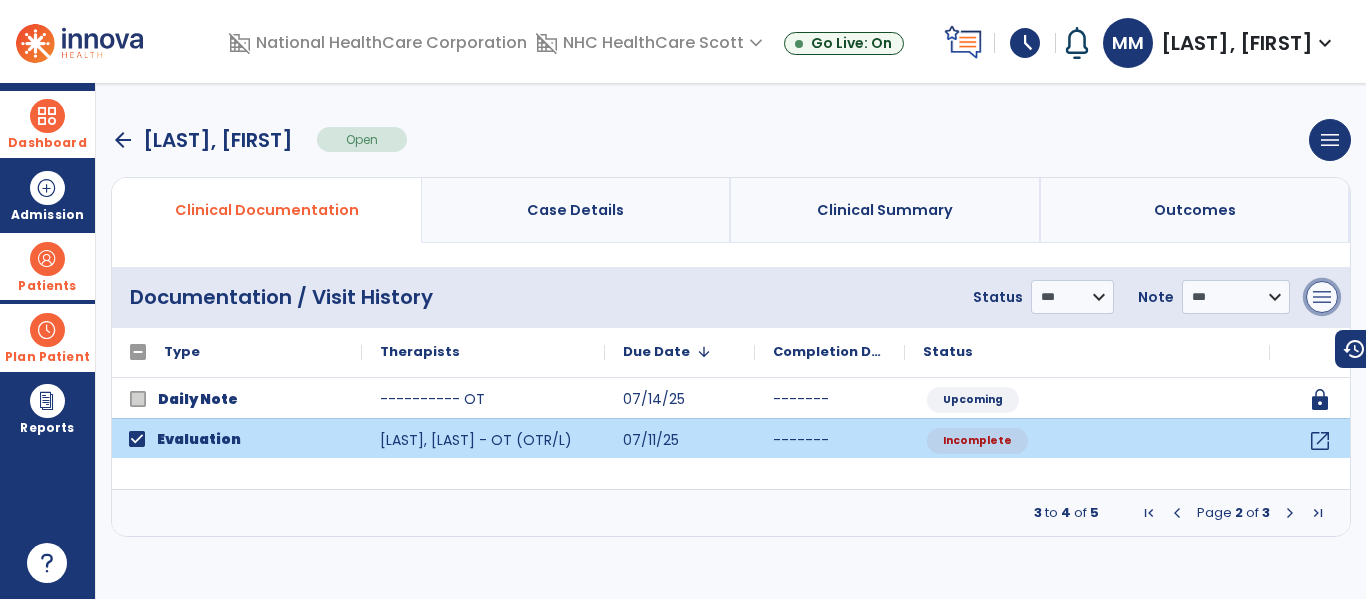 click on "menu" at bounding box center (1322, 297) 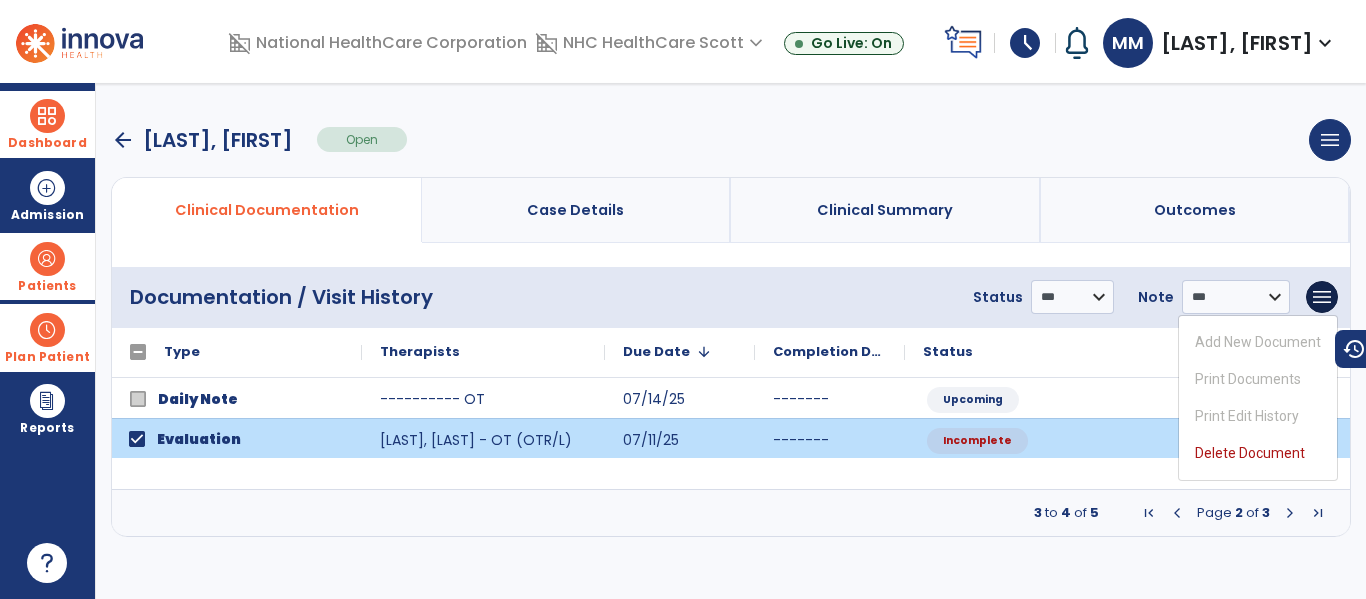 click on "Daily Note ---------- OT 07/14/25 ------- Upcoming lock
Evaluation Dunnavant, [NAME] - OT (OTR/L) 07/11/25 ------- Incomplete open_in_new" 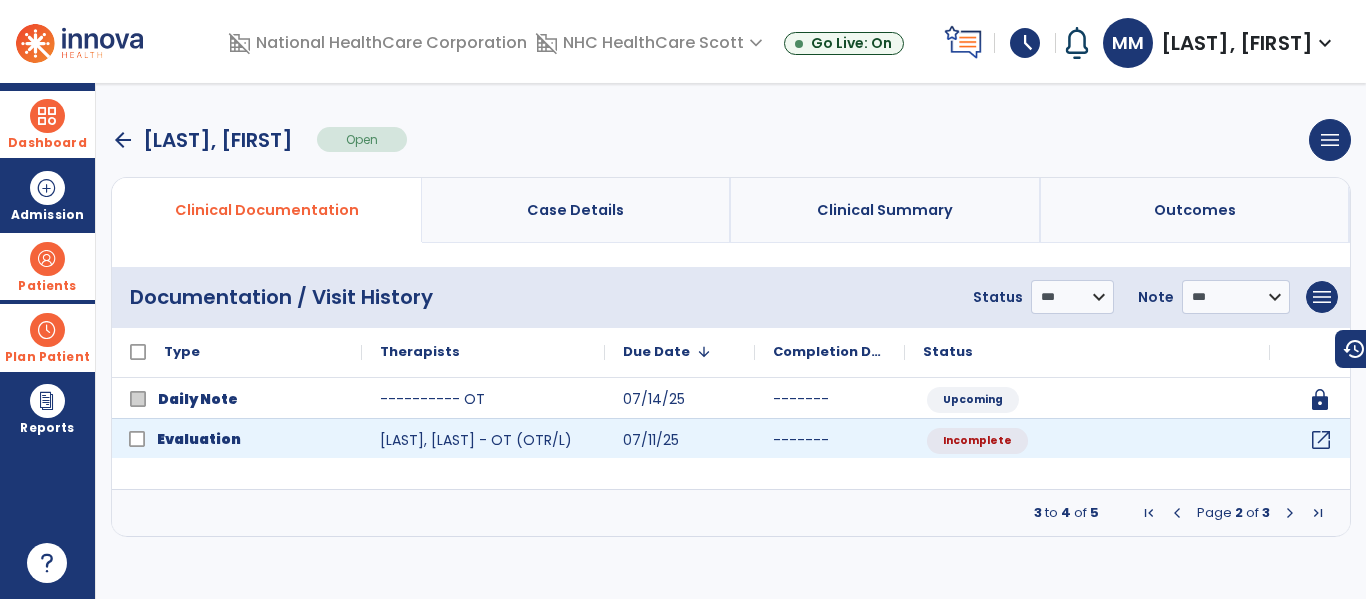 click on "open_in_new" 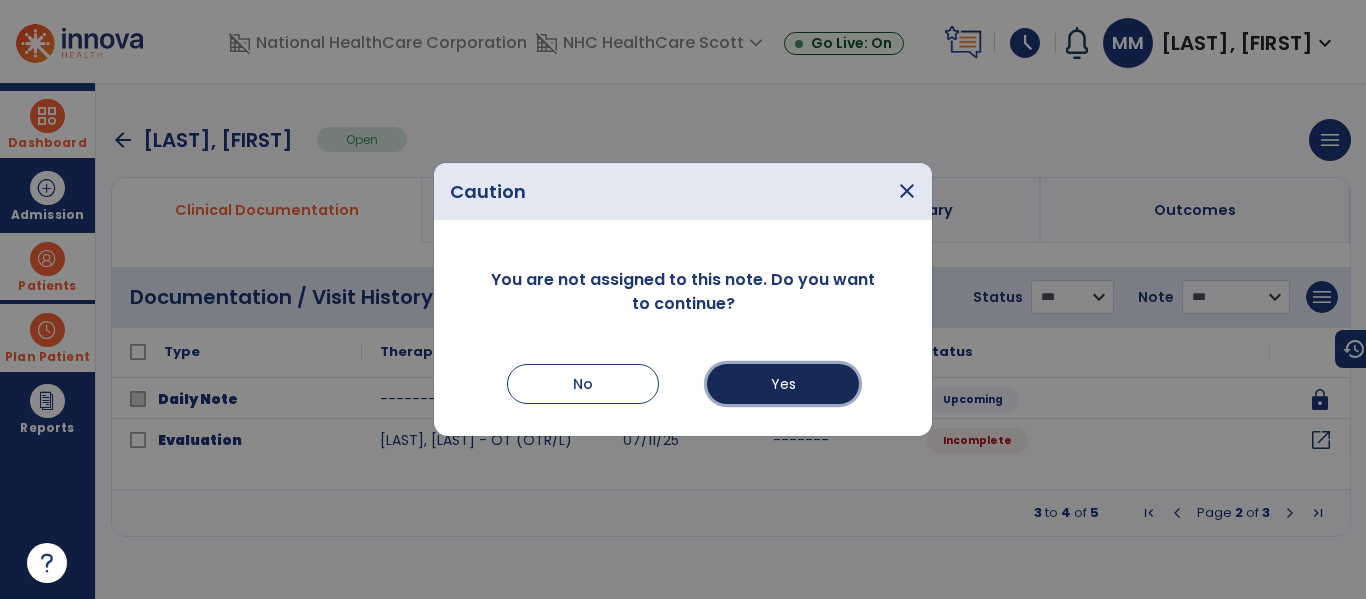 click on "Yes" at bounding box center [783, 384] 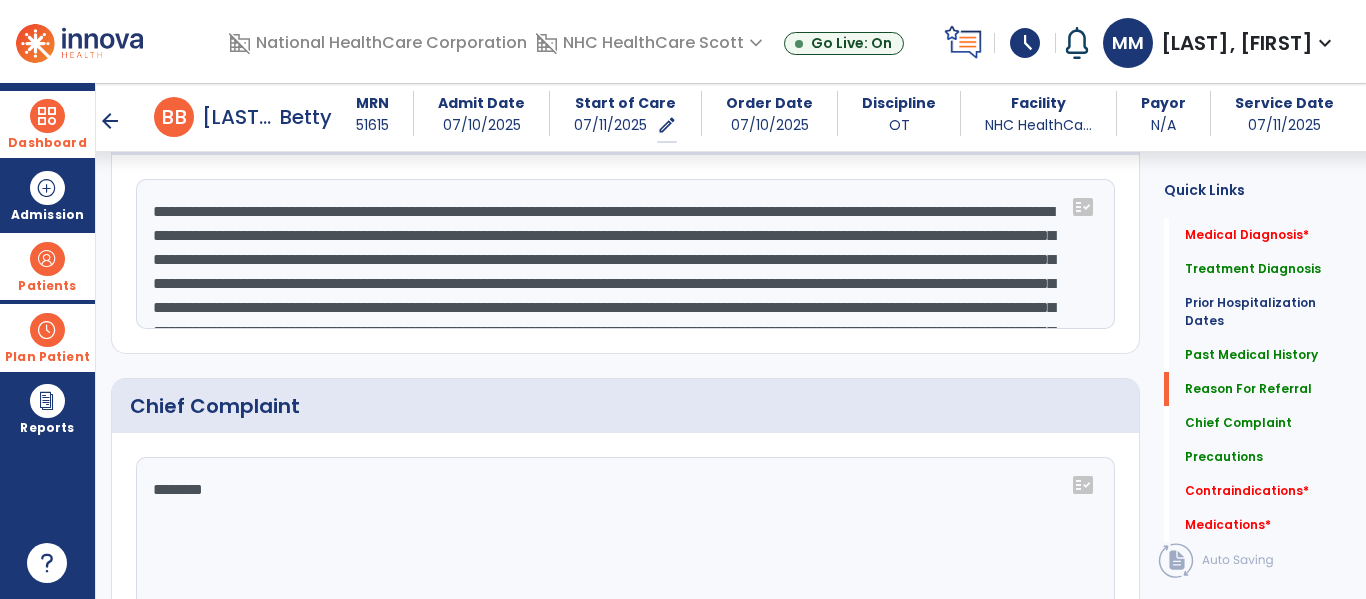scroll, scrollTop: 1044, scrollLeft: 0, axis: vertical 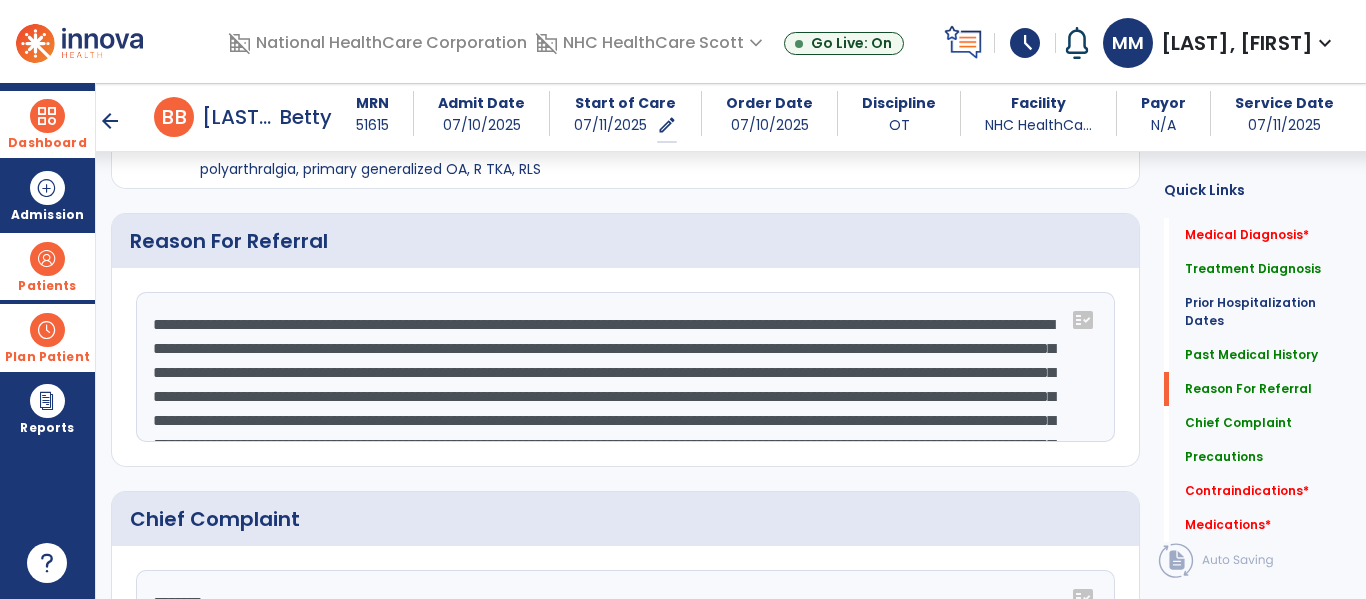 drag, startPoint x: 433, startPoint y: 430, endPoint x: 115, endPoint y: 233, distance: 374.0762 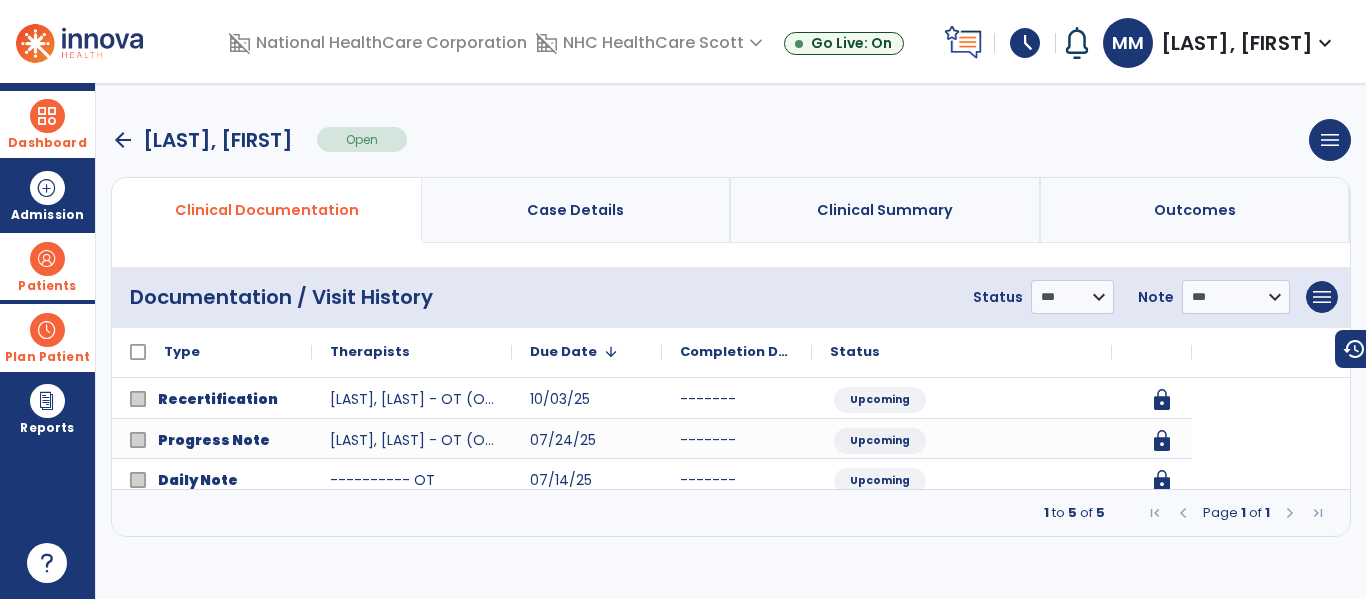 scroll, scrollTop: 0, scrollLeft: 0, axis: both 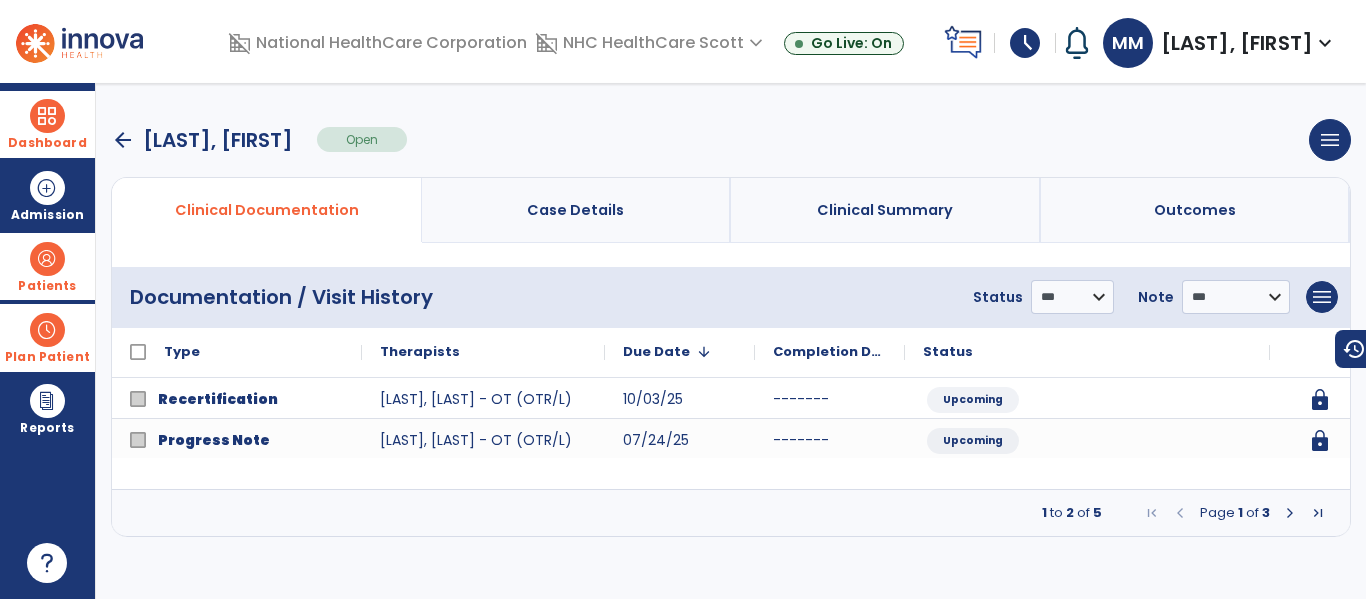 click at bounding box center (1290, 513) 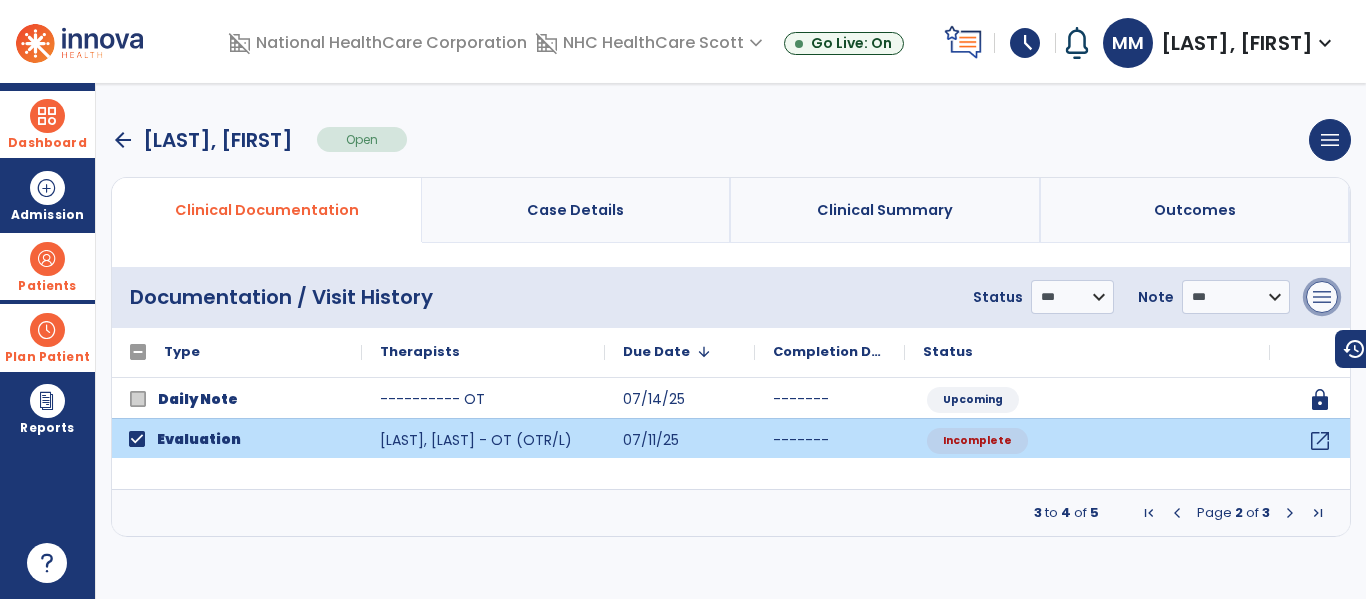 click on "menu" at bounding box center [1322, 297] 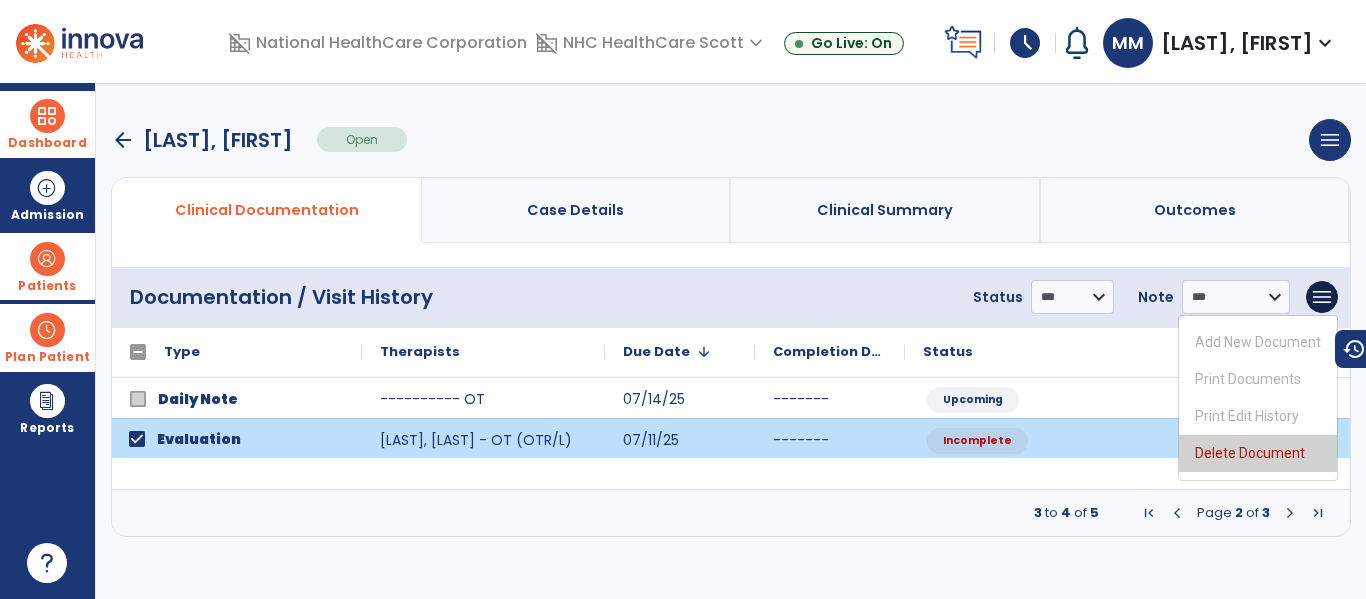 click on "Delete Document" at bounding box center [1258, 453] 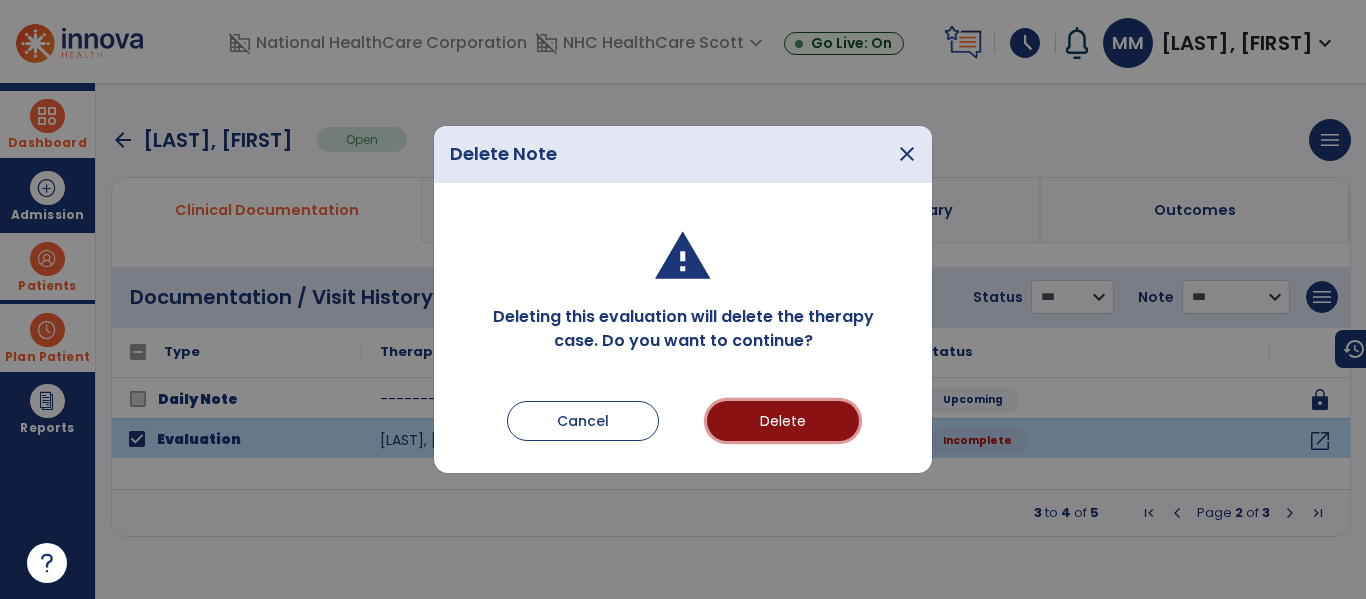 click on "Delete" at bounding box center (783, 421) 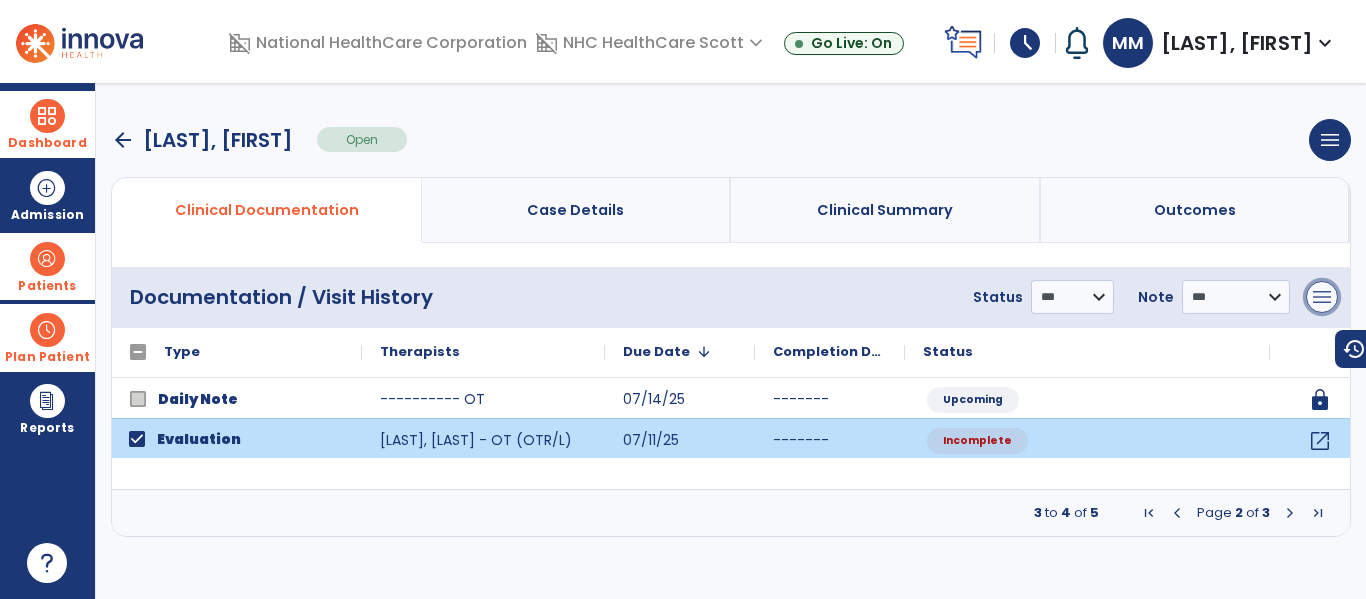 click on "menu" at bounding box center [1322, 297] 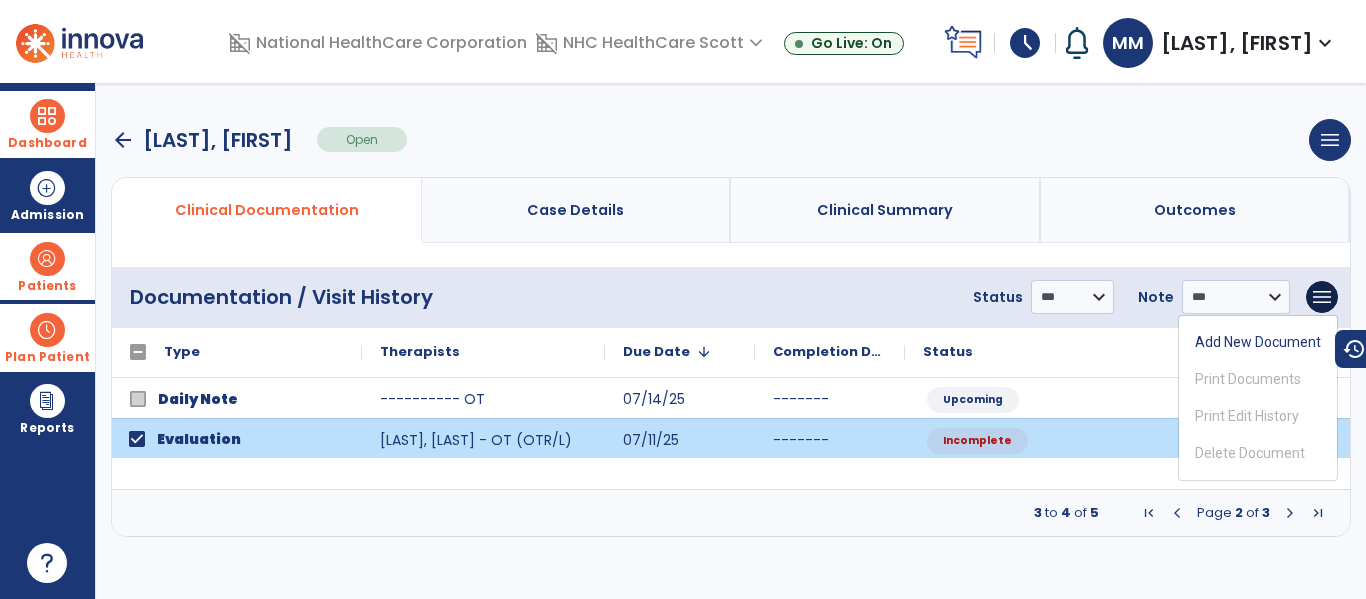 click on "Daily Note ---------- OT 07/14/25 ------- Upcoming lock
Evaluation Dunnavant, [NAME] - OT (OTR/L) 07/11/25 ------- Incomplete open_in_new" 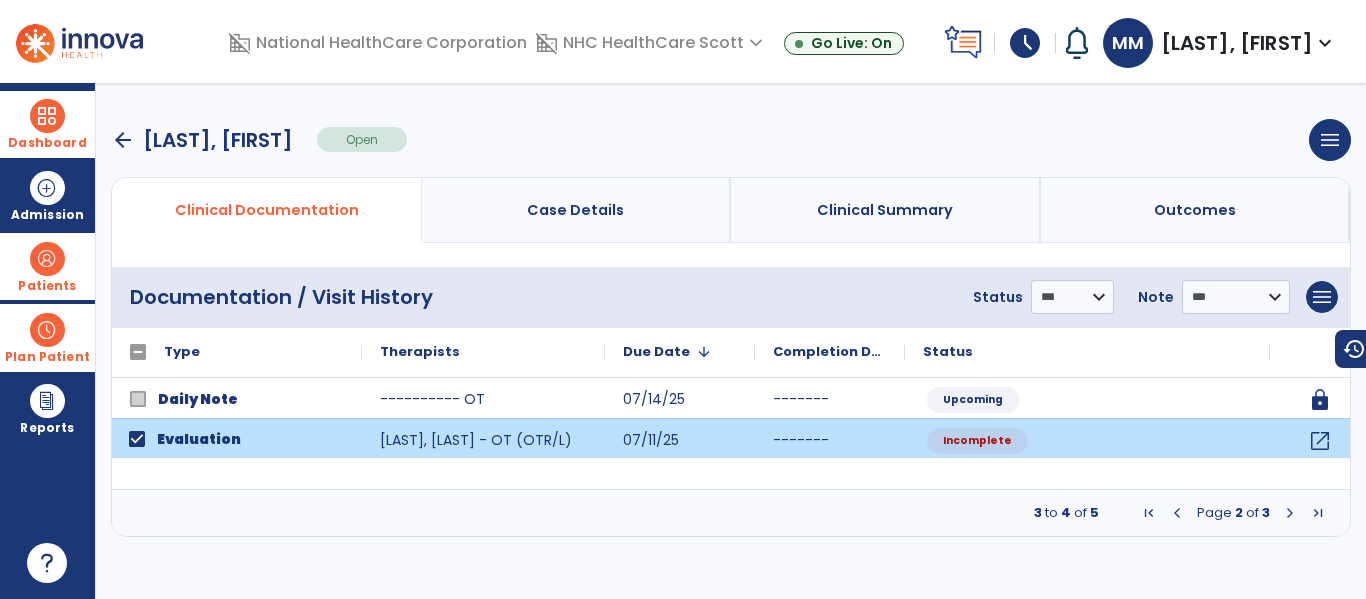click on "arrow_back" at bounding box center [123, 140] 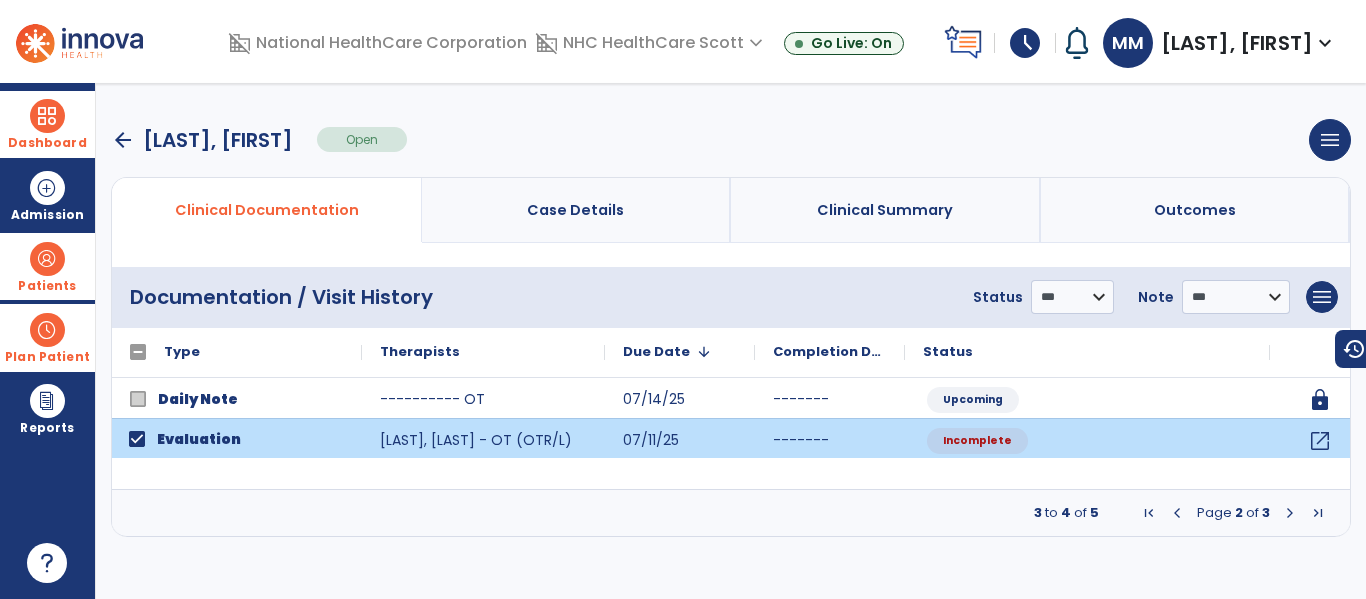 click on "arrow_back" at bounding box center [123, 140] 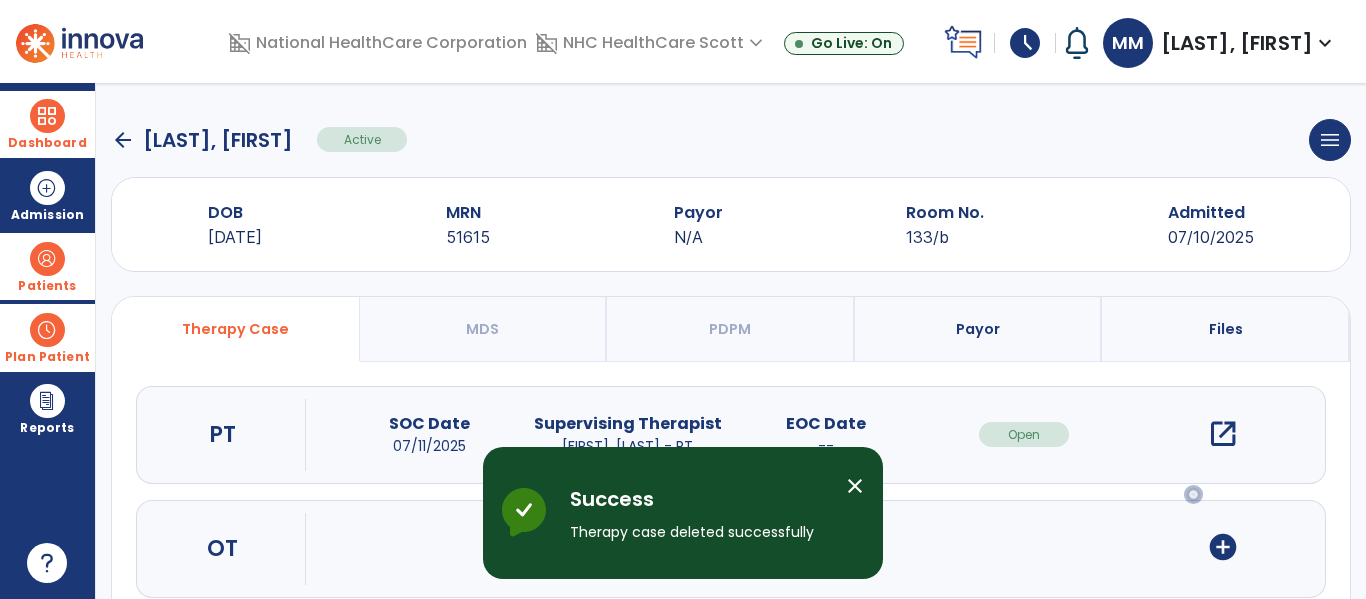 scroll, scrollTop: 162, scrollLeft: 0, axis: vertical 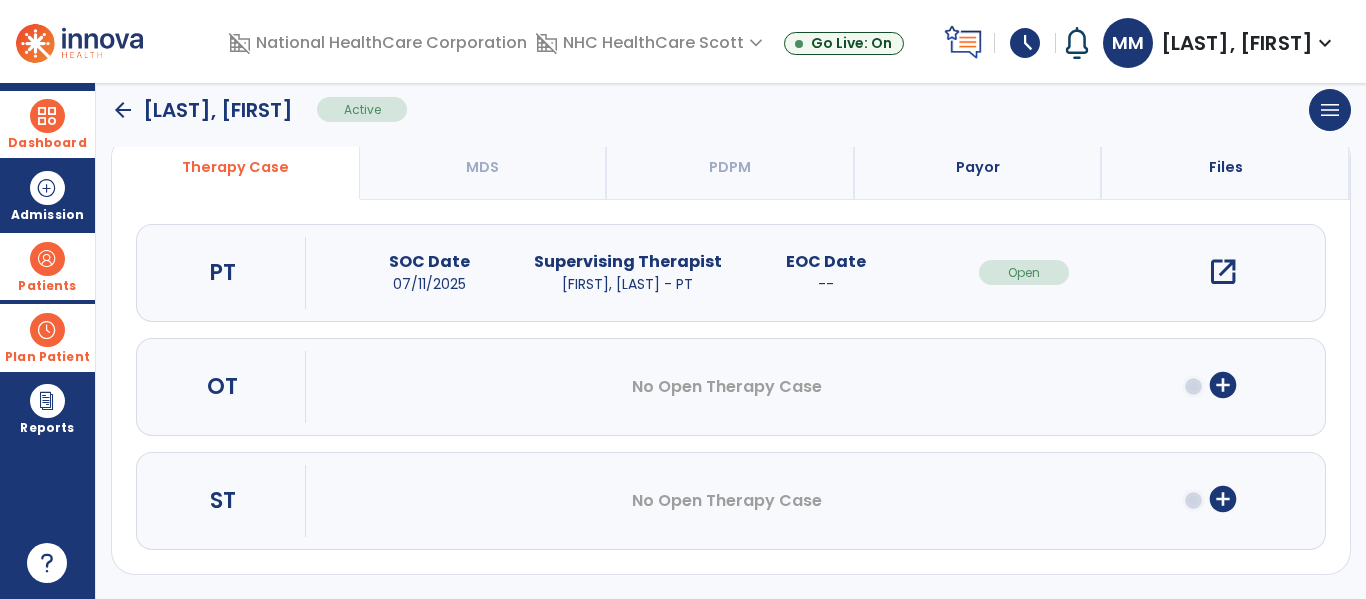 click at bounding box center (47, 116) 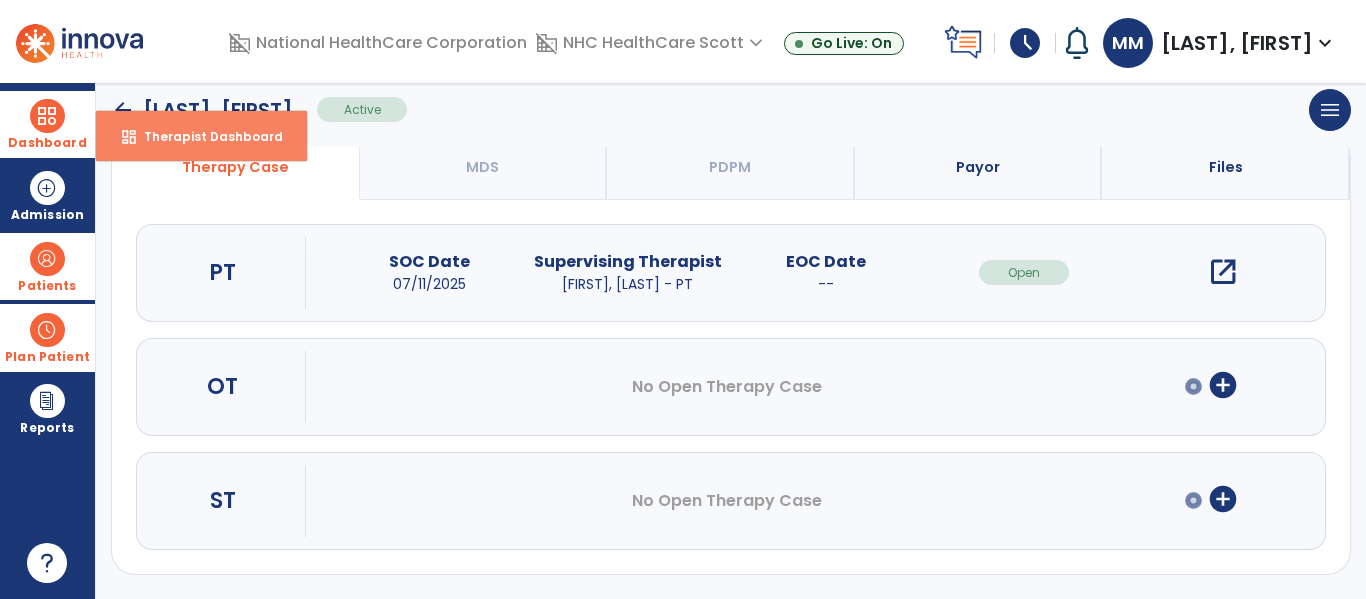click on "Therapist Dashboard" at bounding box center (205, 136) 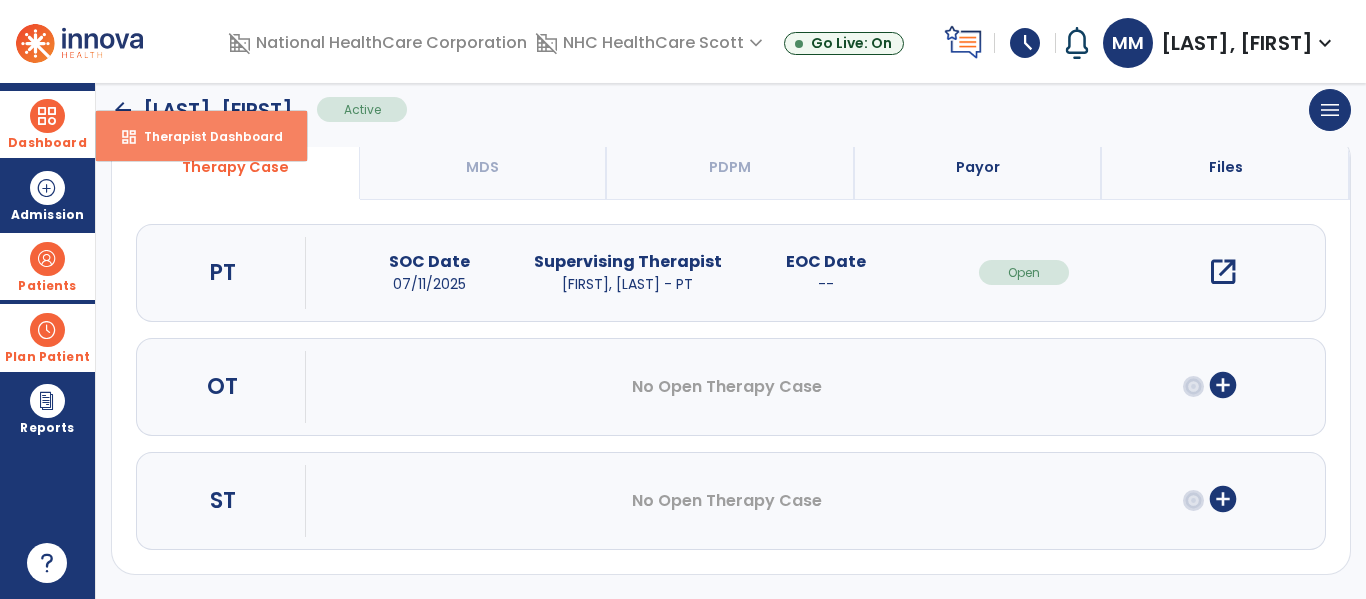 select on "****" 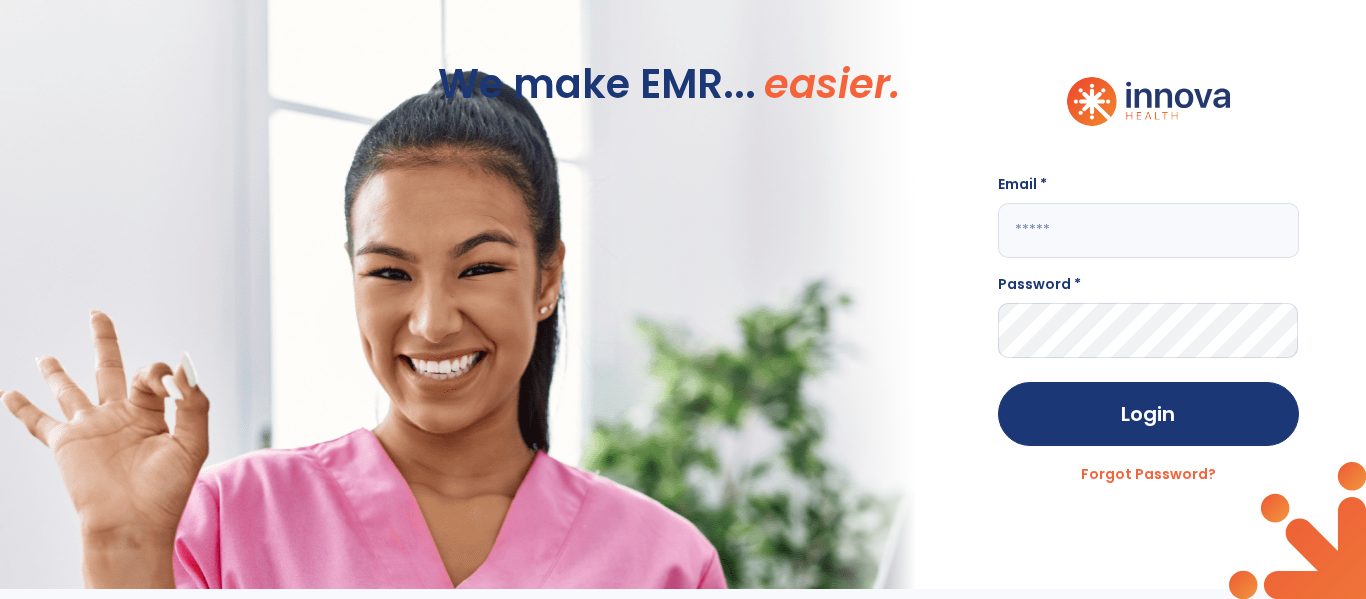 scroll, scrollTop: 0, scrollLeft: 0, axis: both 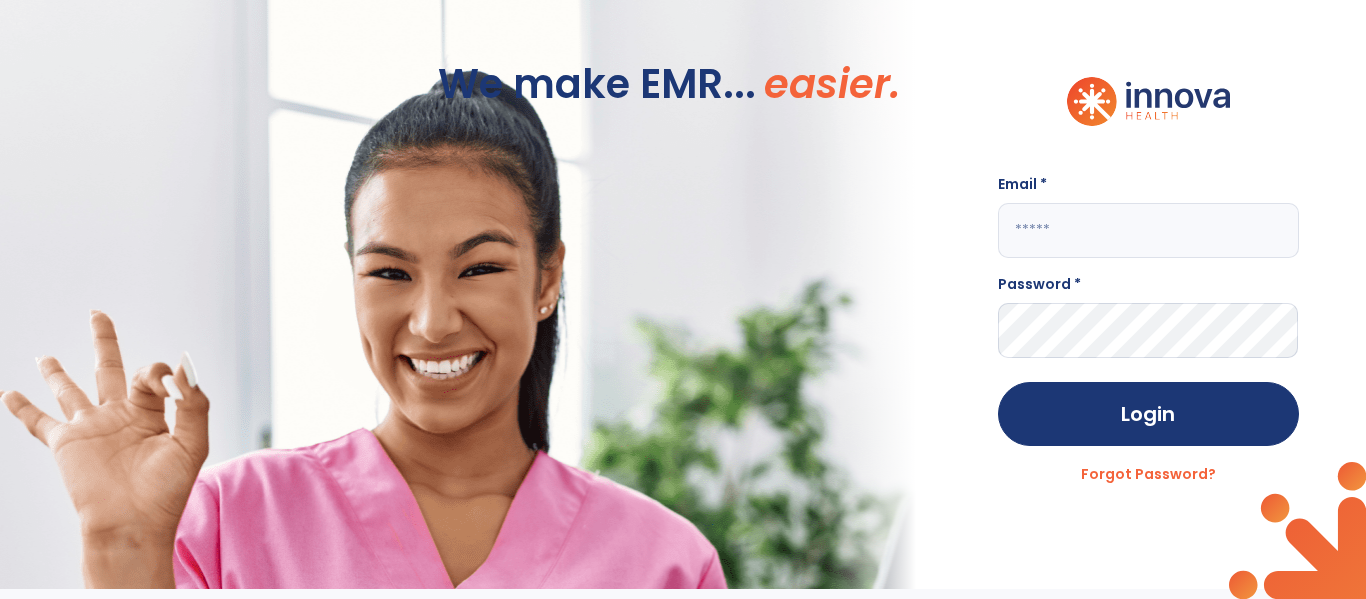 click 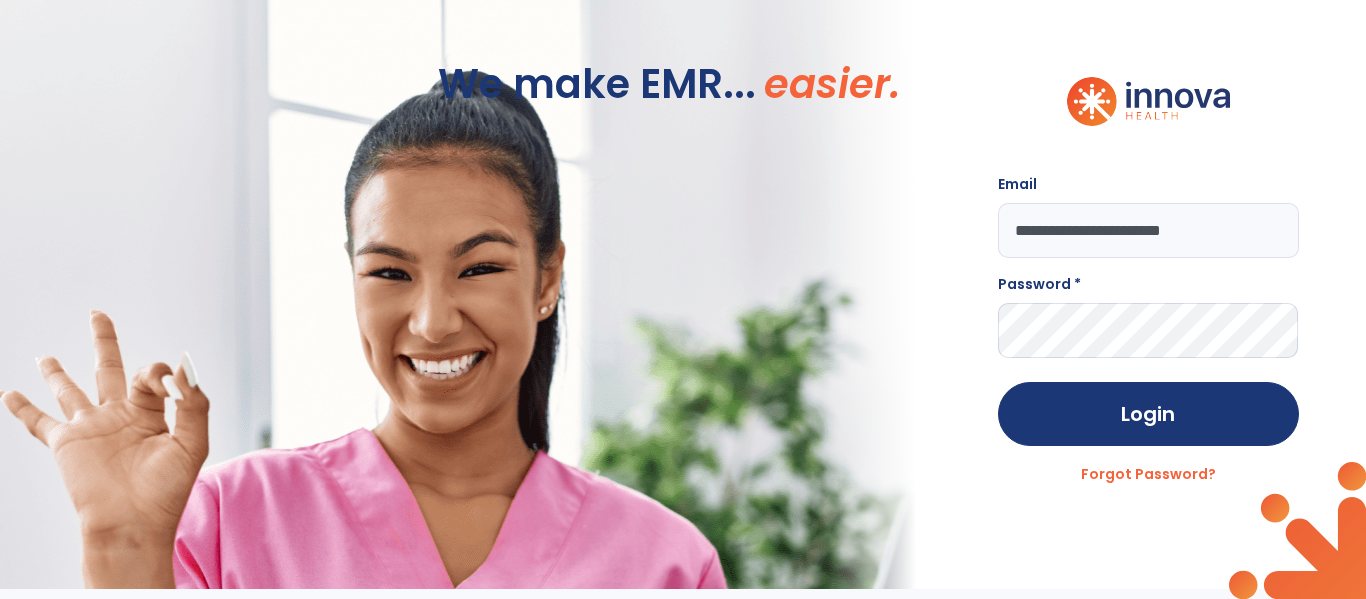 type on "**********" 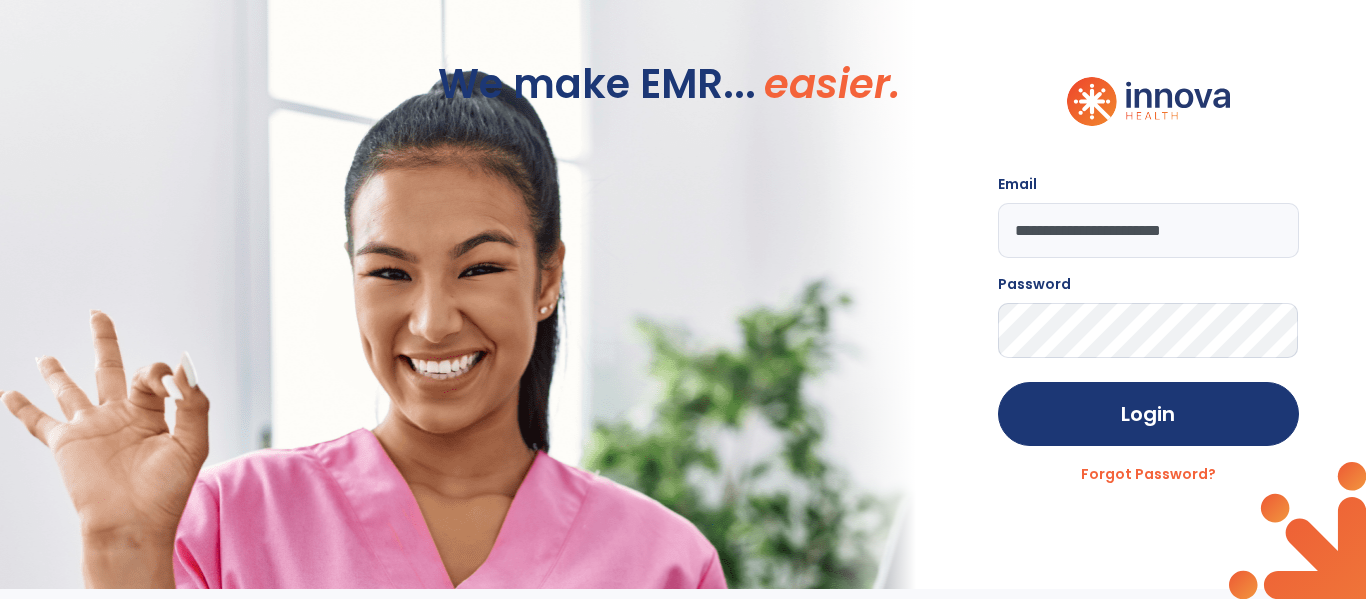 click on "Login" 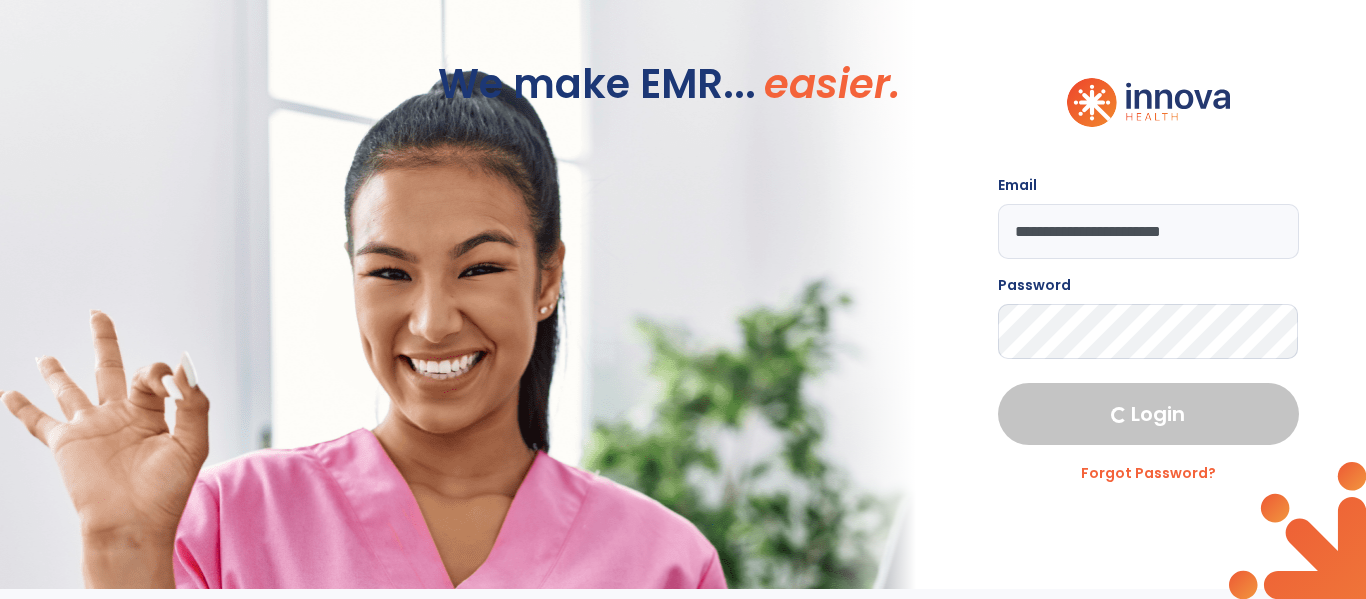 select on "****" 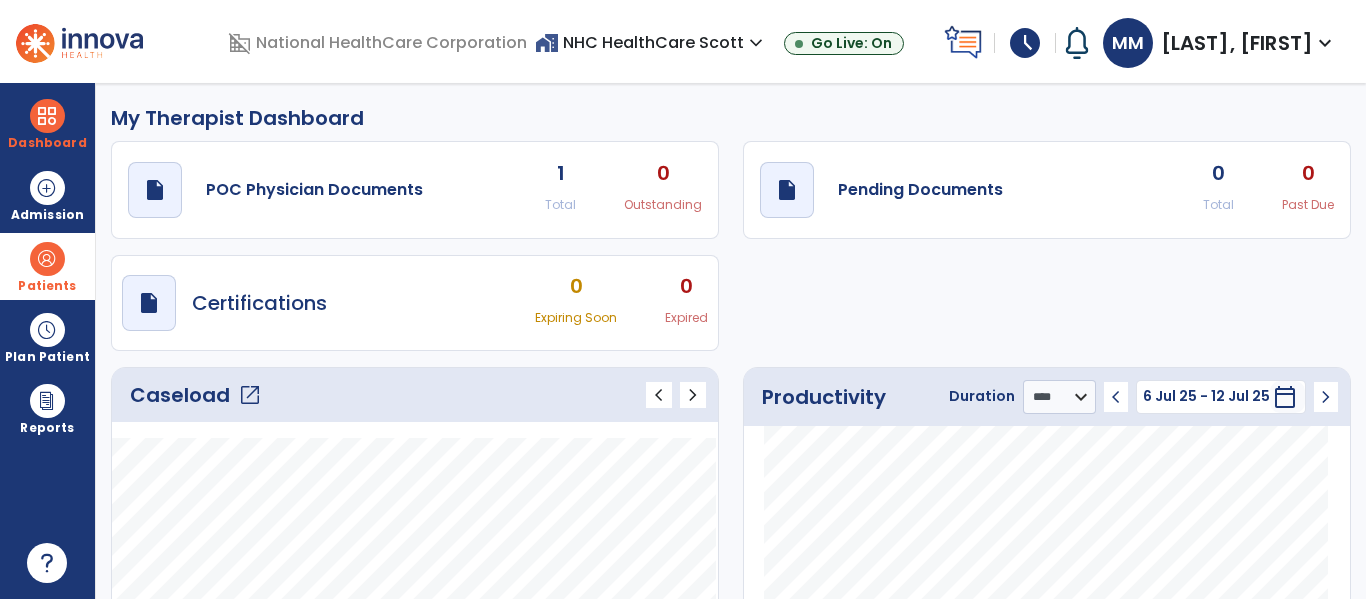 click on "Patients" at bounding box center (47, 286) 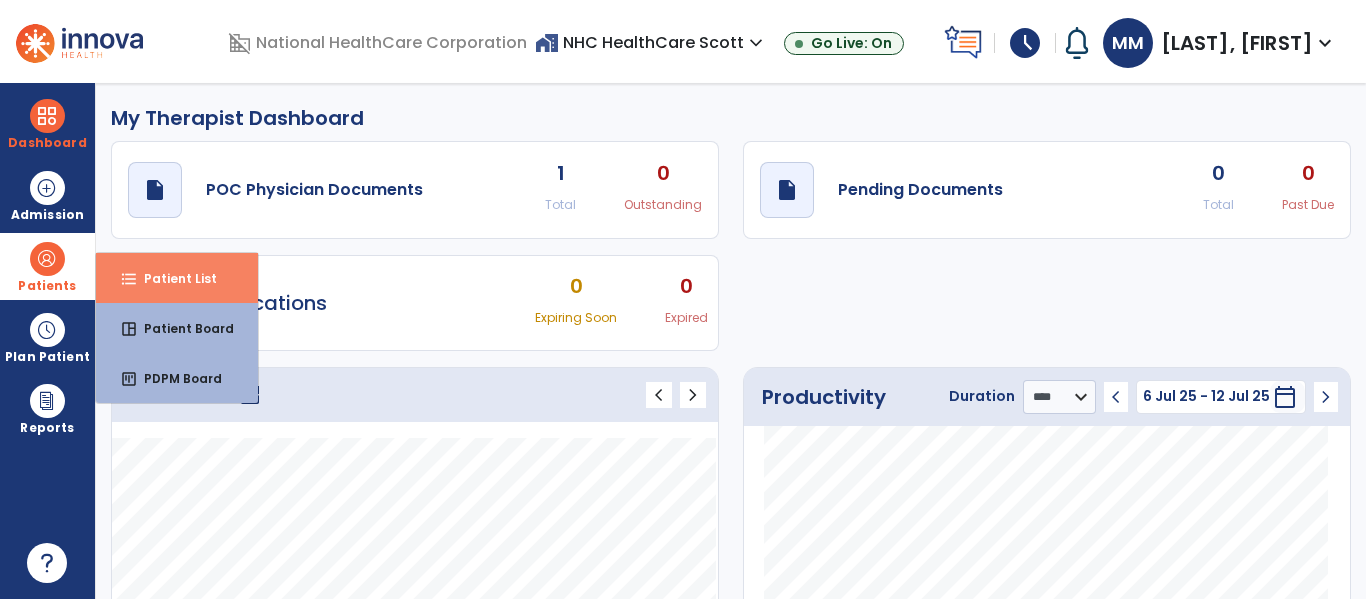 click on "format_list_bulleted  Patient List" at bounding box center [177, 278] 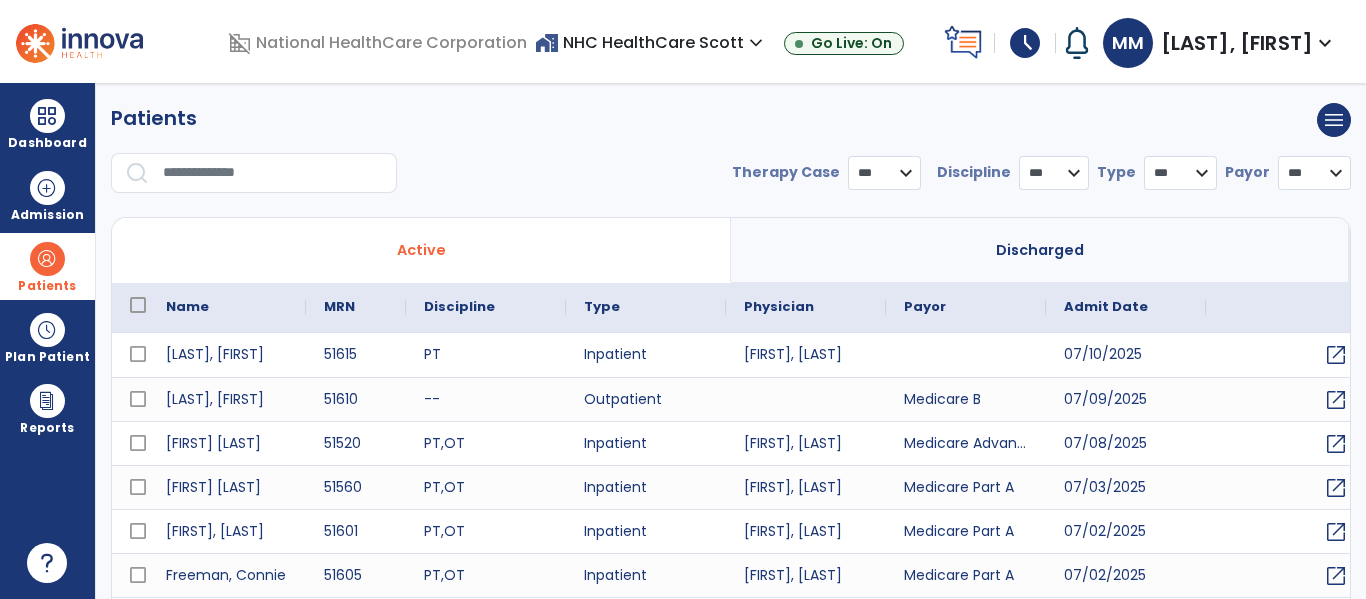 select on "***" 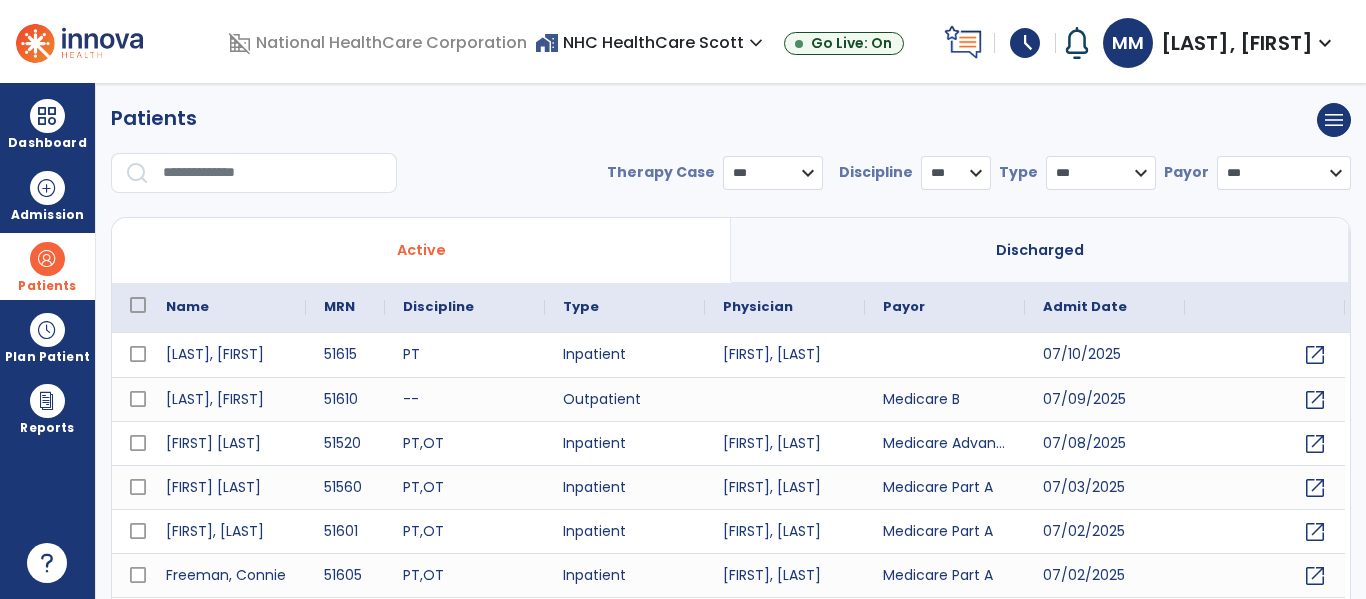click at bounding box center (273, 173) 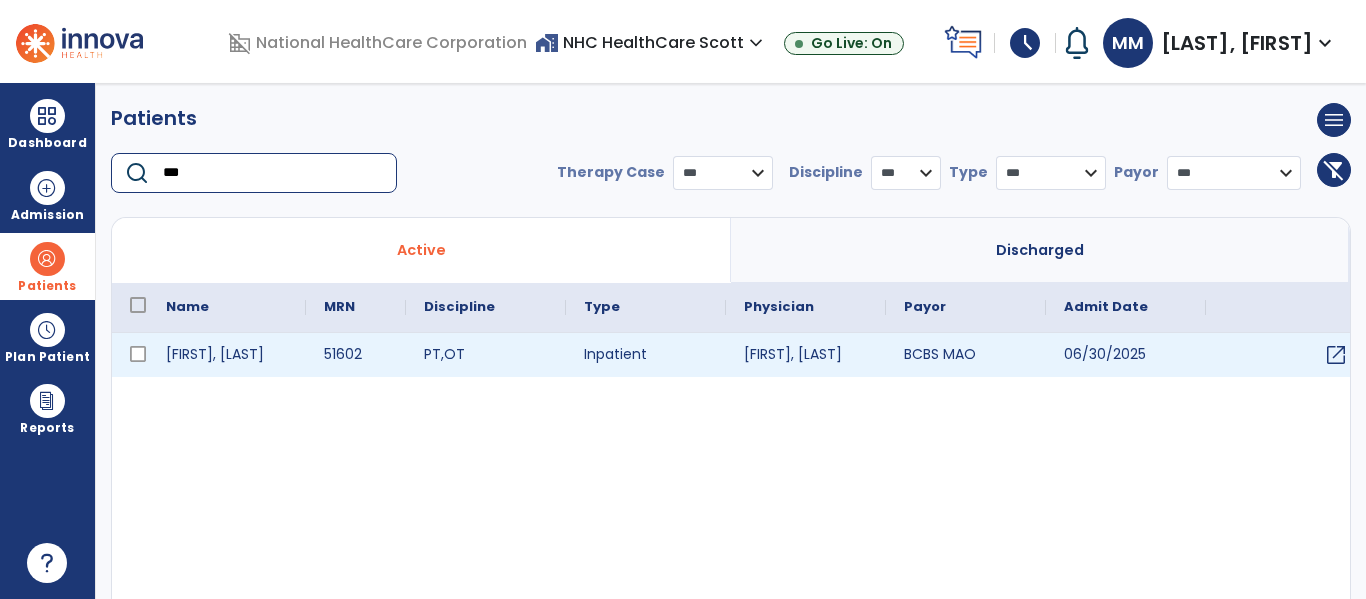type on "***" 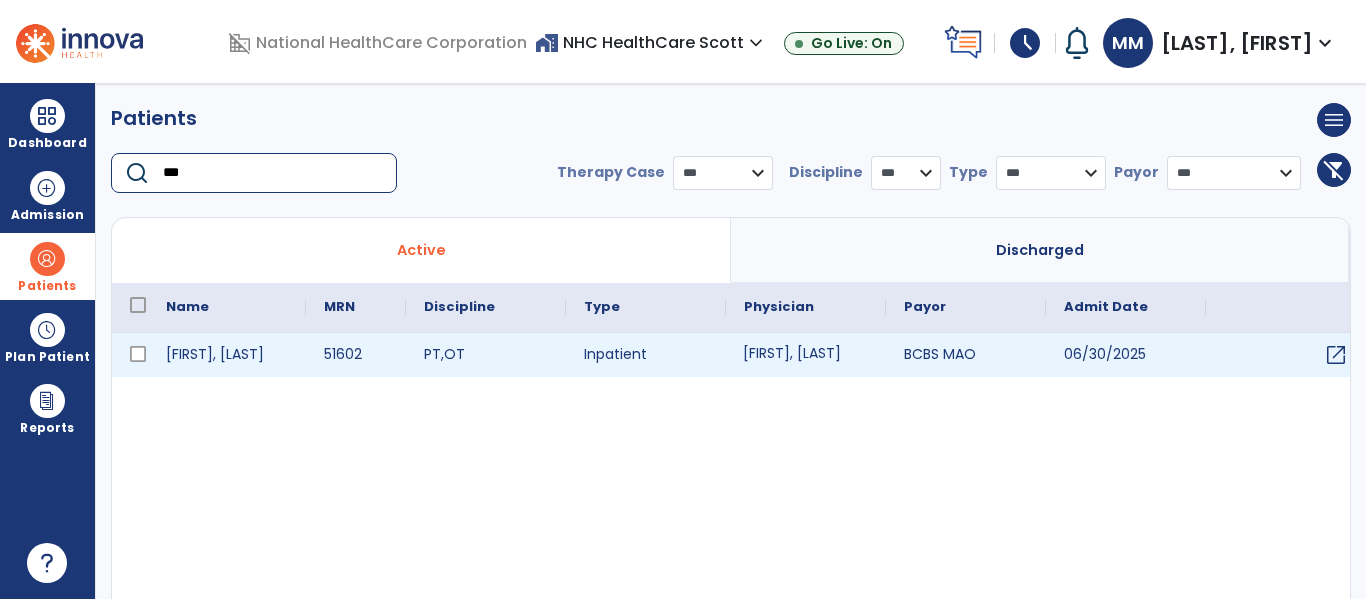 click on "[FIRST], [LAST]" at bounding box center [806, 355] 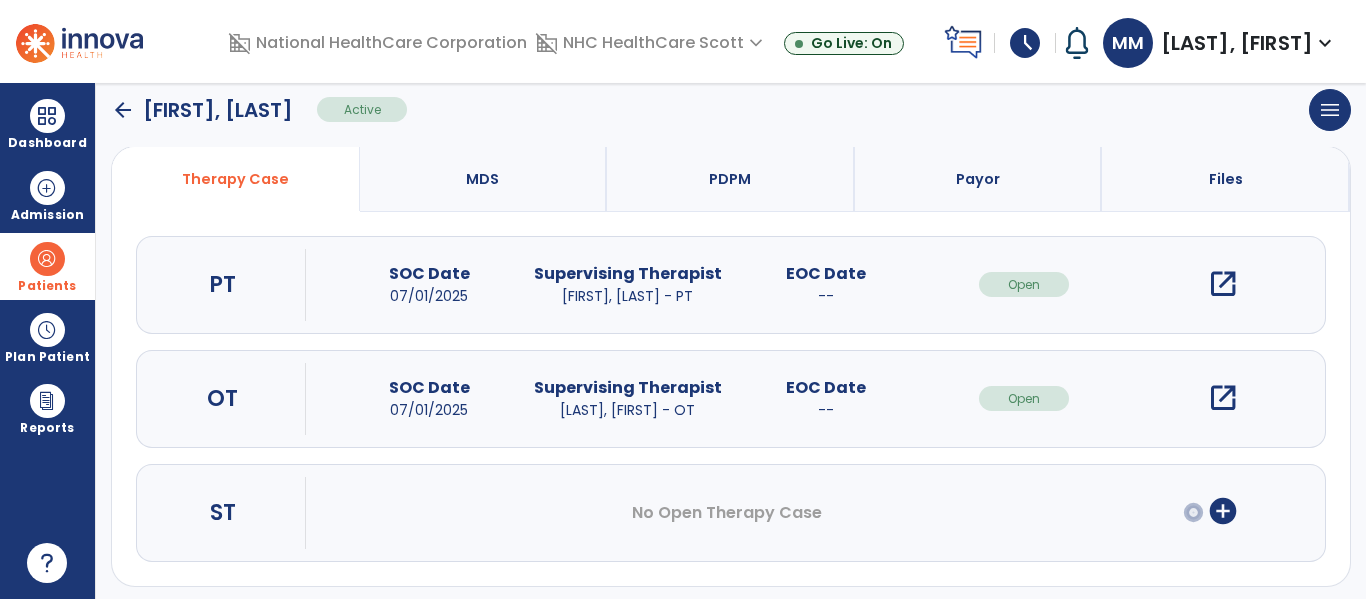 scroll, scrollTop: 151, scrollLeft: 0, axis: vertical 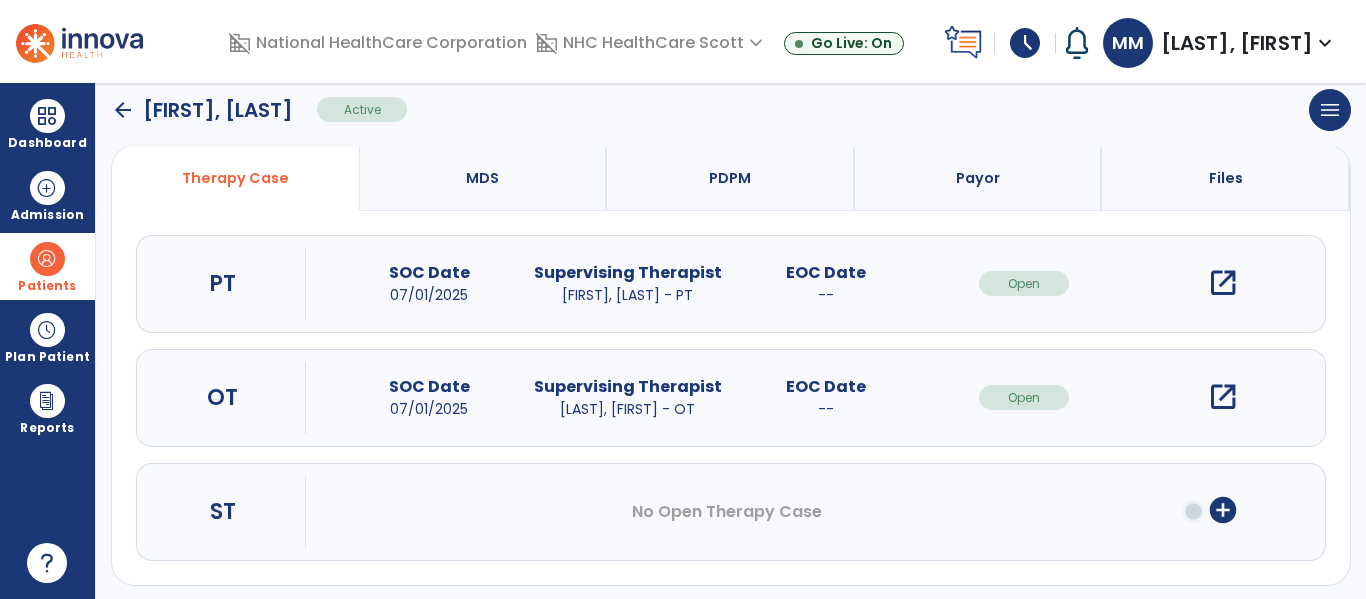 click on "open_in_new" at bounding box center (1223, 397) 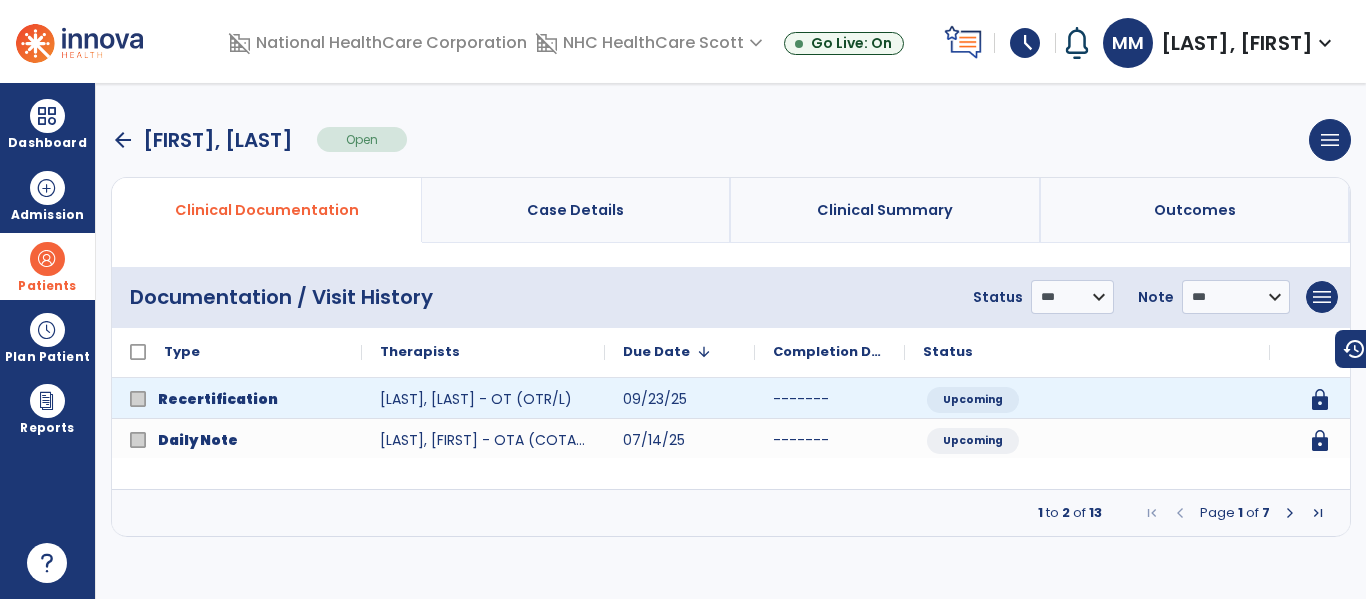 scroll, scrollTop: 0, scrollLeft: 0, axis: both 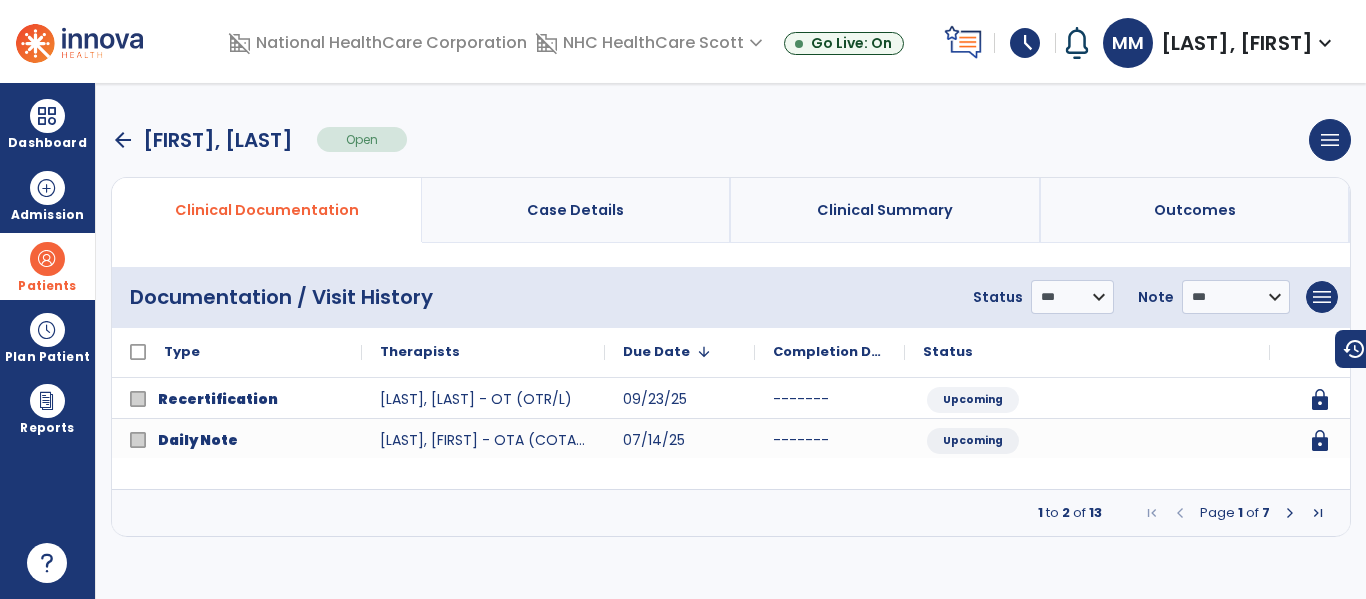 click at bounding box center (1290, 513) 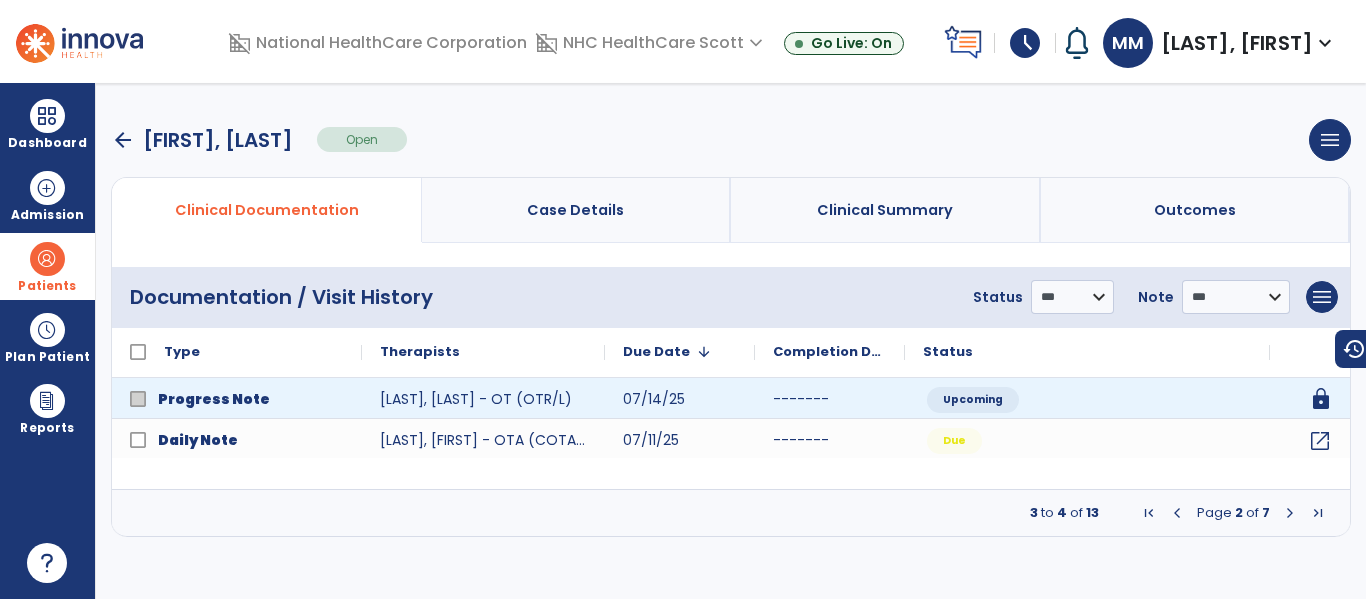 click on "lock" 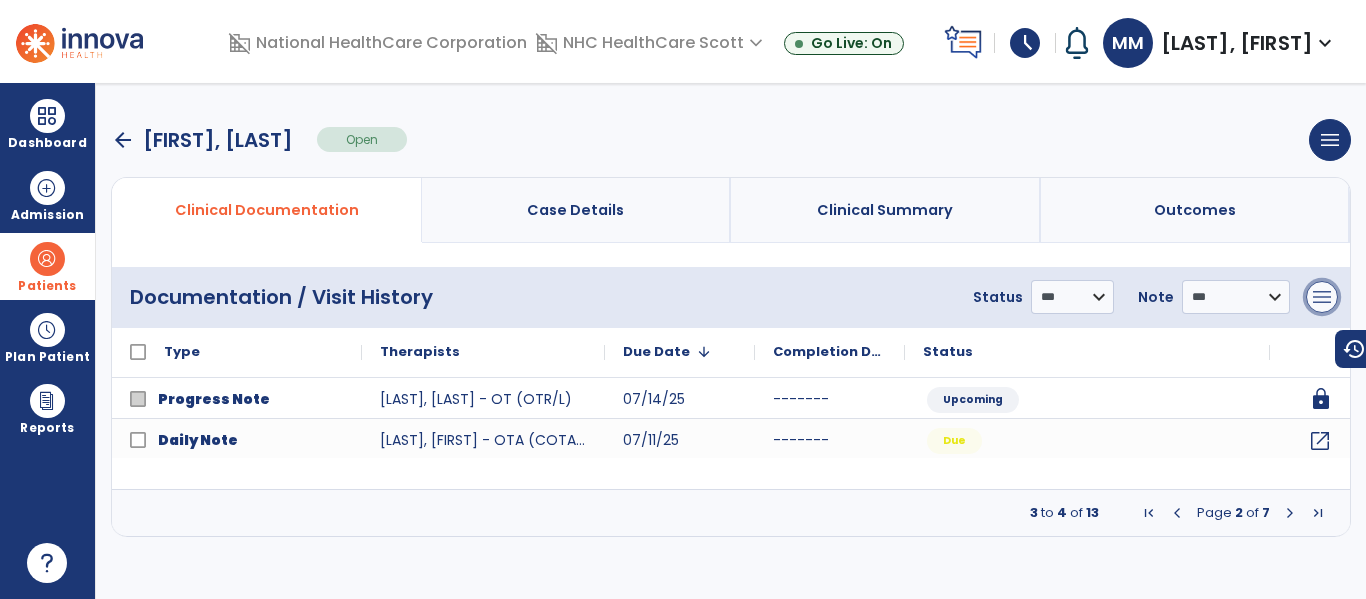 click on "menu" at bounding box center [1322, 297] 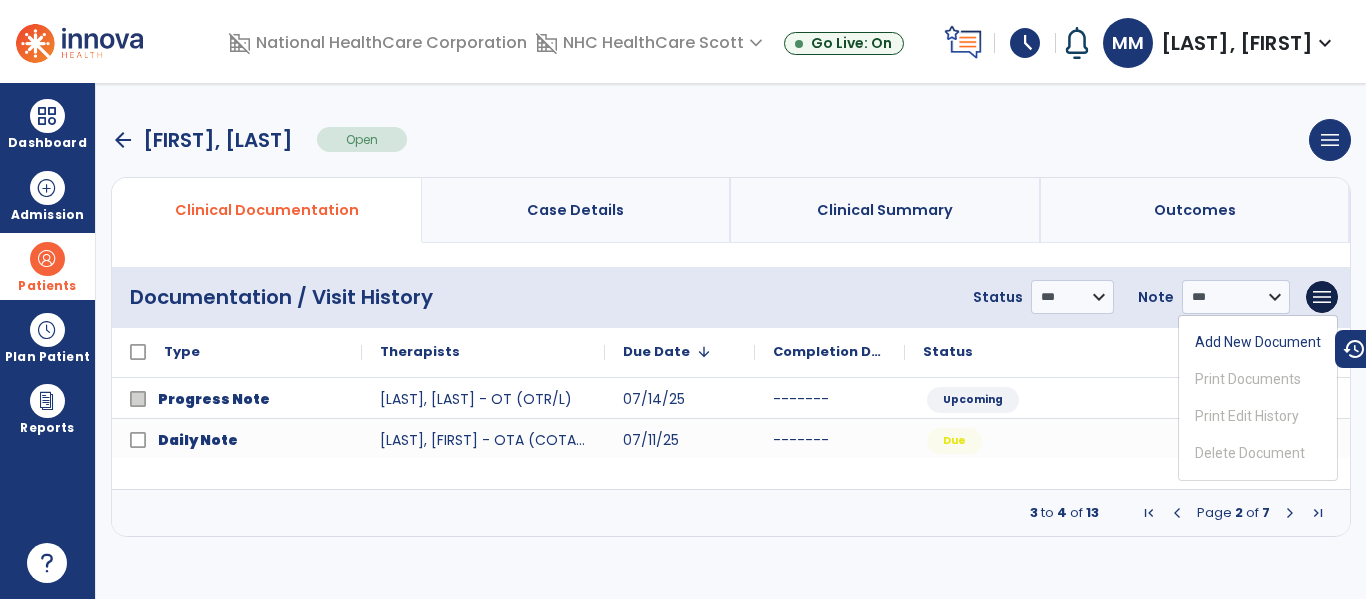 click on "arrow_back   [FIRST], [LAST]  Open  menu   Edit Therapy Case   Delete Therapy Case   Close Therapy Case" at bounding box center [731, 140] 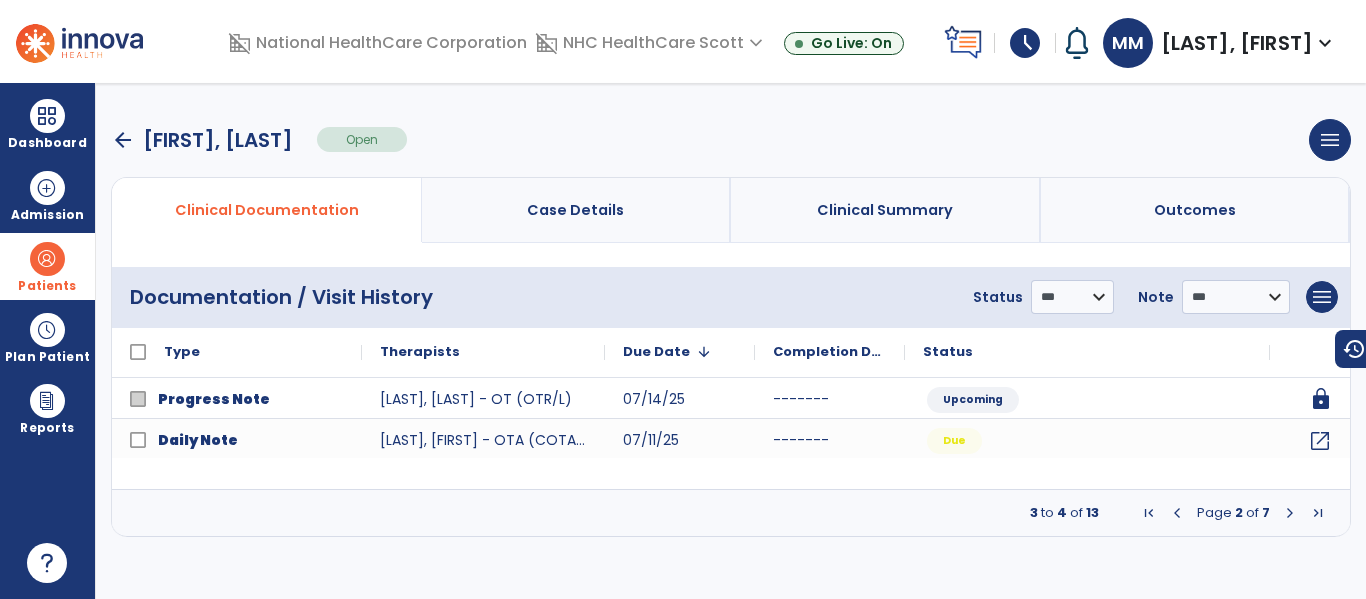 click at bounding box center (1290, 513) 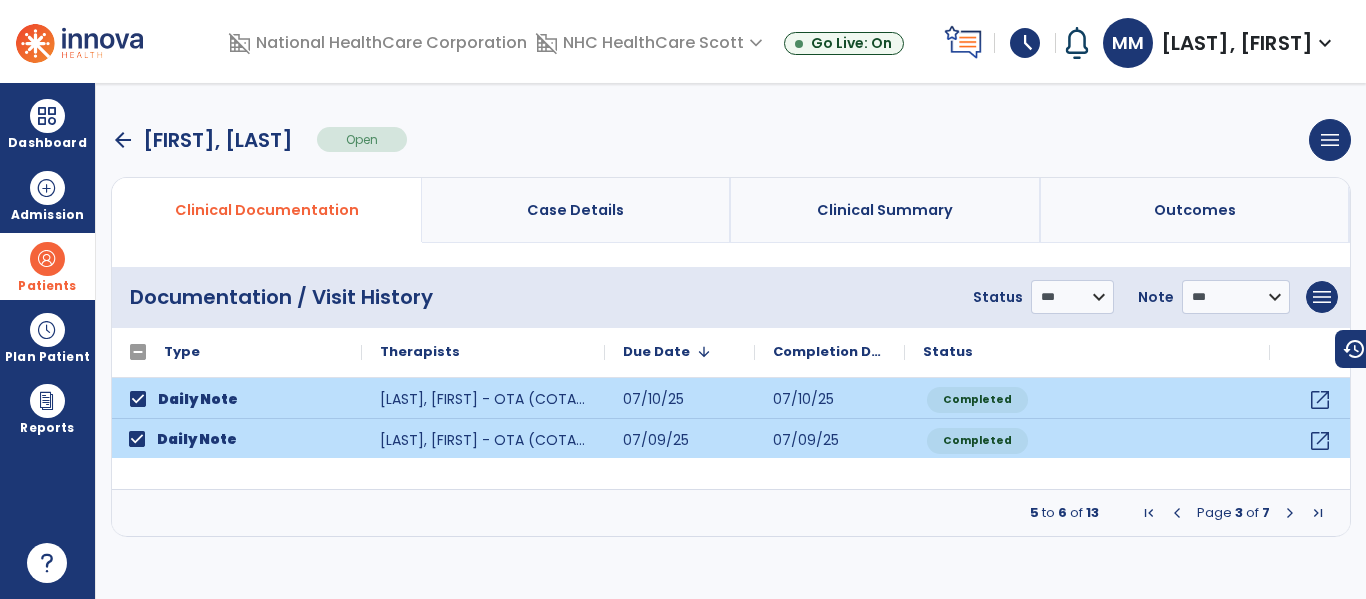 click at bounding box center [1290, 513] 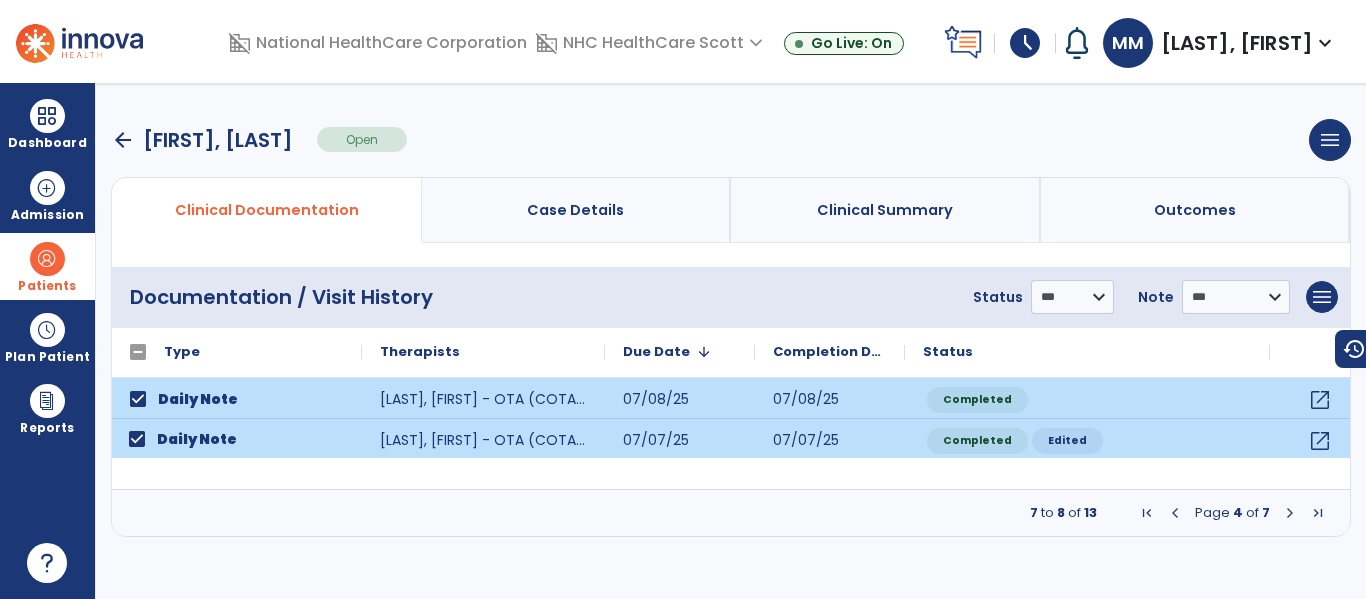 click at bounding box center (1290, 513) 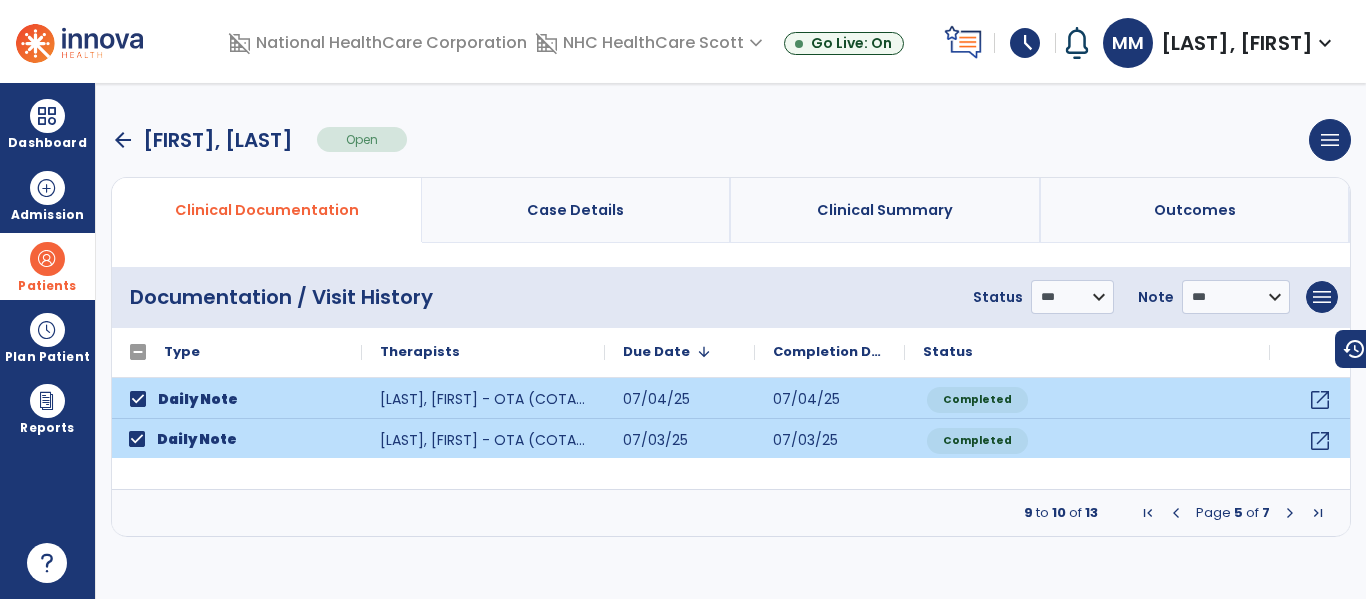 click at bounding box center (1290, 513) 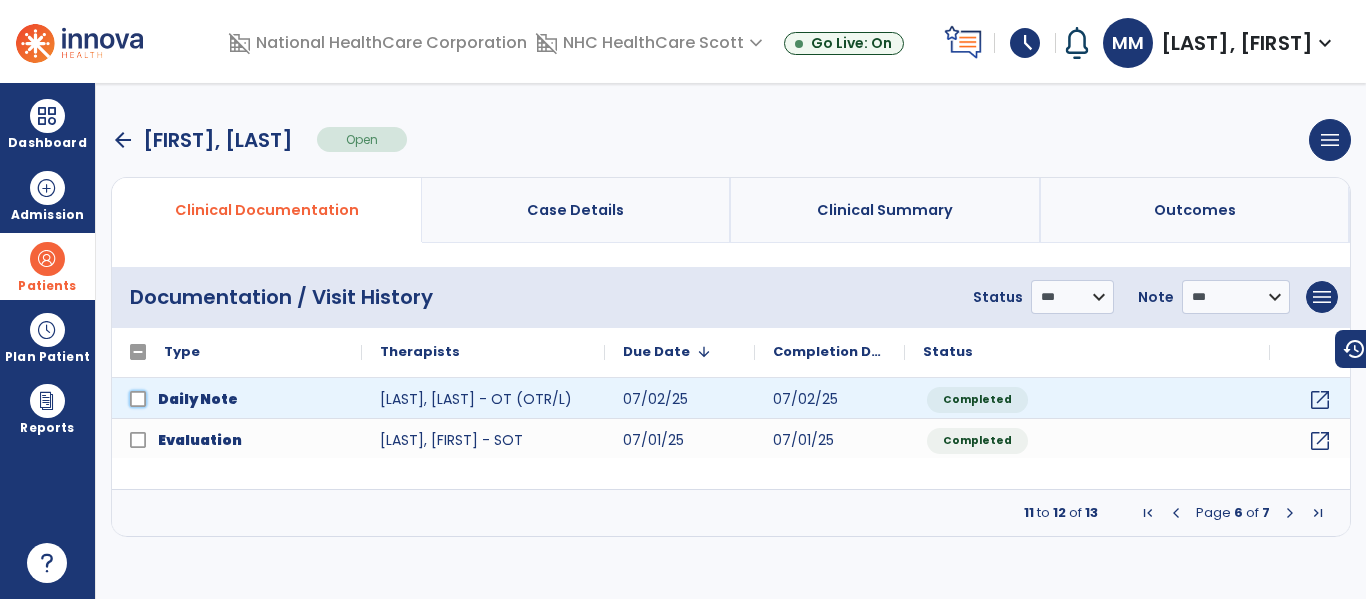 click 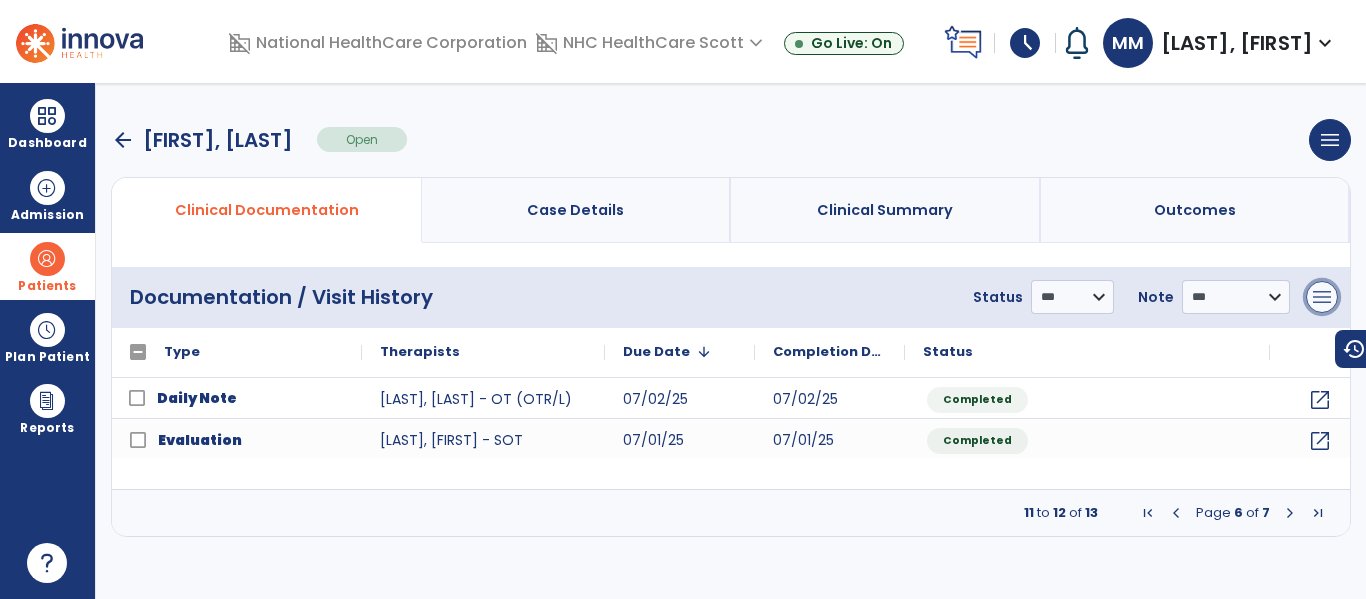 click on "menu" at bounding box center [1322, 297] 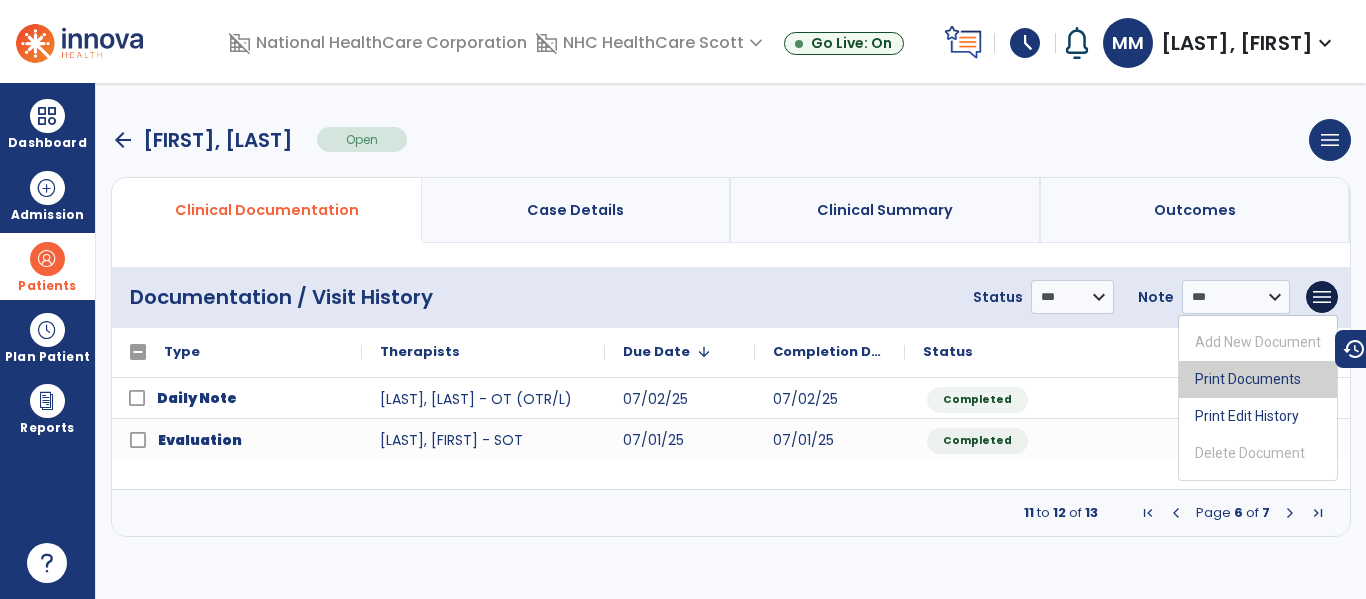 click on "Print Documents" at bounding box center [1258, 379] 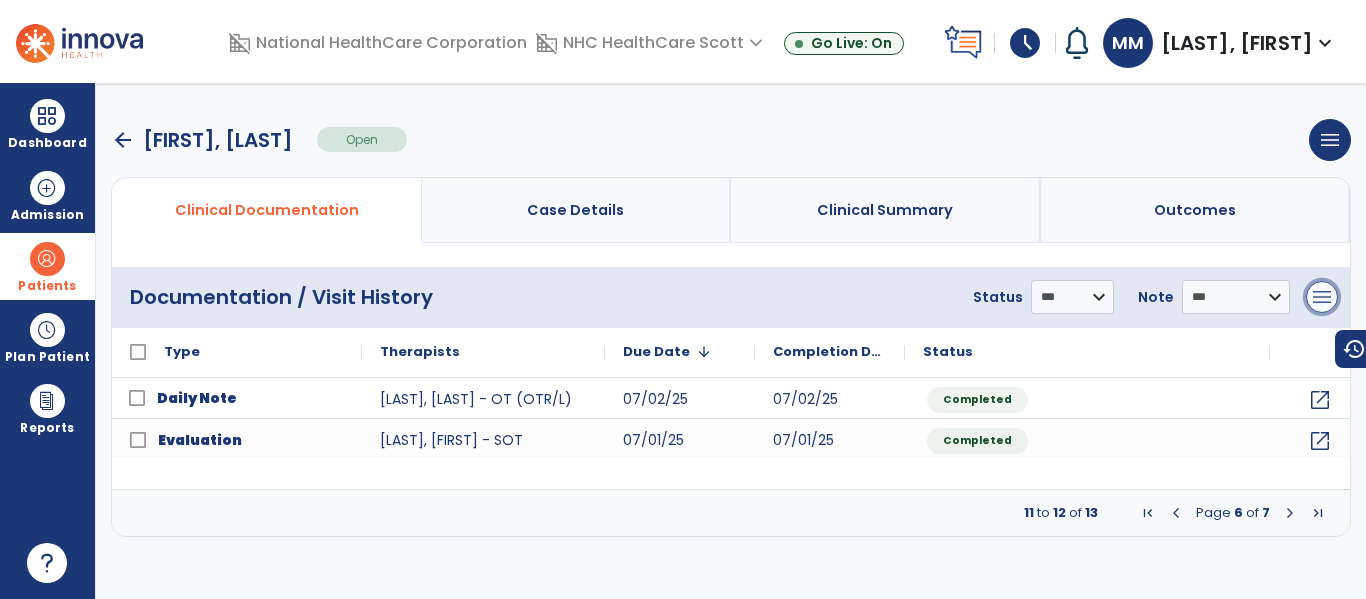 click on "menu" at bounding box center (1322, 297) 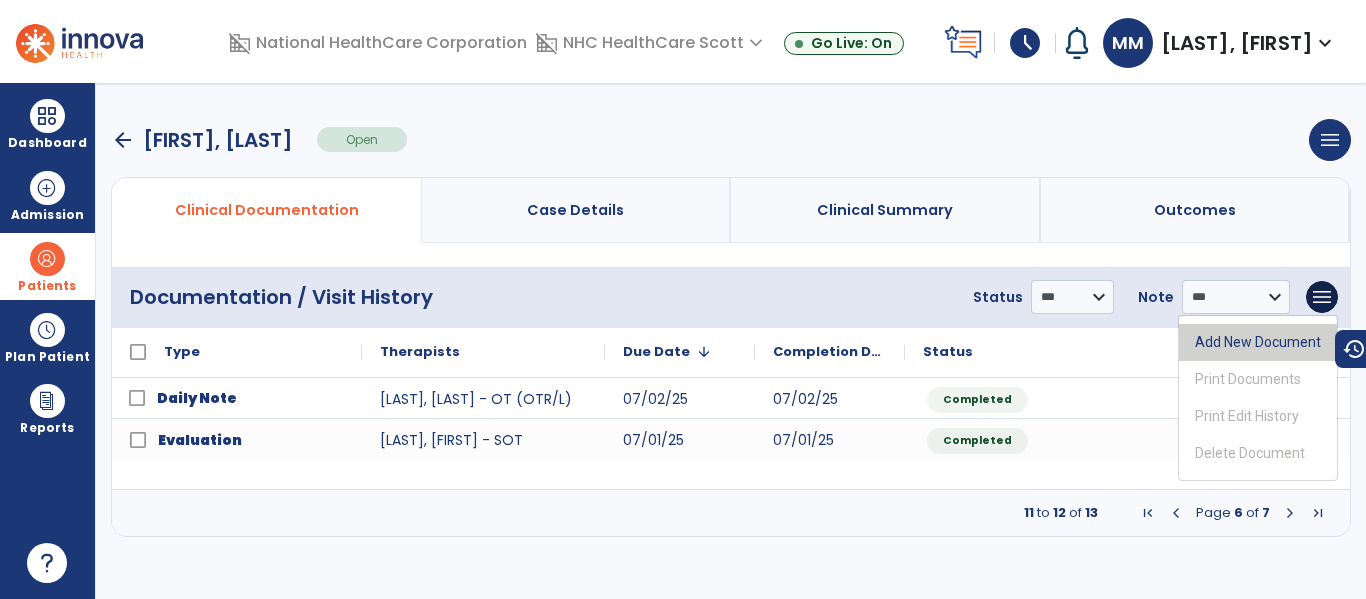 click on "Add New Document" at bounding box center [1258, 342] 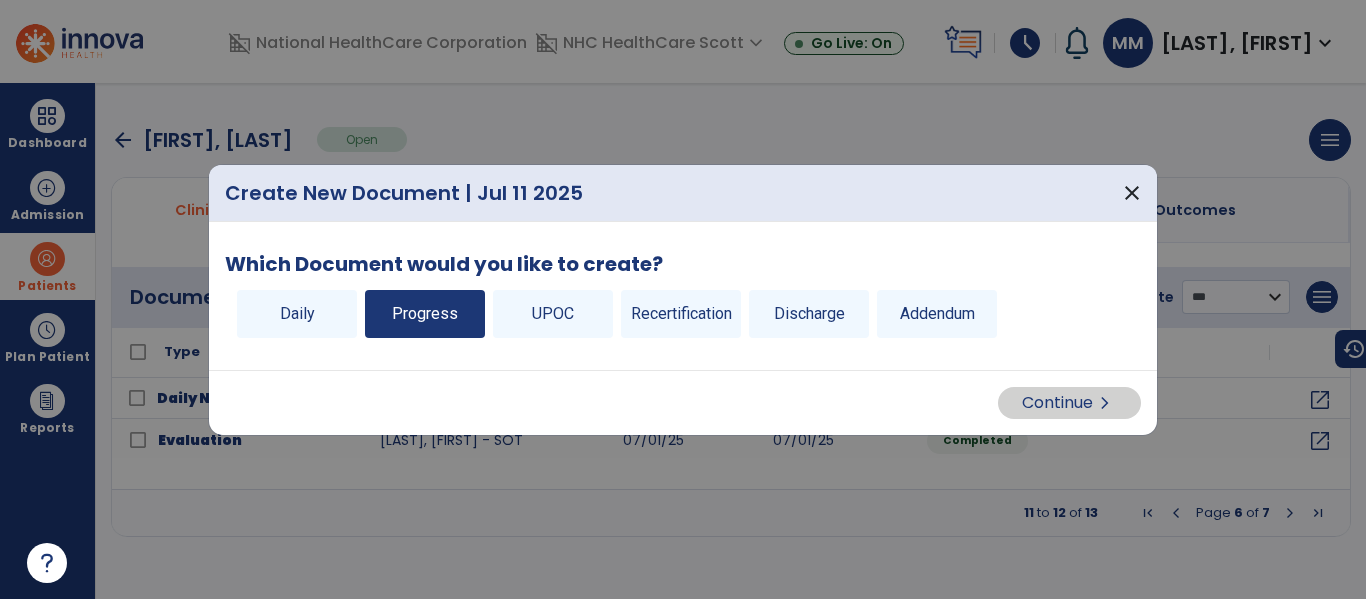 click on "Progress" at bounding box center [425, 314] 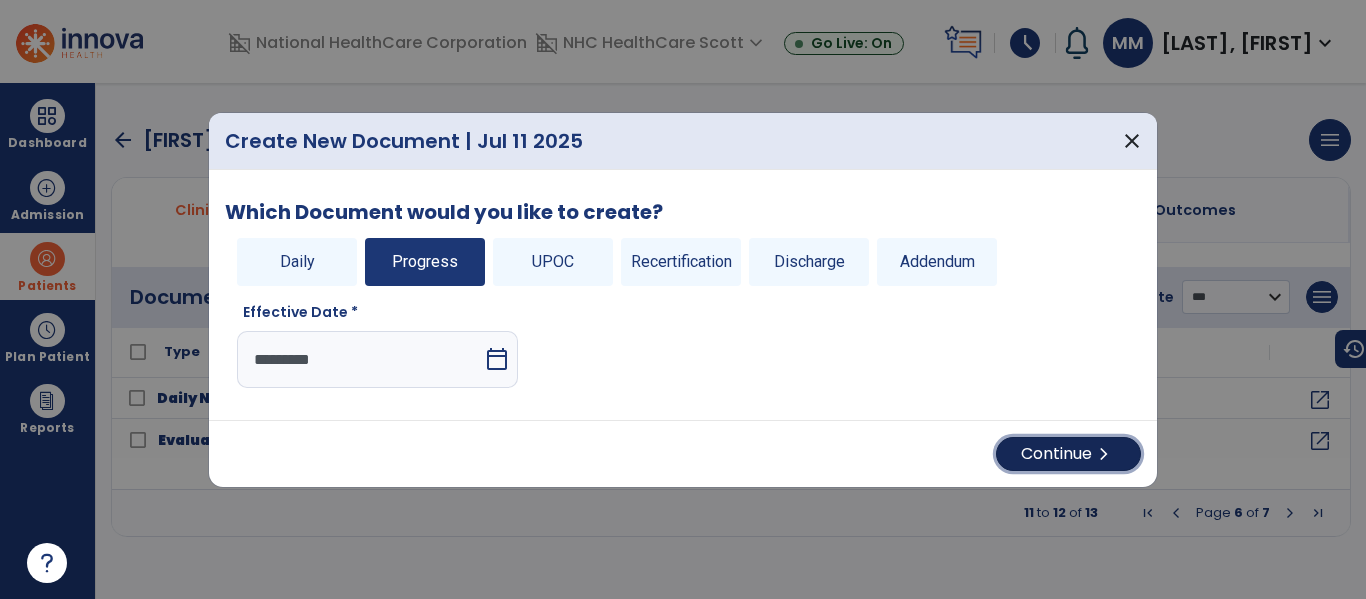 click on "Continue   chevron_right" at bounding box center (1068, 454) 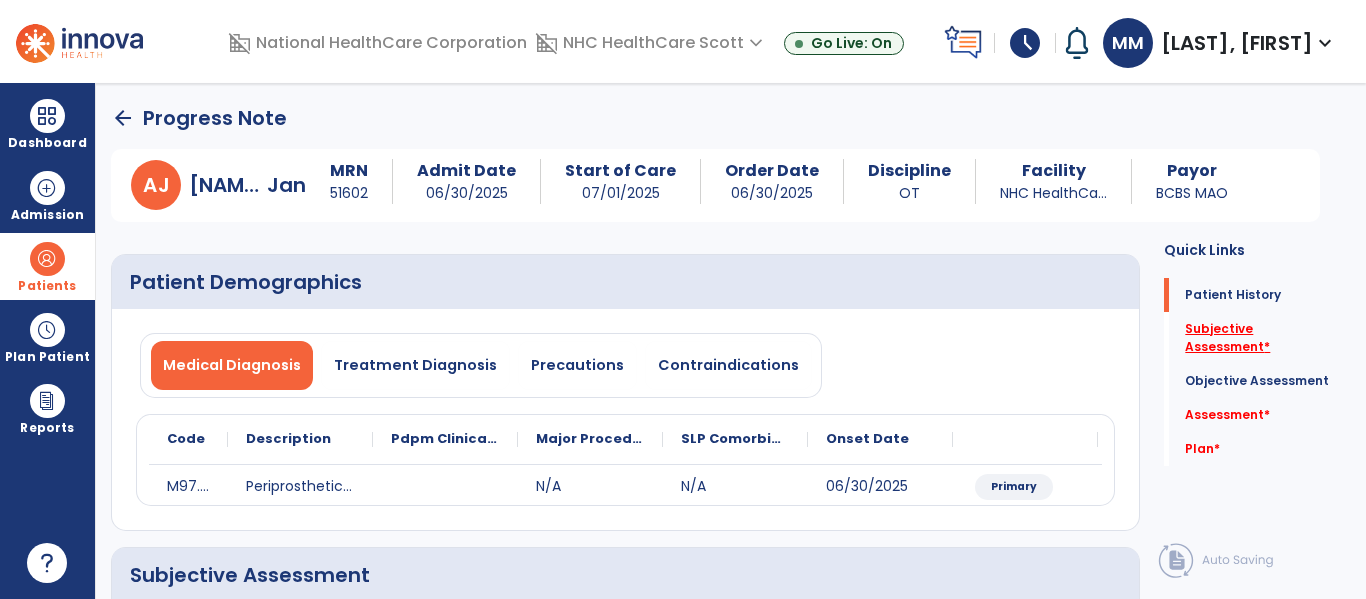 click on "Subjective Assessment   *" 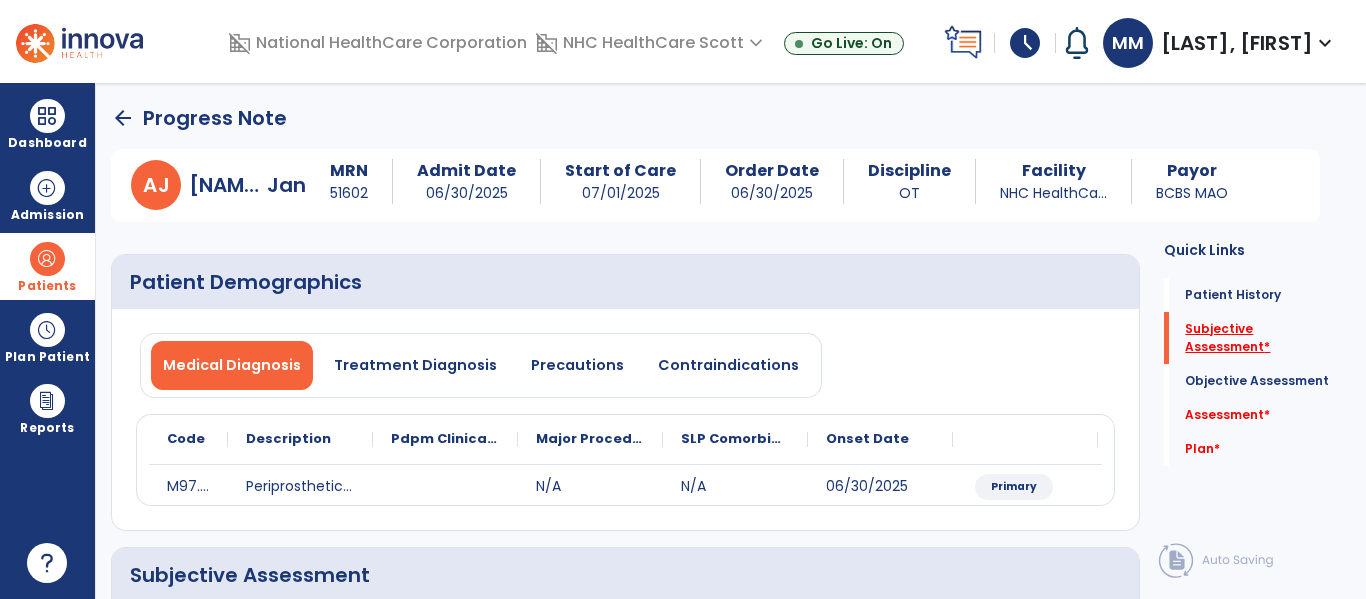 scroll, scrollTop: 42, scrollLeft: 0, axis: vertical 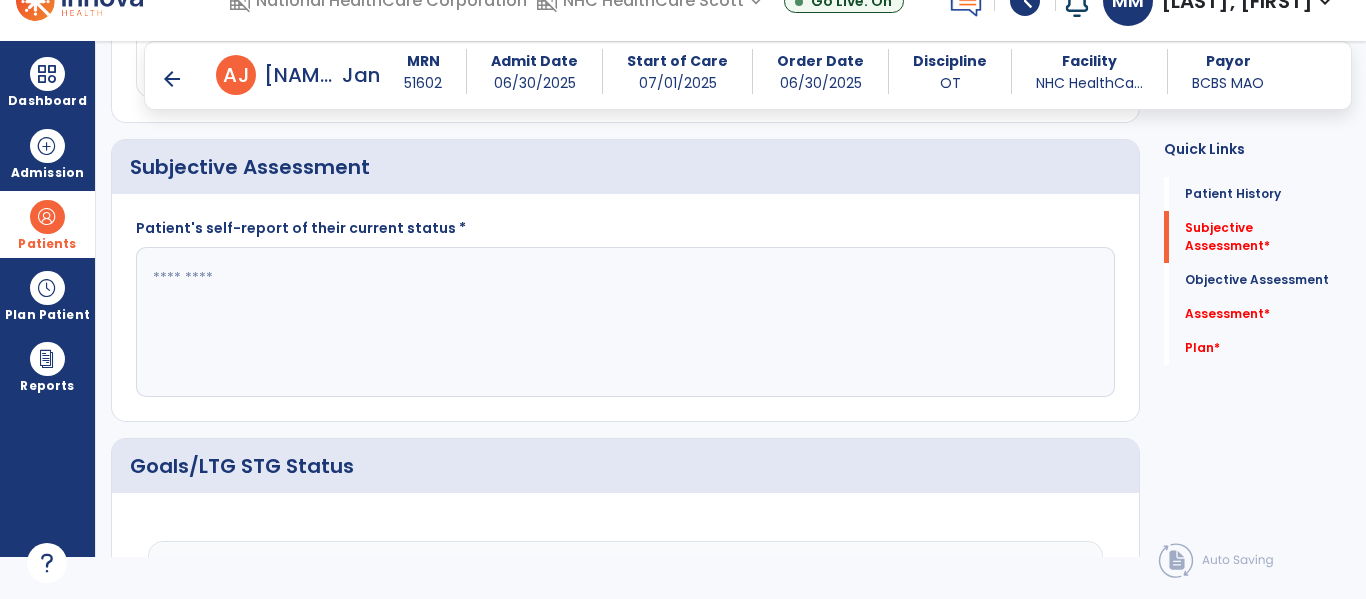 click 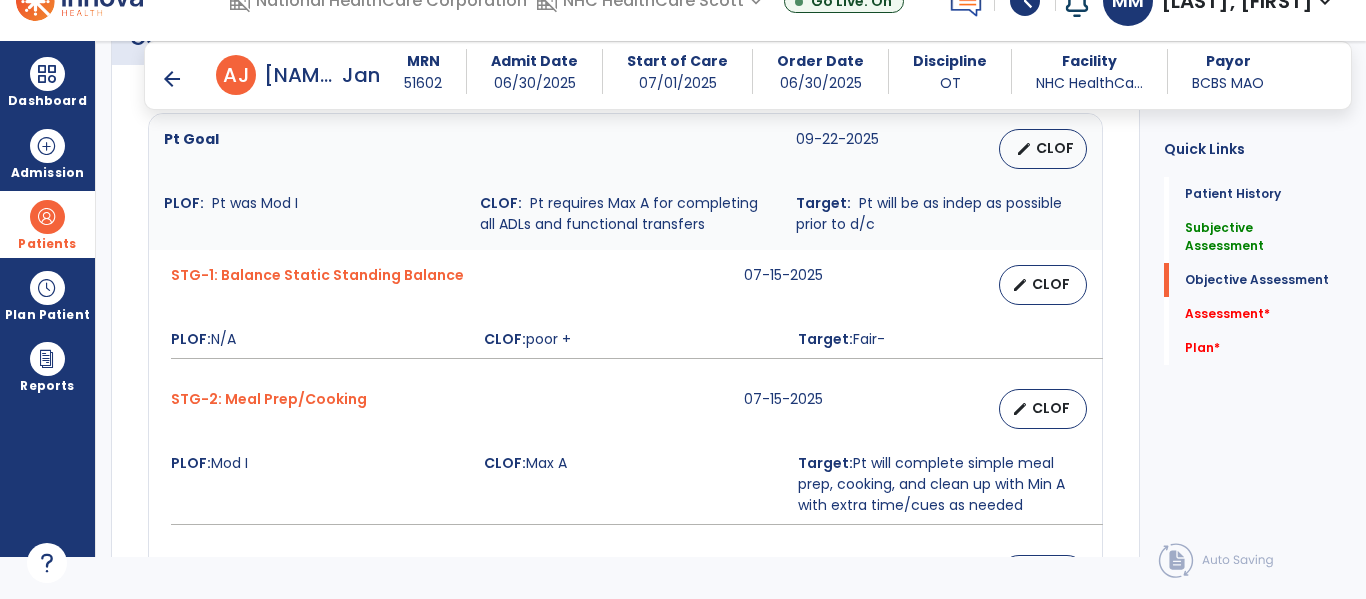 scroll, scrollTop: 774, scrollLeft: 0, axis: vertical 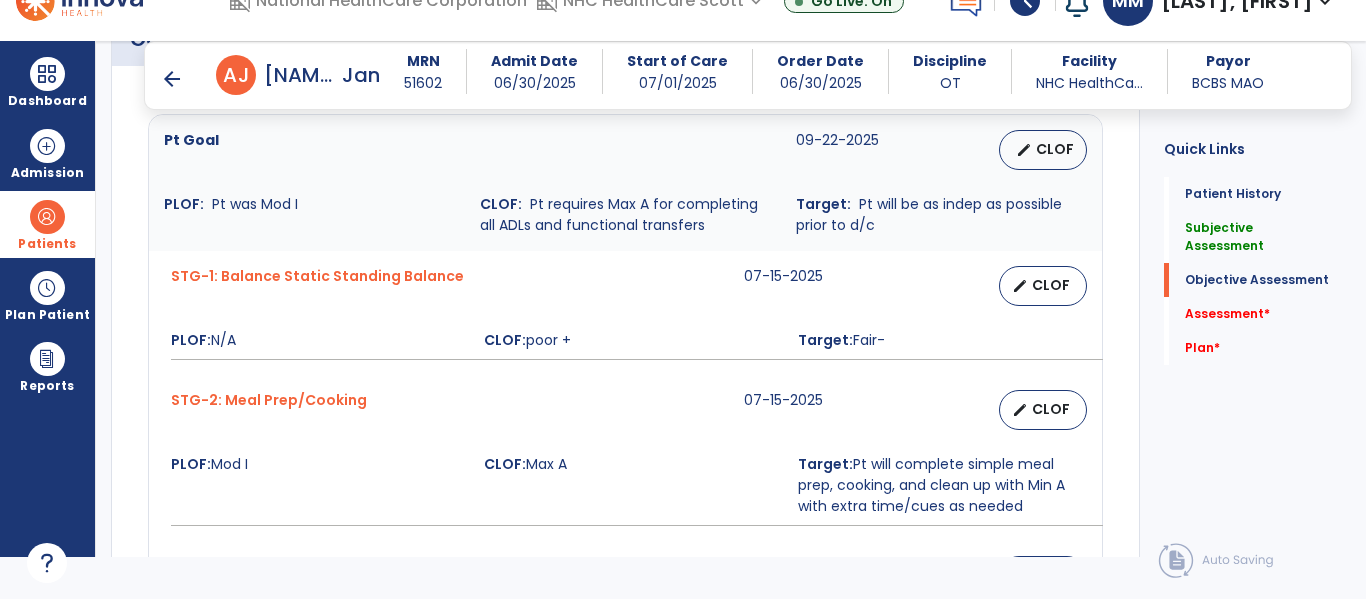 type on "**********" 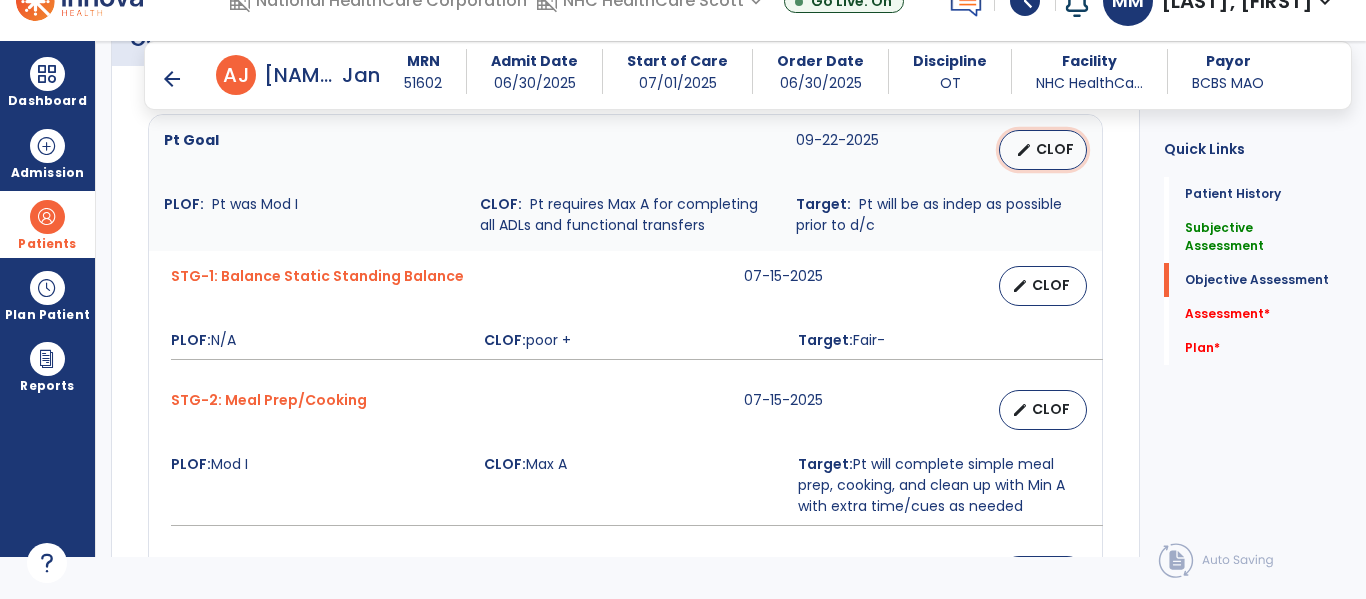 click on "CLOF" at bounding box center [1055, 149] 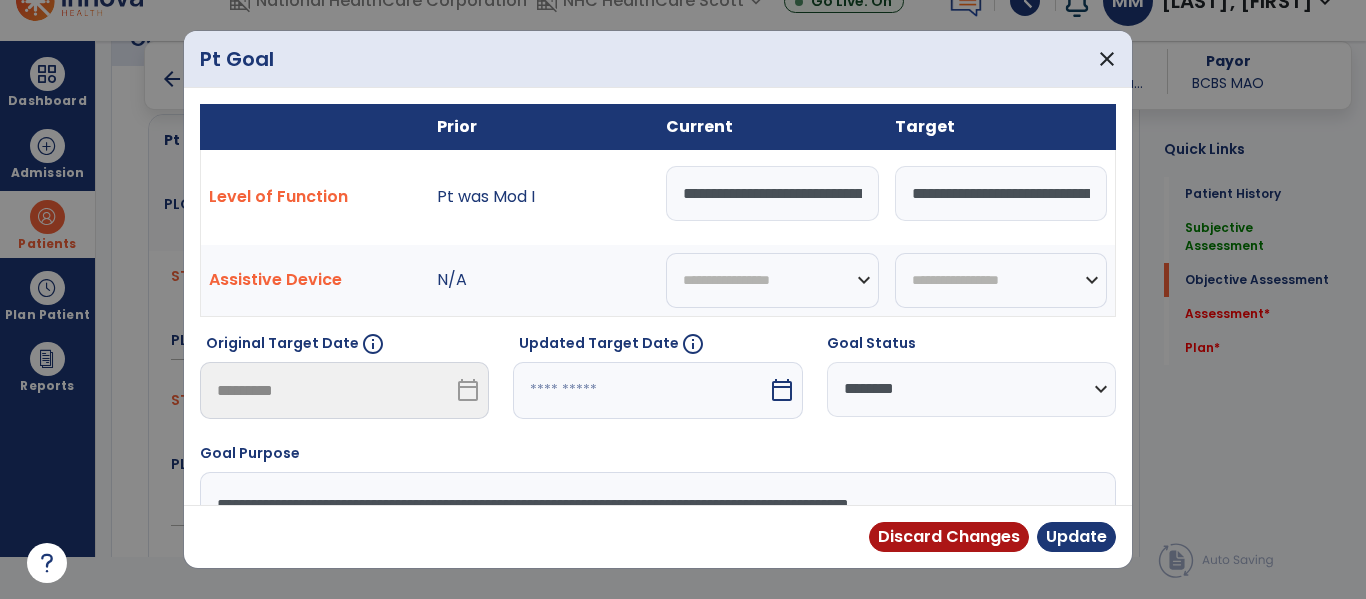 scroll, scrollTop: 0, scrollLeft: 345, axis: horizontal 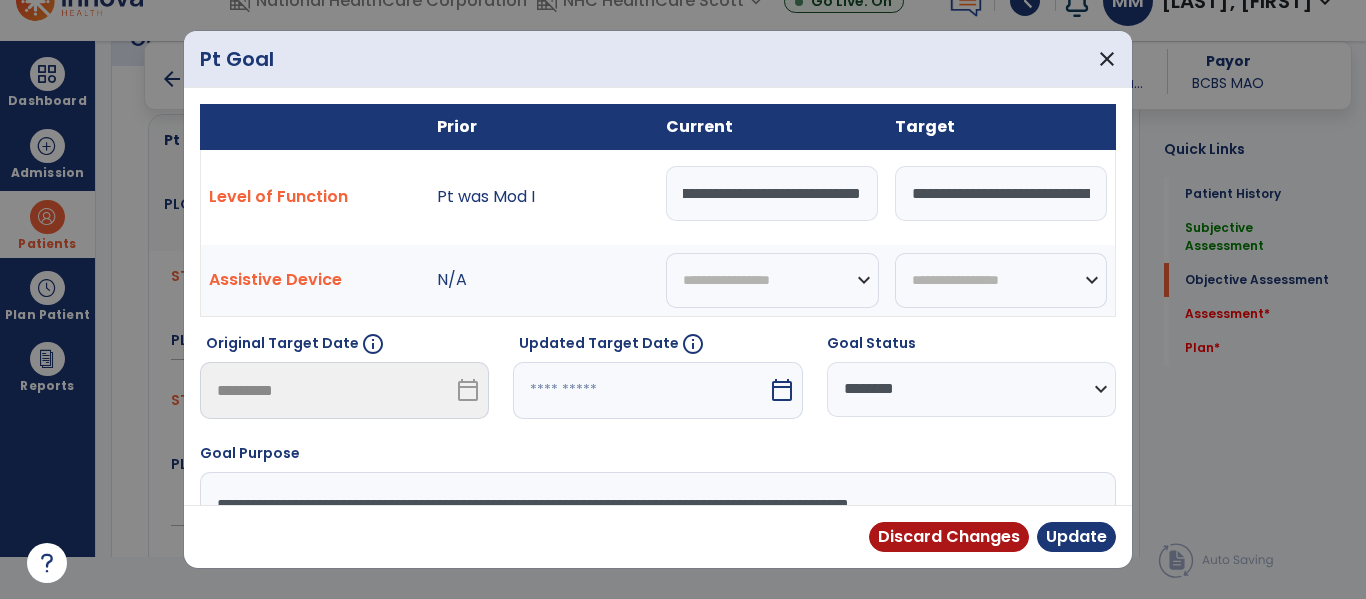drag, startPoint x: 766, startPoint y: 195, endPoint x: 1040, endPoint y: 266, distance: 283.04947 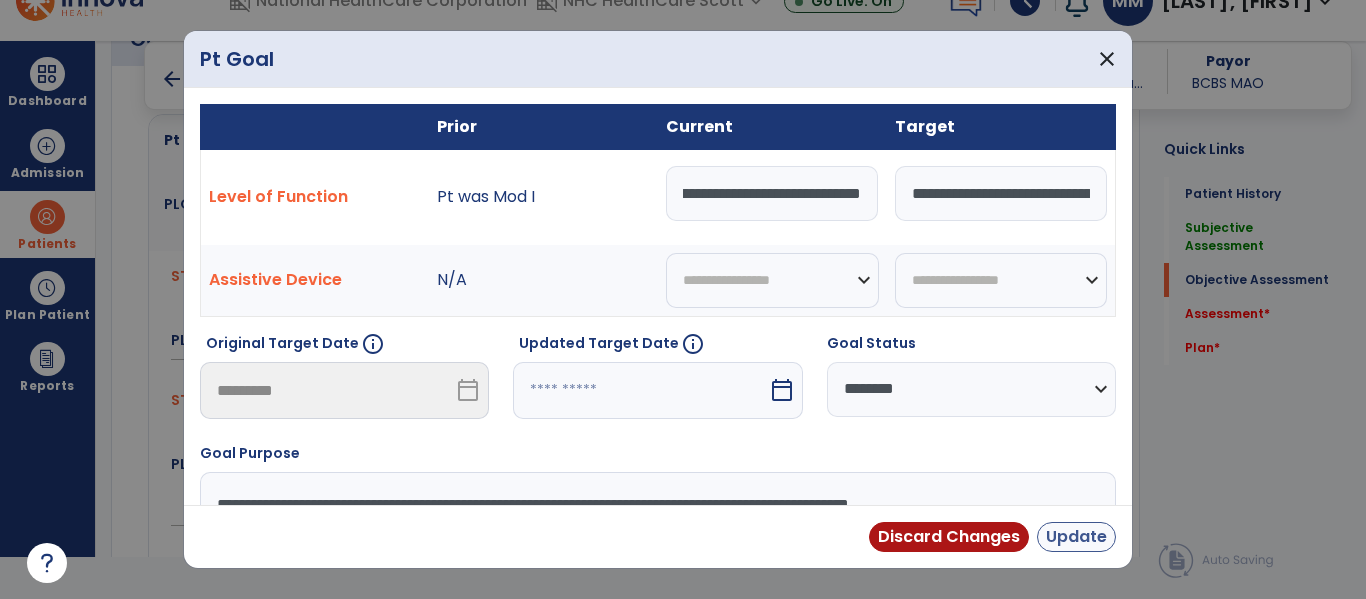 type on "**********" 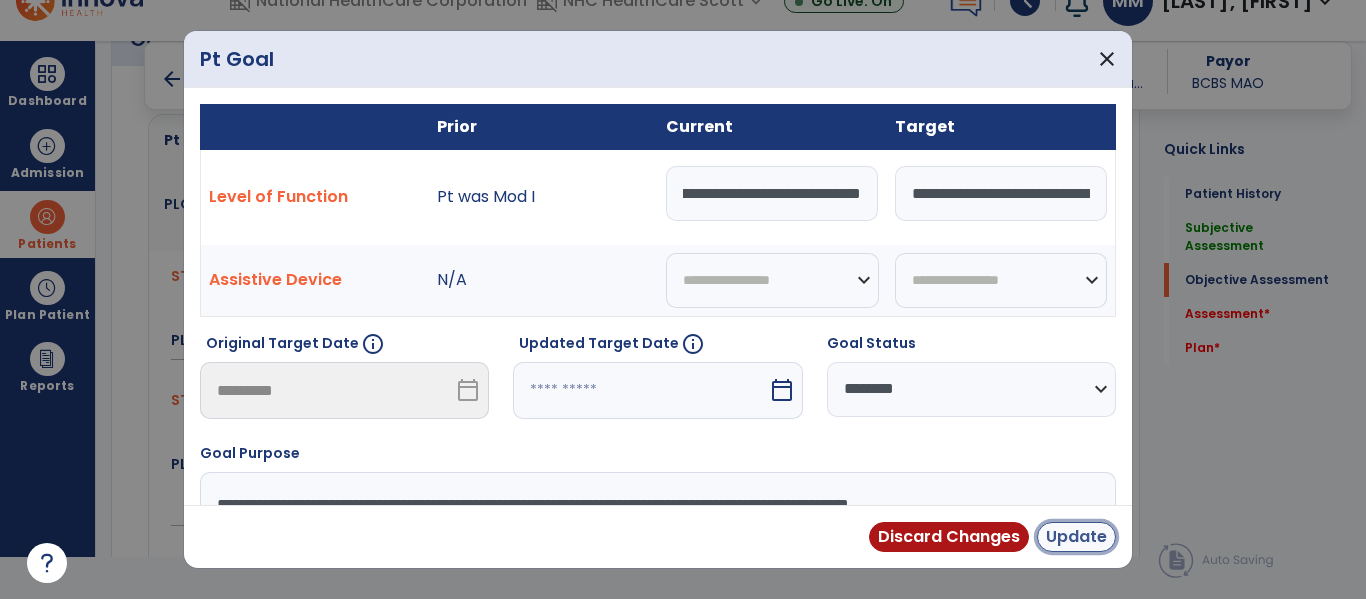 click on "Update" at bounding box center [1076, 537] 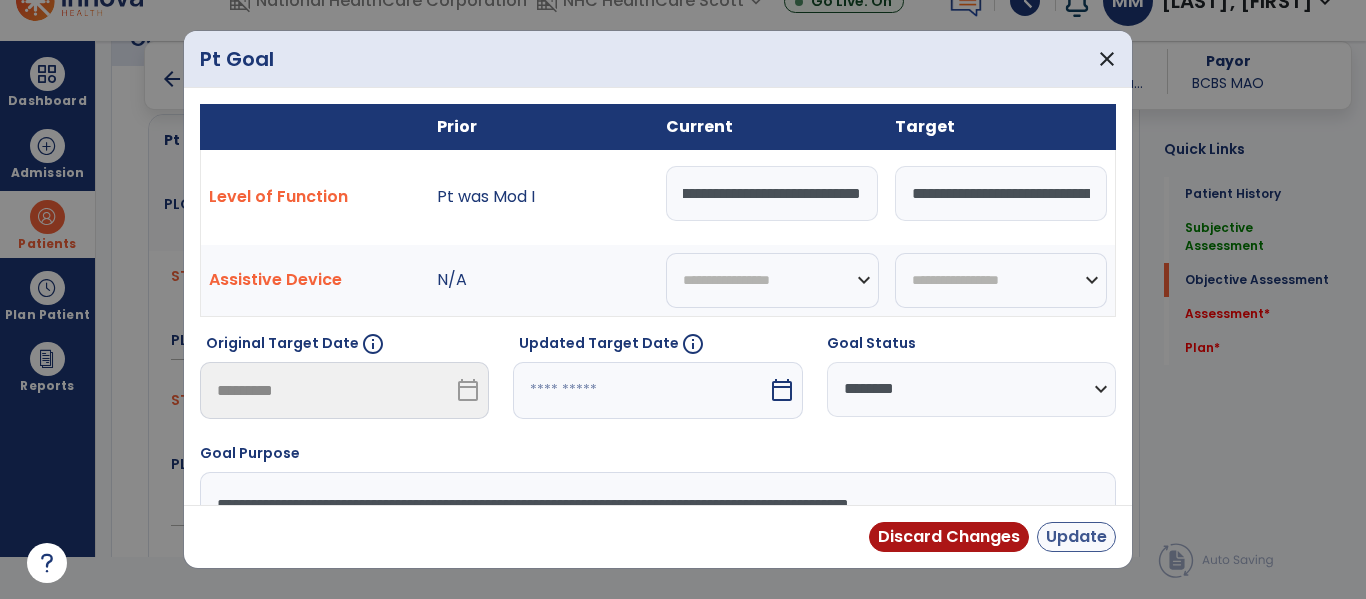 scroll, scrollTop: 0, scrollLeft: 0, axis: both 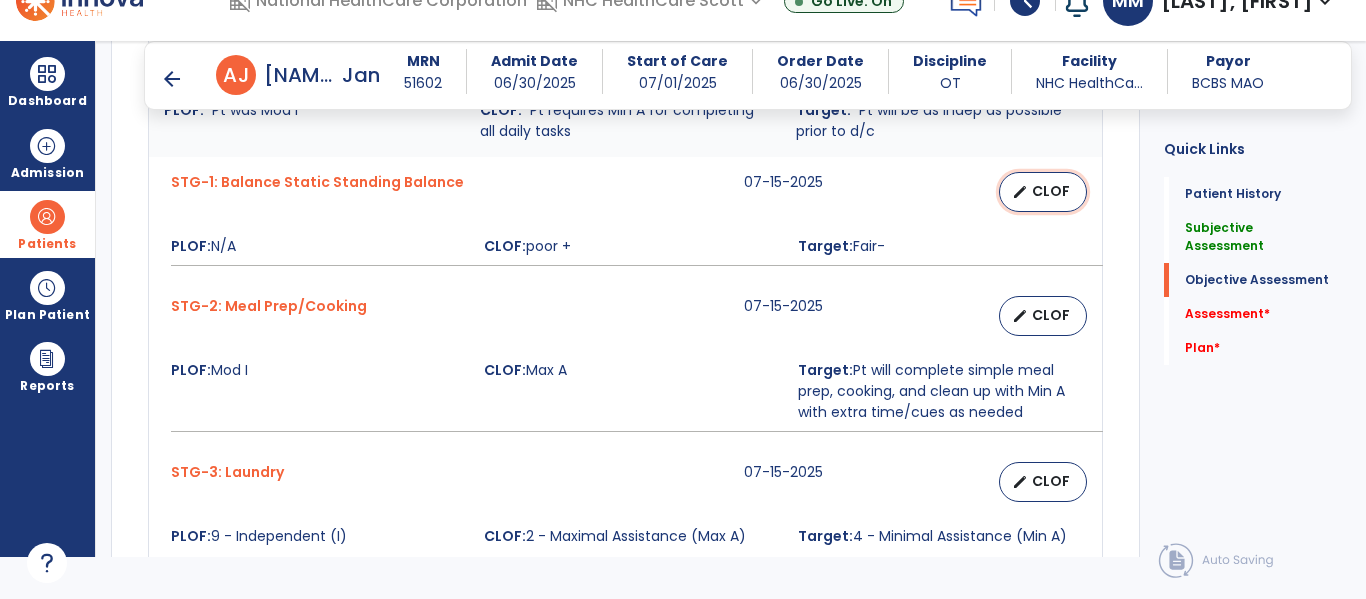 click on "CLOF" at bounding box center [1051, 191] 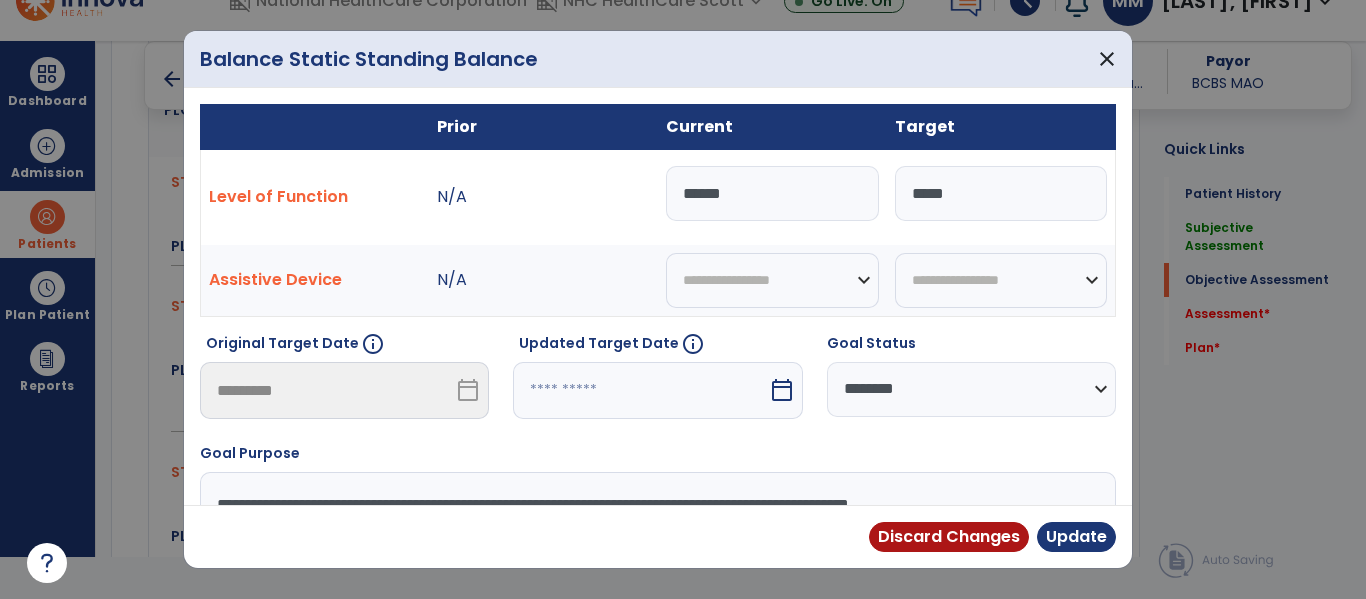 drag, startPoint x: 806, startPoint y: 201, endPoint x: 607, endPoint y: 208, distance: 199.12308 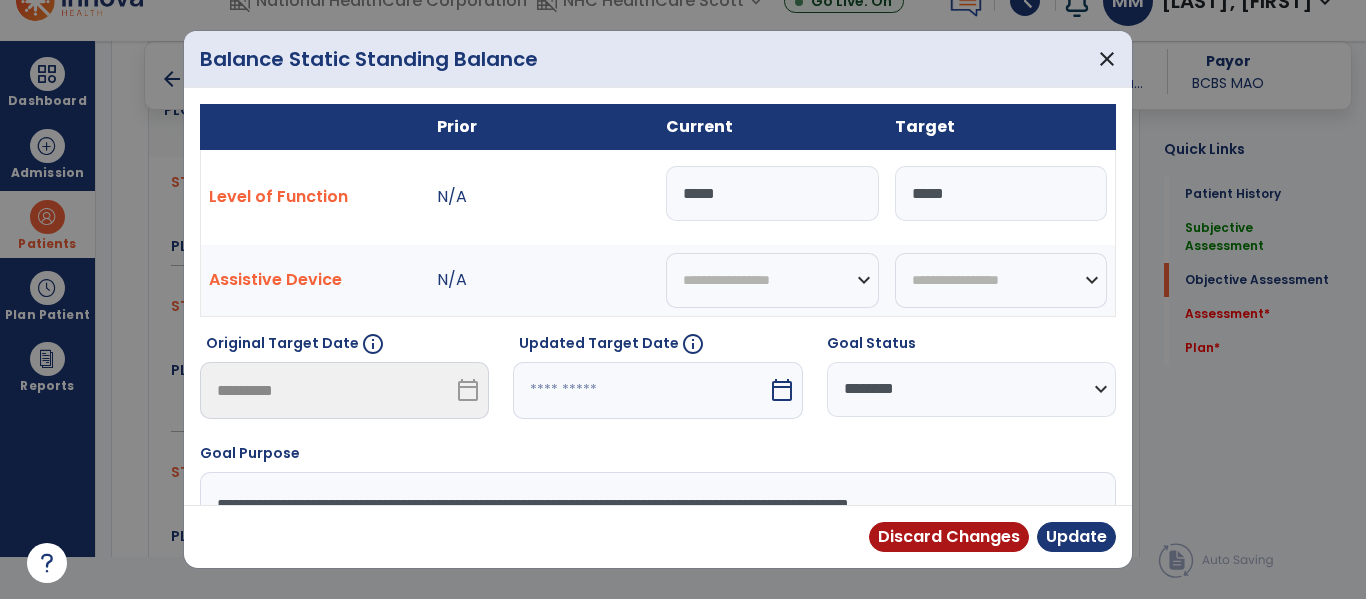 type on "*****" 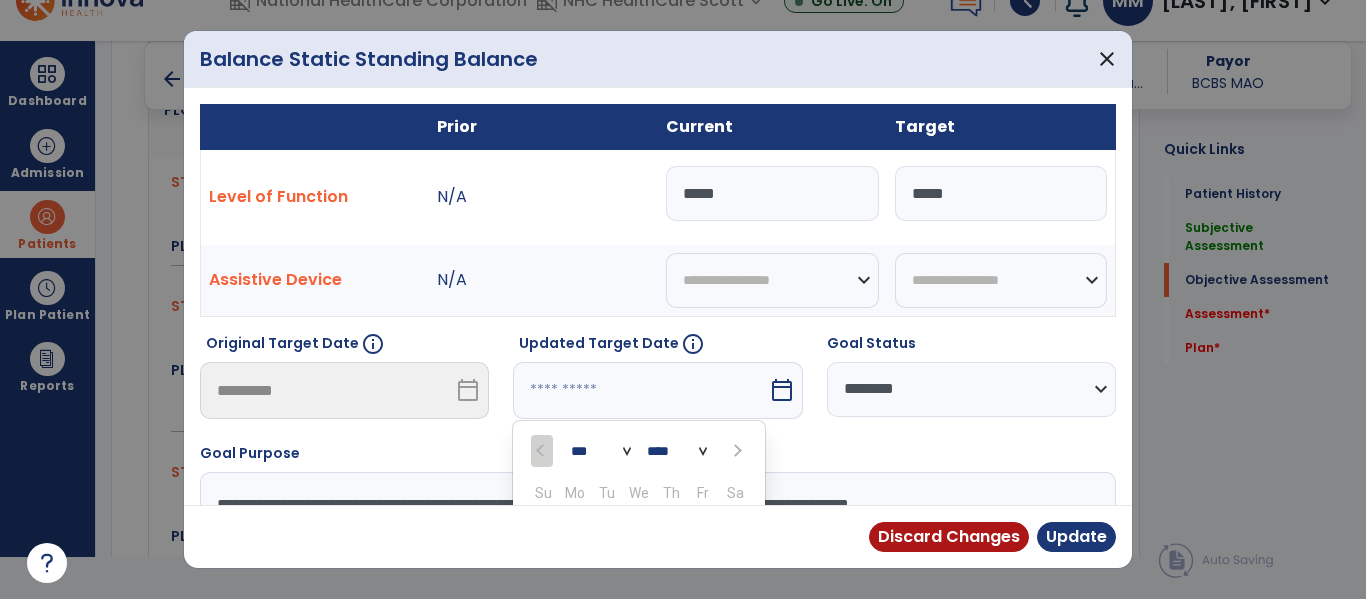 scroll, scrollTop: 211, scrollLeft: 0, axis: vertical 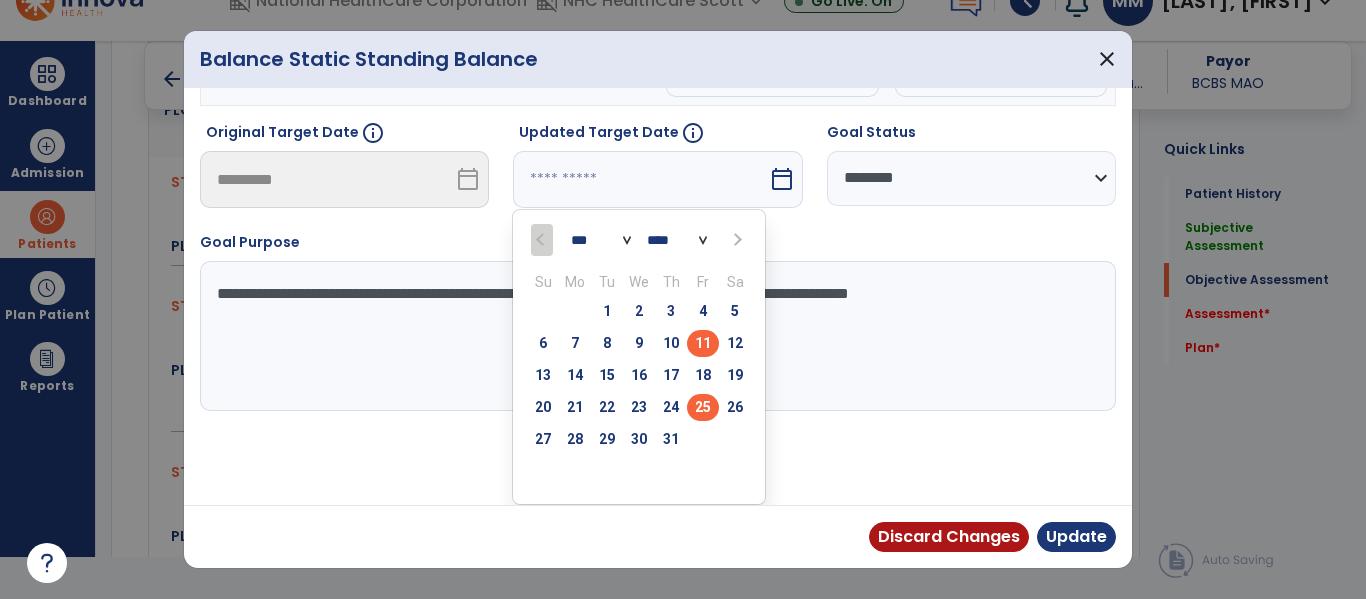 click on "25" at bounding box center [703, 407] 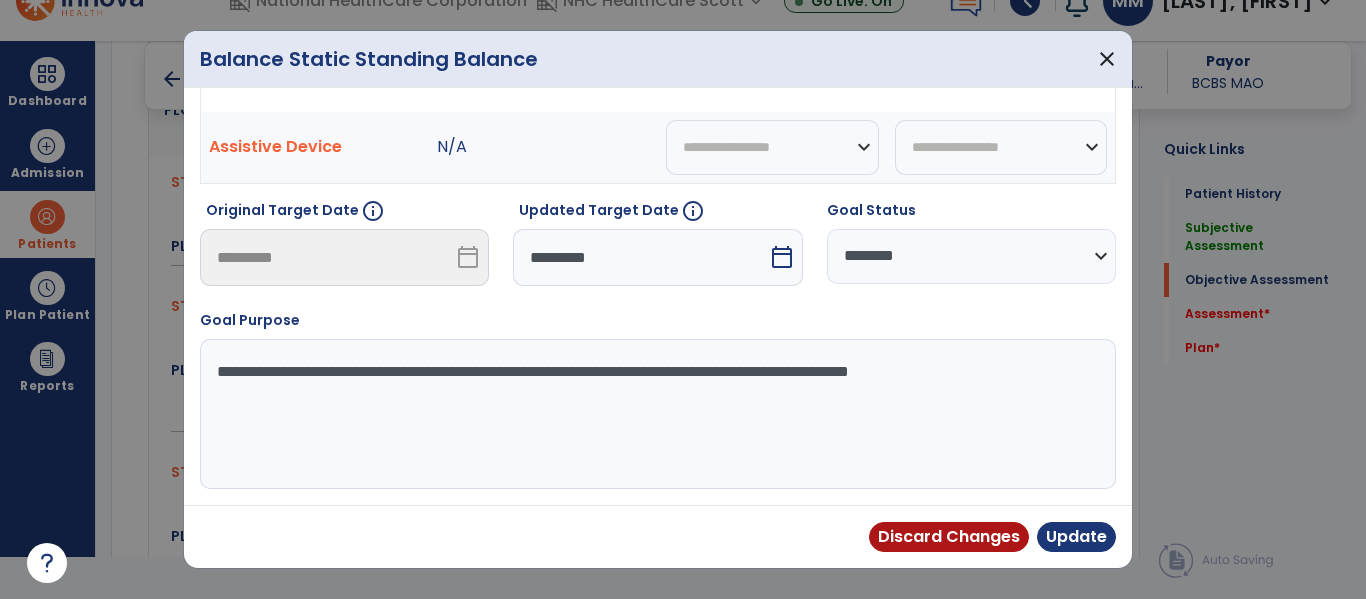 scroll, scrollTop: 133, scrollLeft: 0, axis: vertical 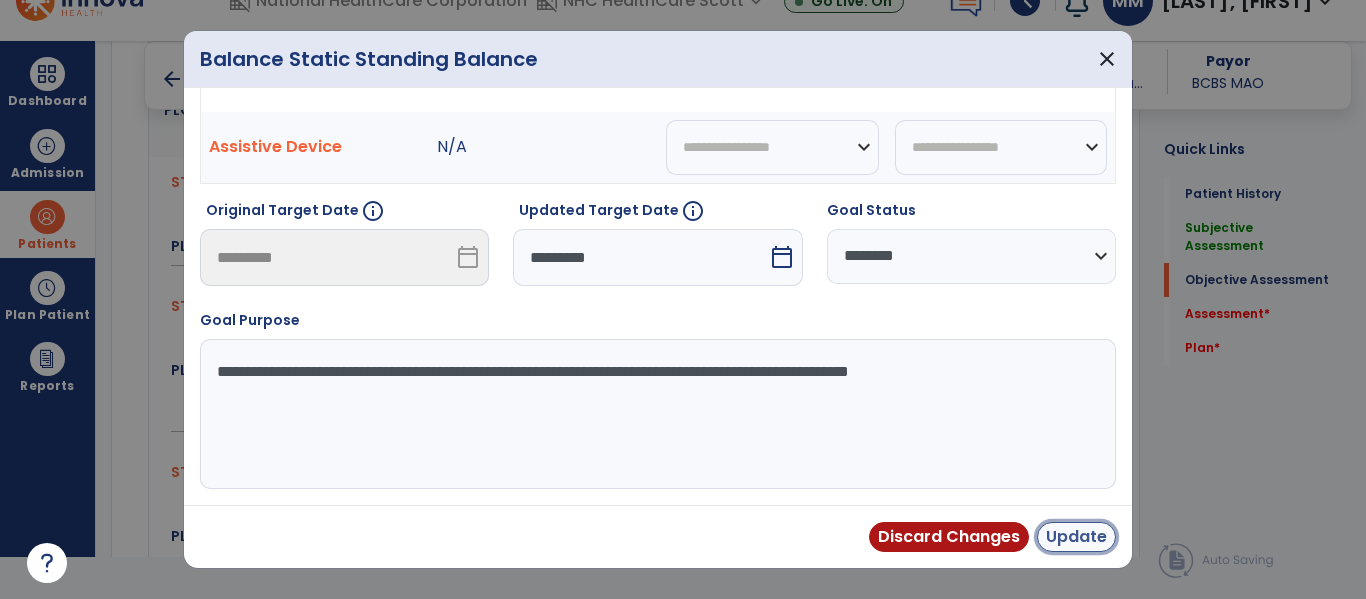 click on "Update" at bounding box center [1076, 537] 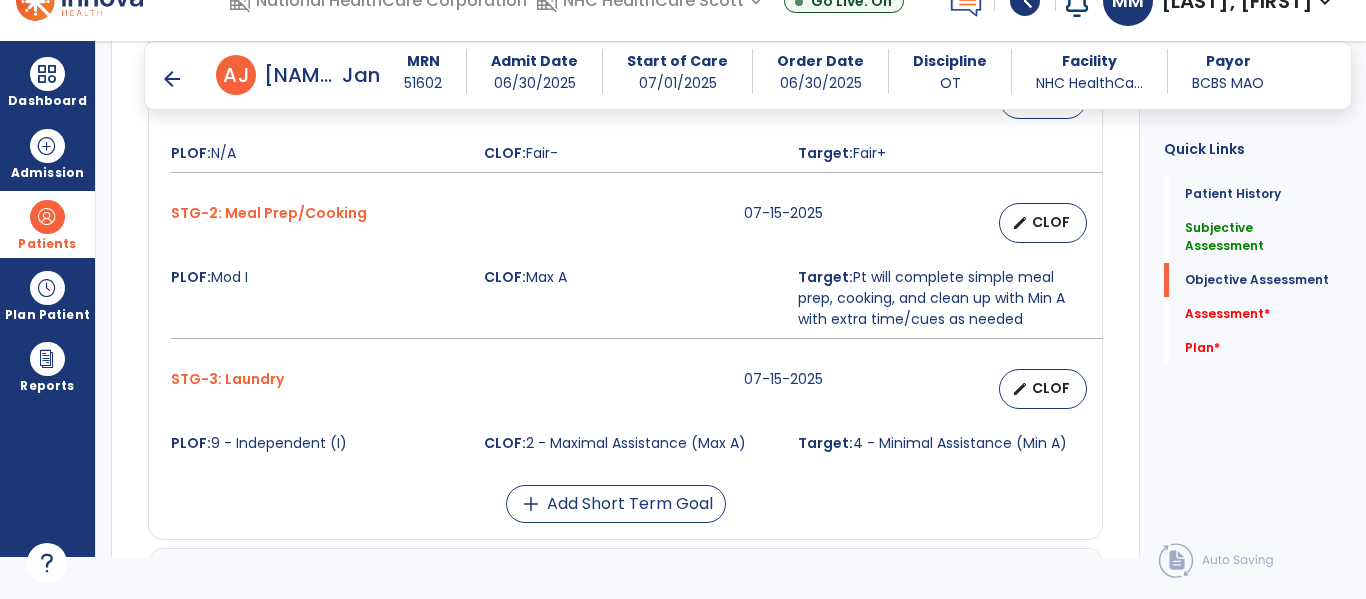 scroll, scrollTop: 962, scrollLeft: 0, axis: vertical 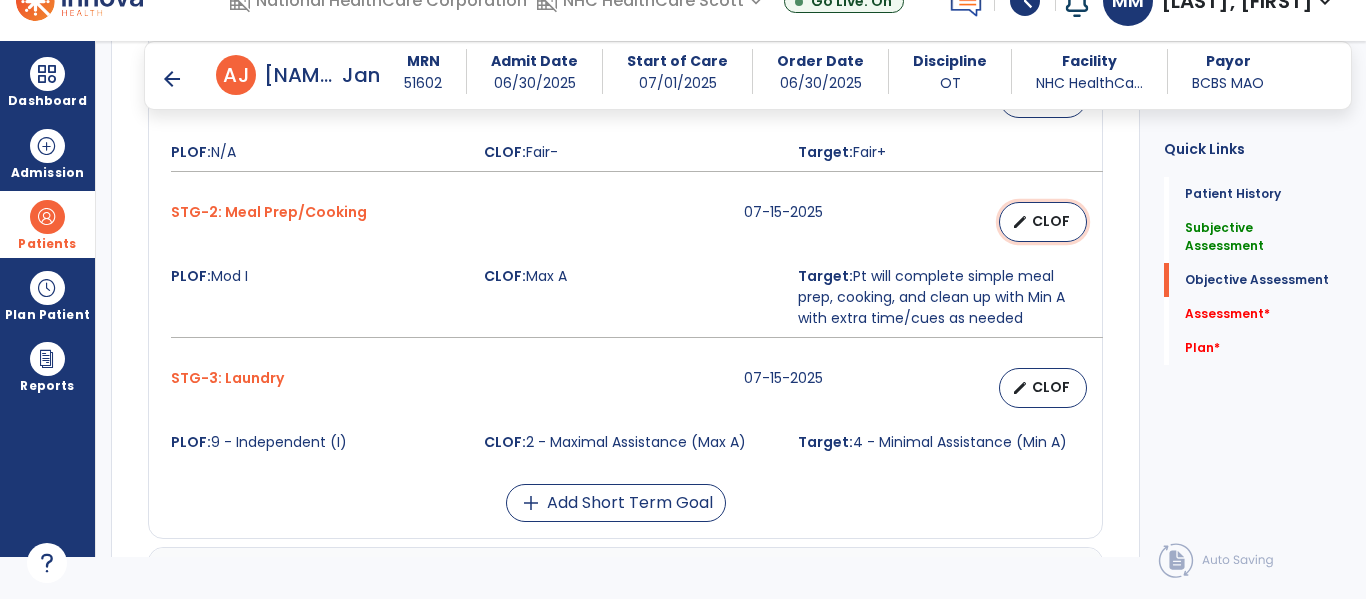 click on "CLOF" at bounding box center [1051, 221] 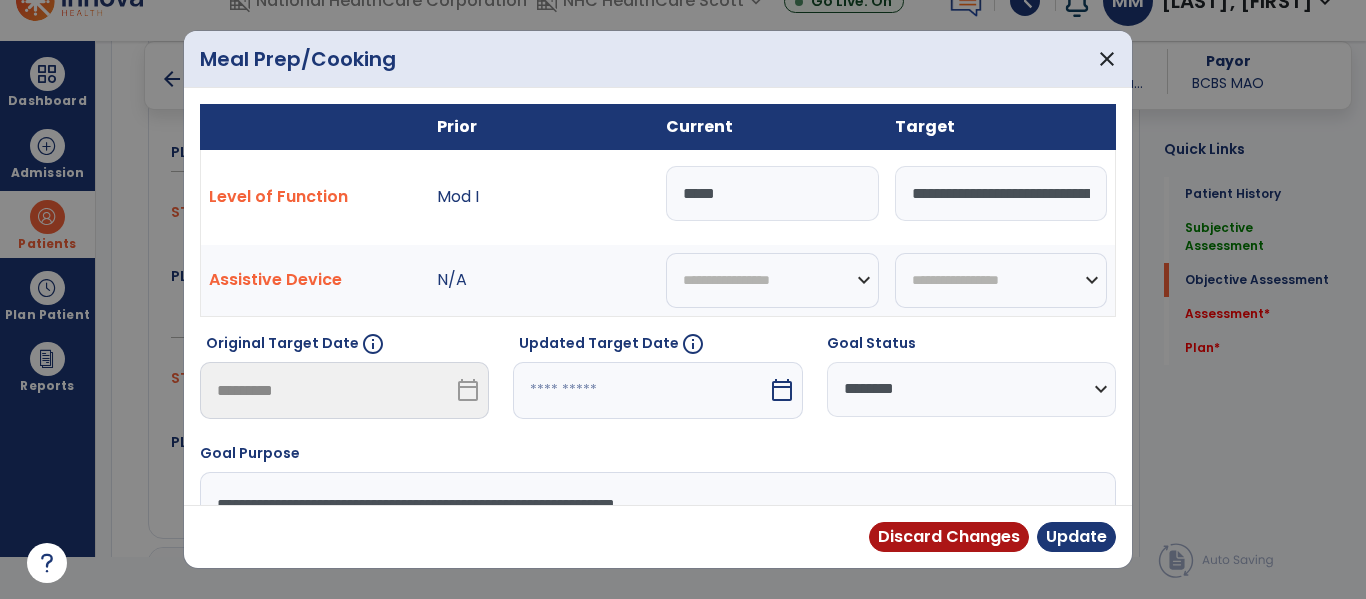 drag, startPoint x: 758, startPoint y: 193, endPoint x: 603, endPoint y: 188, distance: 155.08063 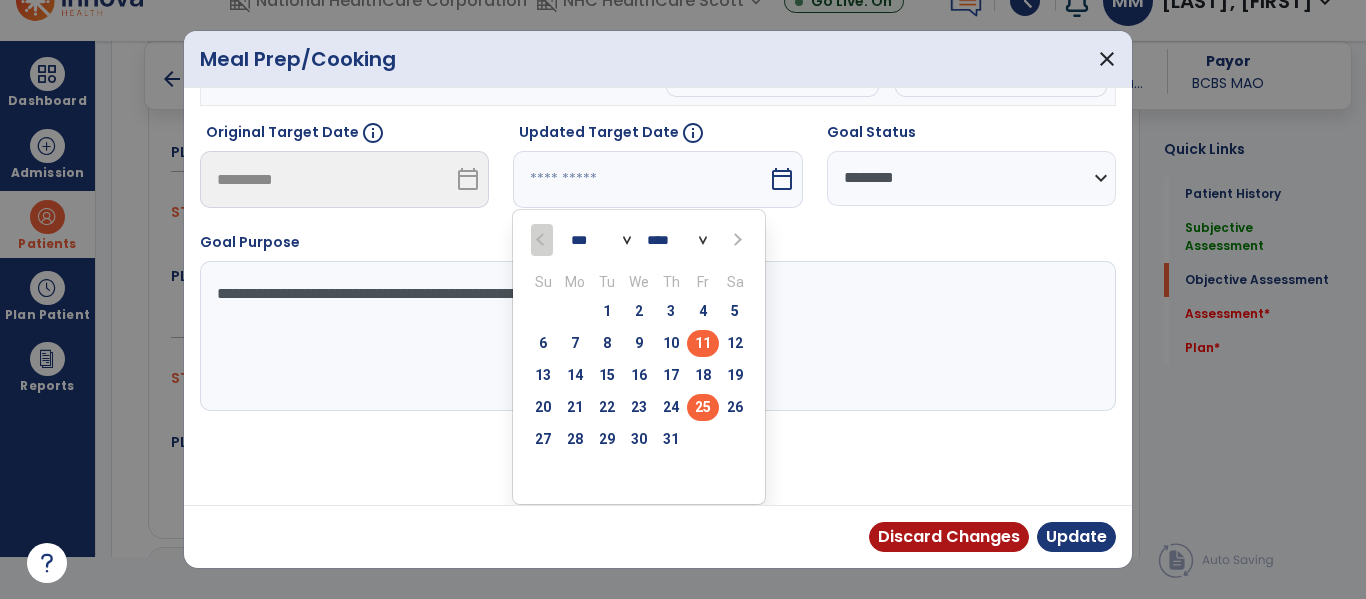 click on "25" at bounding box center [703, 407] 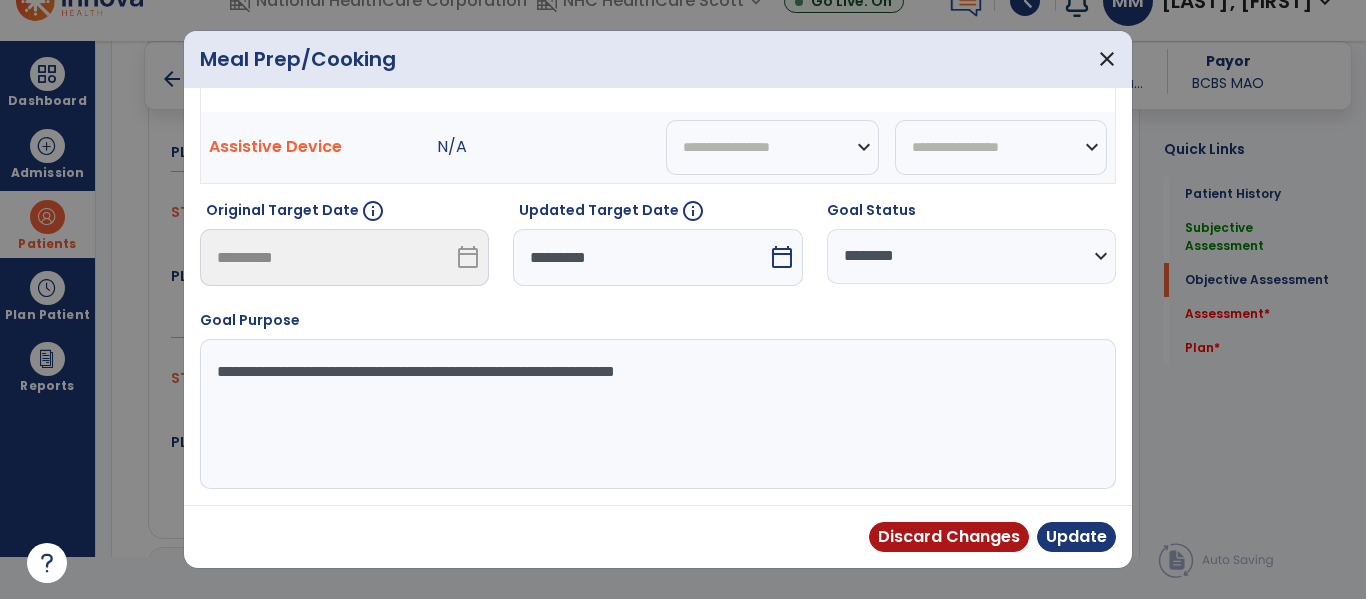 scroll, scrollTop: 133, scrollLeft: 0, axis: vertical 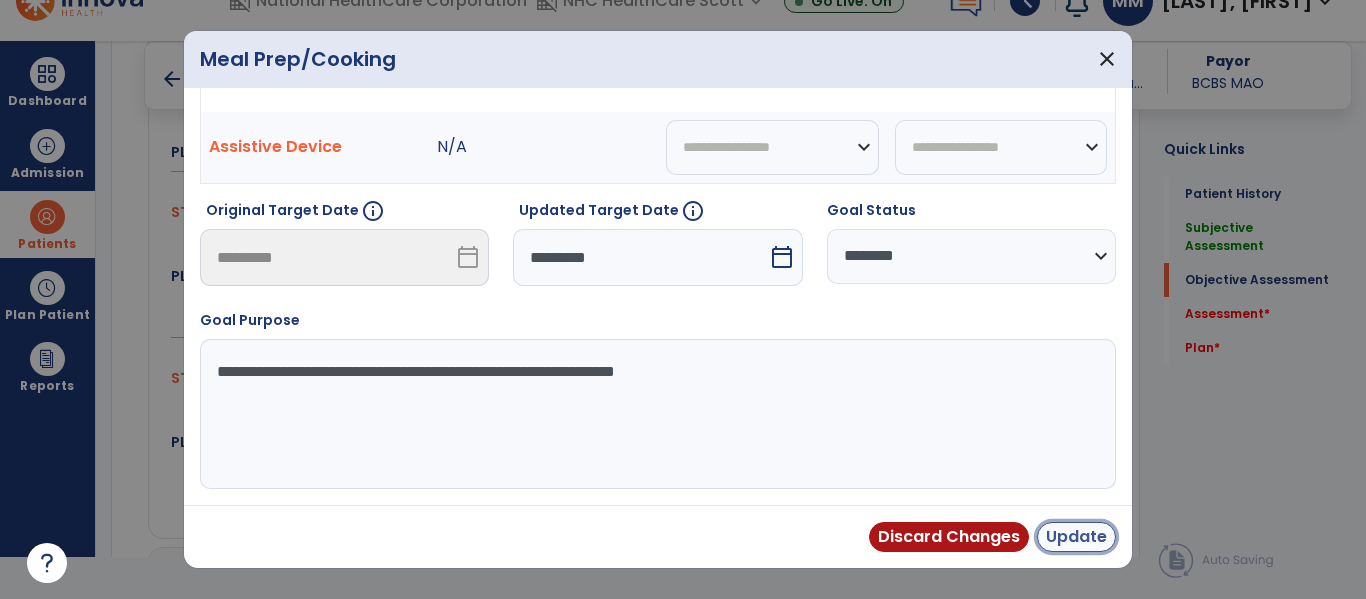 click on "Update" at bounding box center [1076, 537] 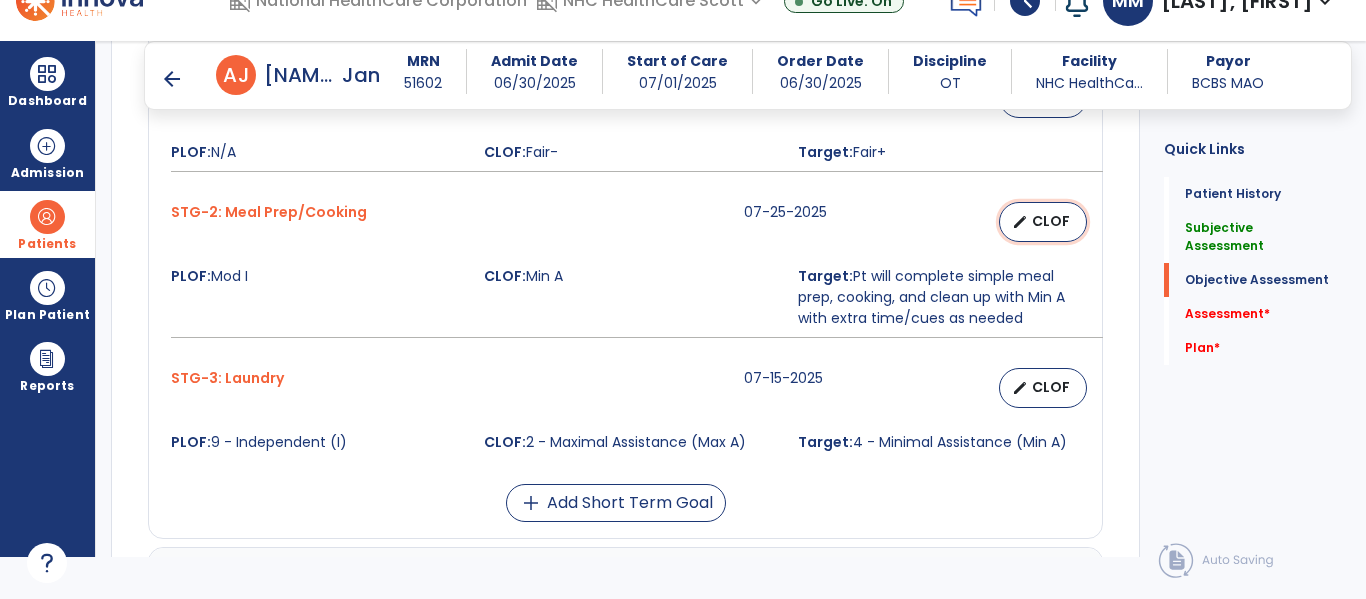 click on "CLOF" at bounding box center (1051, 221) 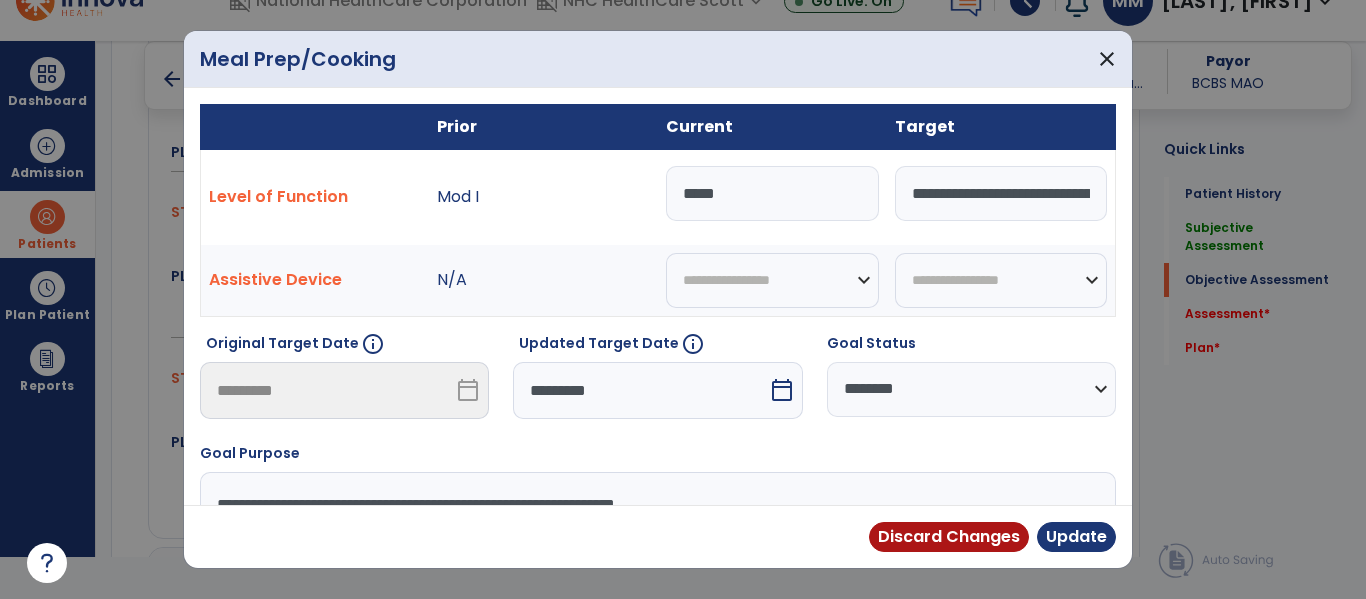 click on "**********" at bounding box center [1001, 193] 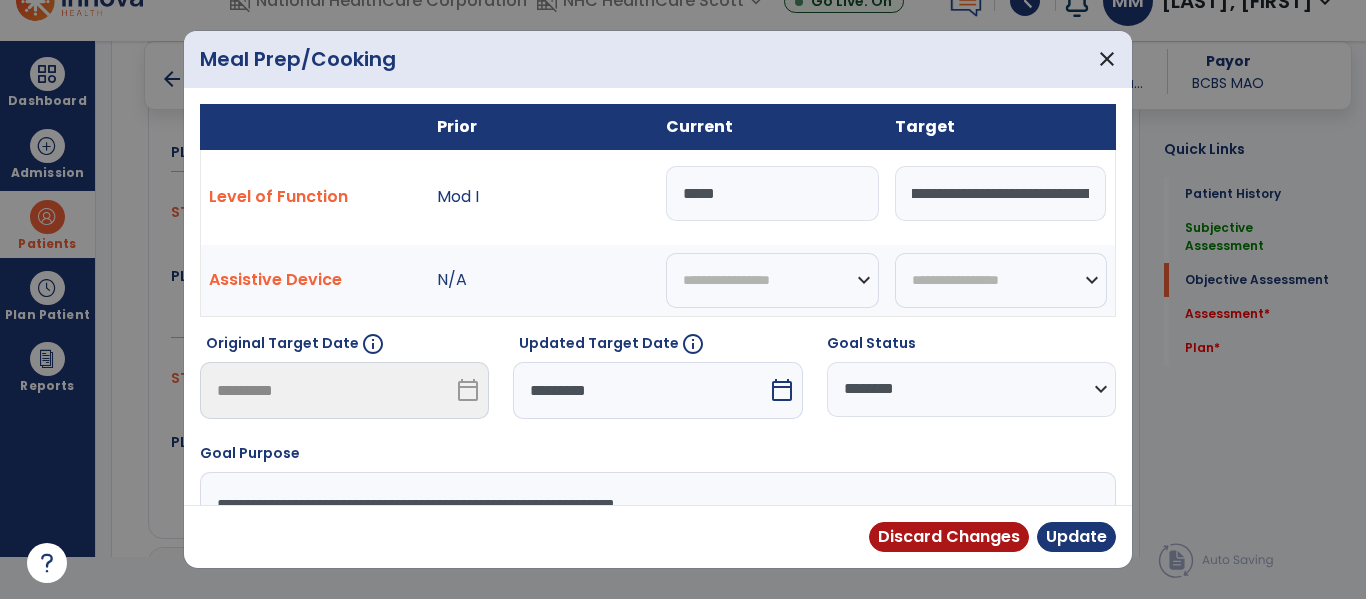 scroll, scrollTop: 0, scrollLeft: 620, axis: horizontal 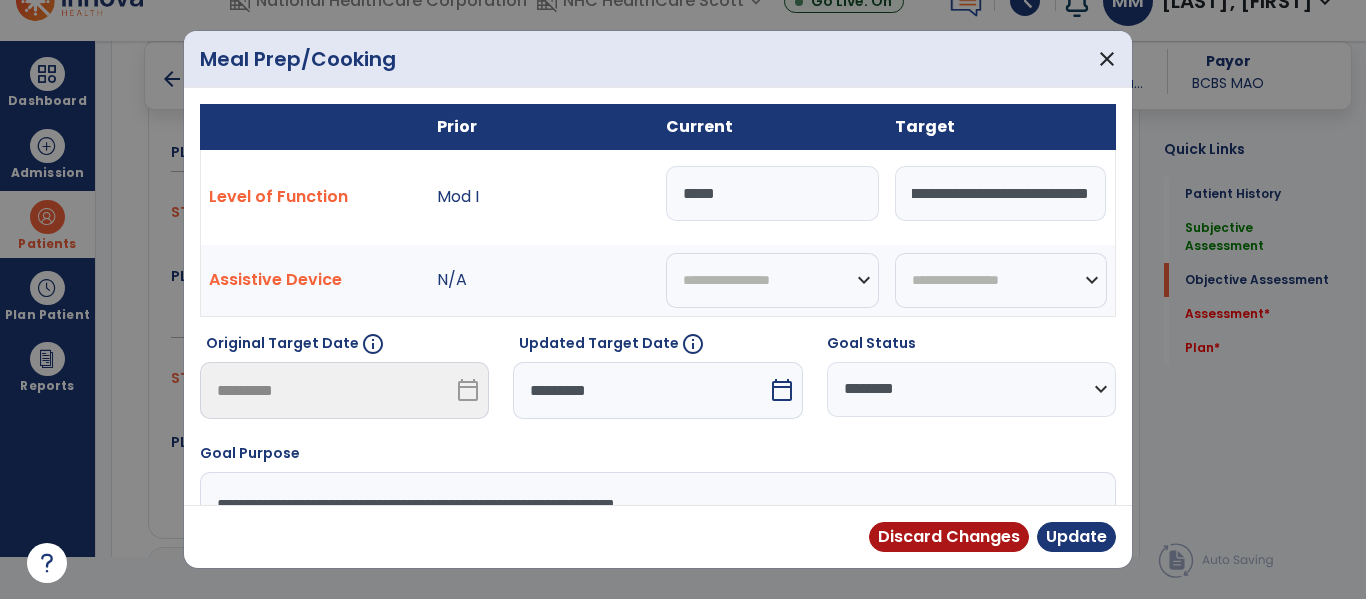 drag, startPoint x: 1044, startPoint y: 198, endPoint x: 1303, endPoint y: 214, distance: 259.49374 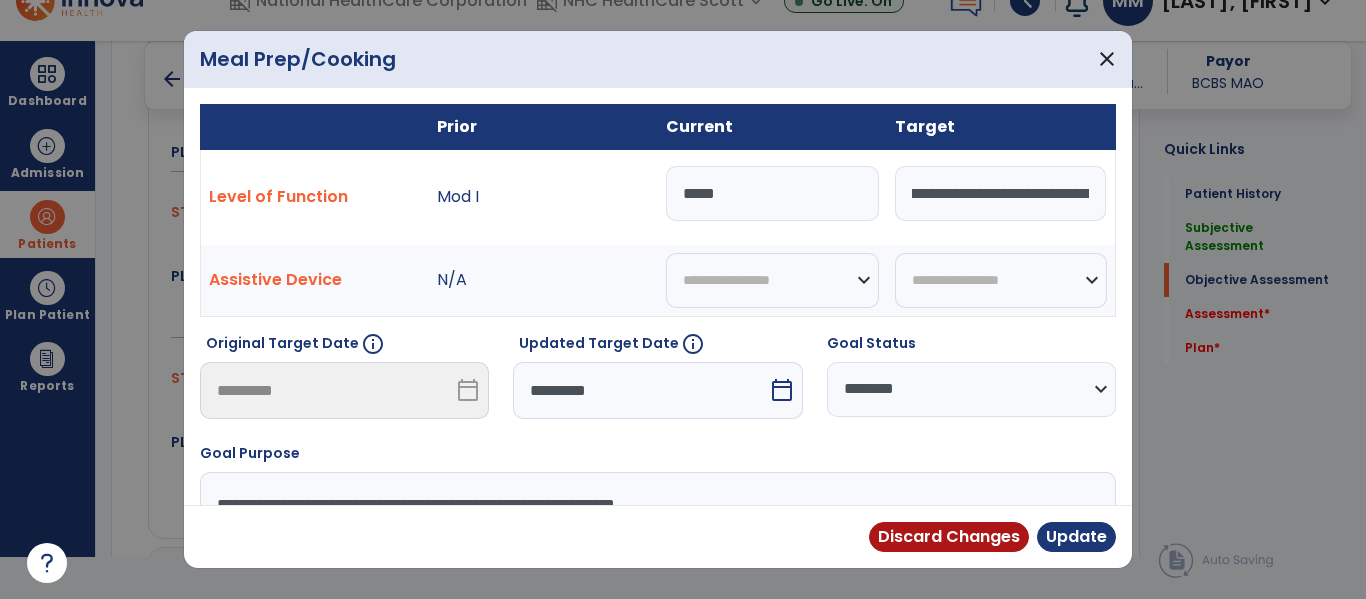 scroll, scrollTop: 0, scrollLeft: 611, axis: horizontal 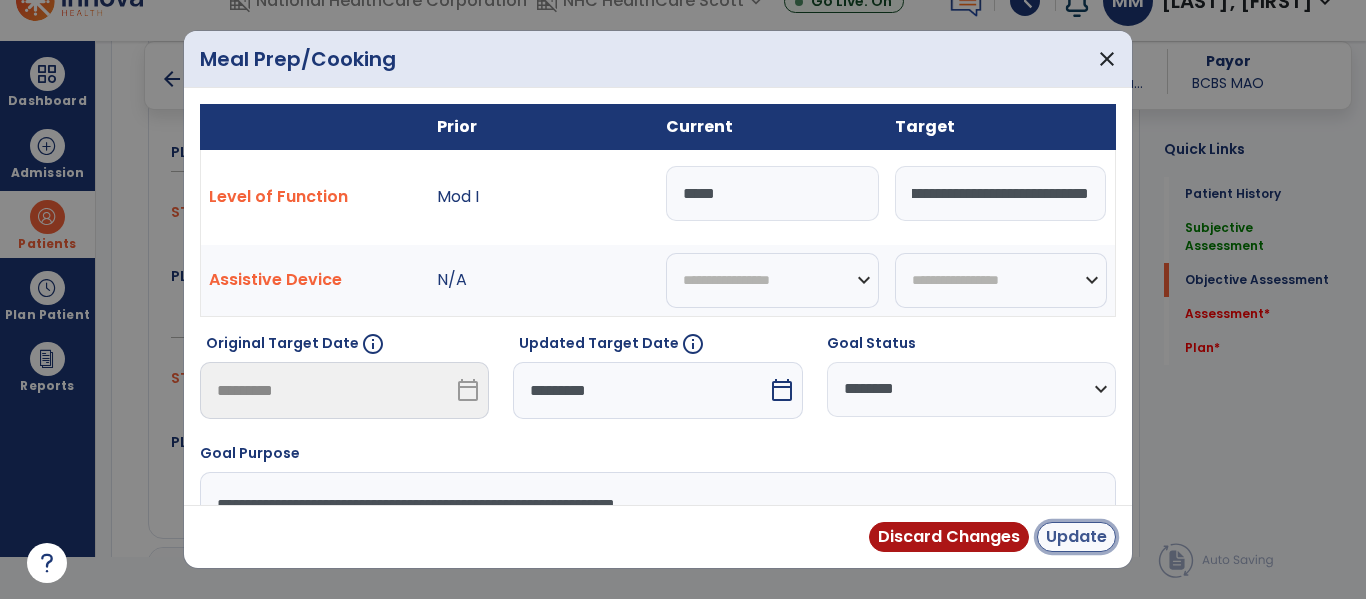 click on "Update" at bounding box center (1076, 537) 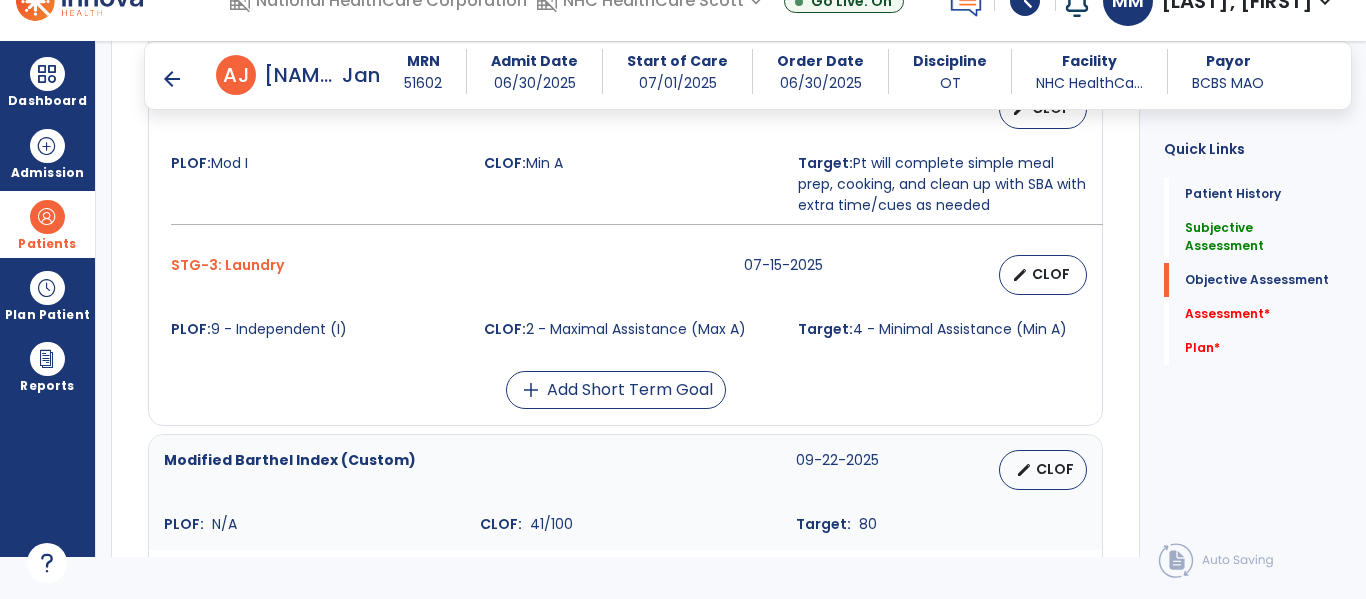 scroll, scrollTop: 1076, scrollLeft: 0, axis: vertical 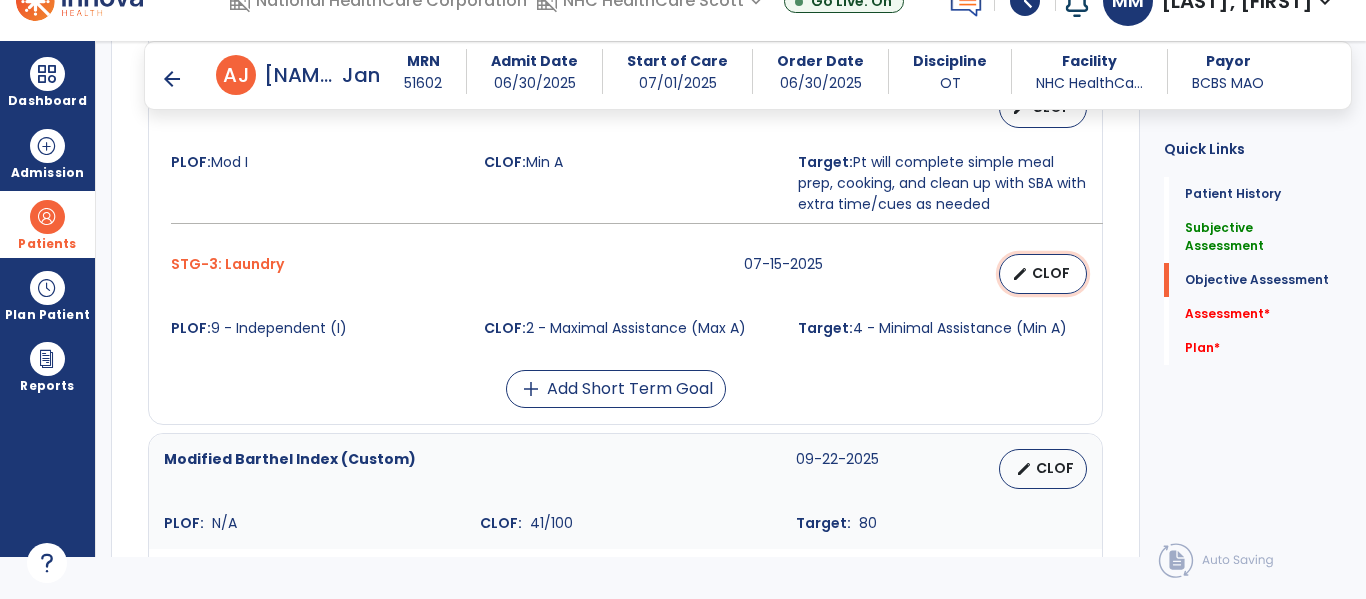 click on "CLOF" at bounding box center (1051, 273) 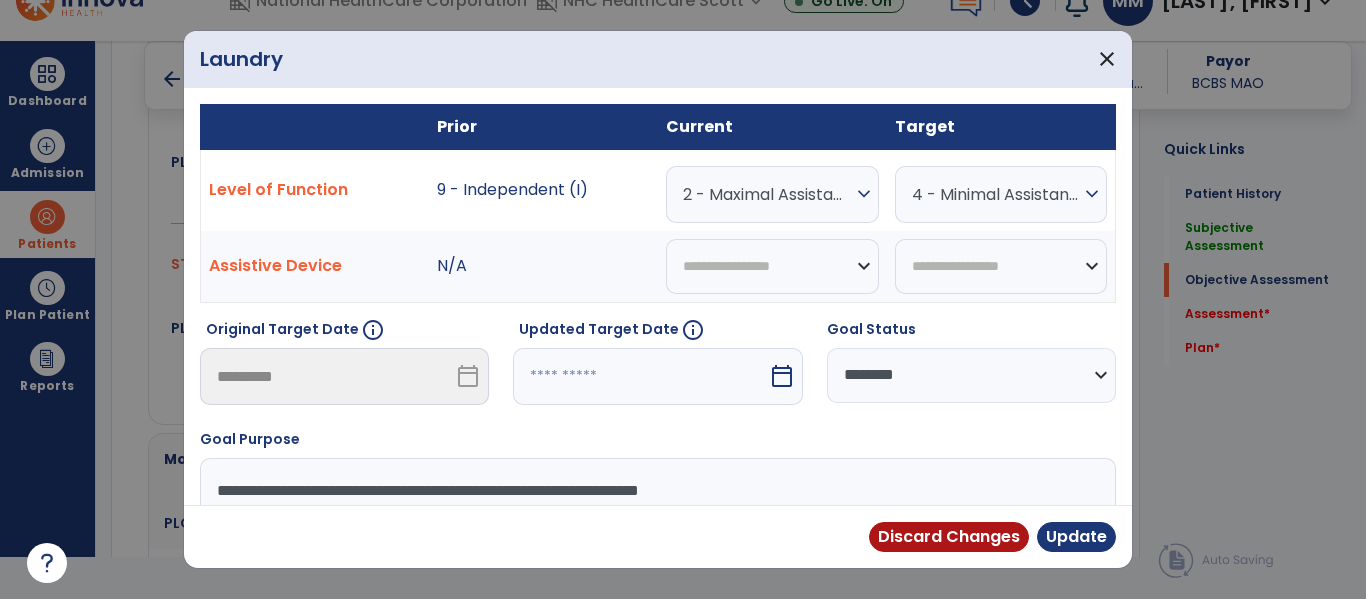 click on "2 - Maximal Assistance (Max A)" at bounding box center (767, 194) 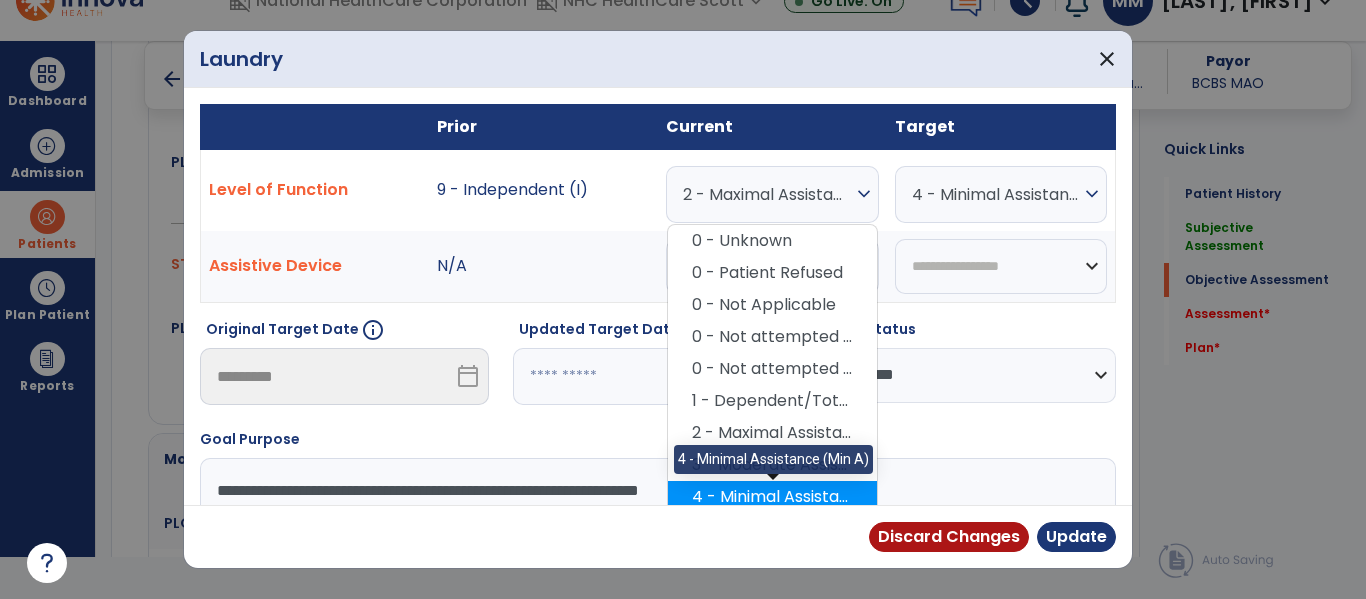 click on "4 - Minimal Assistance (Min A)" at bounding box center (772, 497) 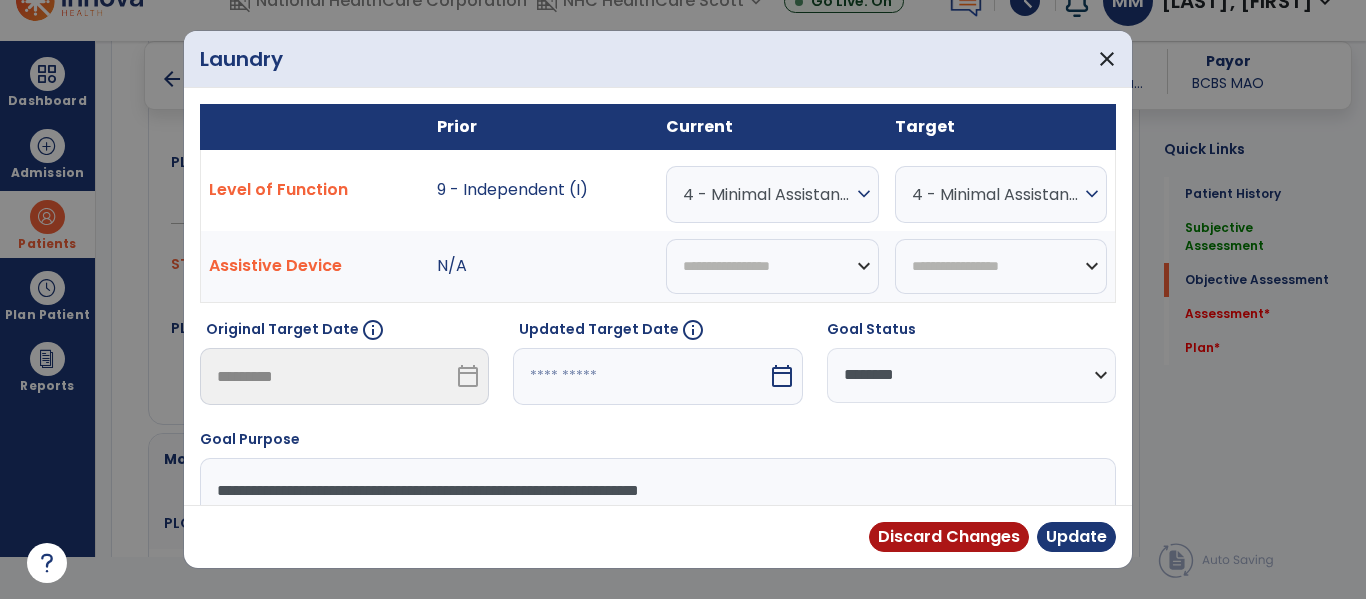 click on "4 - Minimal Assistance (Min A)" at bounding box center (996, 194) 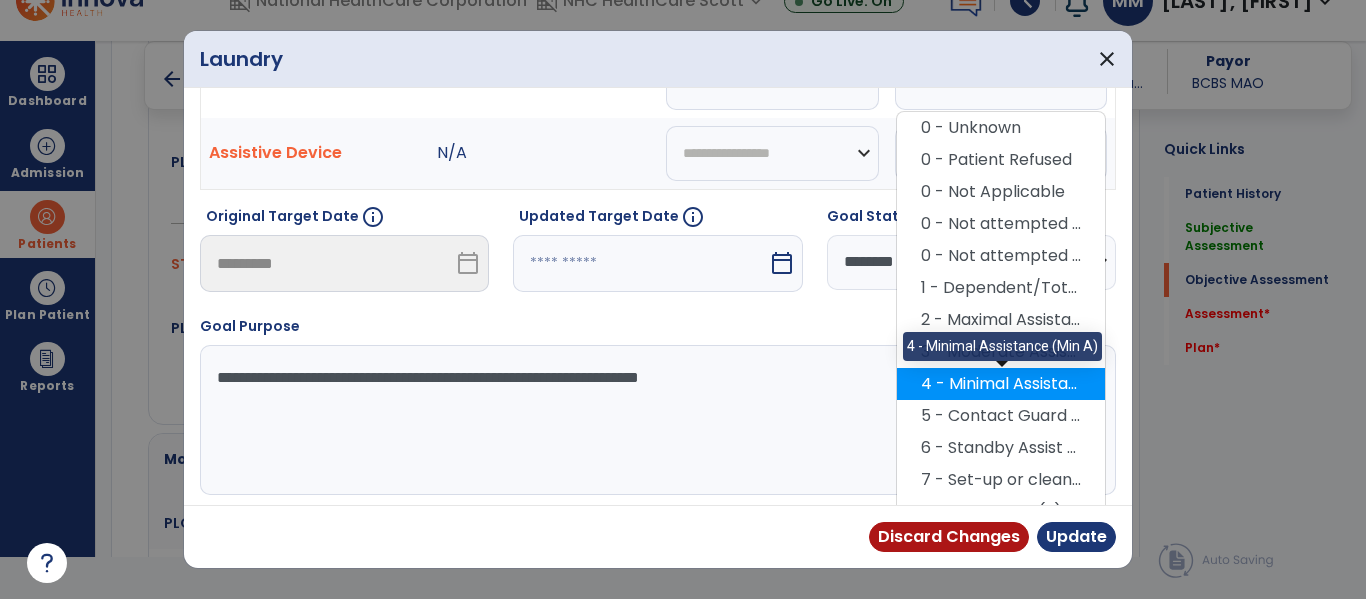 scroll, scrollTop: 178, scrollLeft: 0, axis: vertical 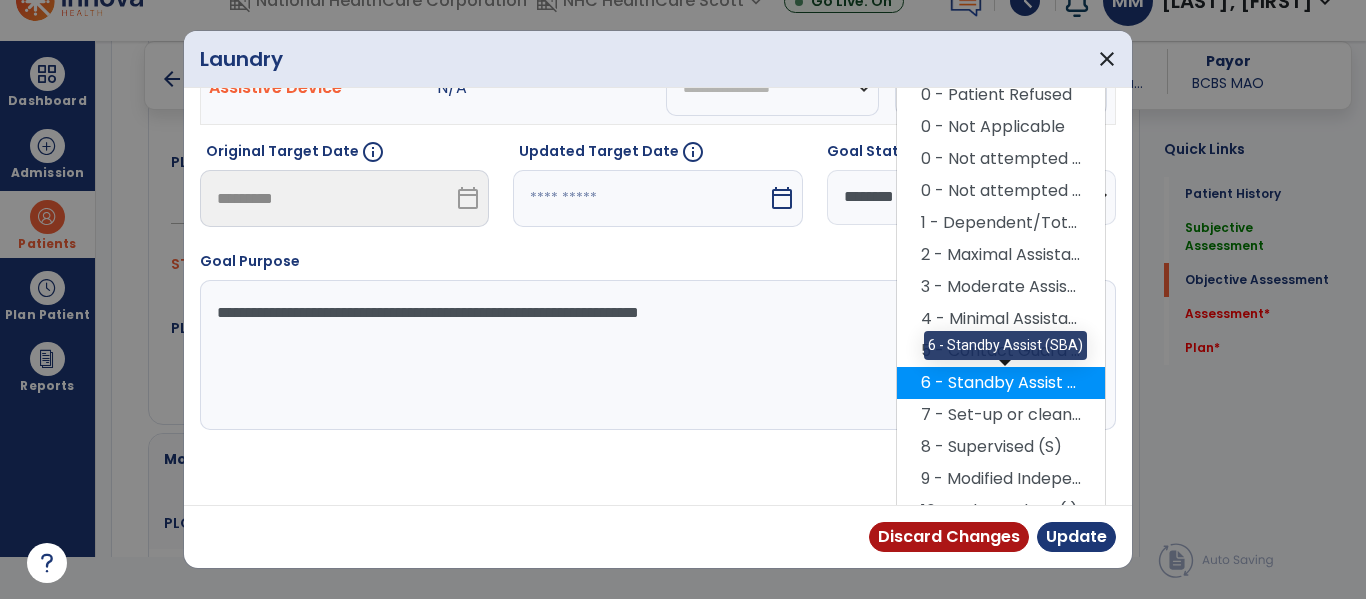 click on "6 - Standby Assist (SBA)" at bounding box center [1001, 383] 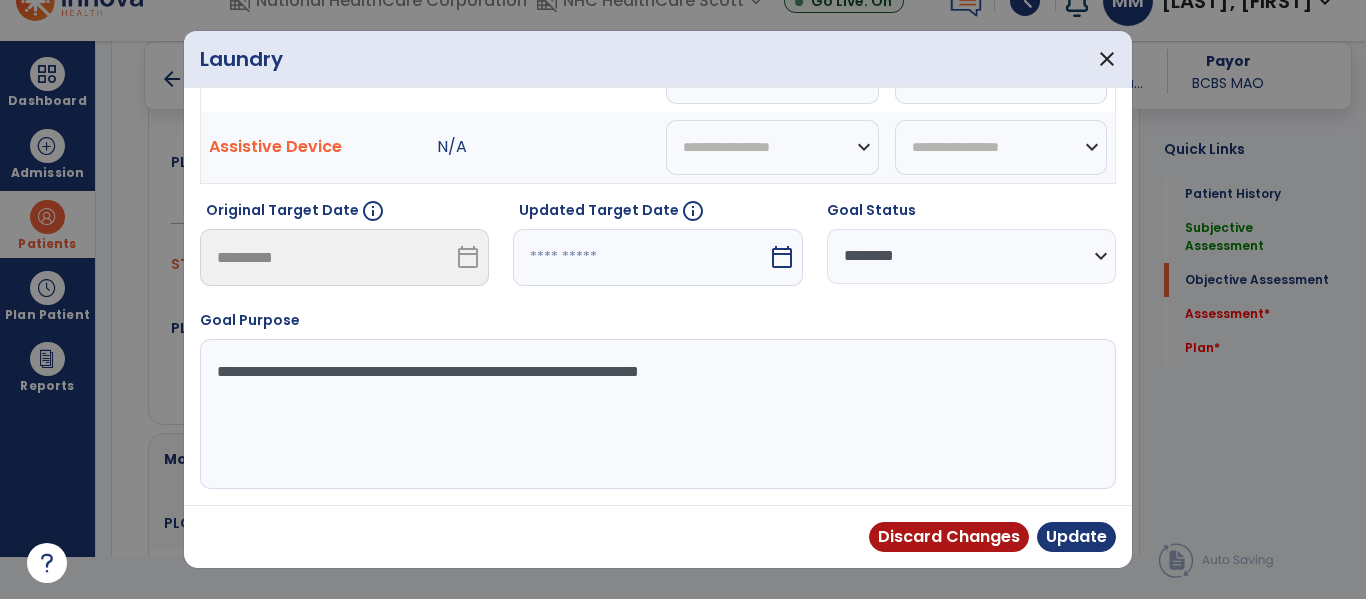 scroll, scrollTop: 119, scrollLeft: 0, axis: vertical 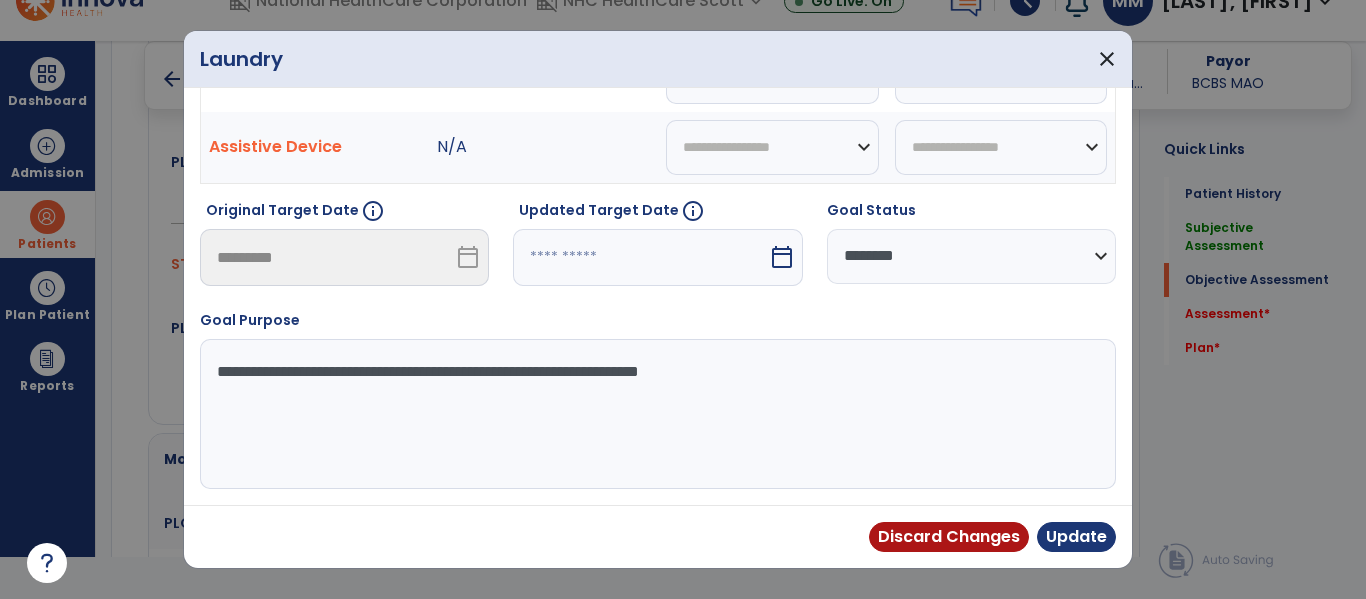 click at bounding box center [640, 257] 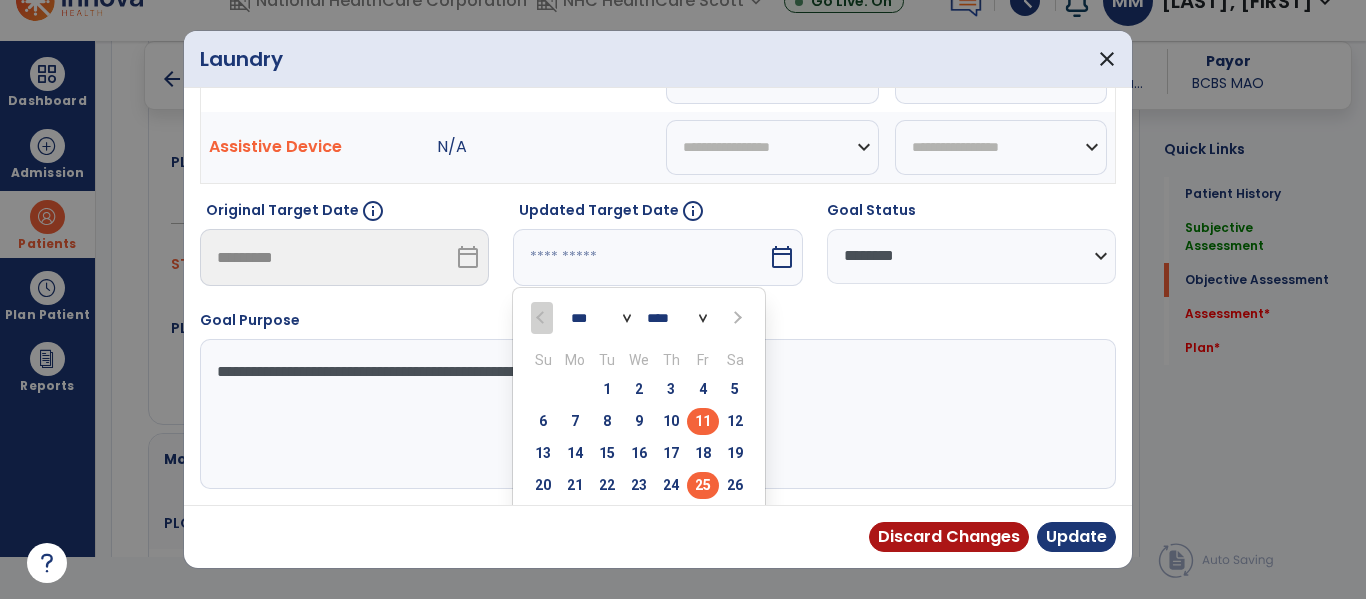 click on "25" at bounding box center [703, 485] 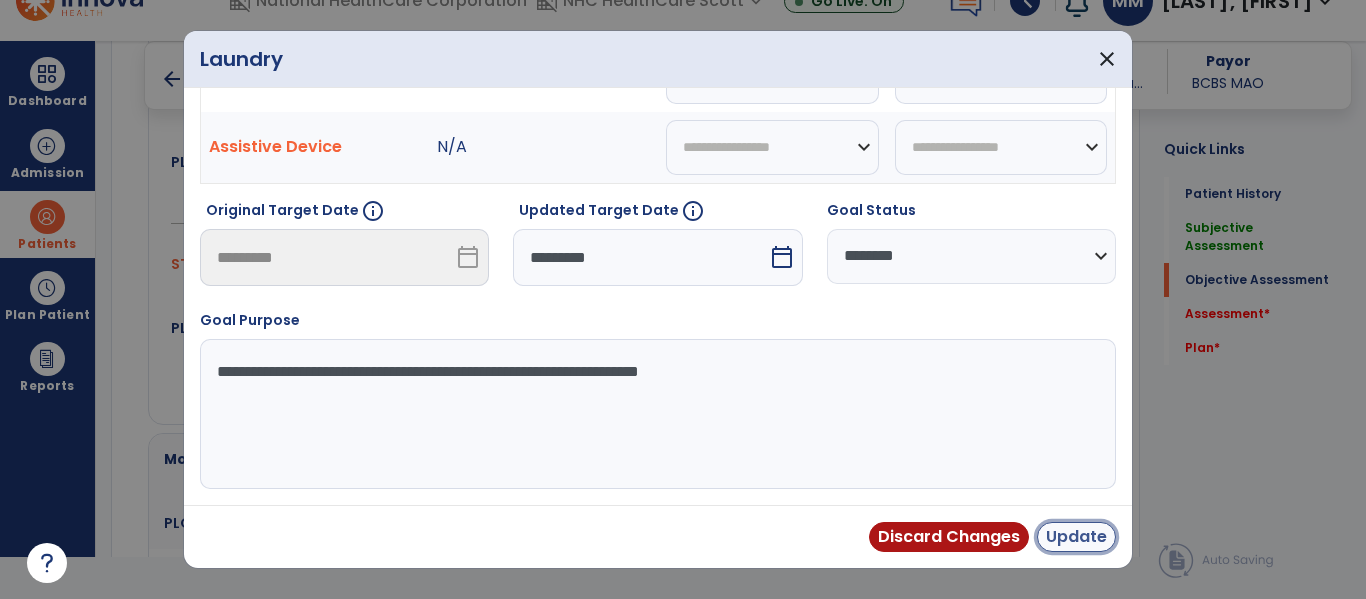 click on "Update" at bounding box center (1076, 537) 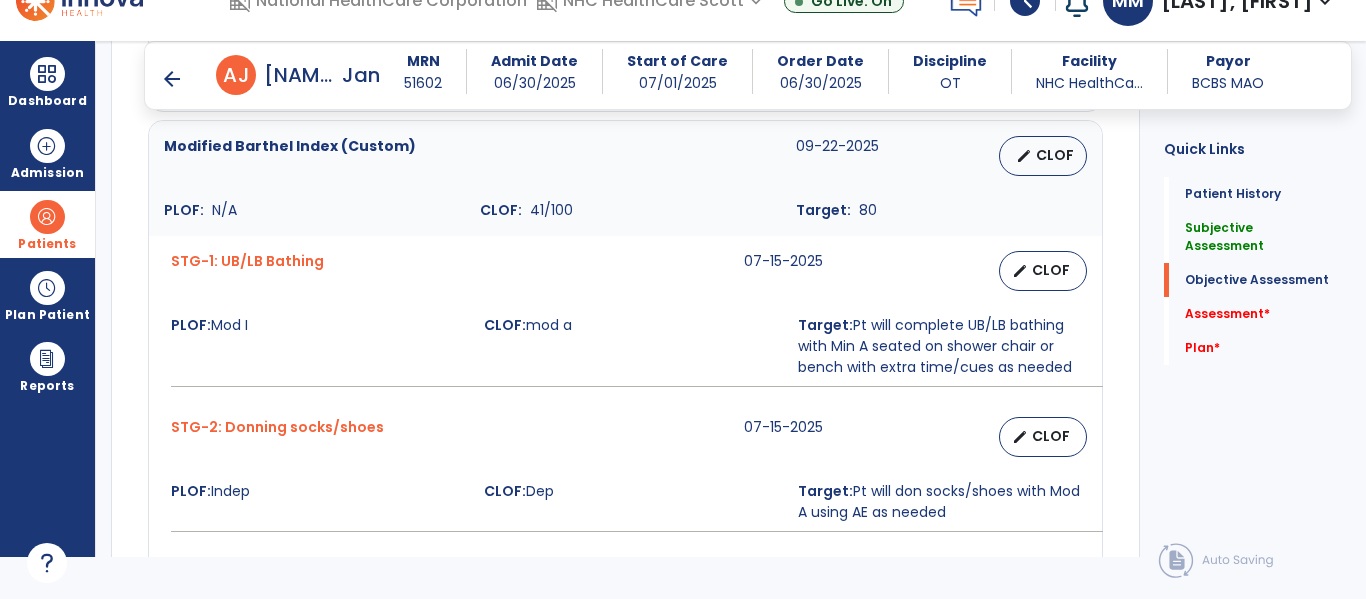 scroll, scrollTop: 1390, scrollLeft: 0, axis: vertical 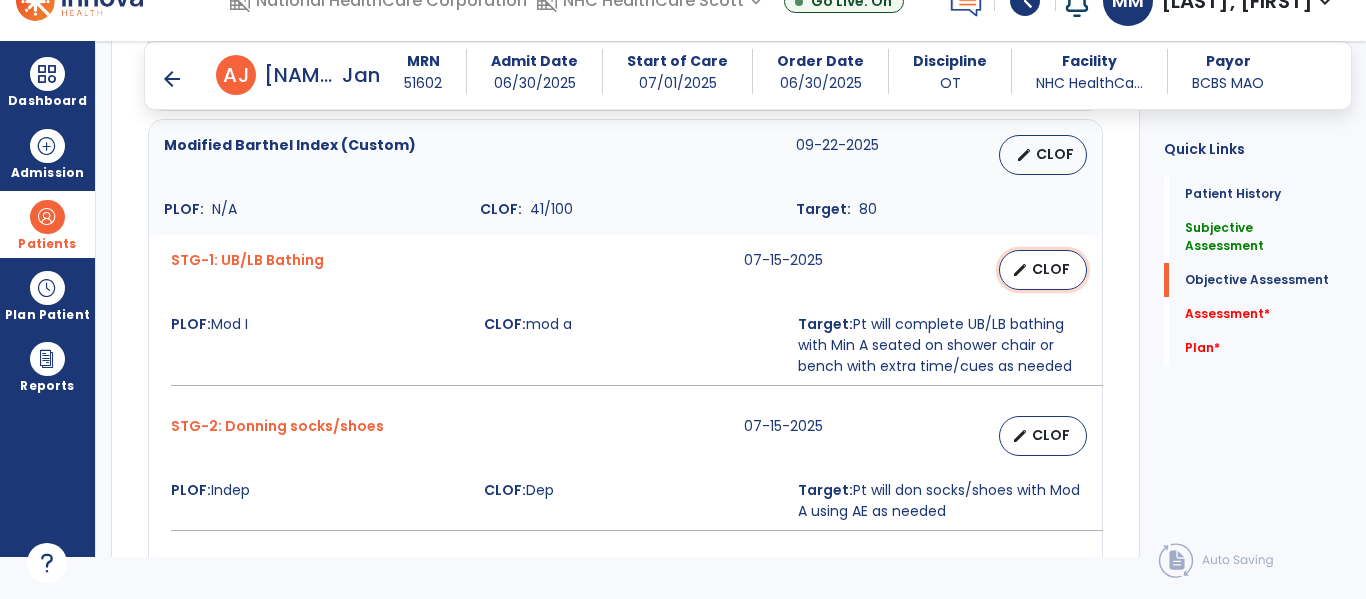 click on "CLOF" at bounding box center (1051, 269) 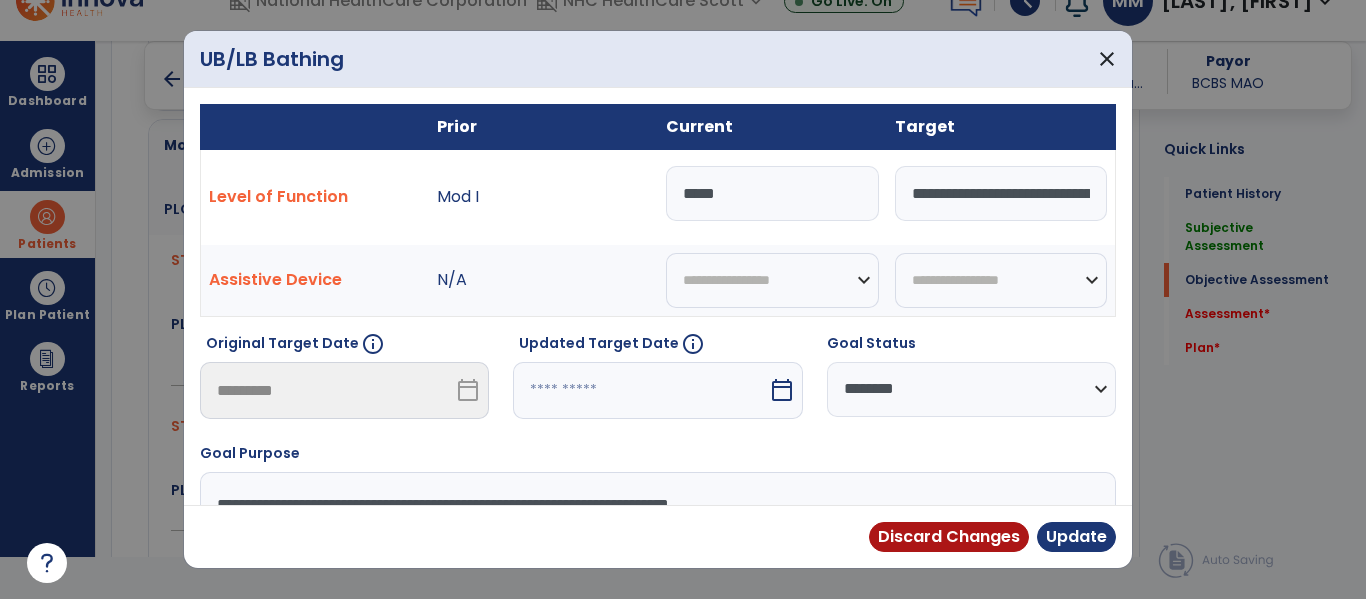 click at bounding box center [640, 390] 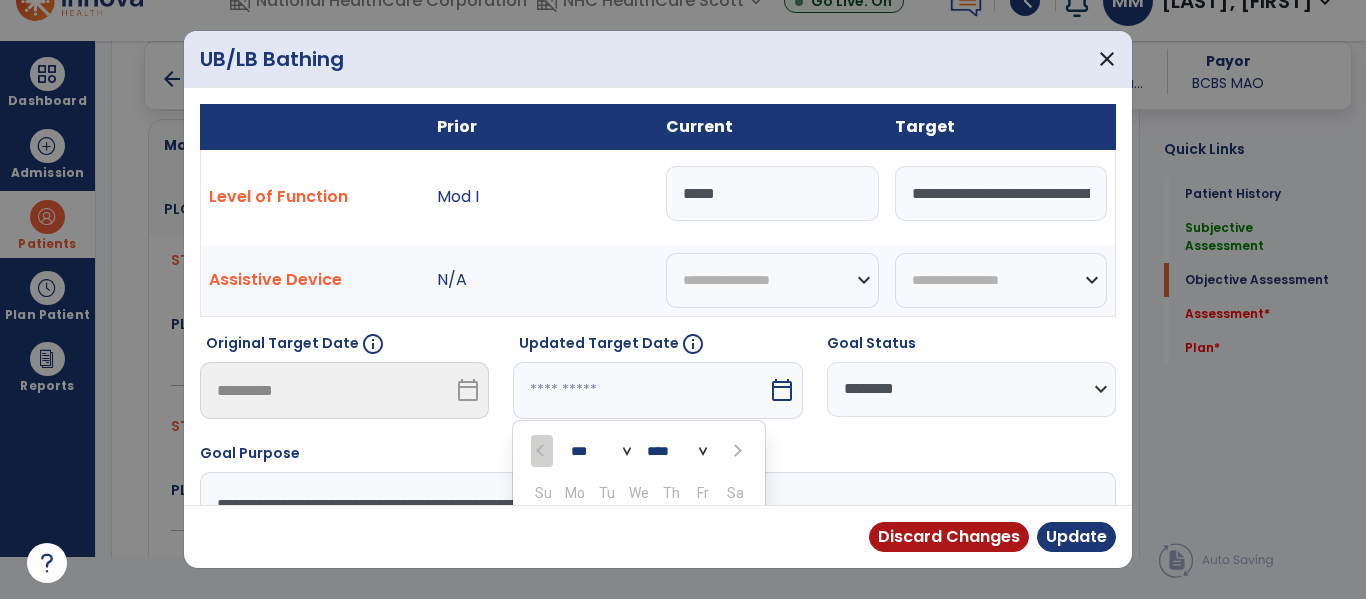 scroll, scrollTop: 211, scrollLeft: 0, axis: vertical 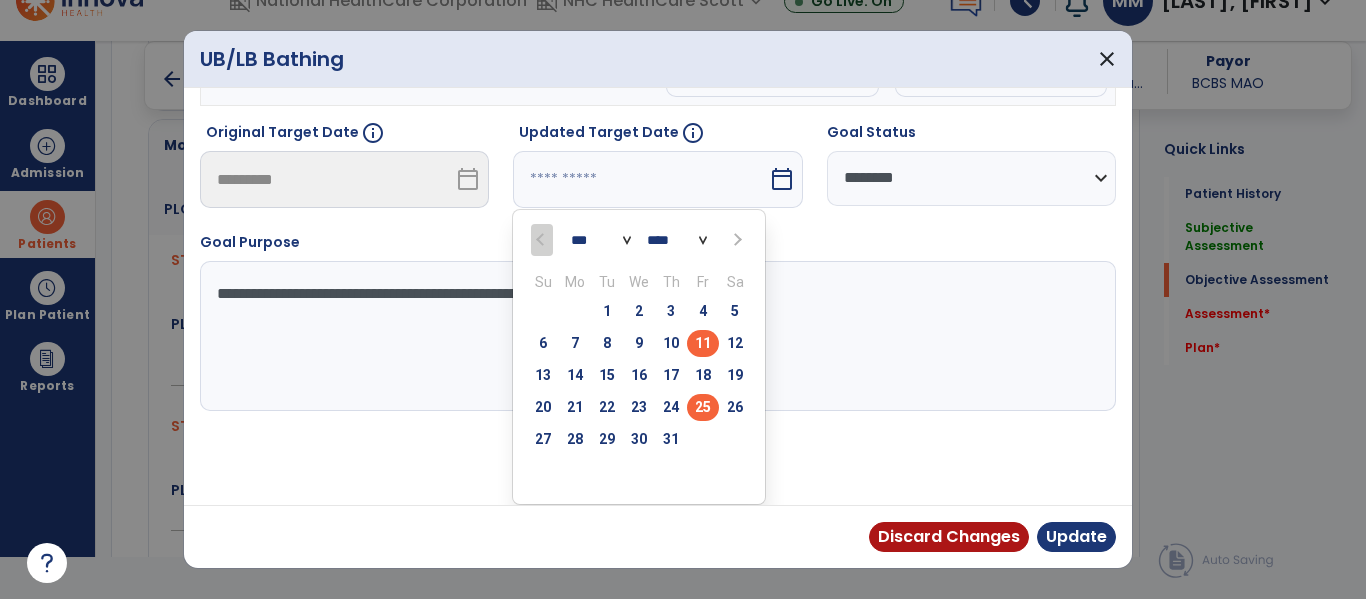 click on "25" at bounding box center (703, 407) 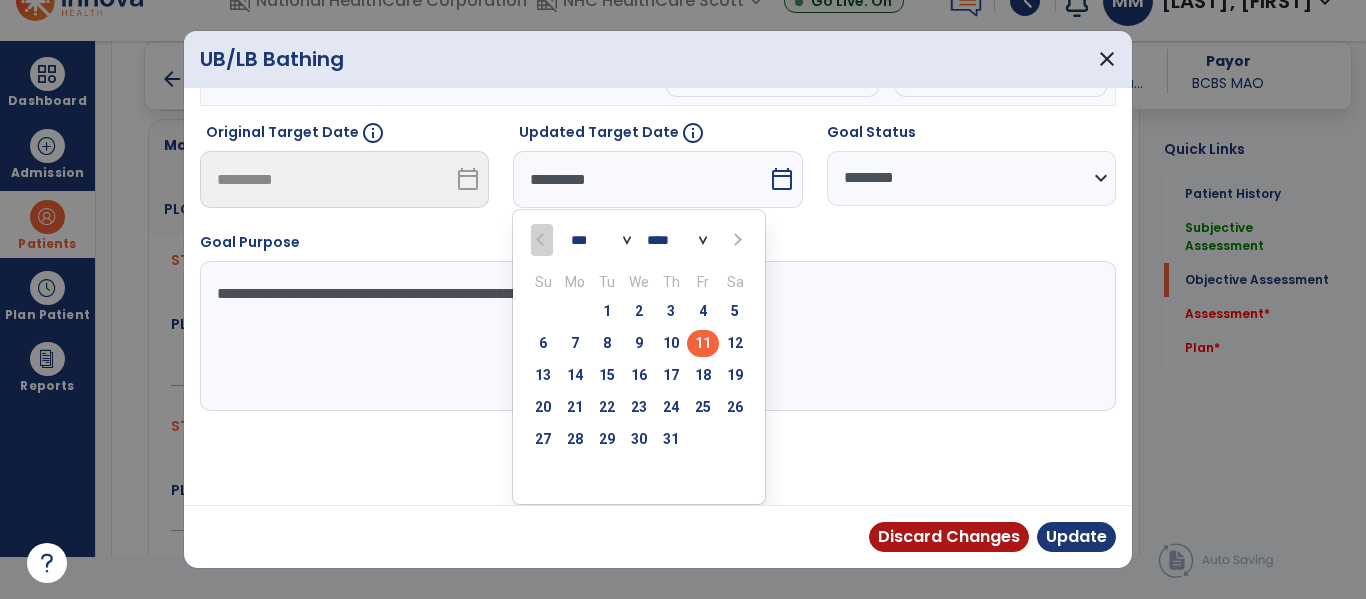 scroll, scrollTop: 133, scrollLeft: 0, axis: vertical 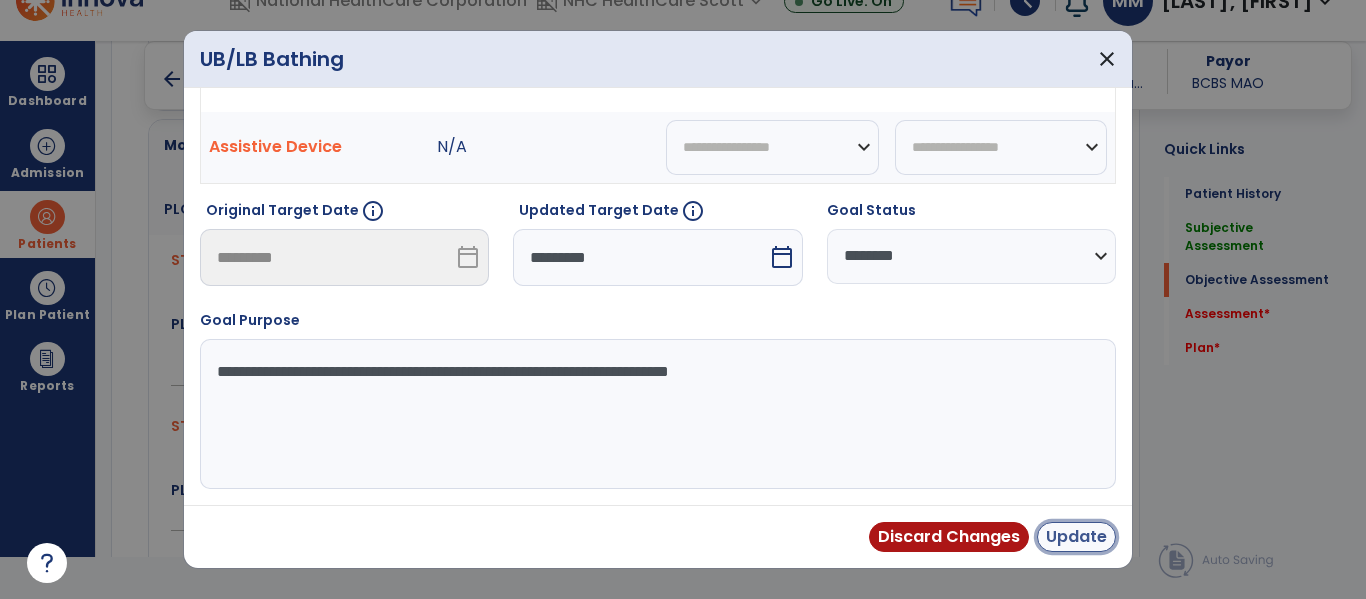 click on "Update" at bounding box center (1076, 537) 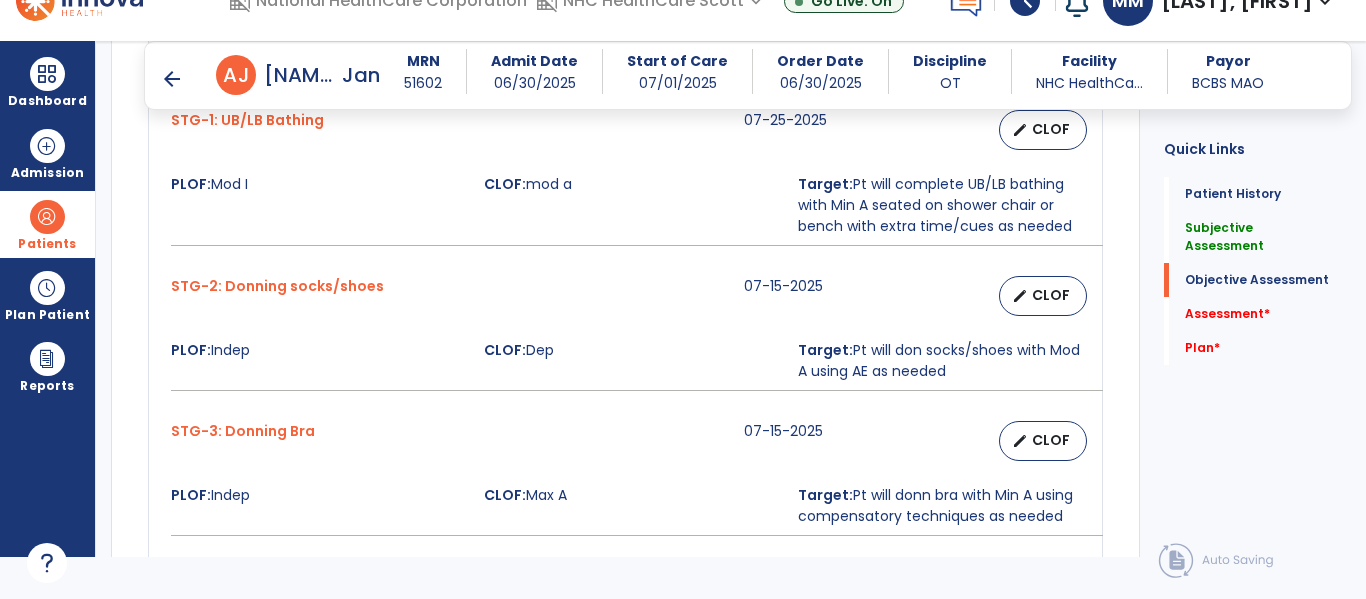 scroll, scrollTop: 1562, scrollLeft: 0, axis: vertical 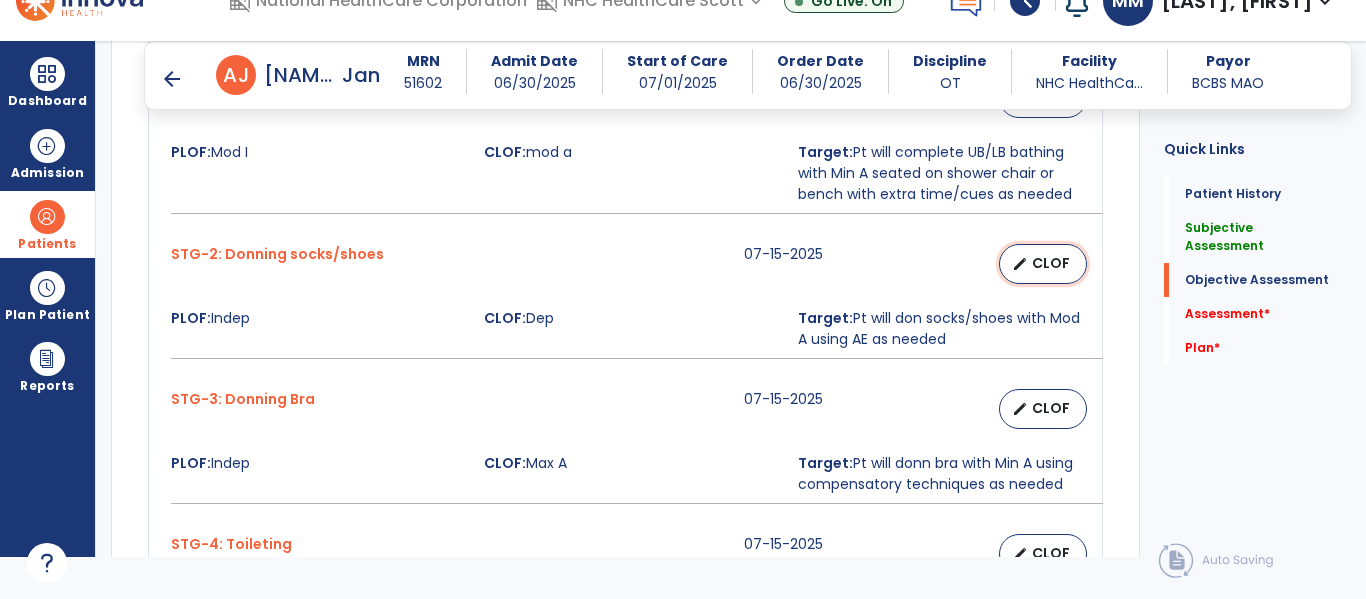 click on "edit" at bounding box center [1020, 264] 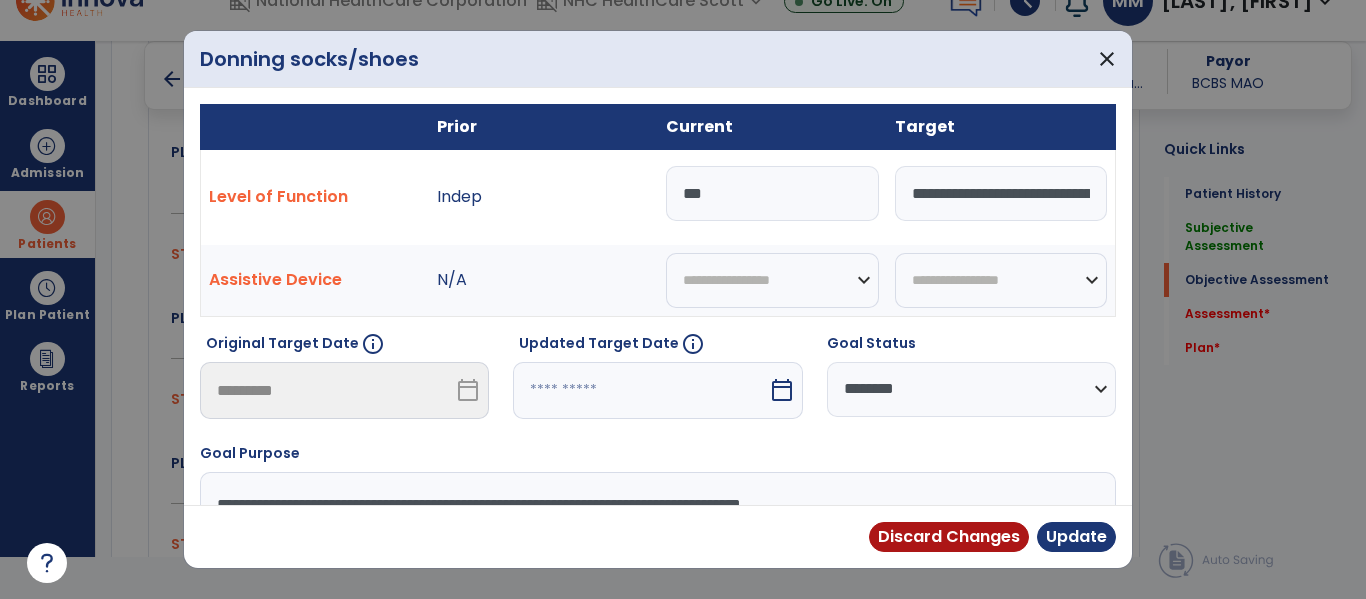 drag, startPoint x: 757, startPoint y: 207, endPoint x: 655, endPoint y: 204, distance: 102.044106 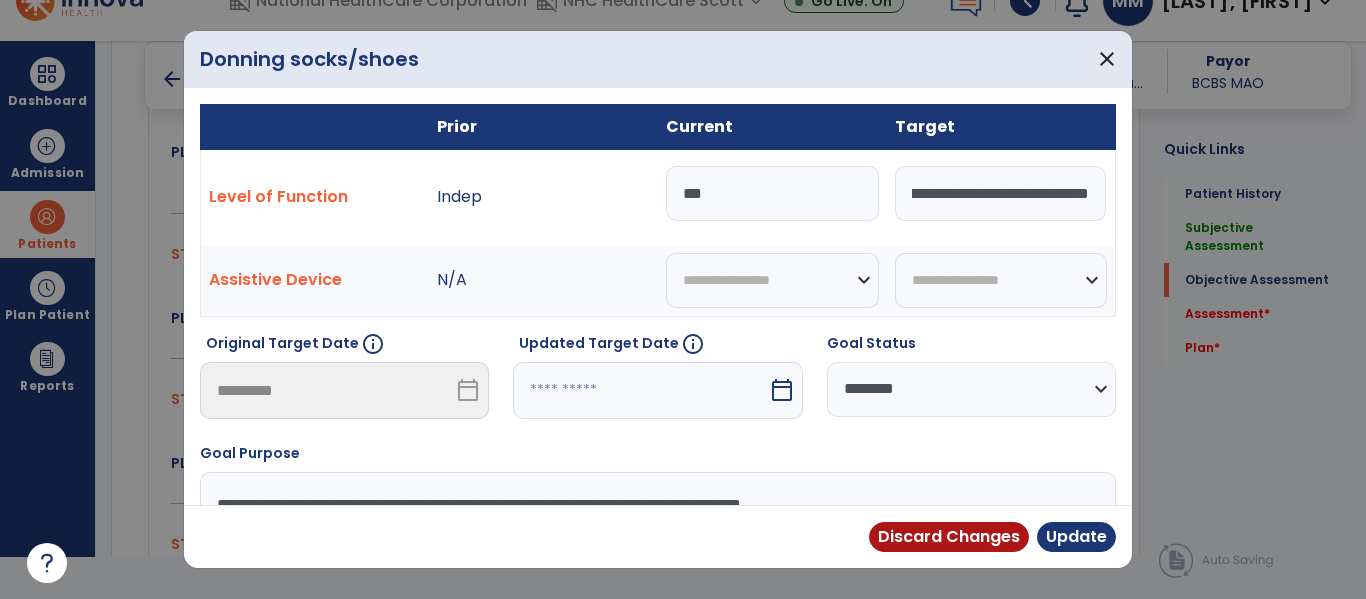 scroll, scrollTop: 0, scrollLeft: 259, axis: horizontal 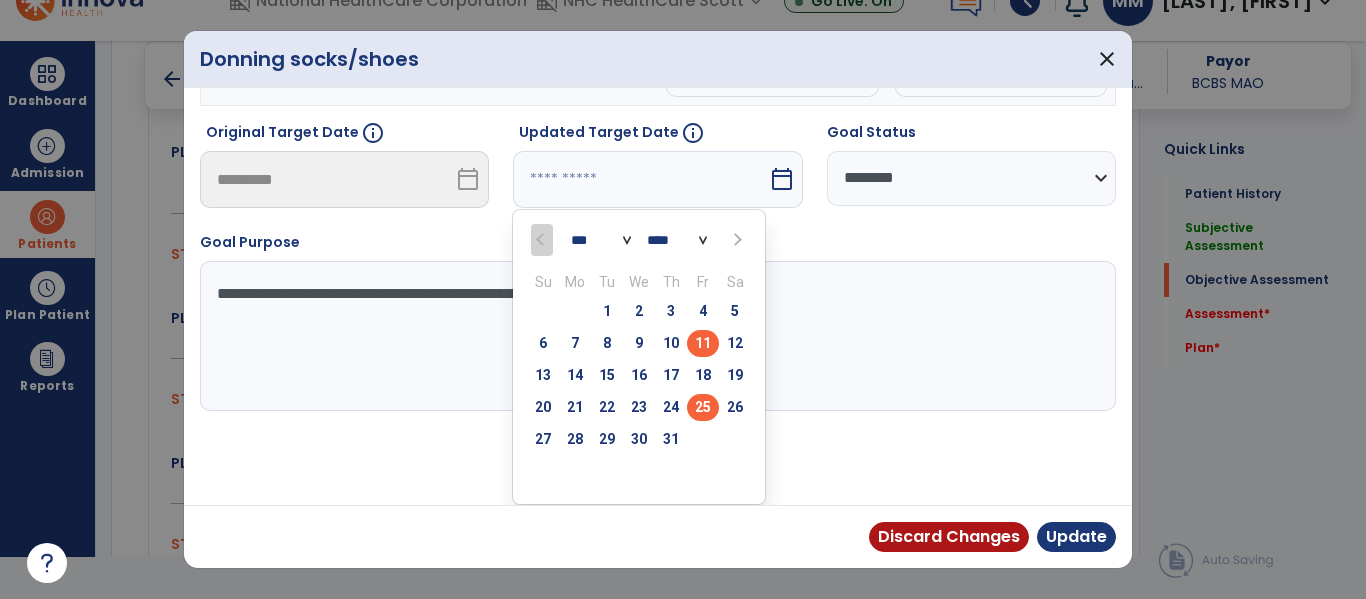 click on "25" at bounding box center (703, 407) 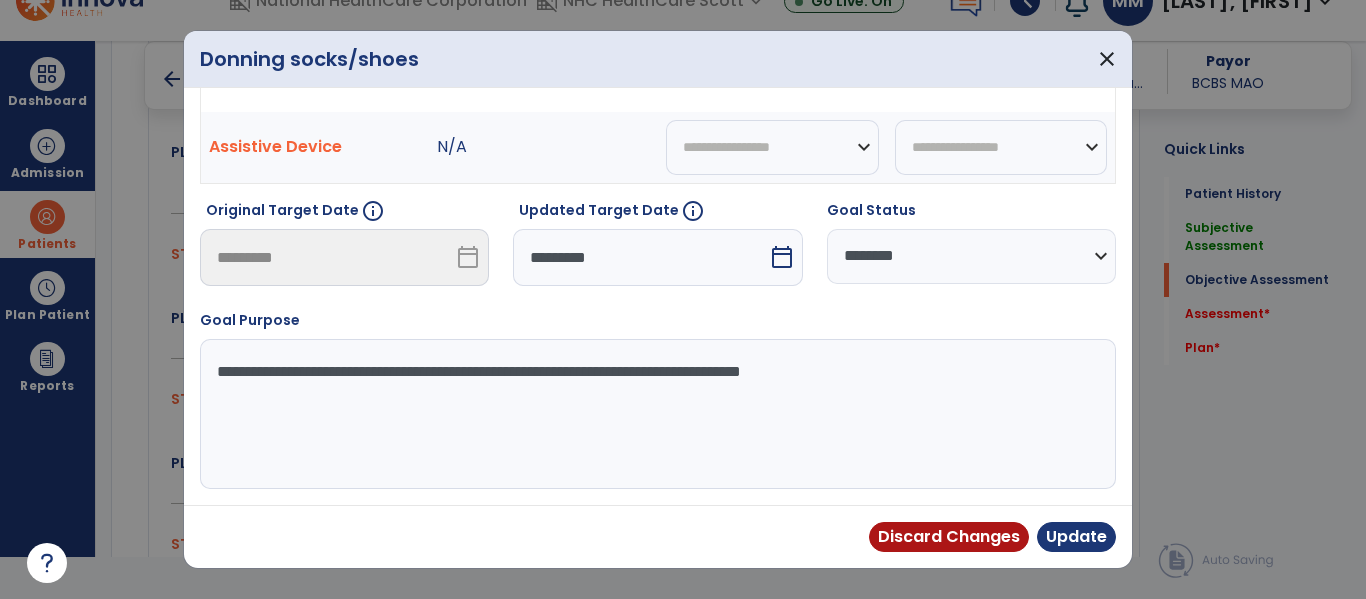 scroll, scrollTop: 133, scrollLeft: 0, axis: vertical 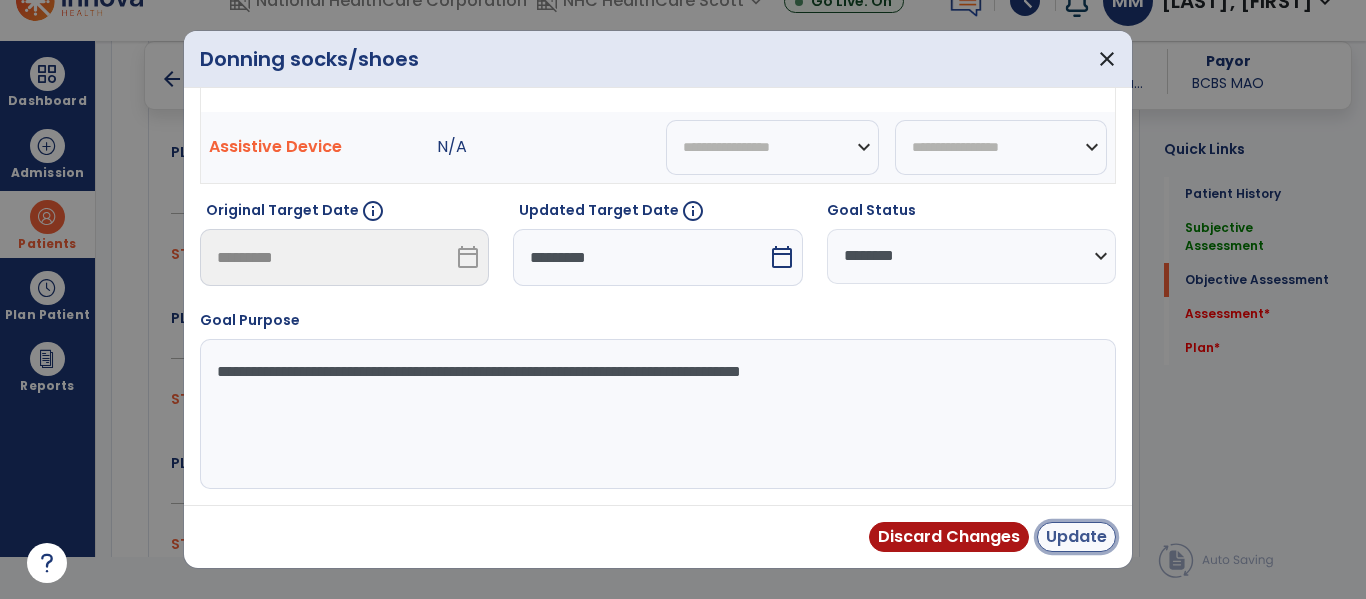 click on "Update" at bounding box center [1076, 537] 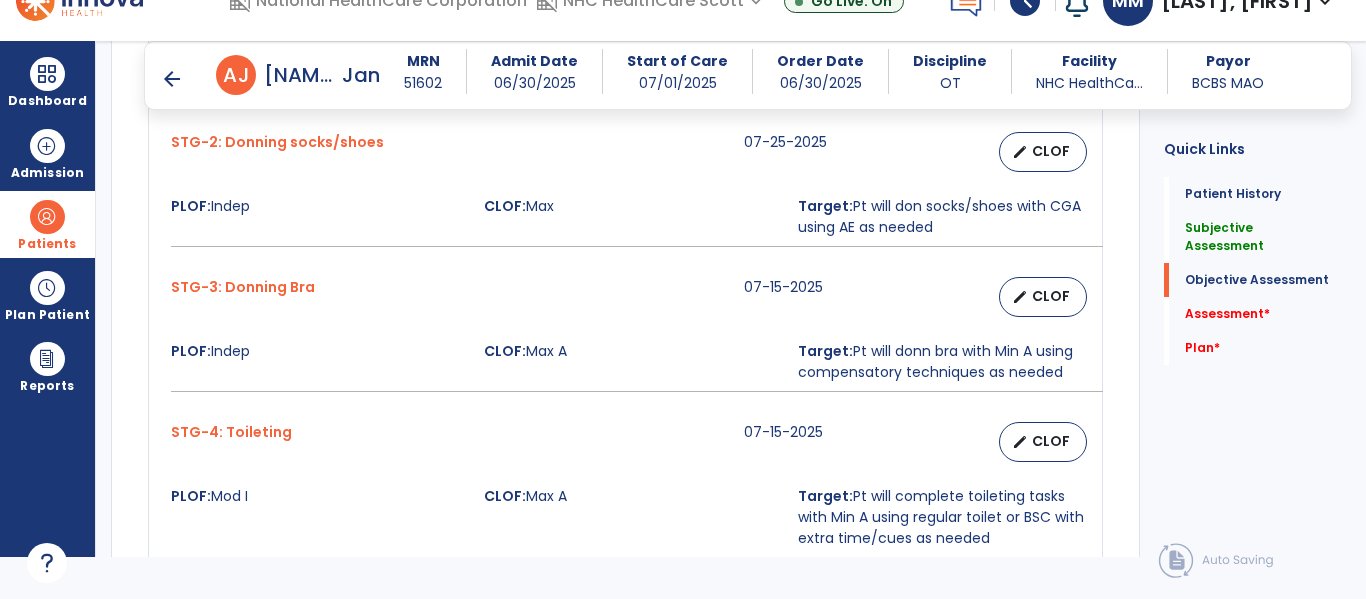 scroll, scrollTop: 1675, scrollLeft: 0, axis: vertical 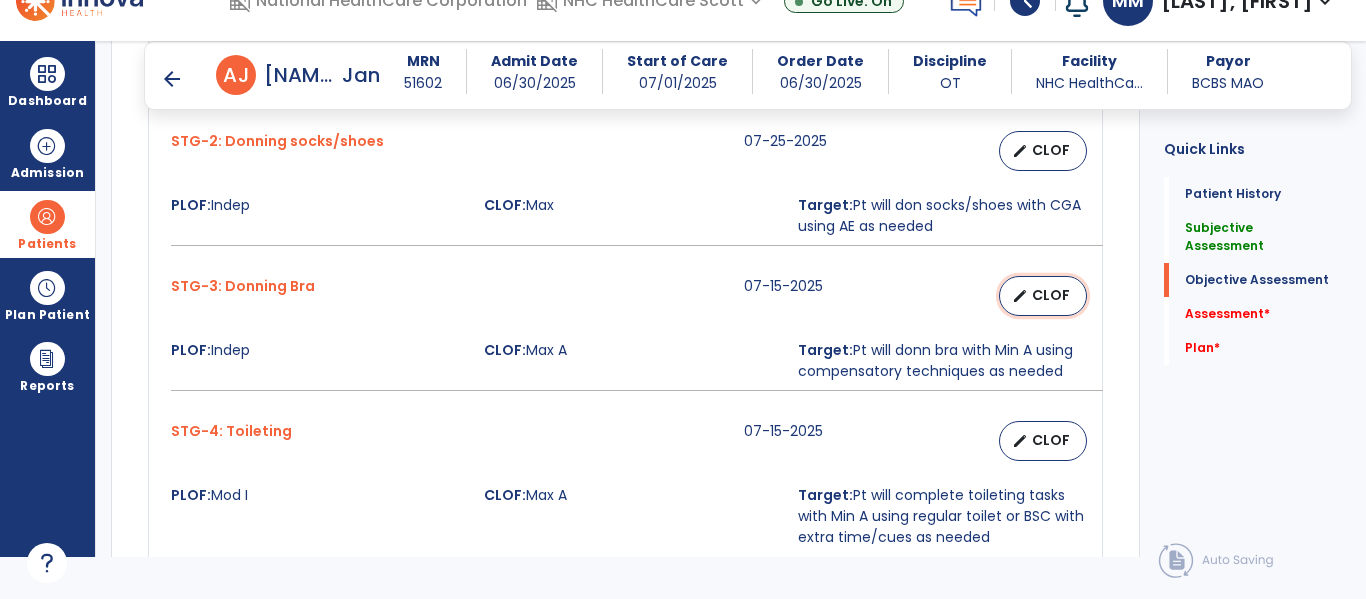 click on "CLOF" at bounding box center [1051, 295] 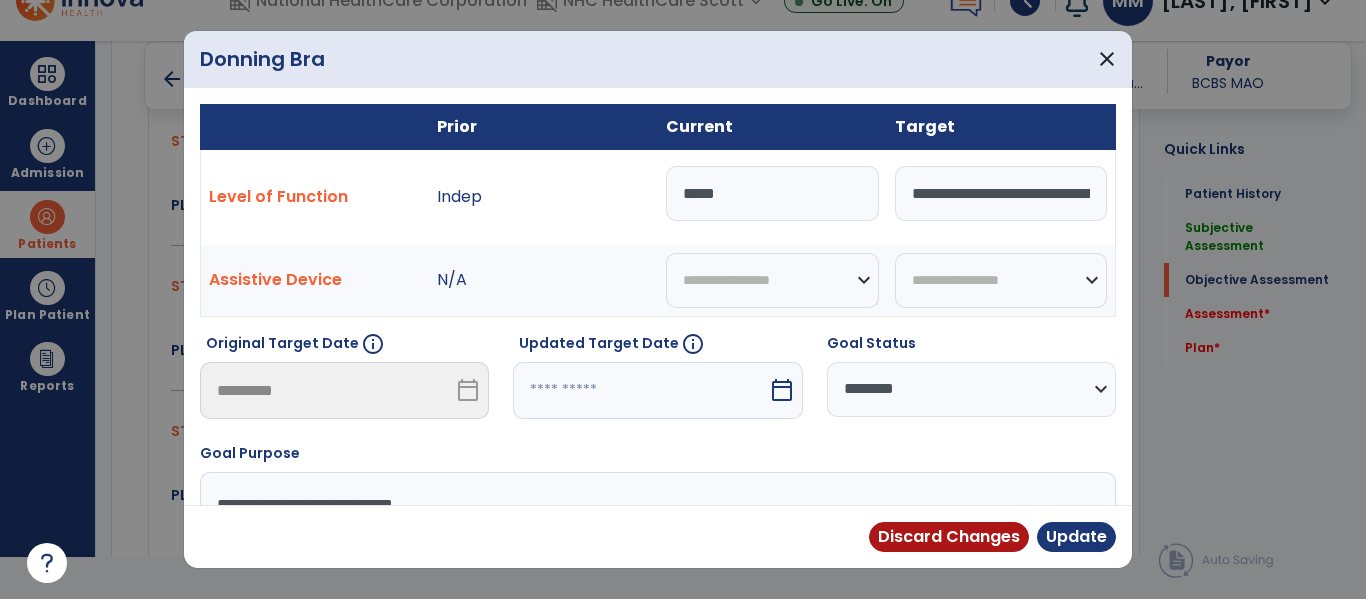 click at bounding box center [640, 390] 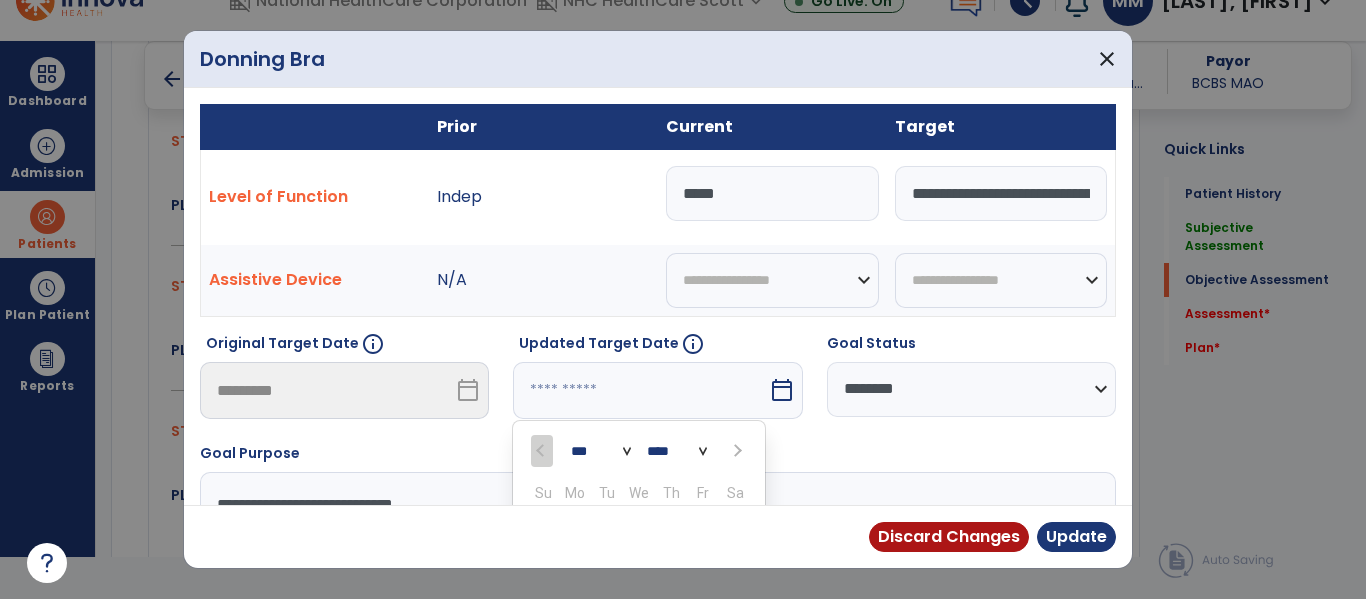 scroll, scrollTop: 211, scrollLeft: 0, axis: vertical 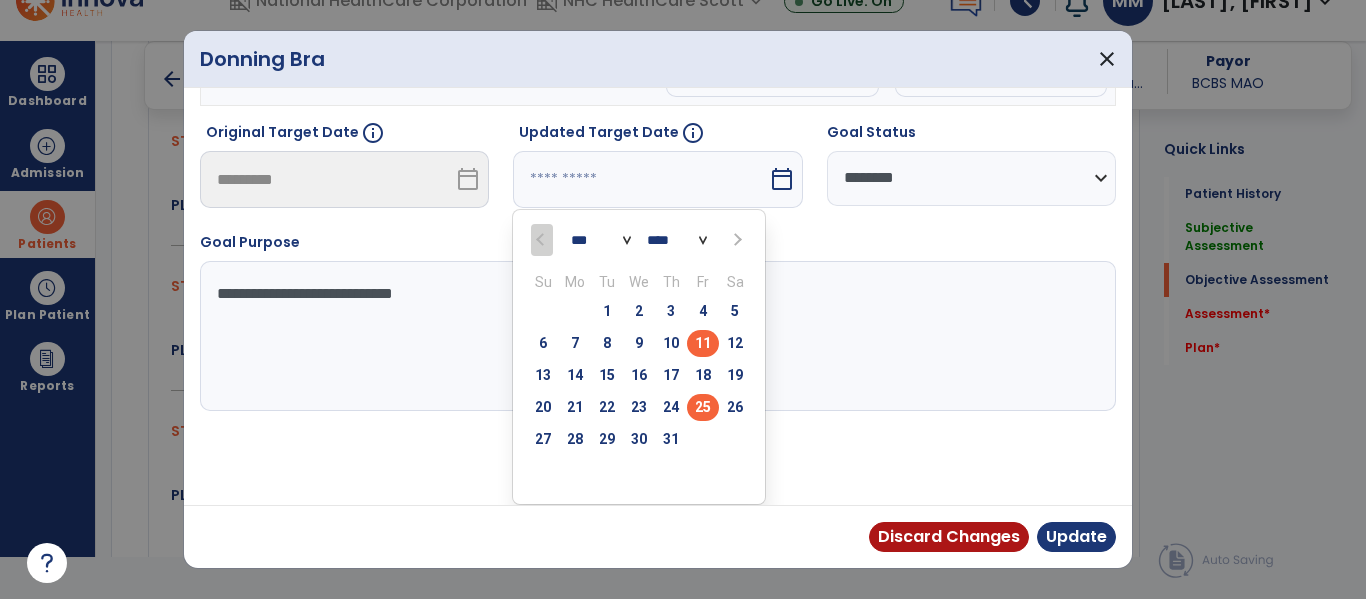 click on "25" at bounding box center (703, 407) 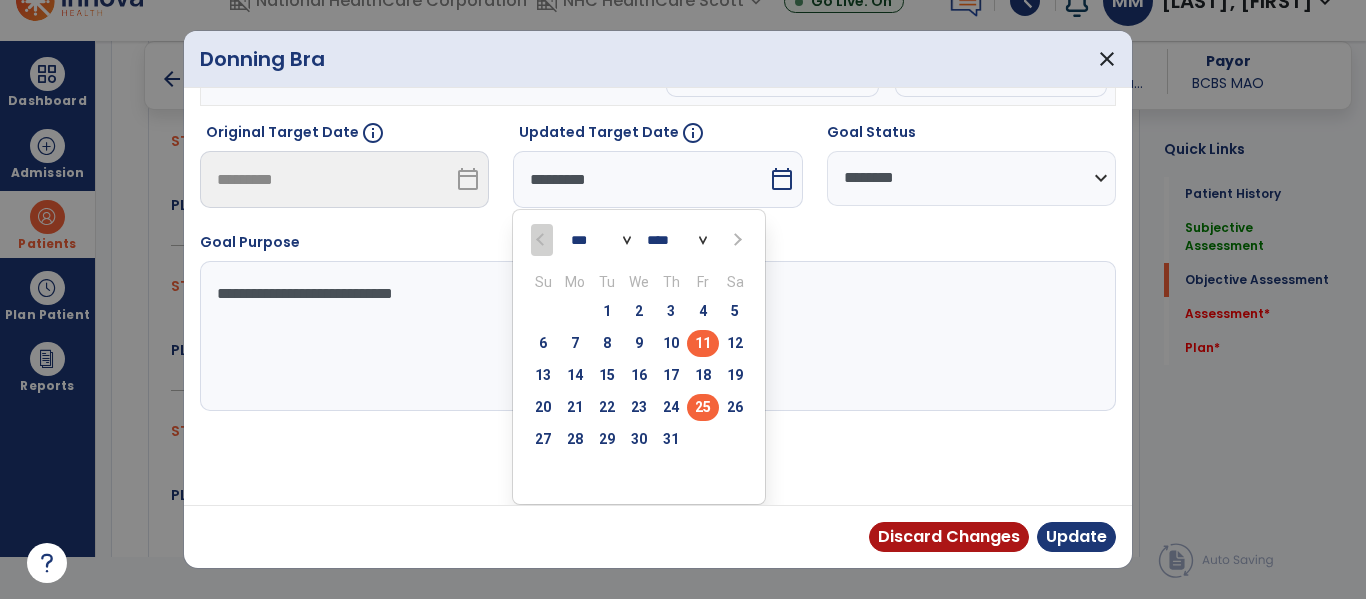 scroll, scrollTop: 133, scrollLeft: 0, axis: vertical 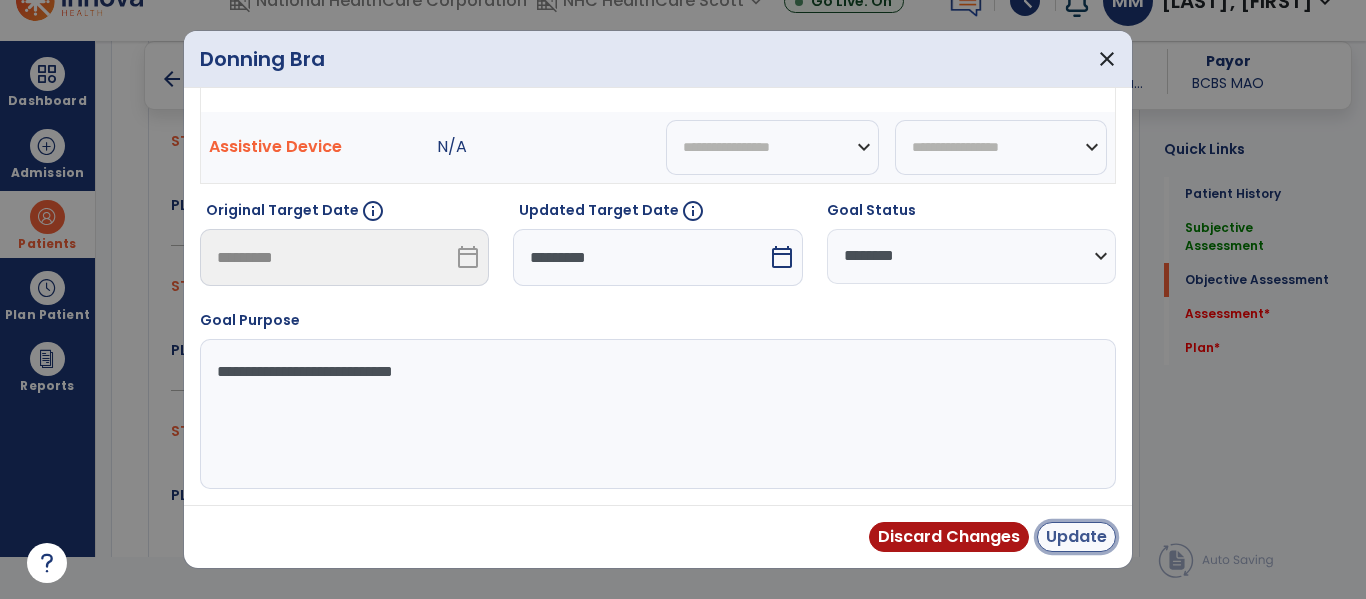 click on "Update" at bounding box center [1076, 537] 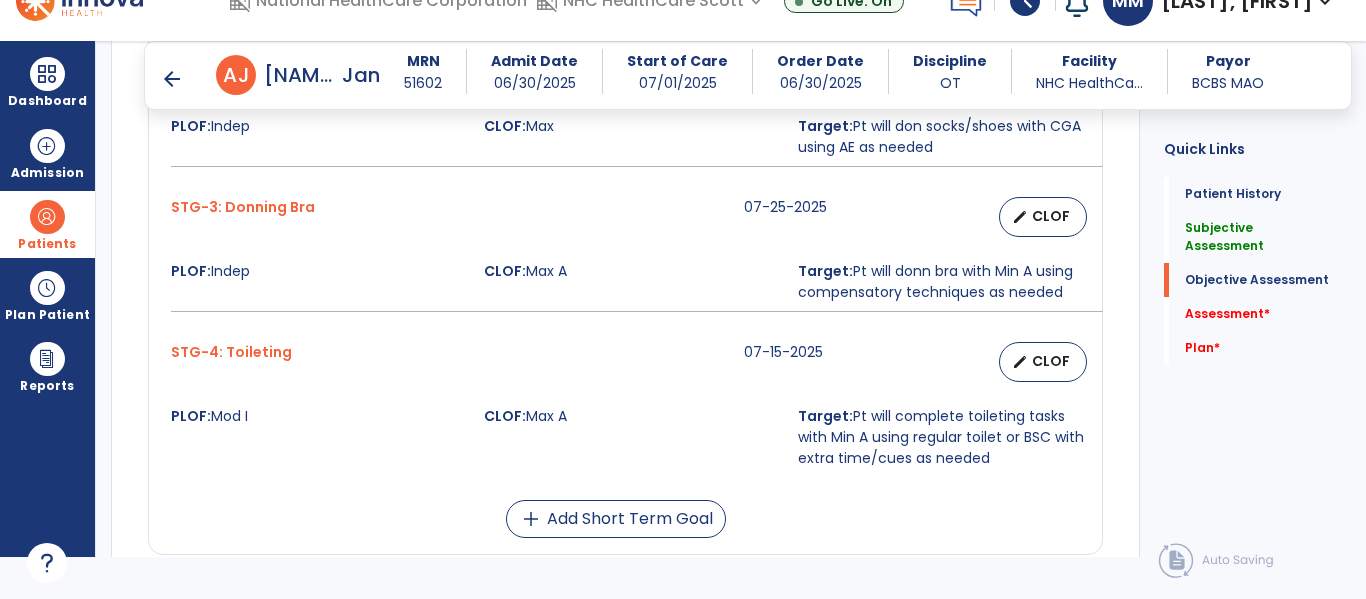 scroll, scrollTop: 1753, scrollLeft: 0, axis: vertical 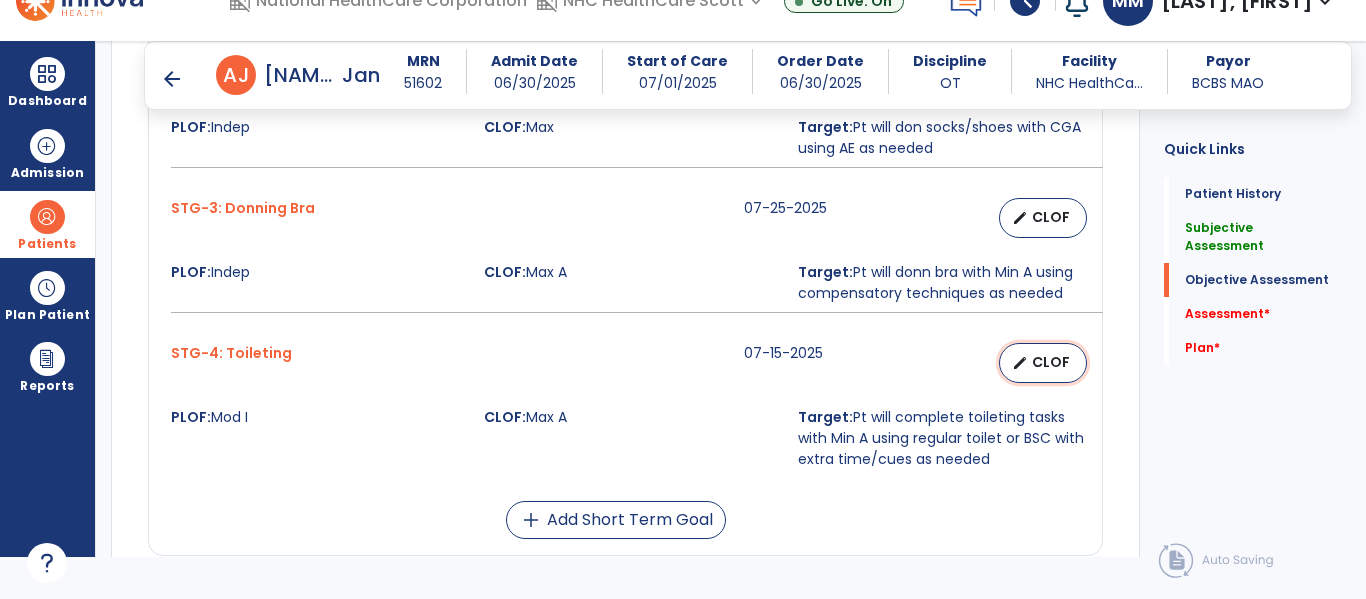 click on "CLOF" at bounding box center [1051, 362] 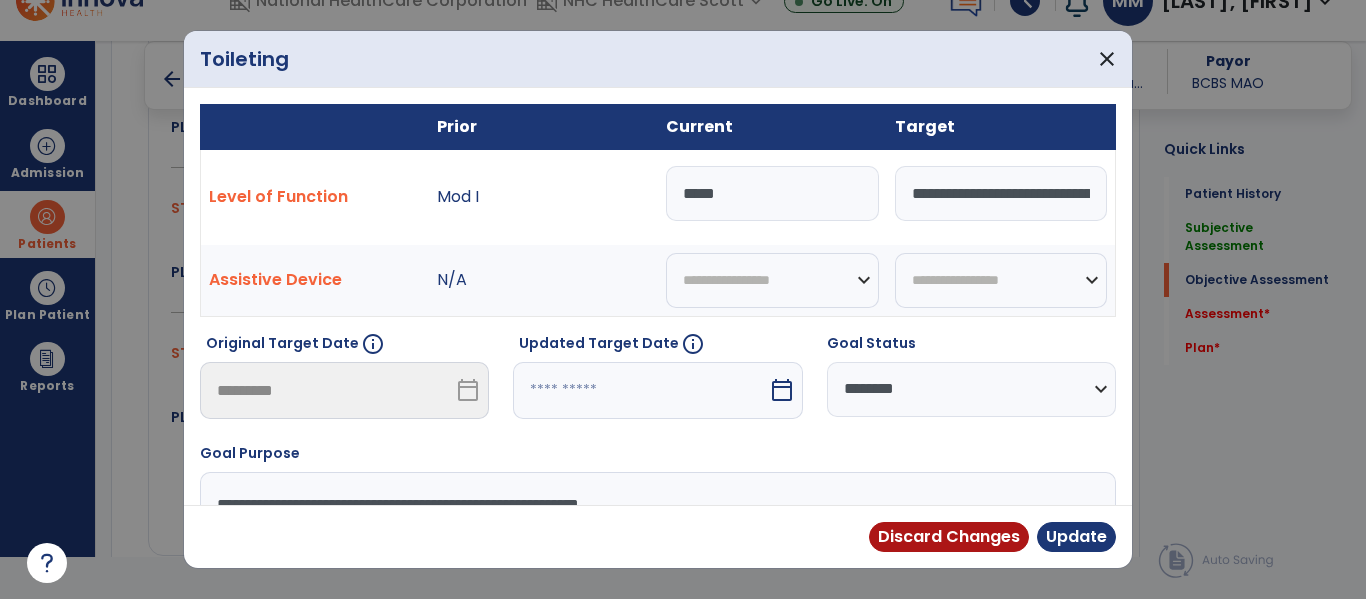 drag, startPoint x: 738, startPoint y: 194, endPoint x: 667, endPoint y: 193, distance: 71.00704 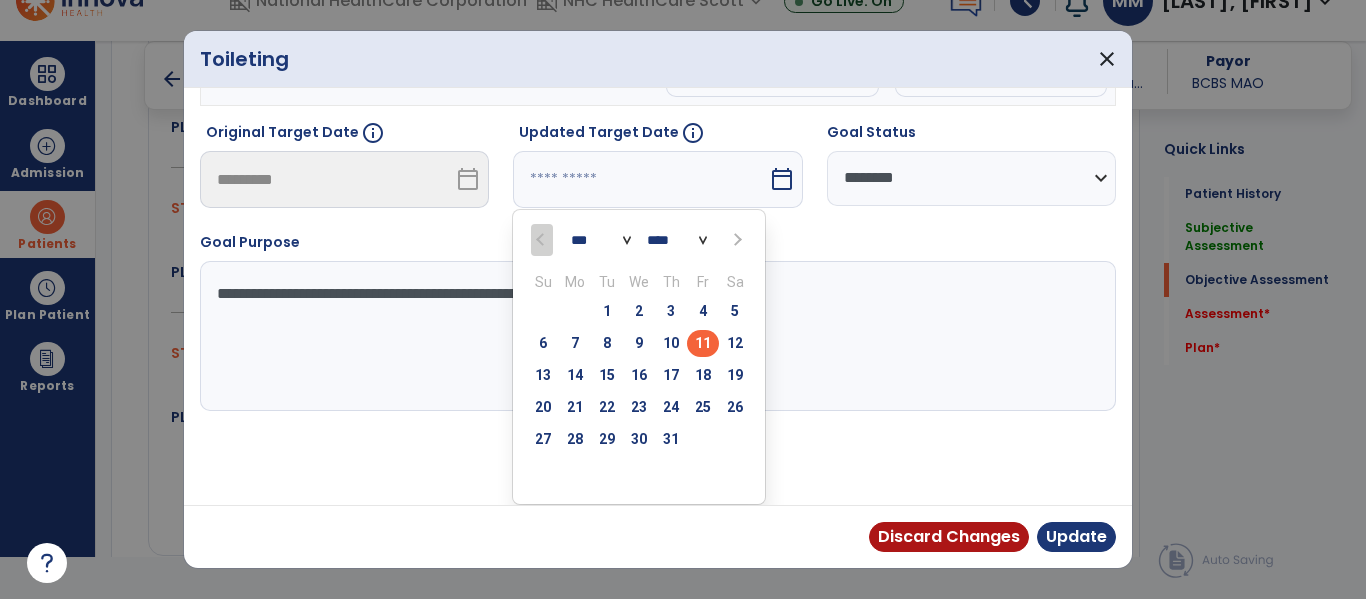 click on "25" at bounding box center (703, 407) 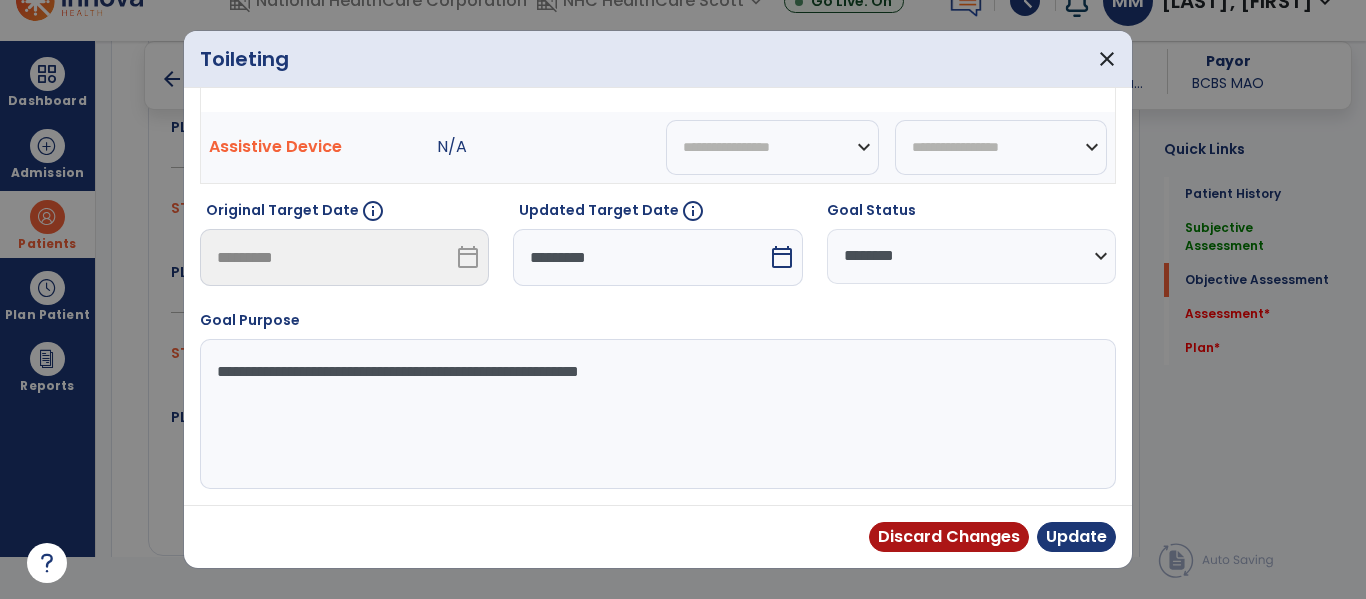 scroll, scrollTop: 133, scrollLeft: 0, axis: vertical 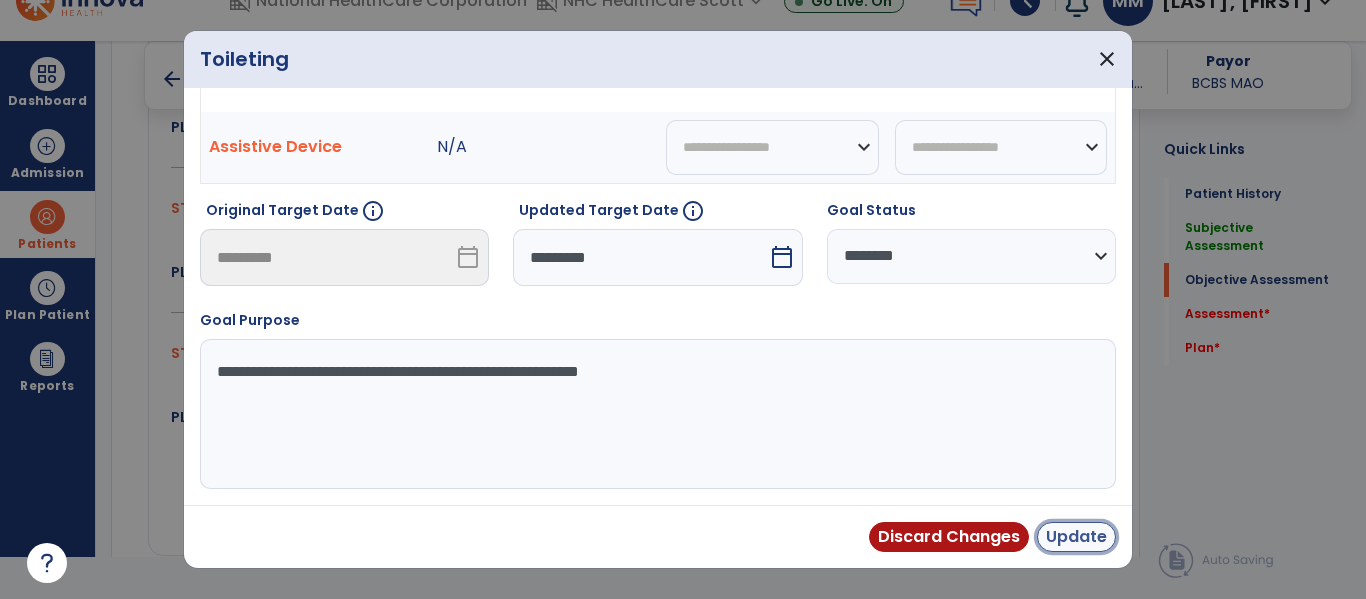 click on "Update" at bounding box center [1076, 537] 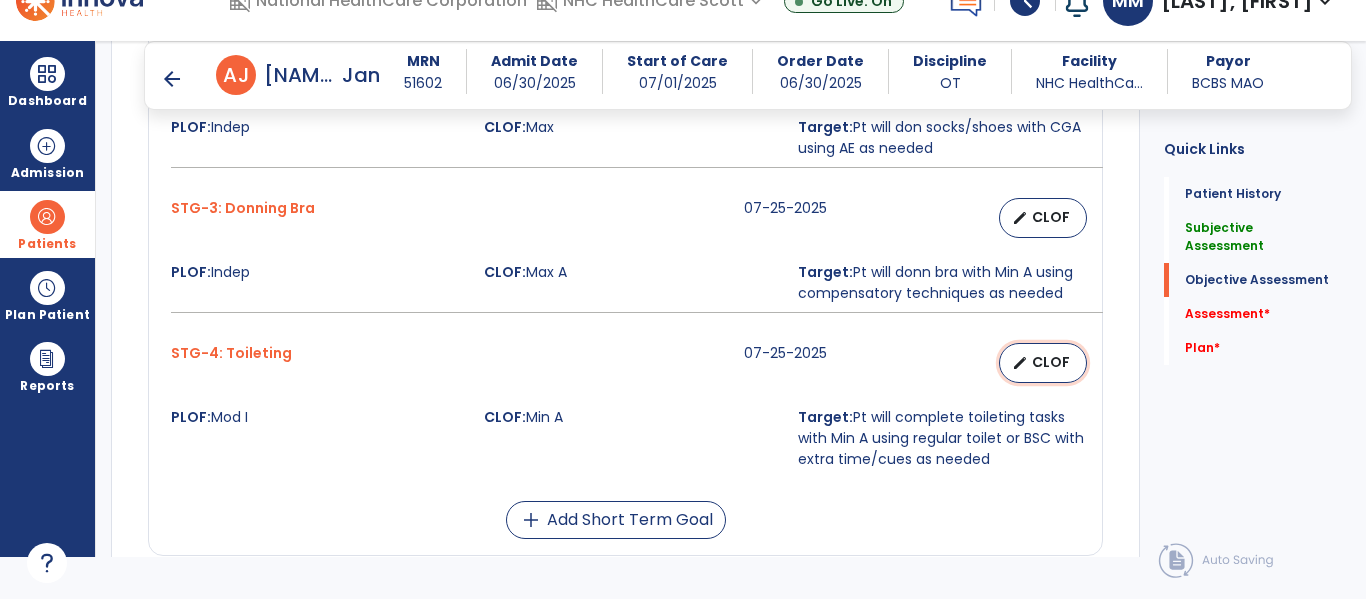 click on "CLOF" at bounding box center (1051, 362) 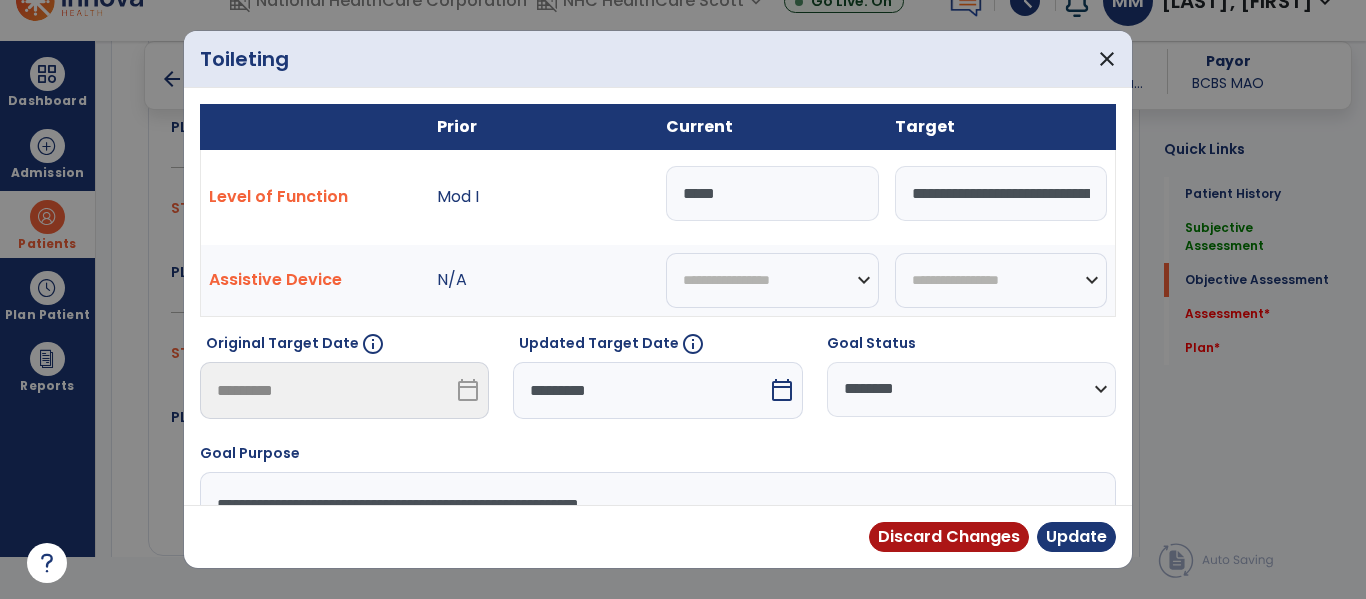 click on "**********" at bounding box center [1001, 193] 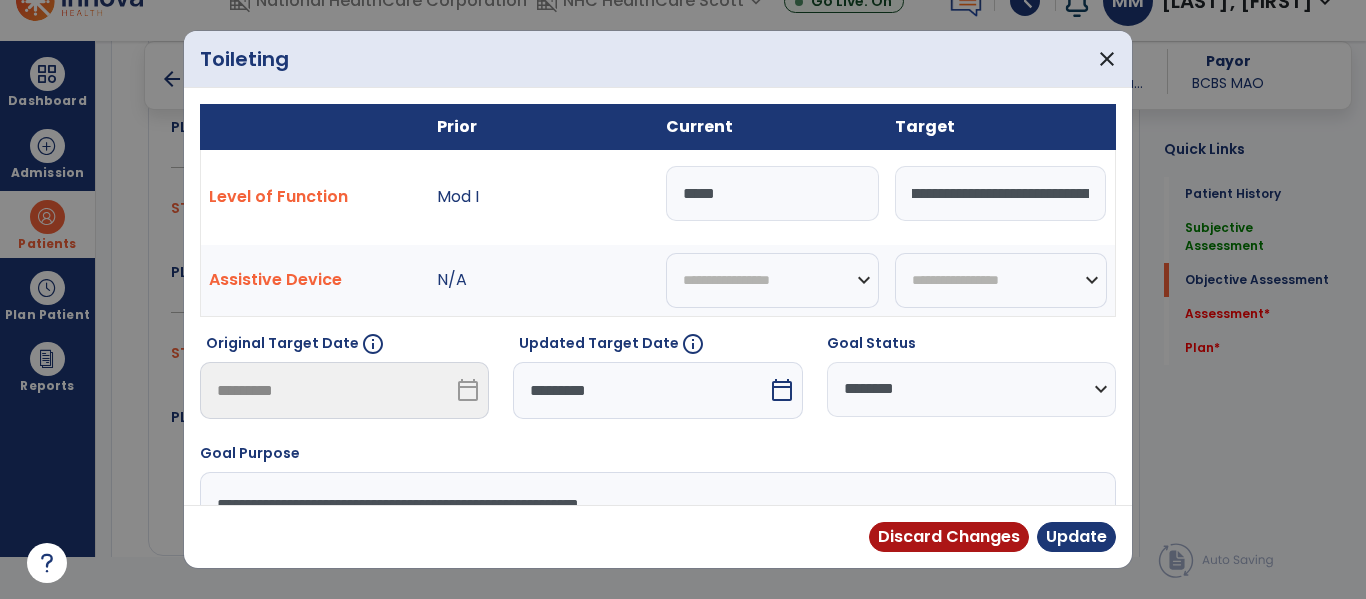 scroll, scrollTop: 0, scrollLeft: 615, axis: horizontal 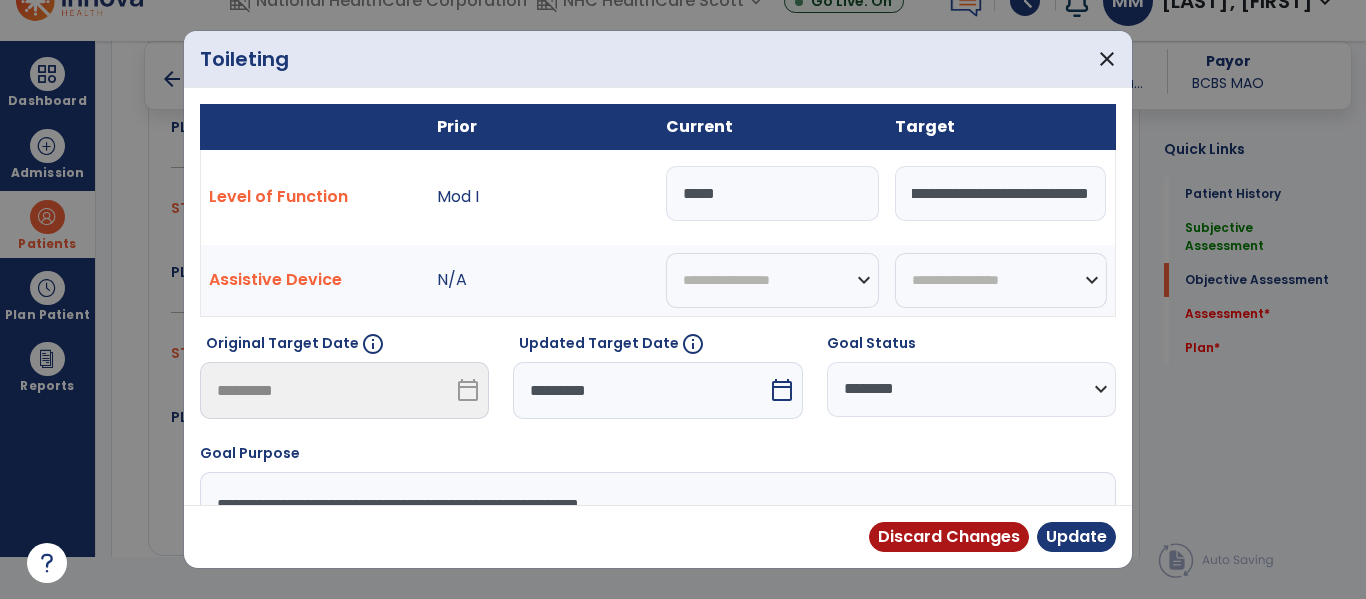drag, startPoint x: 1027, startPoint y: 193, endPoint x: 1365, endPoint y: 204, distance: 338.17896 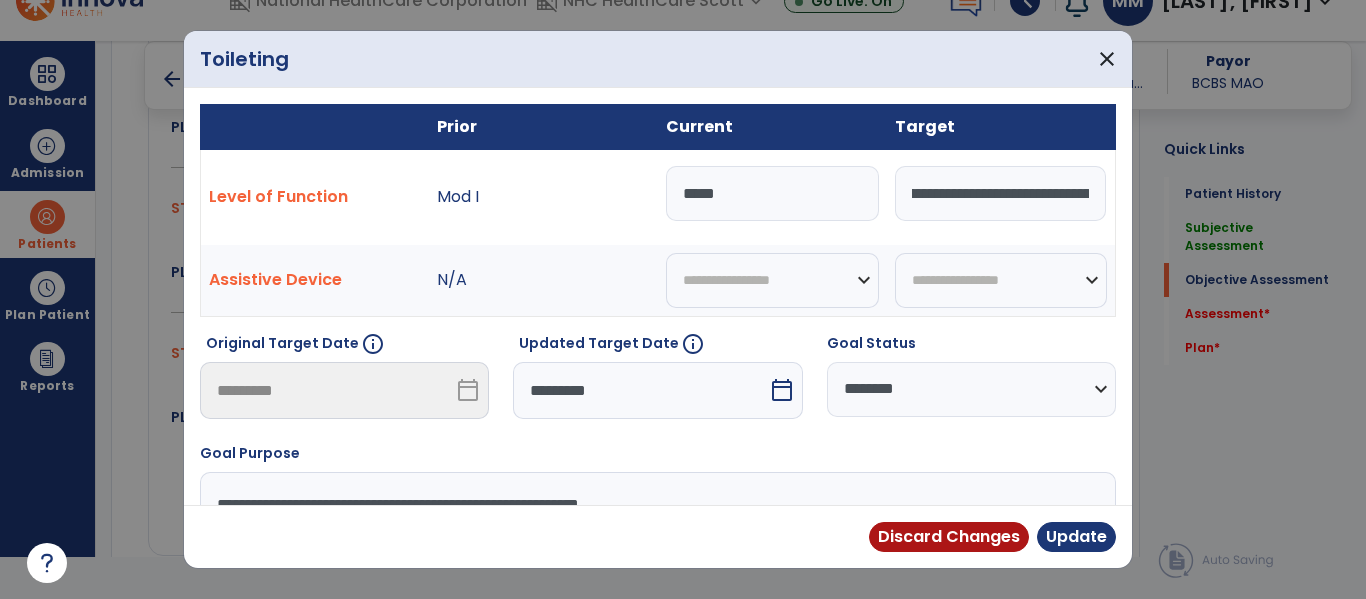 scroll, scrollTop: 0, scrollLeft: 606, axis: horizontal 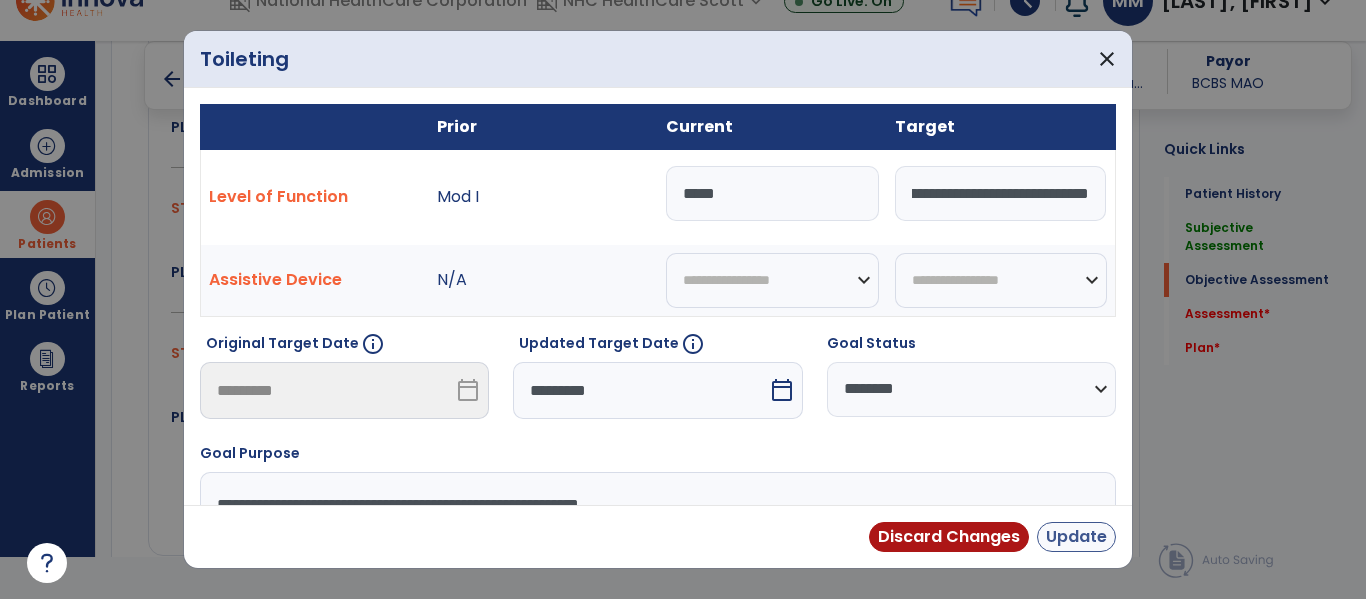 type on "**********" 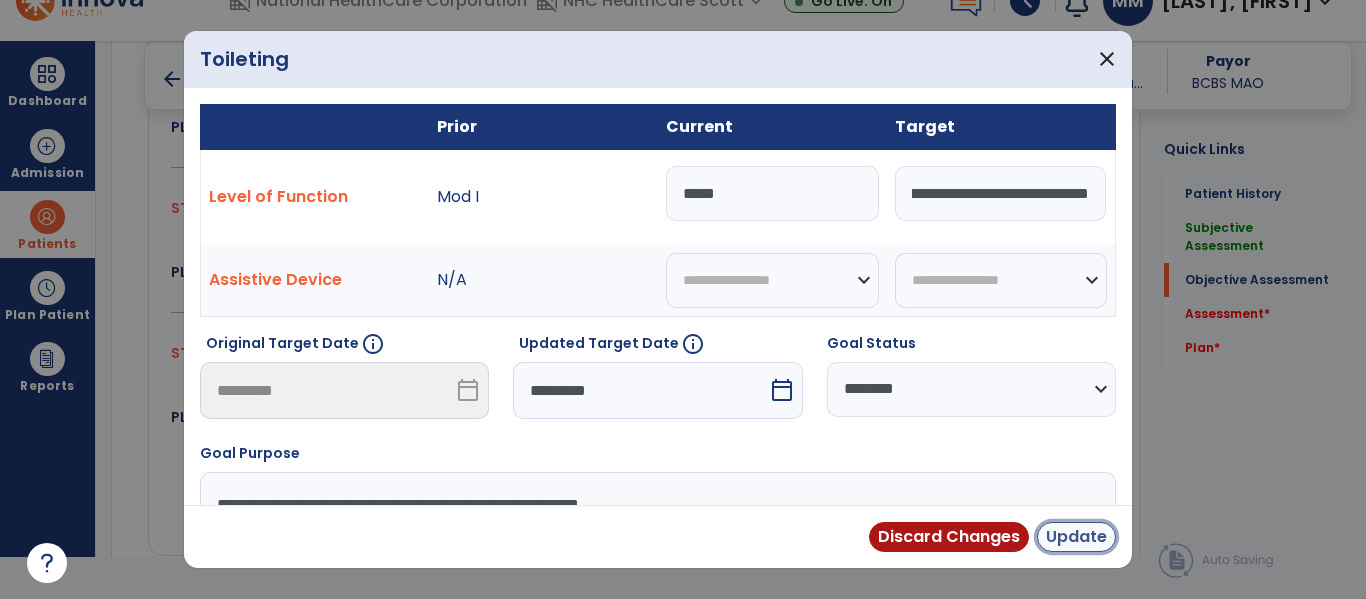 click on "Update" at bounding box center (1076, 537) 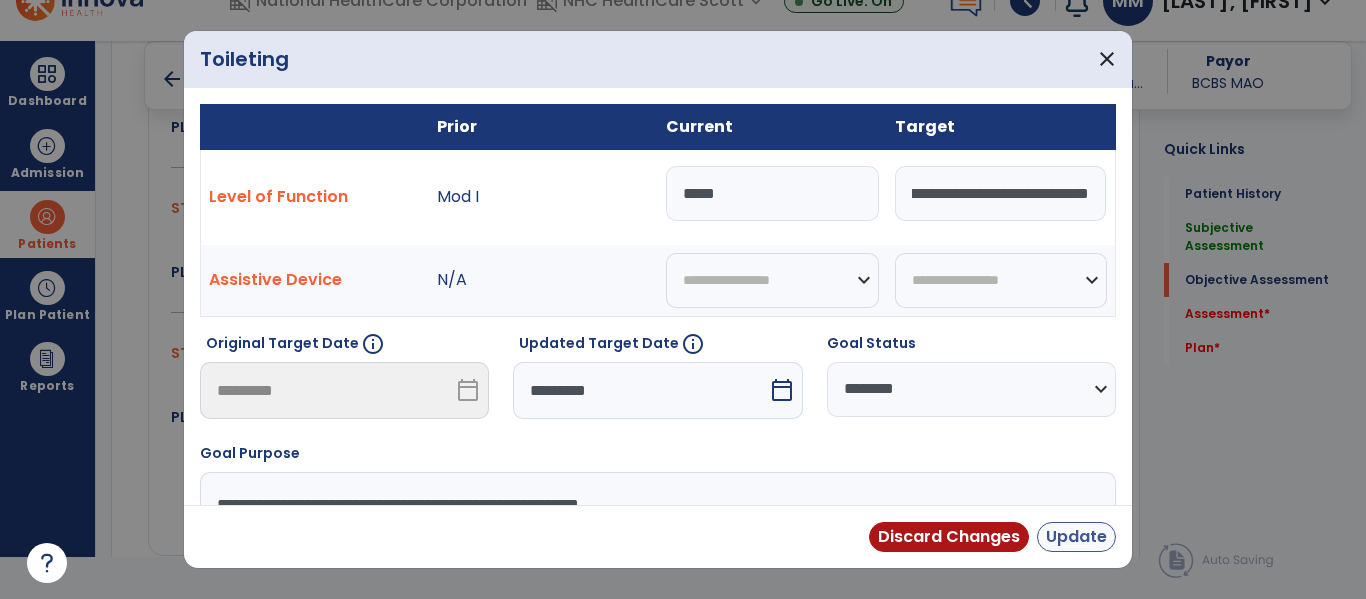 scroll, scrollTop: 0, scrollLeft: 0, axis: both 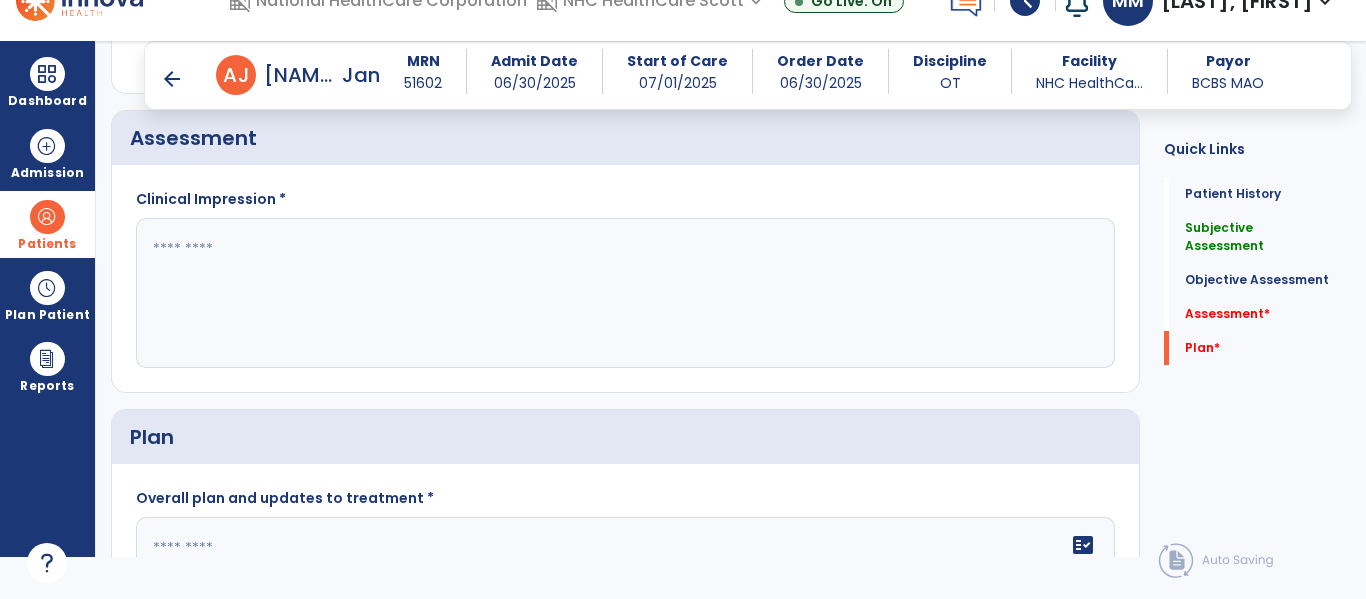 click 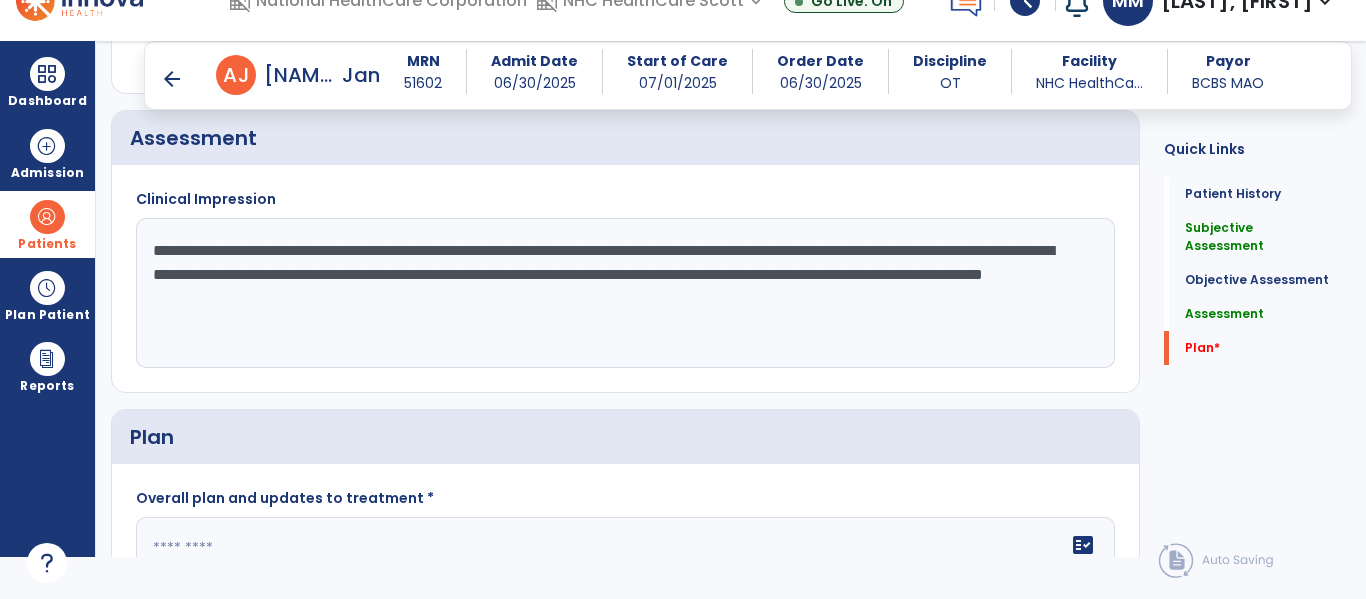 scroll, scrollTop: 2368, scrollLeft: 0, axis: vertical 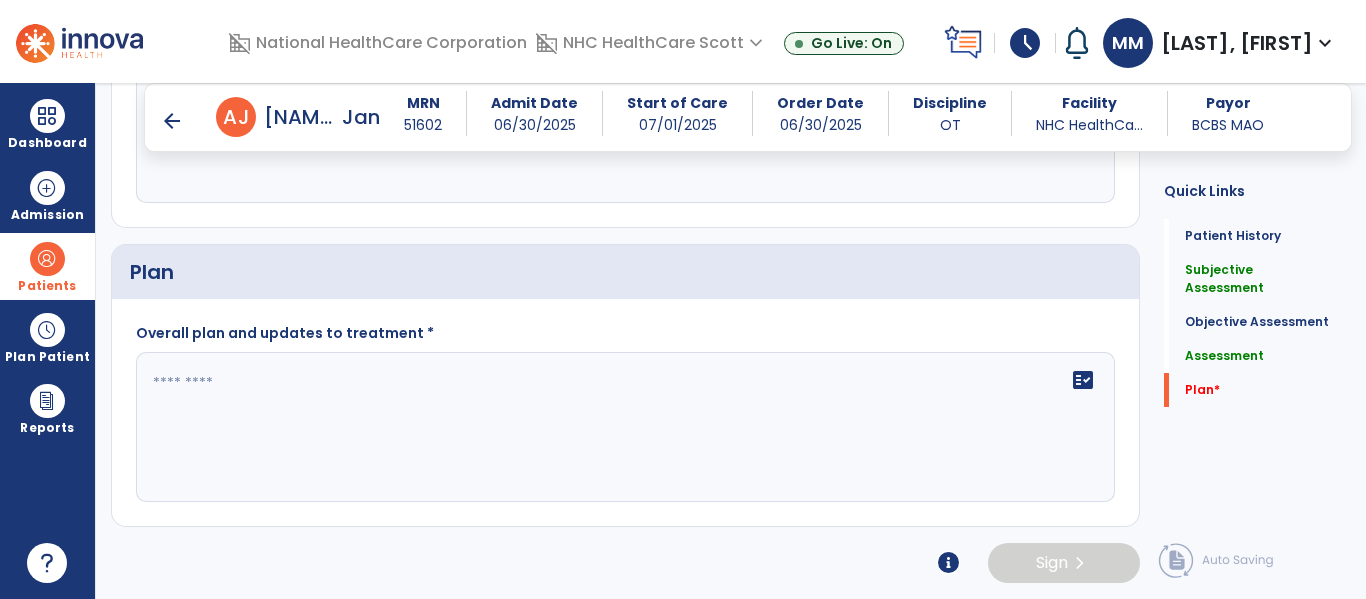 type on "**********" 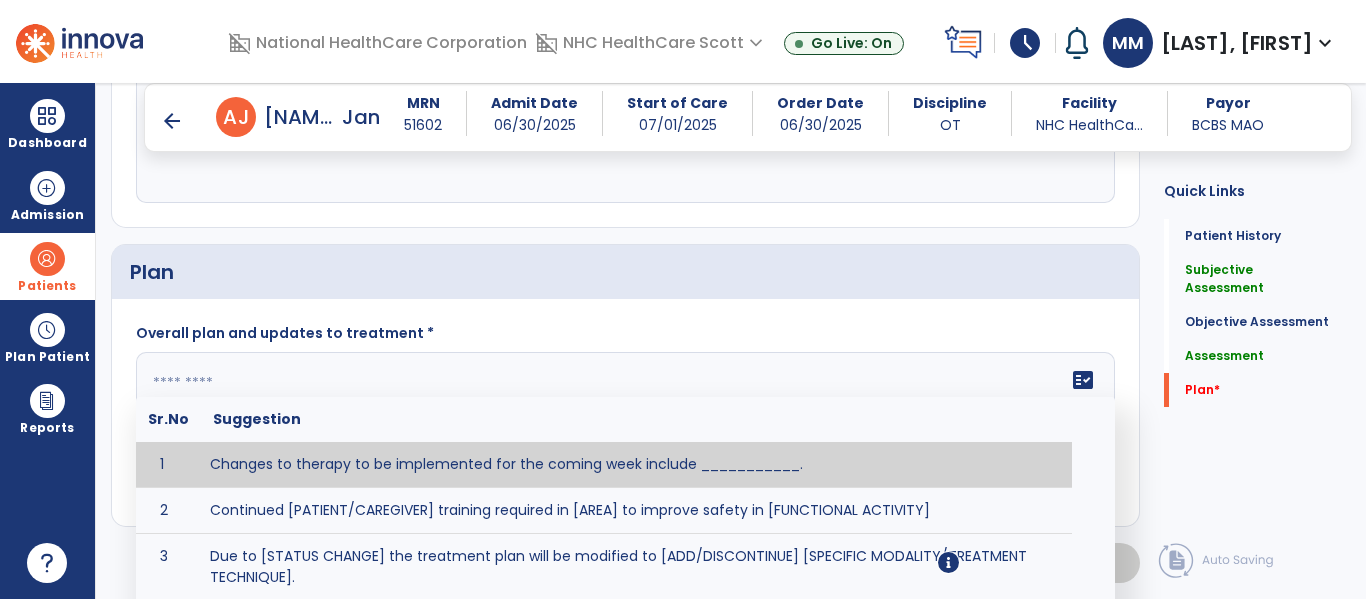 click on "fact_check  Sr.No Suggestion 1 Changes to therapy to be implemented for the coming week include ___________. 2 Continued [PATIENT/CAREGIVER] training required in [AREA] to improve safety in [FUNCTIONAL ACTIVITY] 3 Due to [STATUS CHANGE] the treatment plan will be modified to [ADD/DISCONTINUE] [SPECIFIC MODALITY/TREATMENT TECHNIQUE]. 4 Goals related to ___________ have been met.  Will add new STG's to address _______ in the upcoming week. 5 Updated precautions include ________. 6 Progress treatment to include ____________. 7 Requires further [PATIENT/CAREGIVER] training in ______ to improve safety in ________. 8 Short term goals related to _________ have been met and new short term goals to be added as appropriate for patient. 9 STGs have been met, will now focus on LTGs. 10 The plan for next week's visits include [INTERVENTIONS] with the objective of improving [IMPAIRMENTS] to continue to progress toward long term goal(s). 11 12 13 Changes to therapy to be implemented for the coming week include ___________." 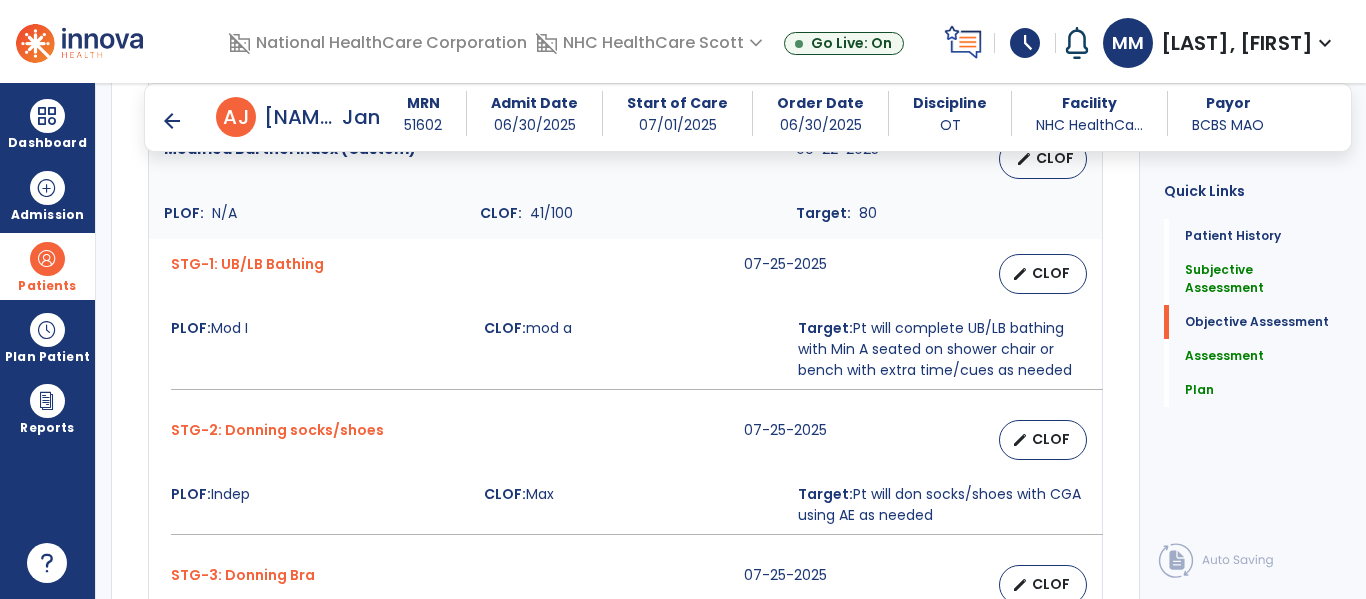 scroll, scrollTop: 2481, scrollLeft: 0, axis: vertical 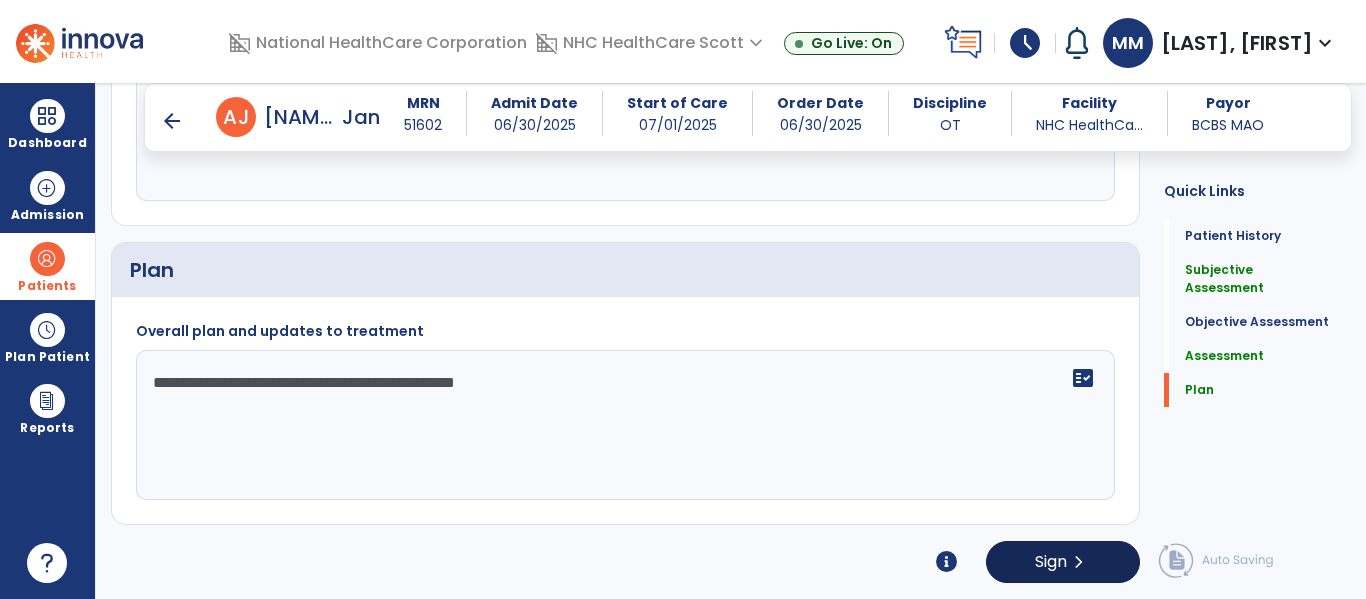 type on "**********" 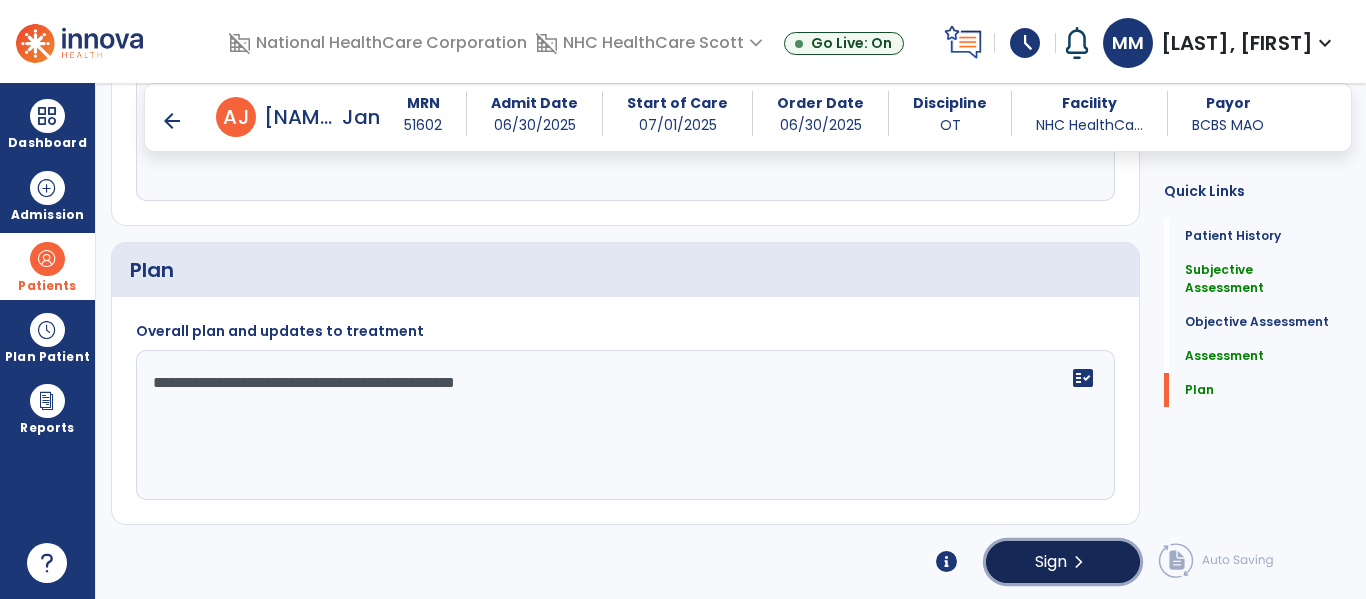 click on "Sign  chevron_right" 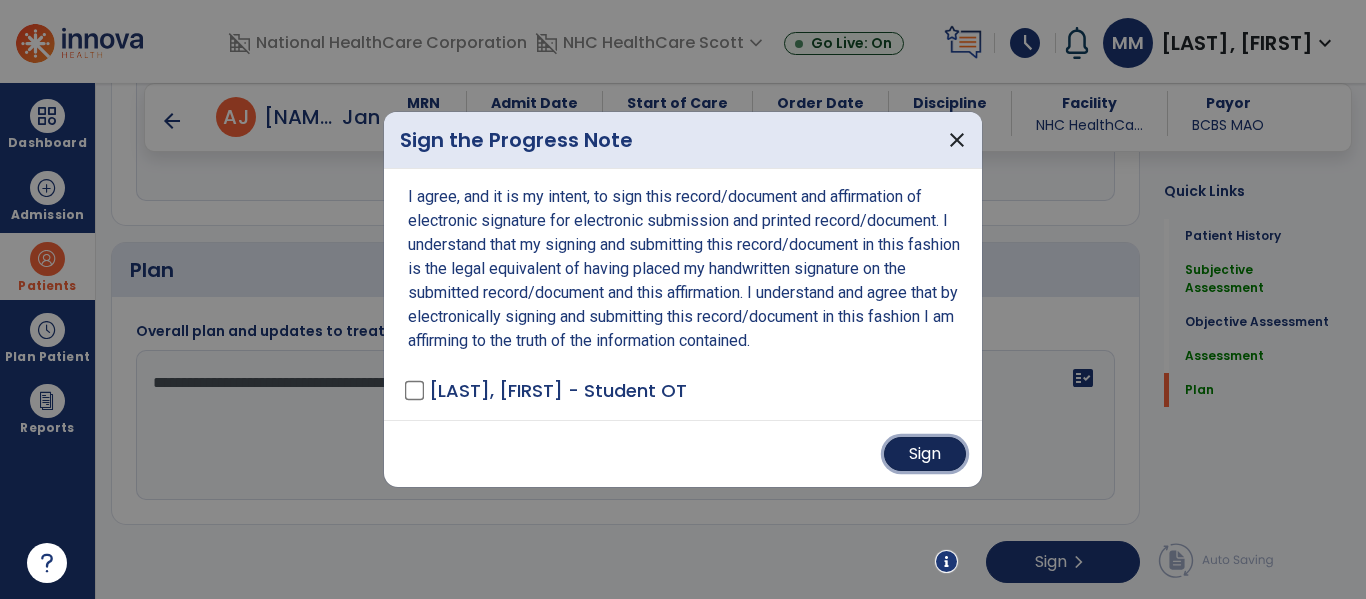 click on "Sign" at bounding box center [925, 454] 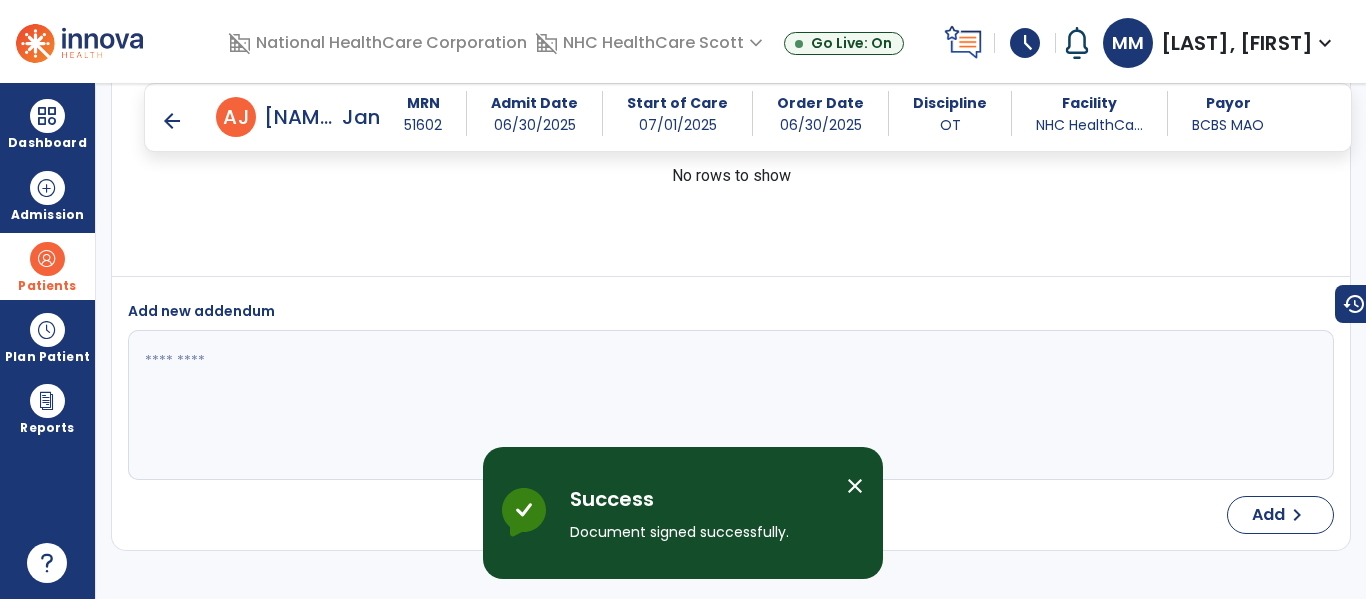 scroll, scrollTop: 3488, scrollLeft: 0, axis: vertical 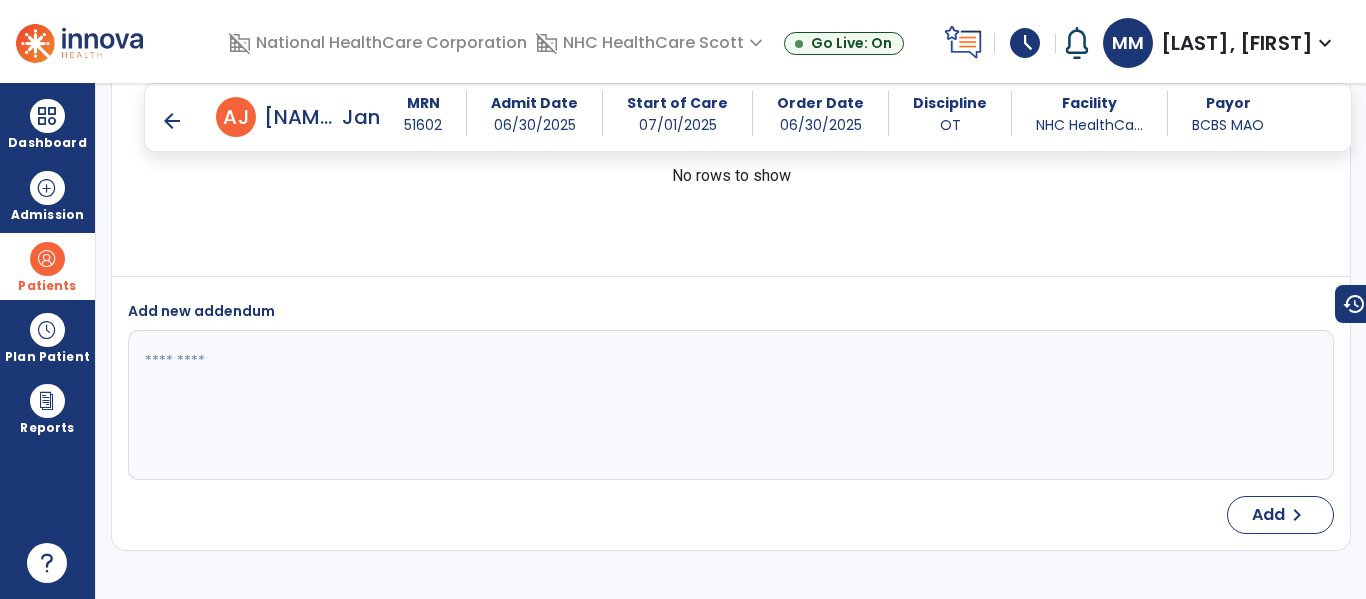 click at bounding box center (47, 259) 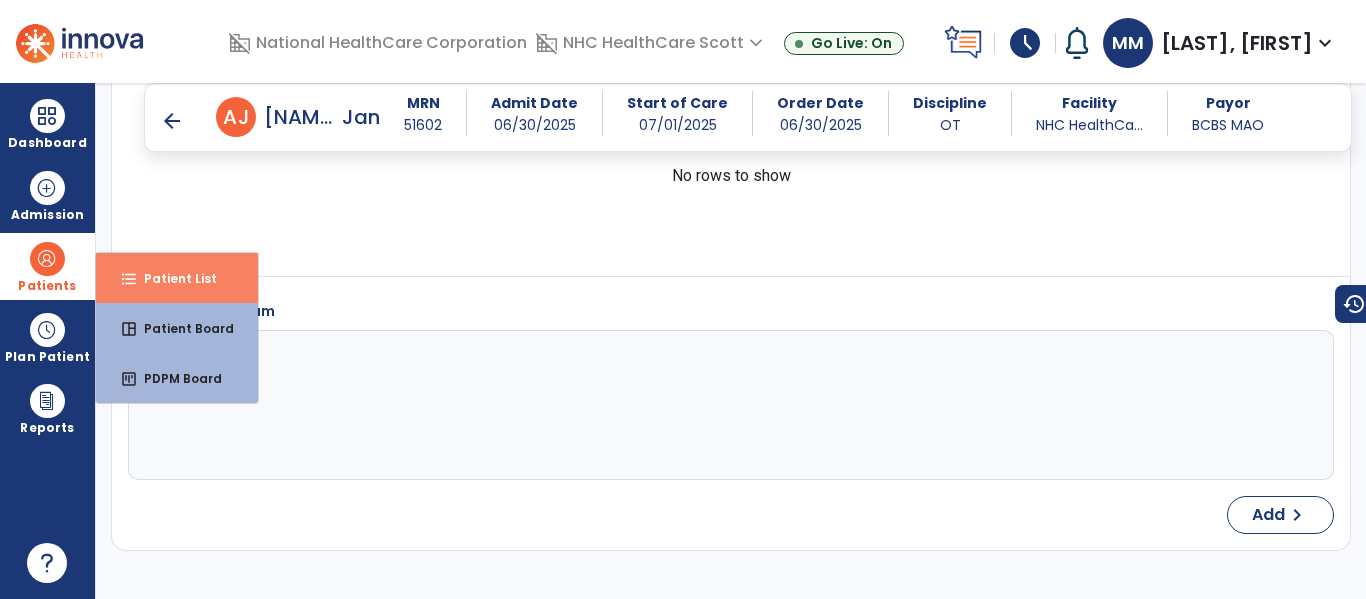 click on "Patient List" at bounding box center (172, 278) 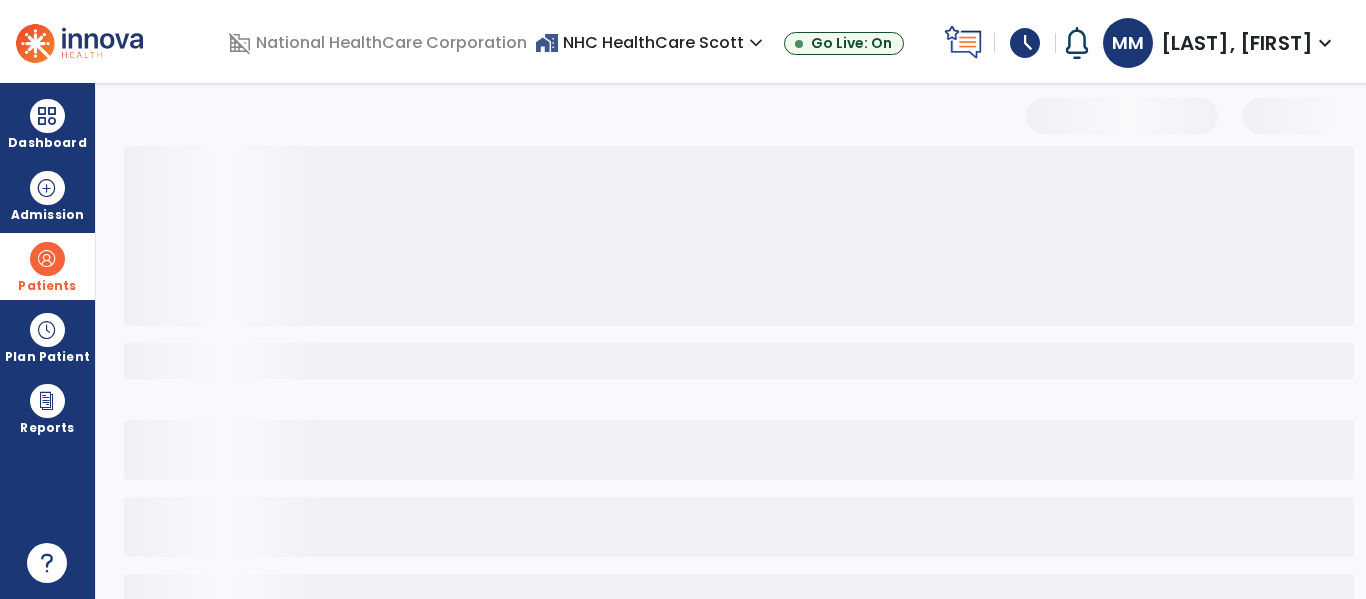 scroll, scrollTop: 0, scrollLeft: 0, axis: both 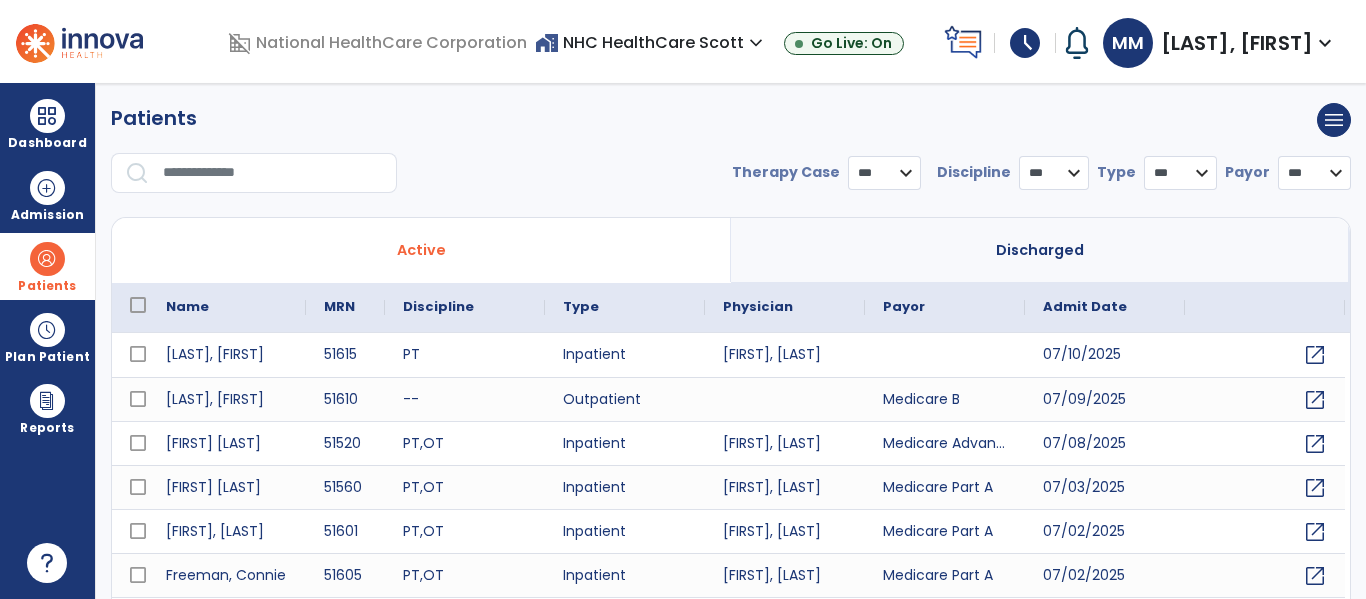 select on "***" 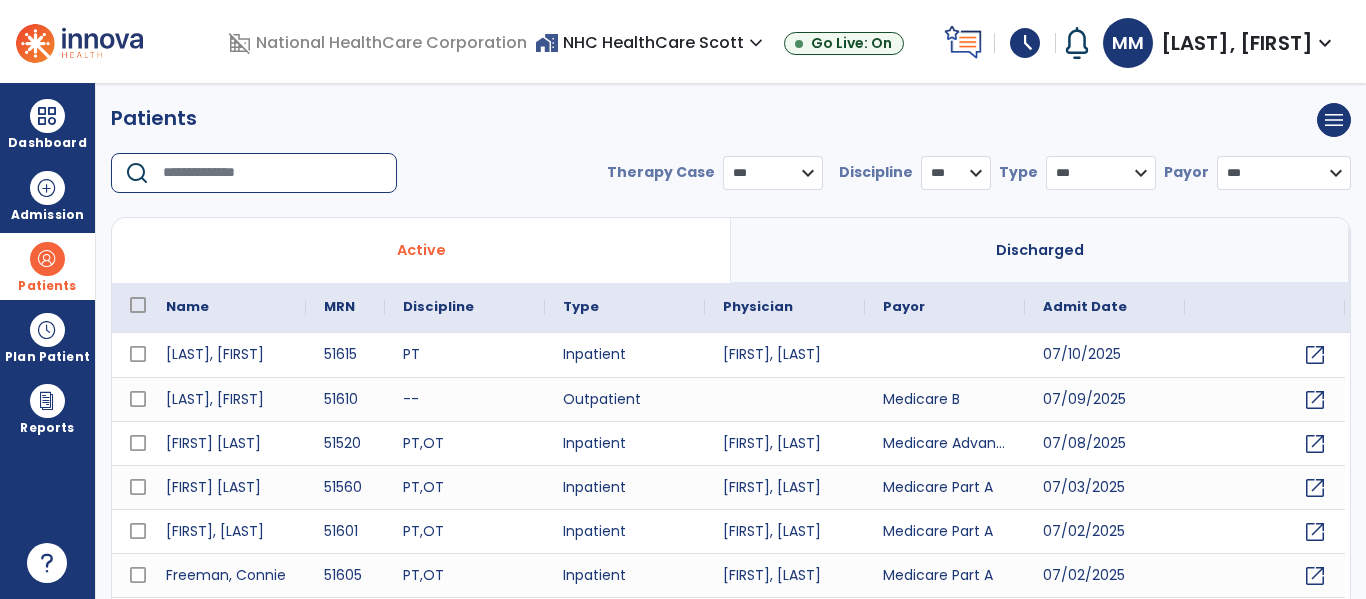 click at bounding box center (273, 173) 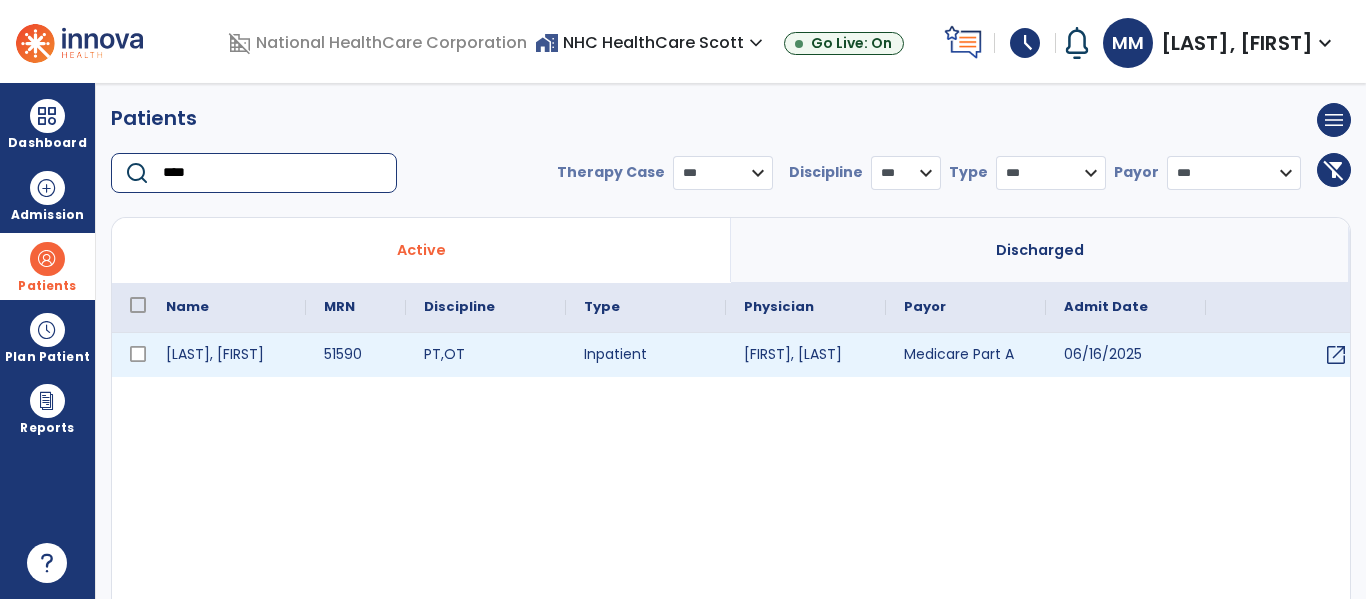 type on "****" 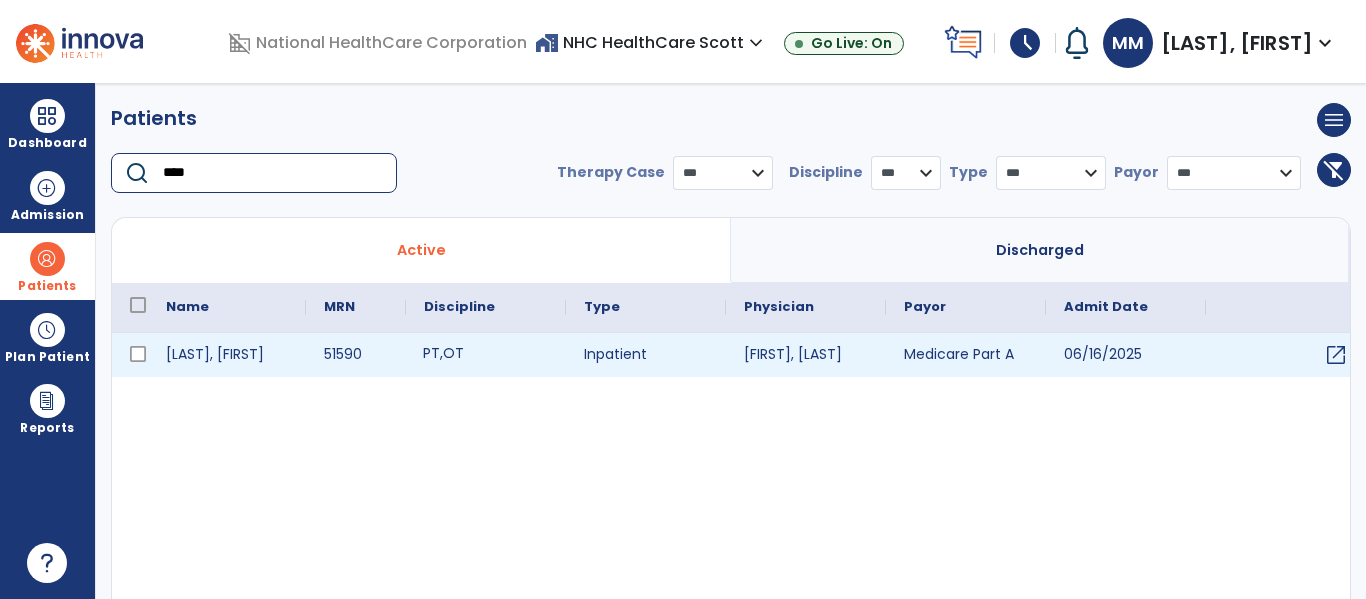 click on "PT , OT" at bounding box center [486, 355] 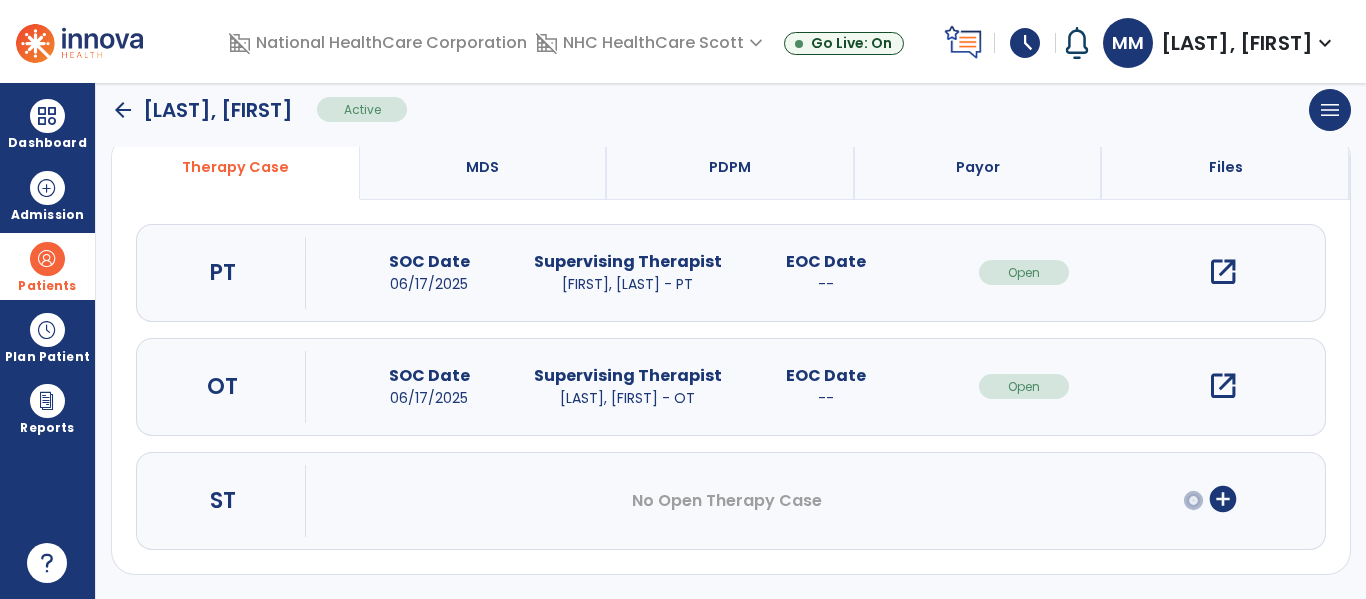 scroll, scrollTop: 162, scrollLeft: 0, axis: vertical 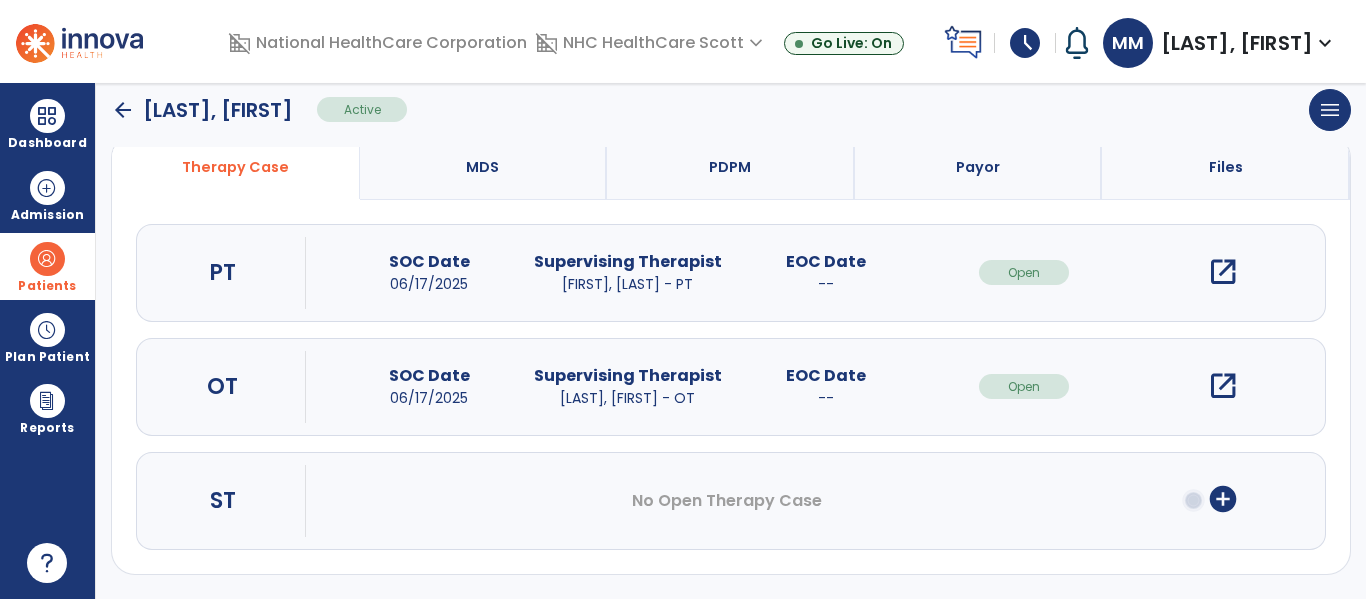 click on "open_in_new" at bounding box center (1223, 386) 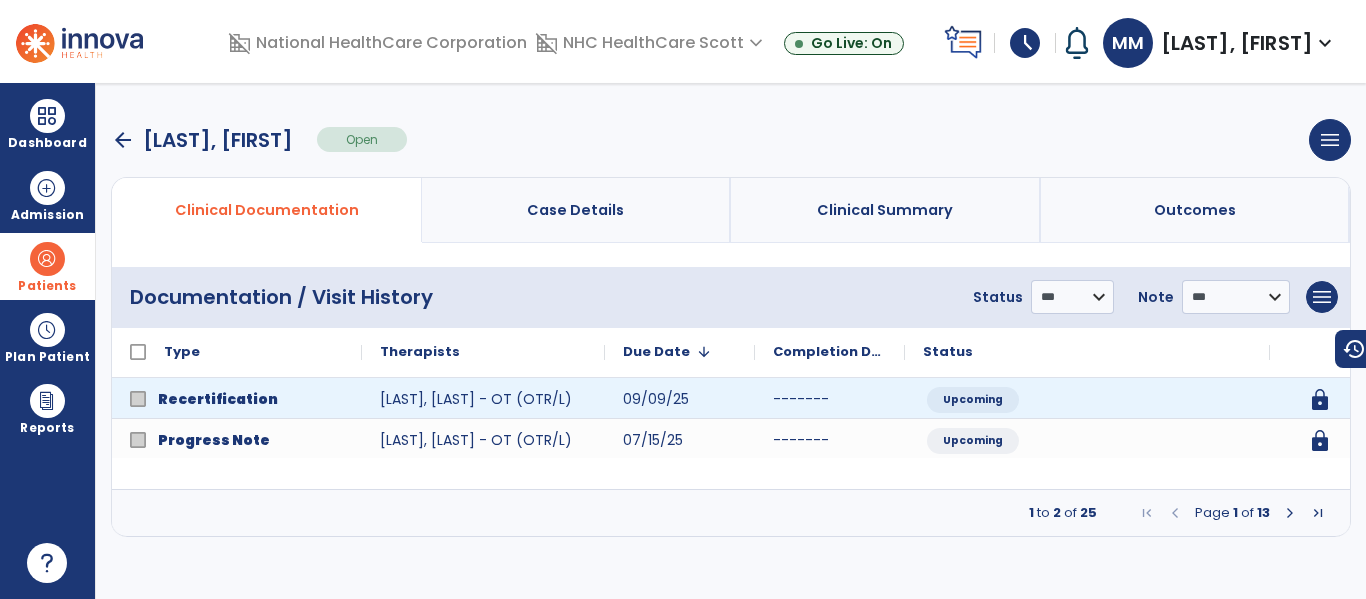scroll, scrollTop: 0, scrollLeft: 0, axis: both 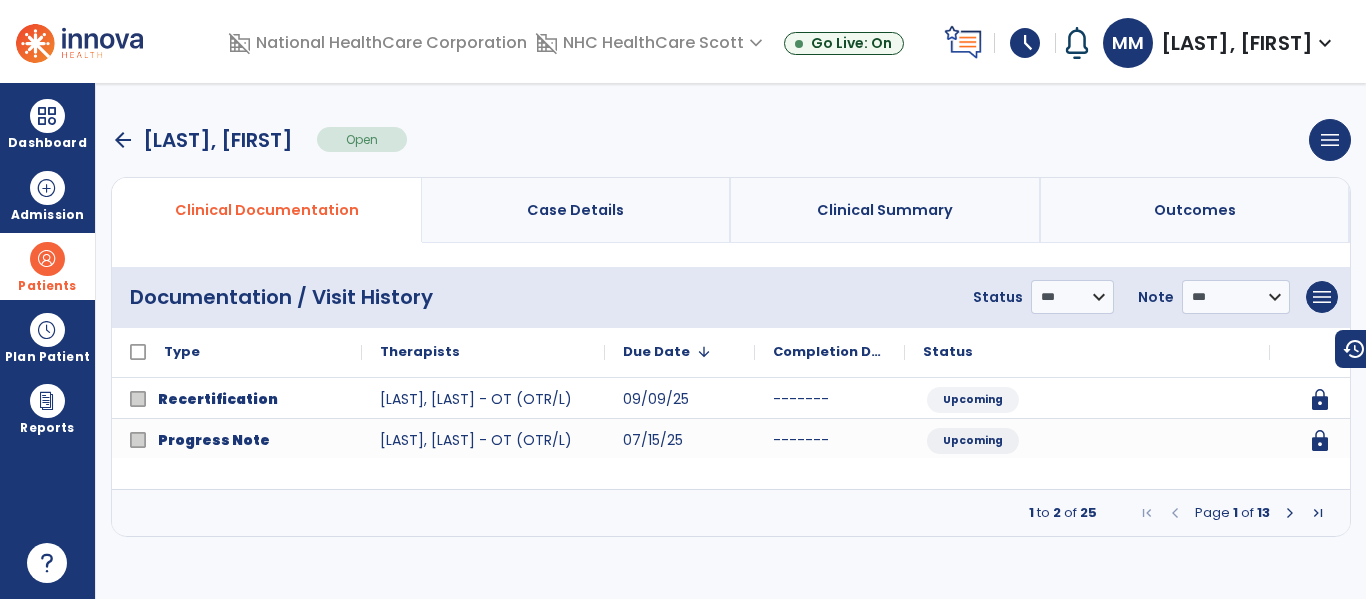 click at bounding box center (1290, 513) 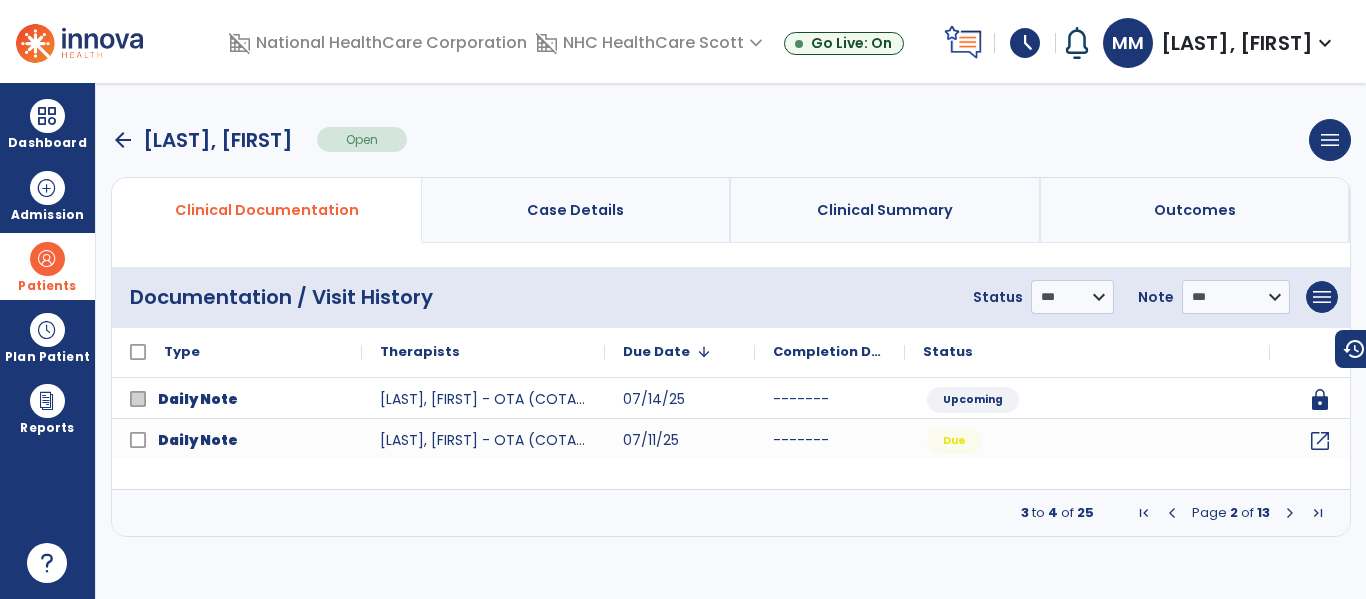 click at bounding box center [1290, 513] 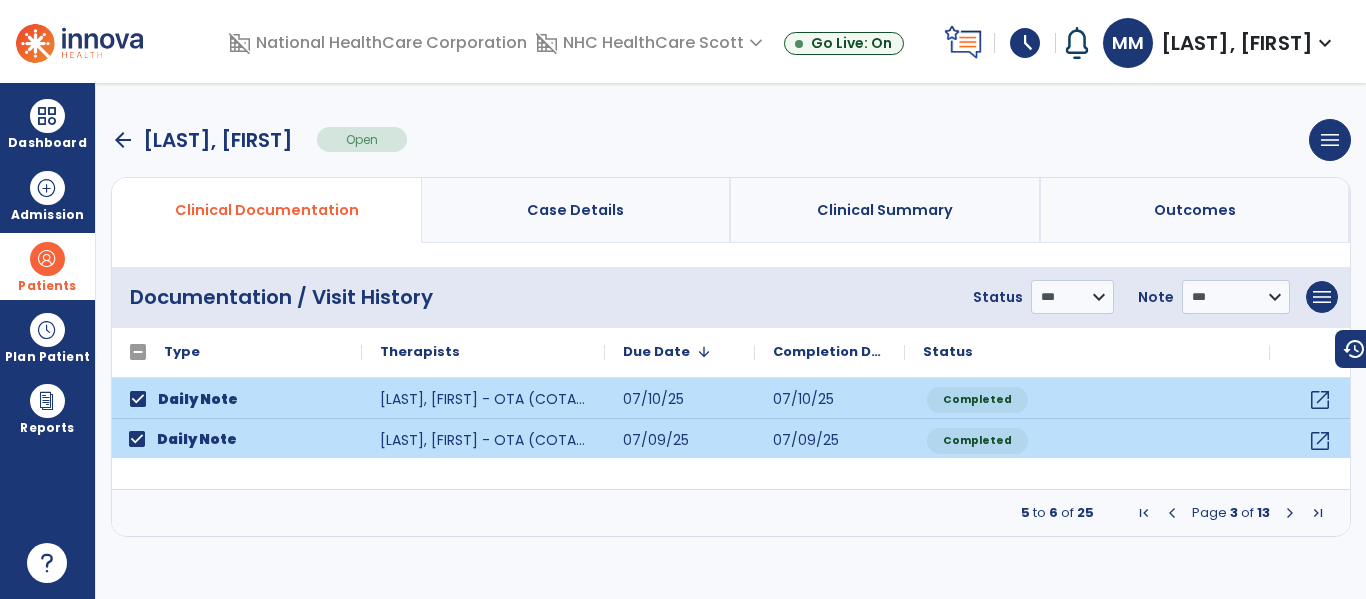 click at bounding box center (1290, 513) 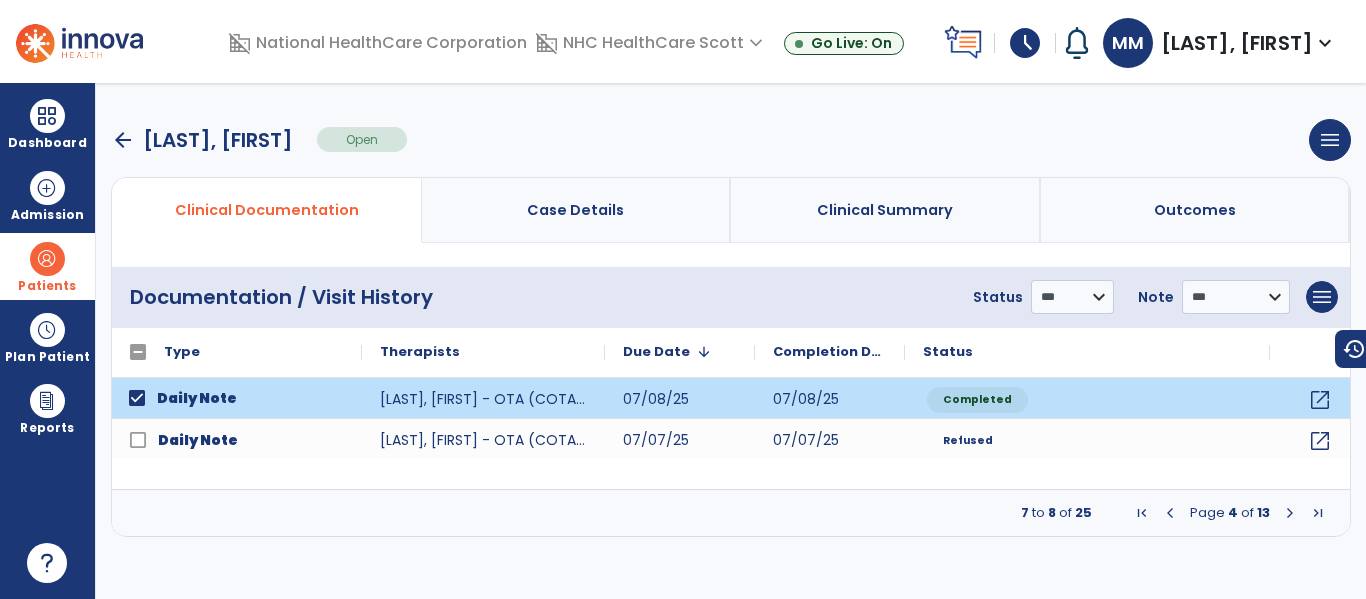 click at bounding box center (1290, 513) 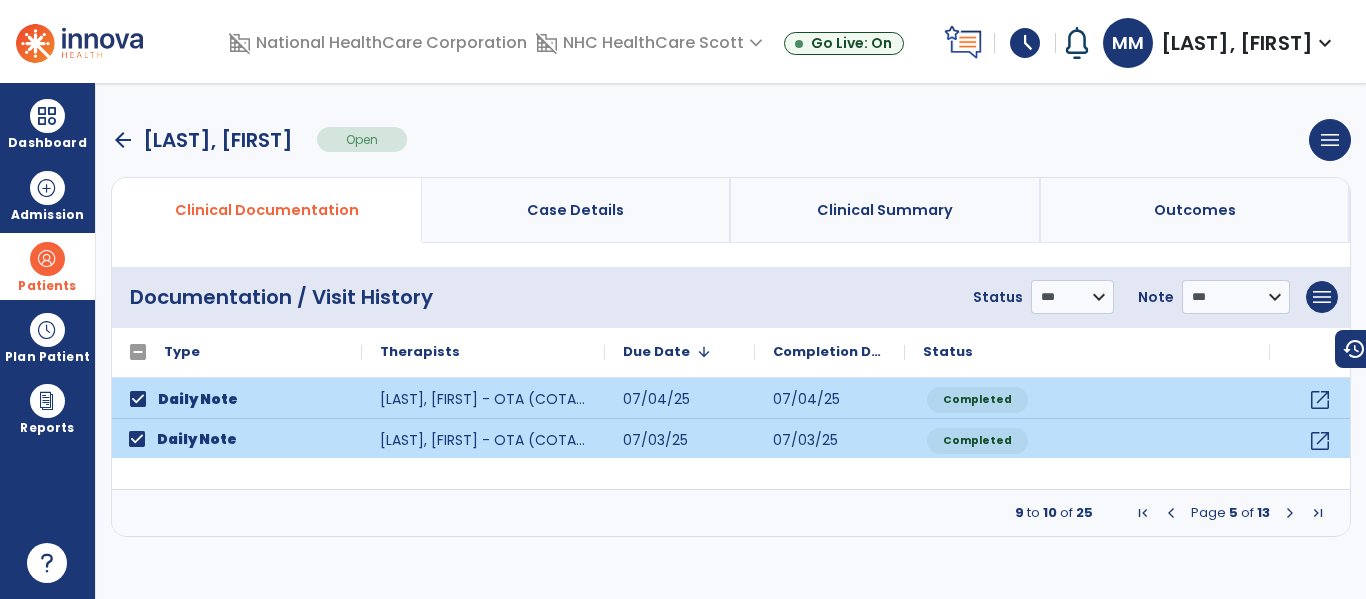 click at bounding box center [1290, 513] 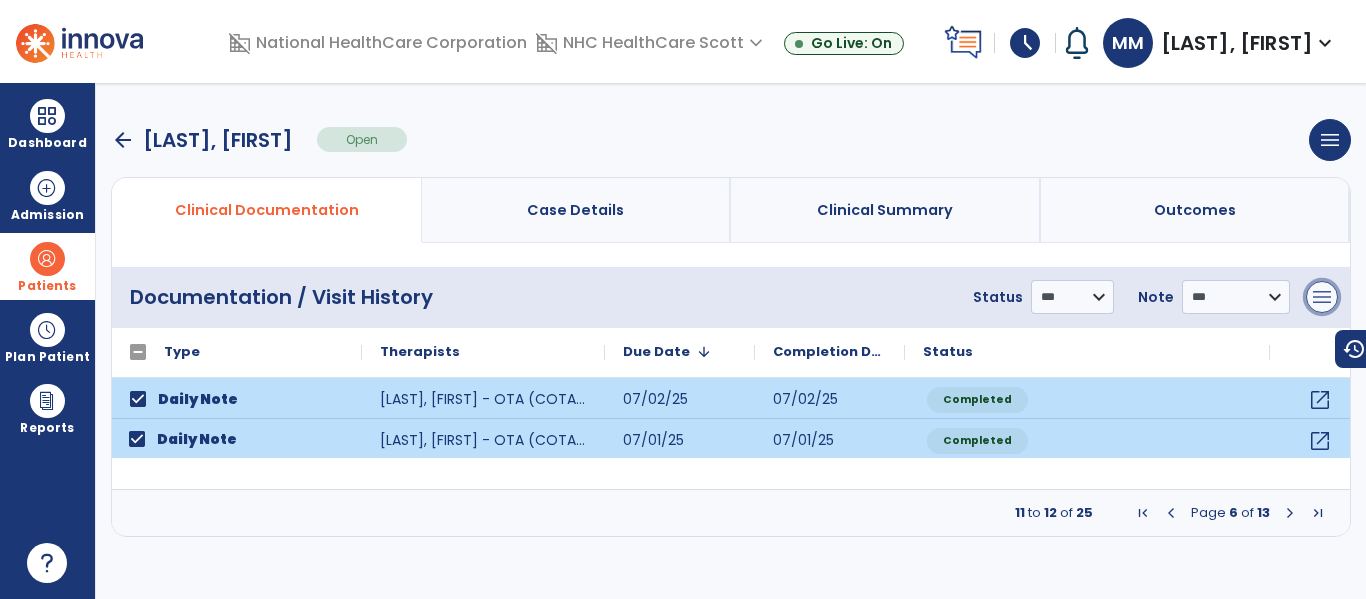 click on "menu" at bounding box center (1322, 297) 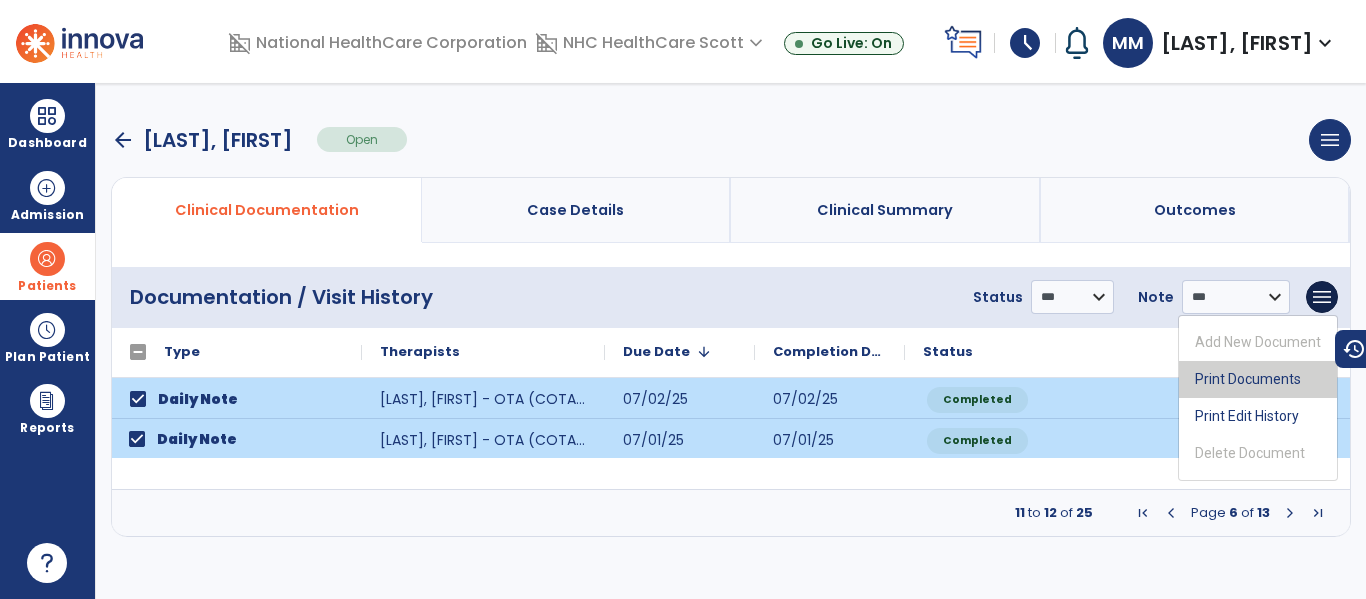 click on "Print Documents" at bounding box center [1258, 379] 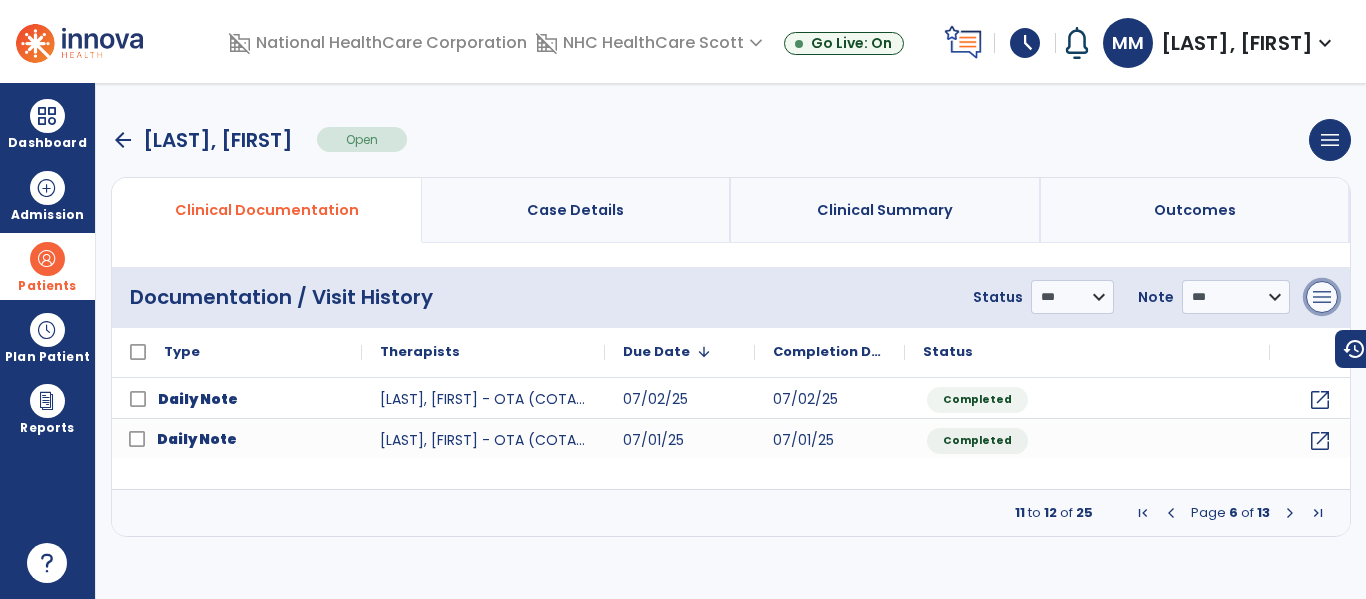 click on "menu" at bounding box center (1322, 297) 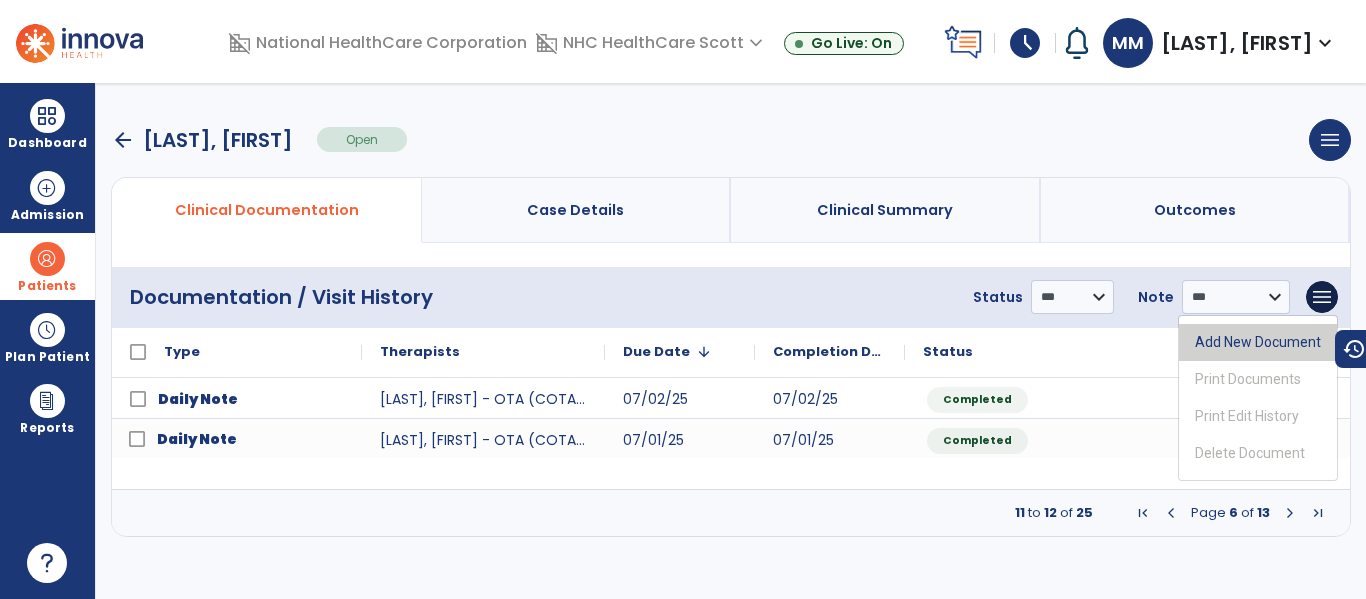 click on "Add New Document" at bounding box center [1258, 342] 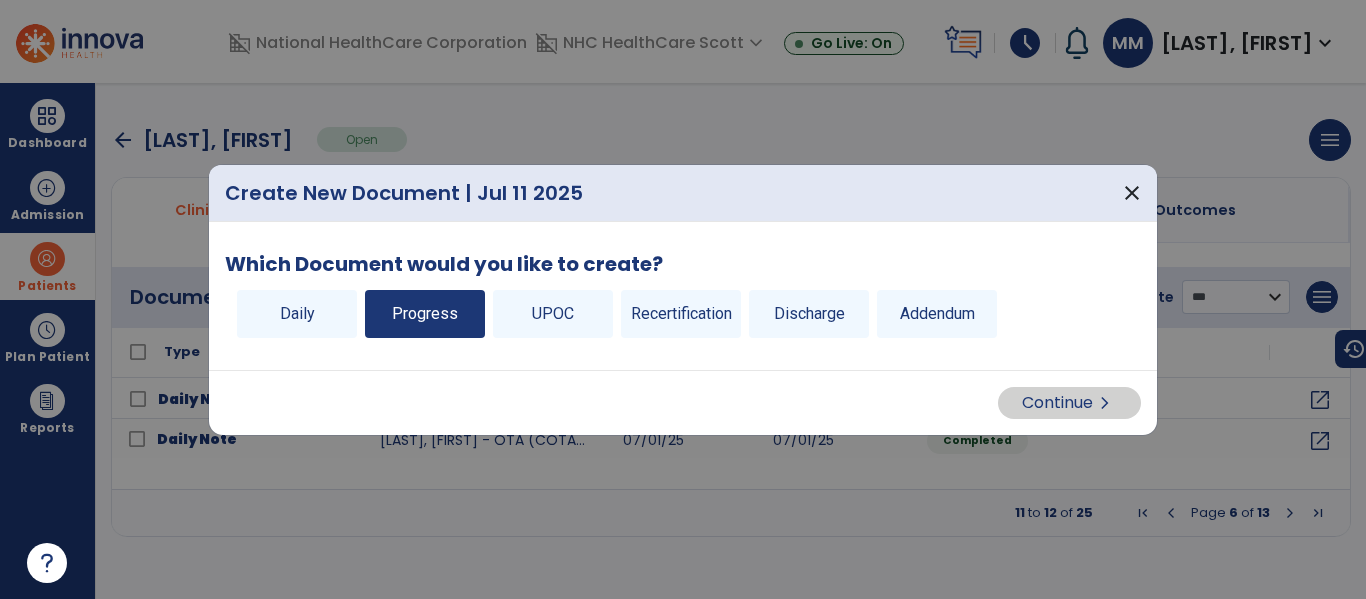 click on "Progress" at bounding box center [425, 314] 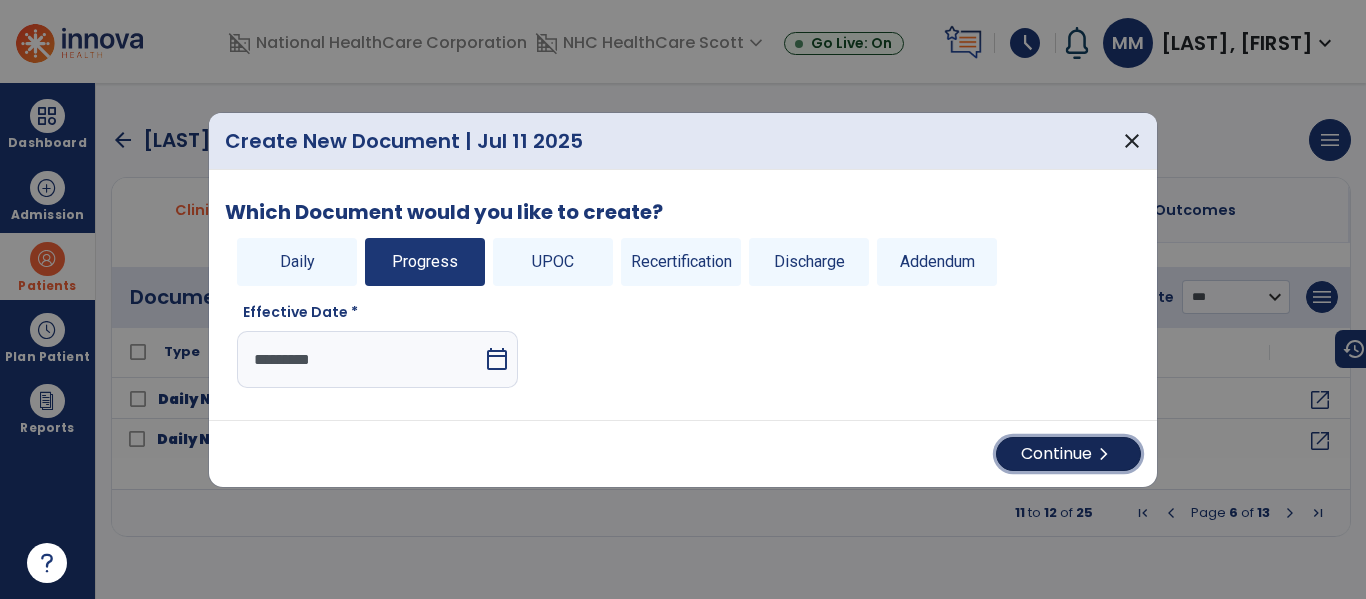 click on "chevron_right" at bounding box center (1104, 454) 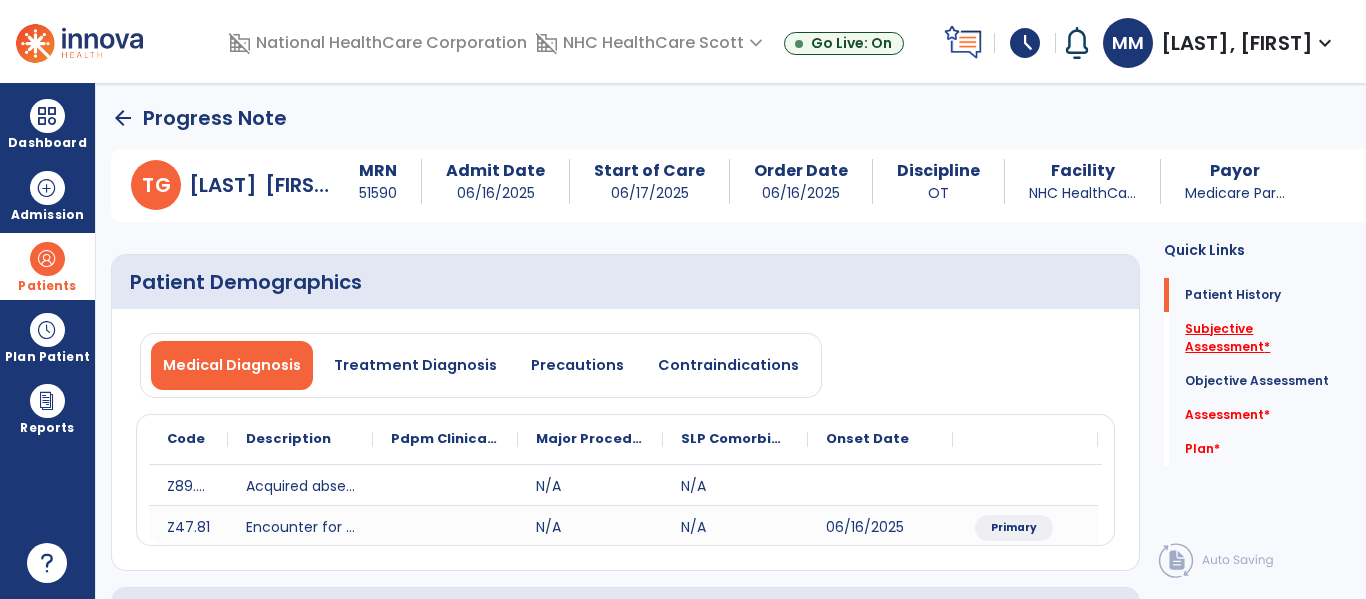 click on "Subjective Assessment   *" 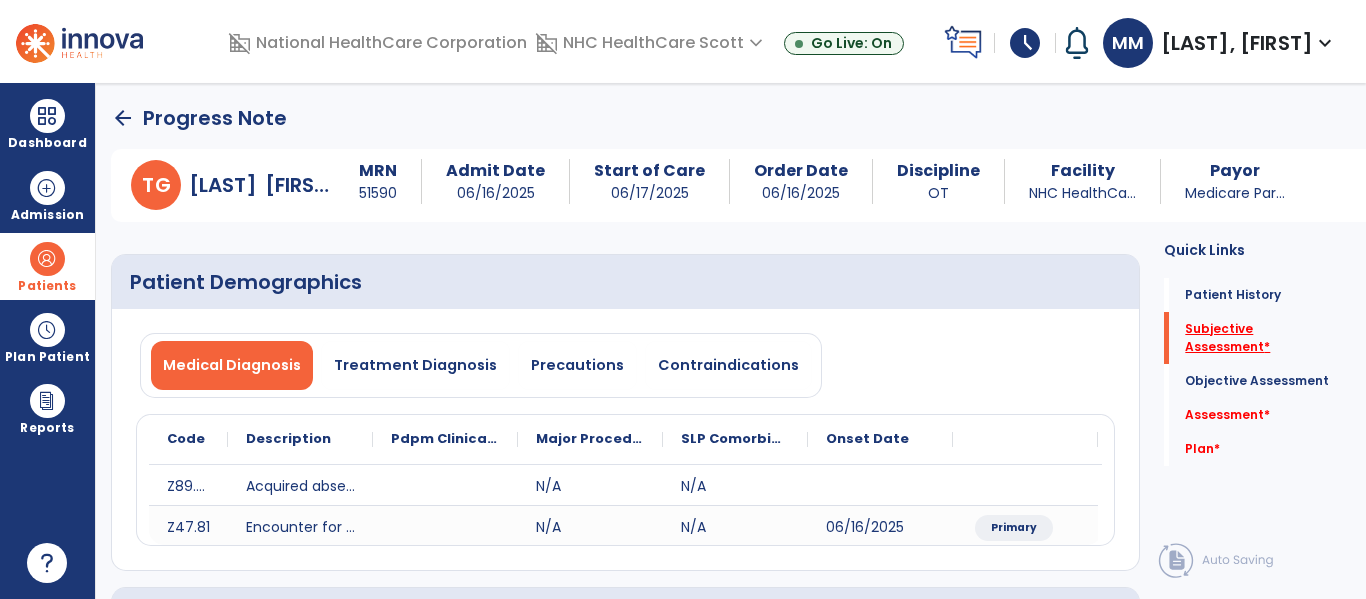 scroll, scrollTop: 42, scrollLeft: 0, axis: vertical 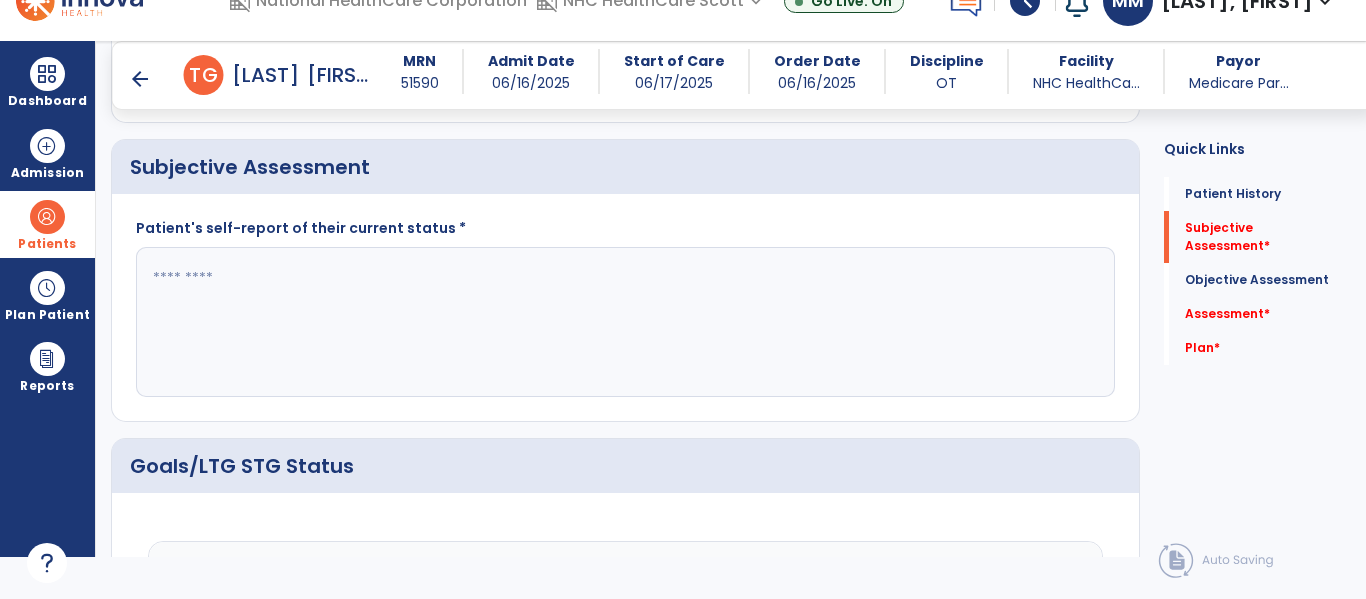 click 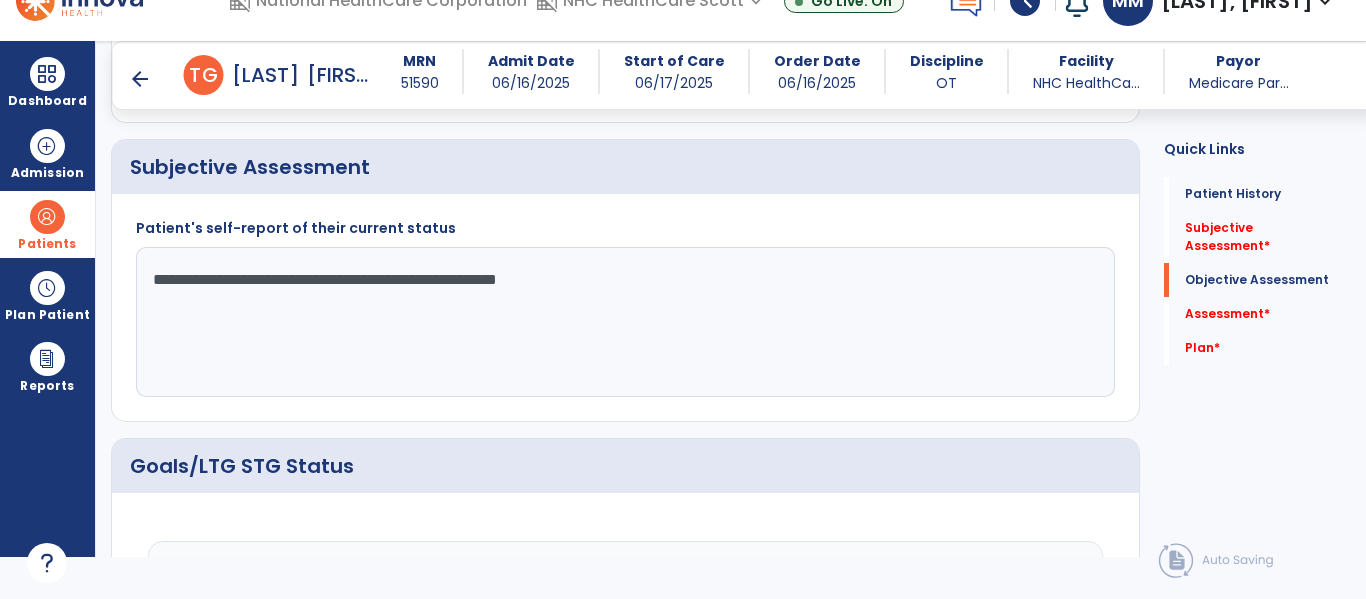 scroll, scrollTop: 721, scrollLeft: 0, axis: vertical 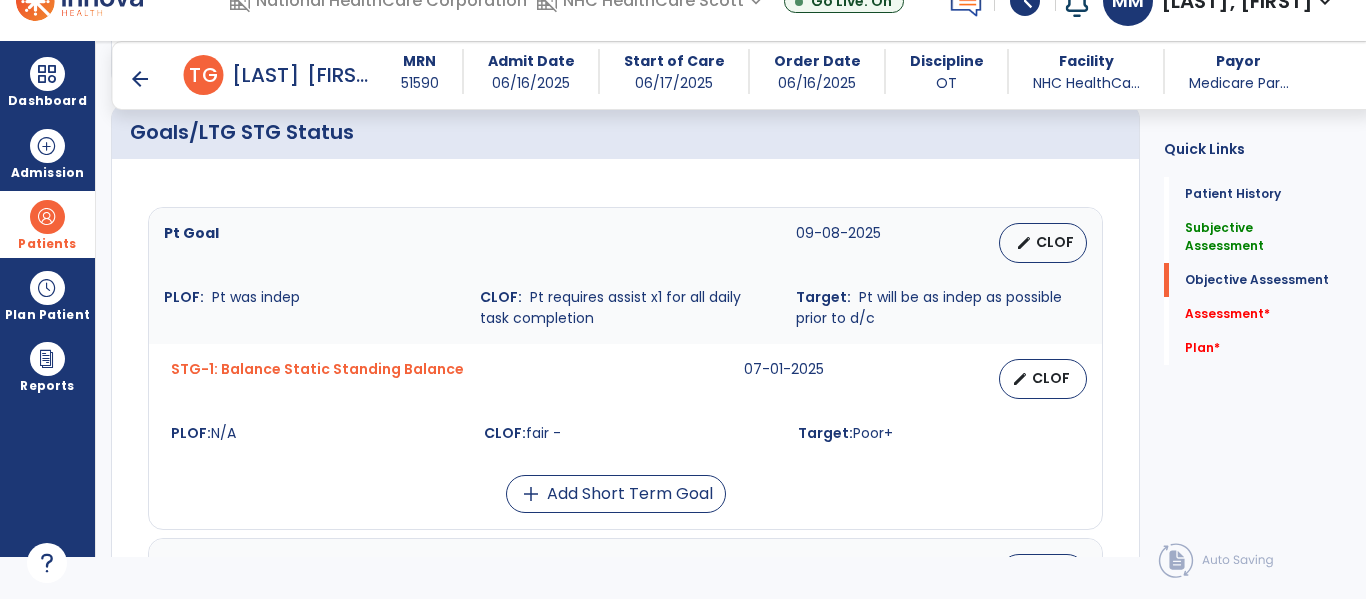 type on "**********" 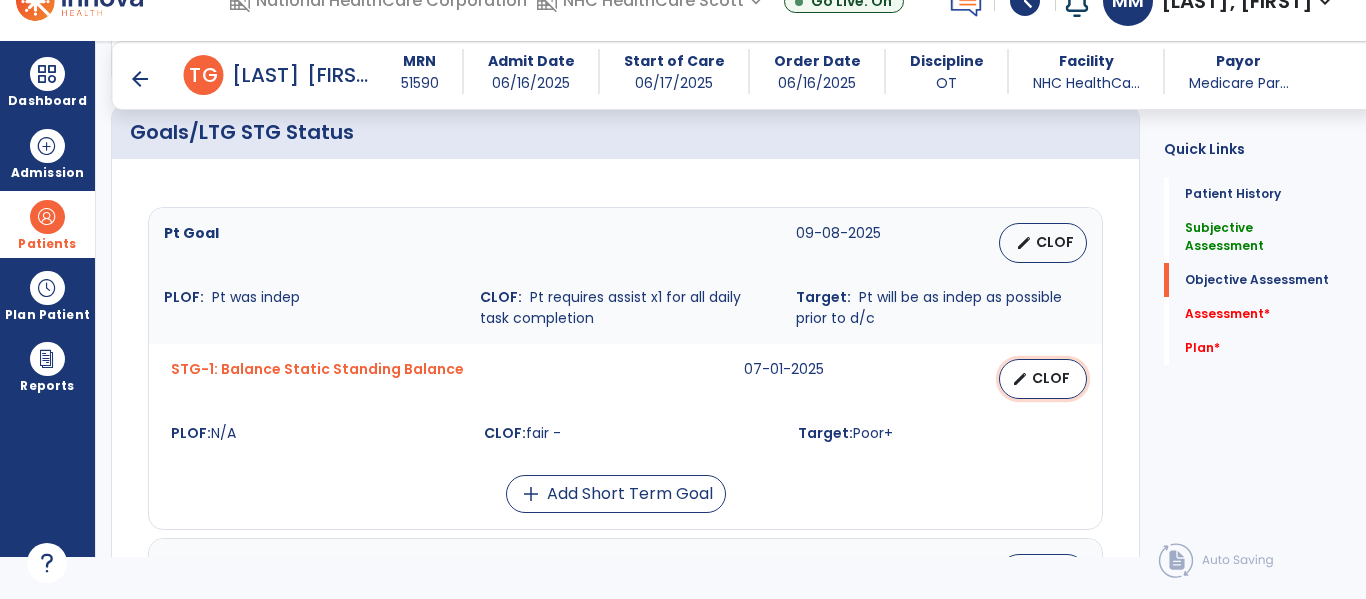 click on "CLOF" at bounding box center [1051, 378] 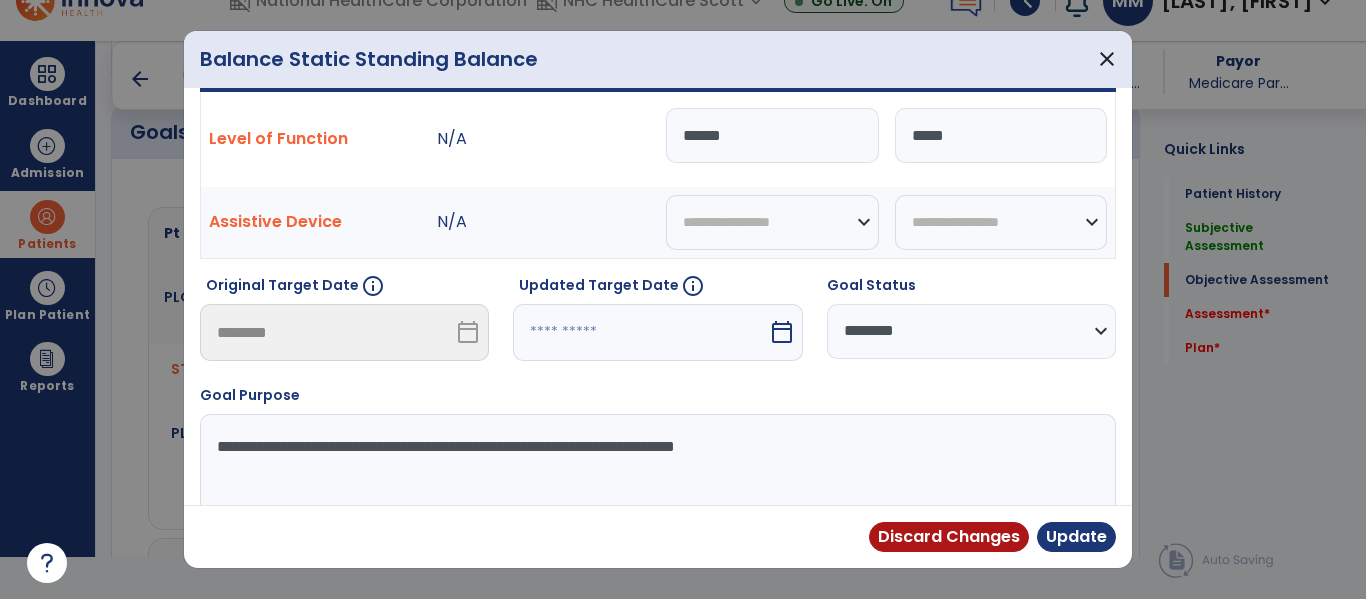click at bounding box center (640, 332) 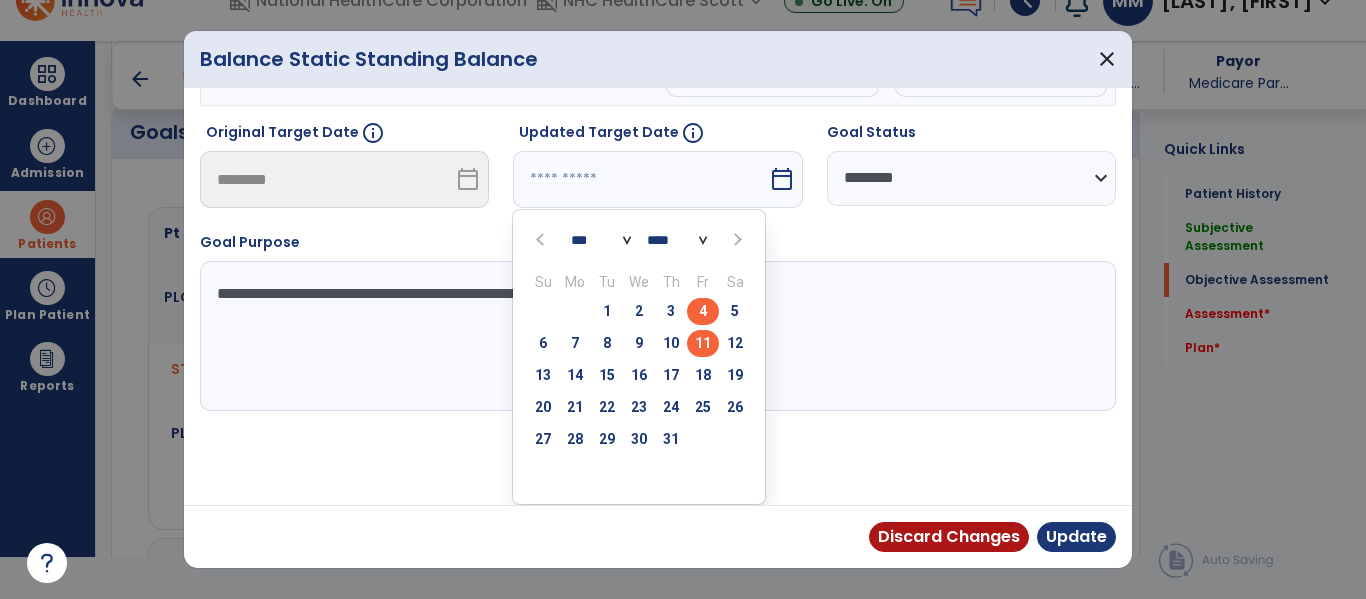 scroll, scrollTop: 332, scrollLeft: 0, axis: vertical 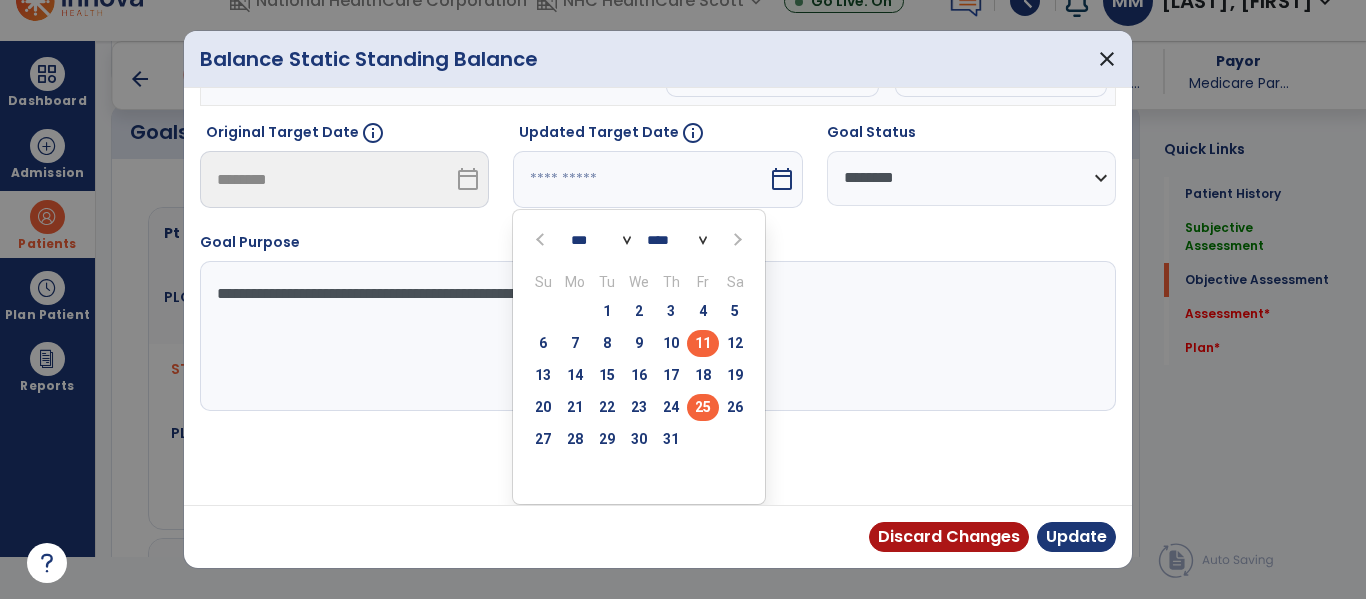 click on "25" at bounding box center [703, 407] 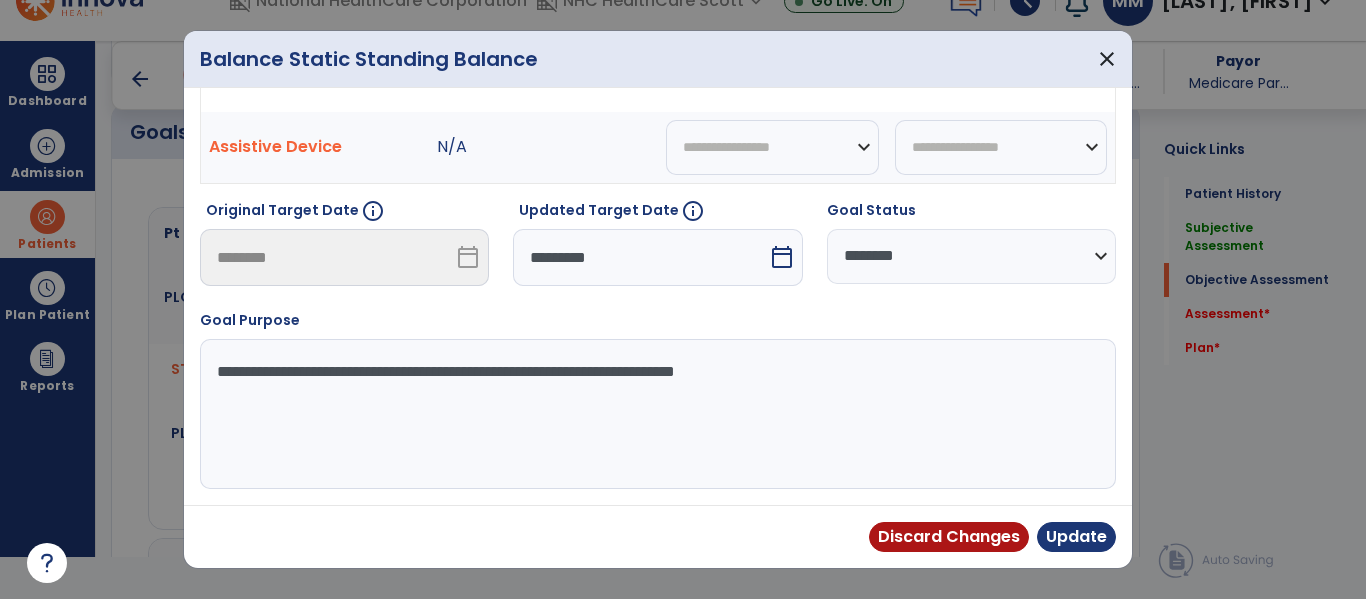 scroll, scrollTop: 254, scrollLeft: 0, axis: vertical 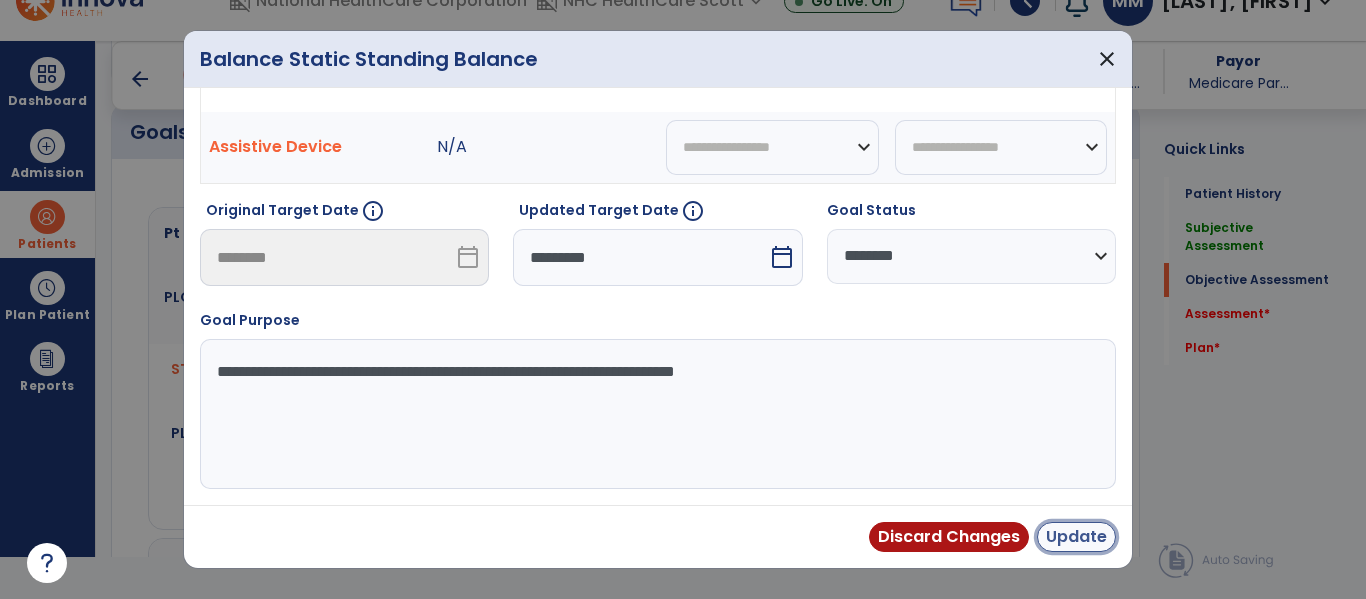 click on "Update" at bounding box center [1076, 537] 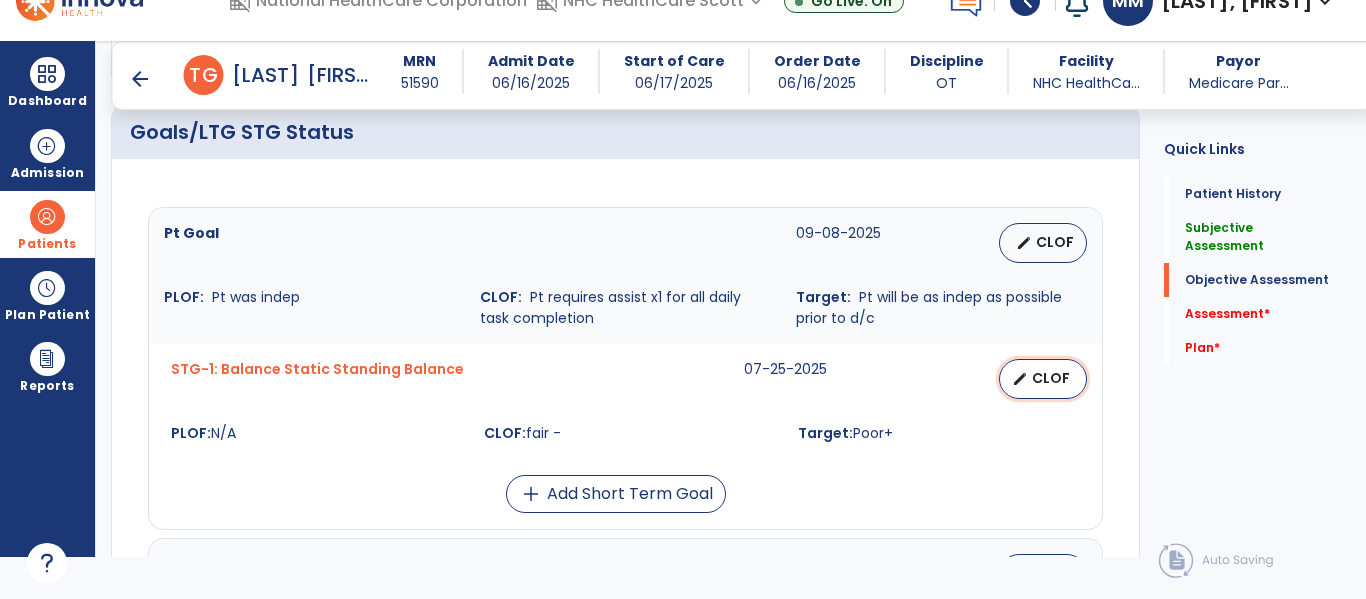 click on "edit   CLOF" at bounding box center [1043, 379] 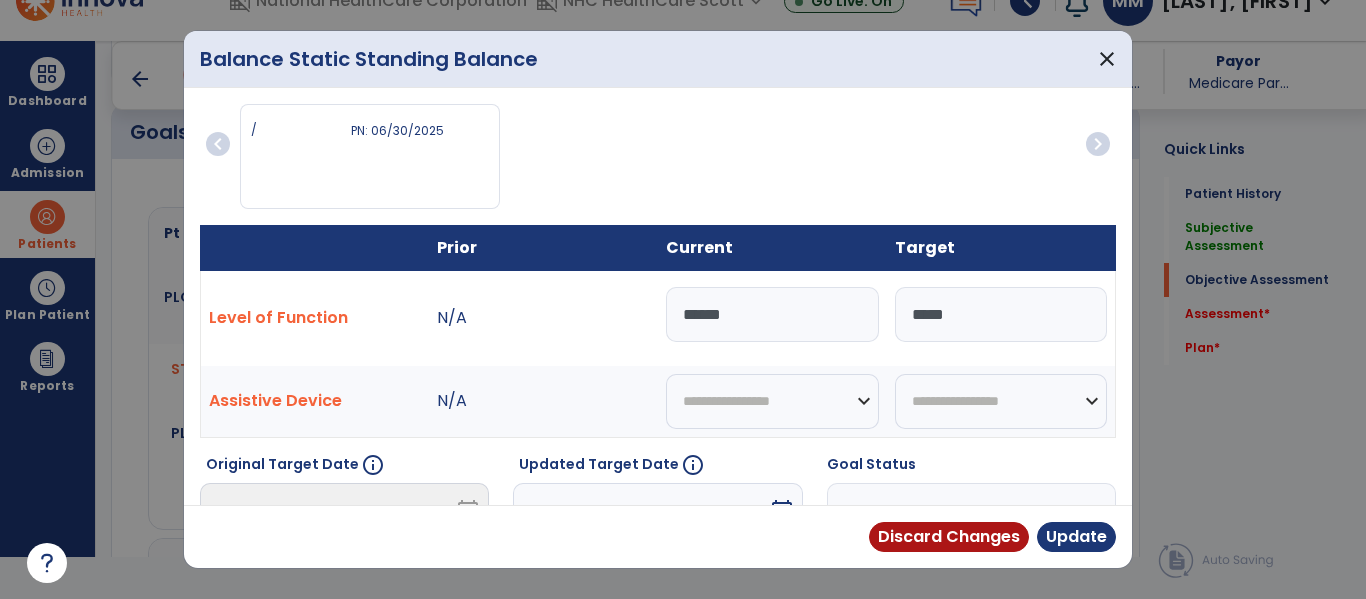 drag, startPoint x: 982, startPoint y: 317, endPoint x: 876, endPoint y: 326, distance: 106.381386 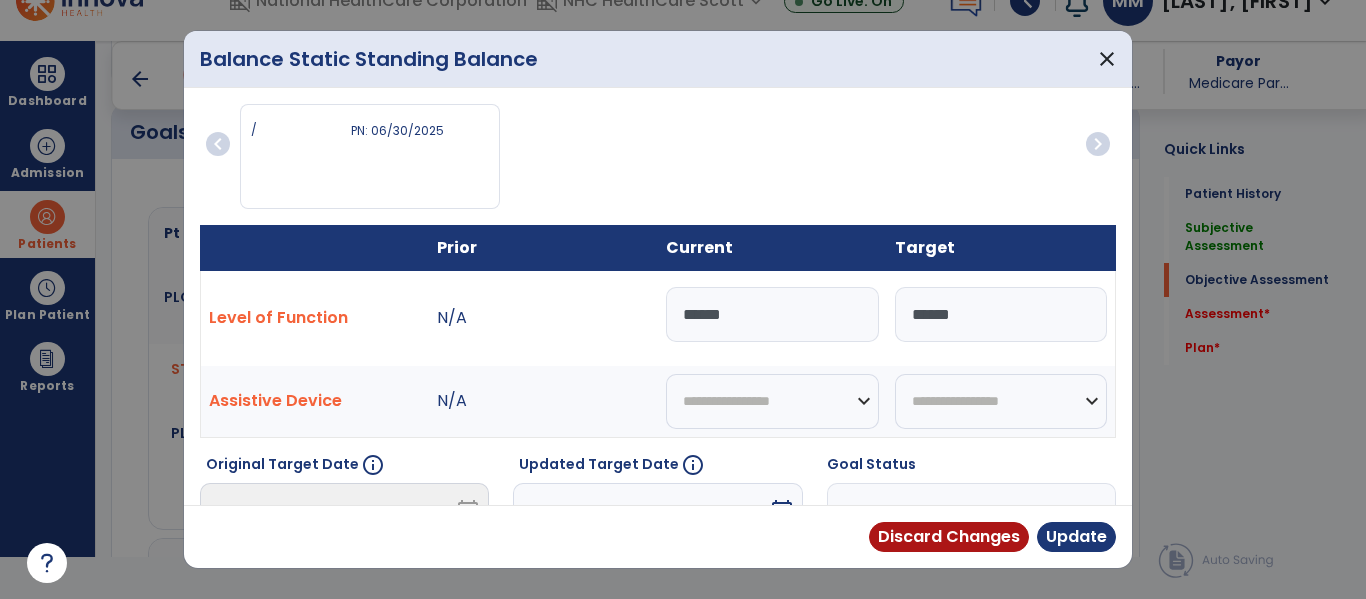 type on "******" 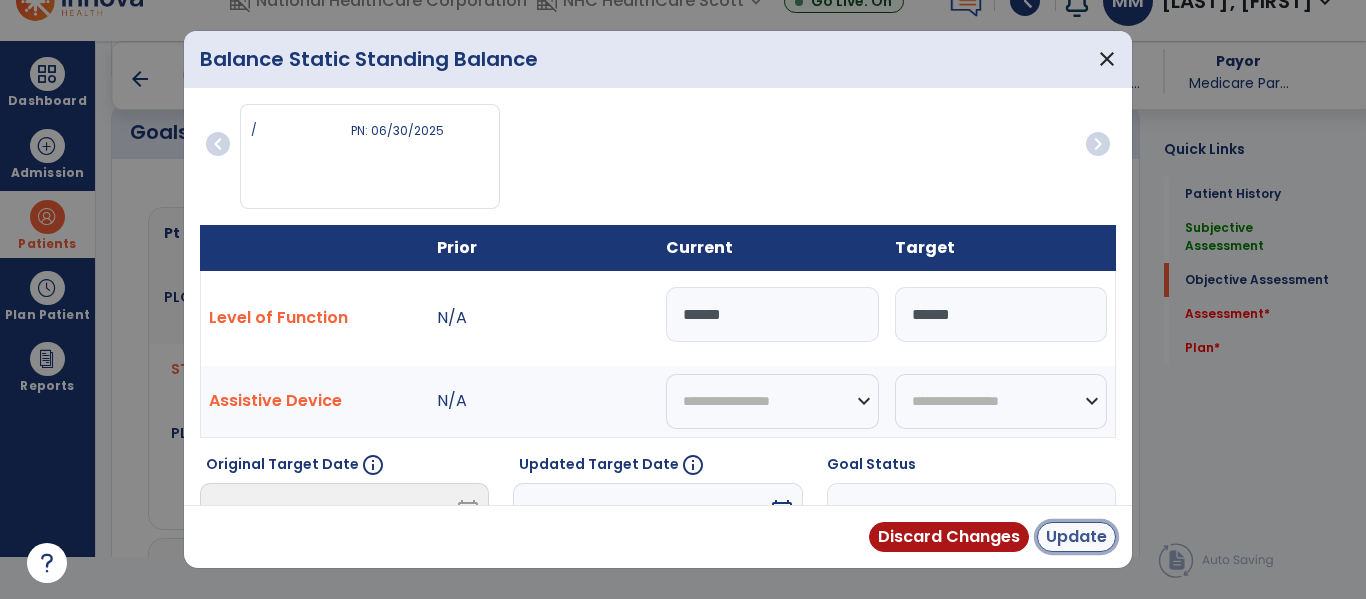 click on "Update" at bounding box center (1076, 537) 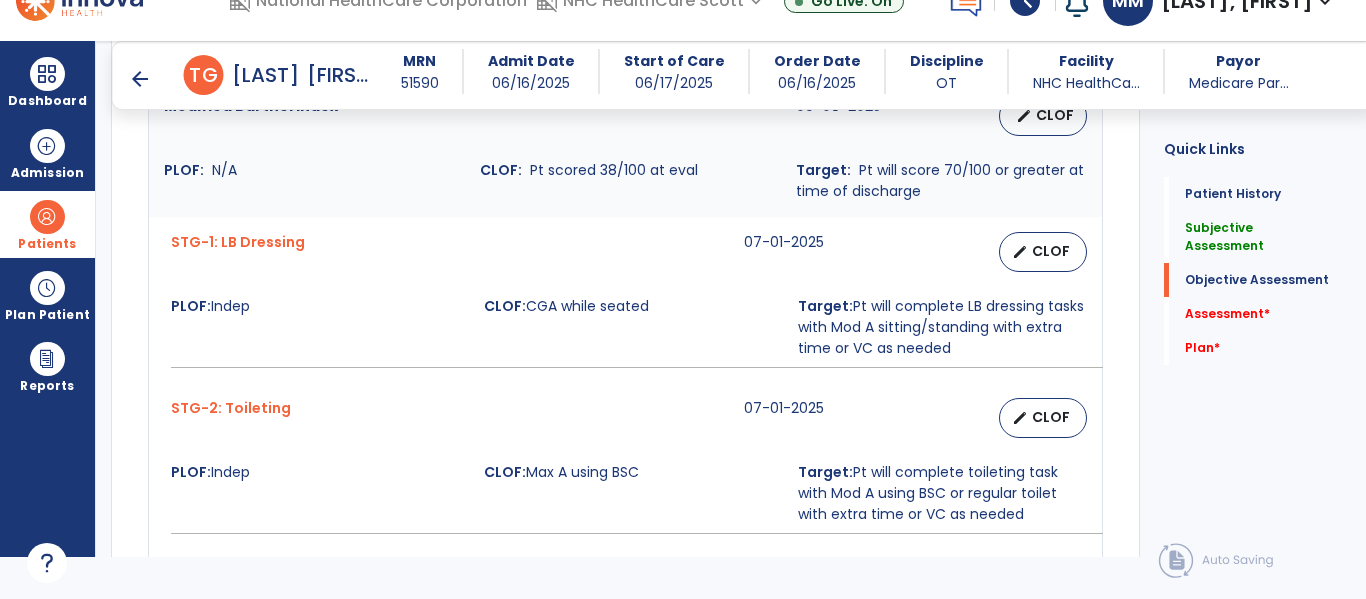 scroll, scrollTop: 1178, scrollLeft: 0, axis: vertical 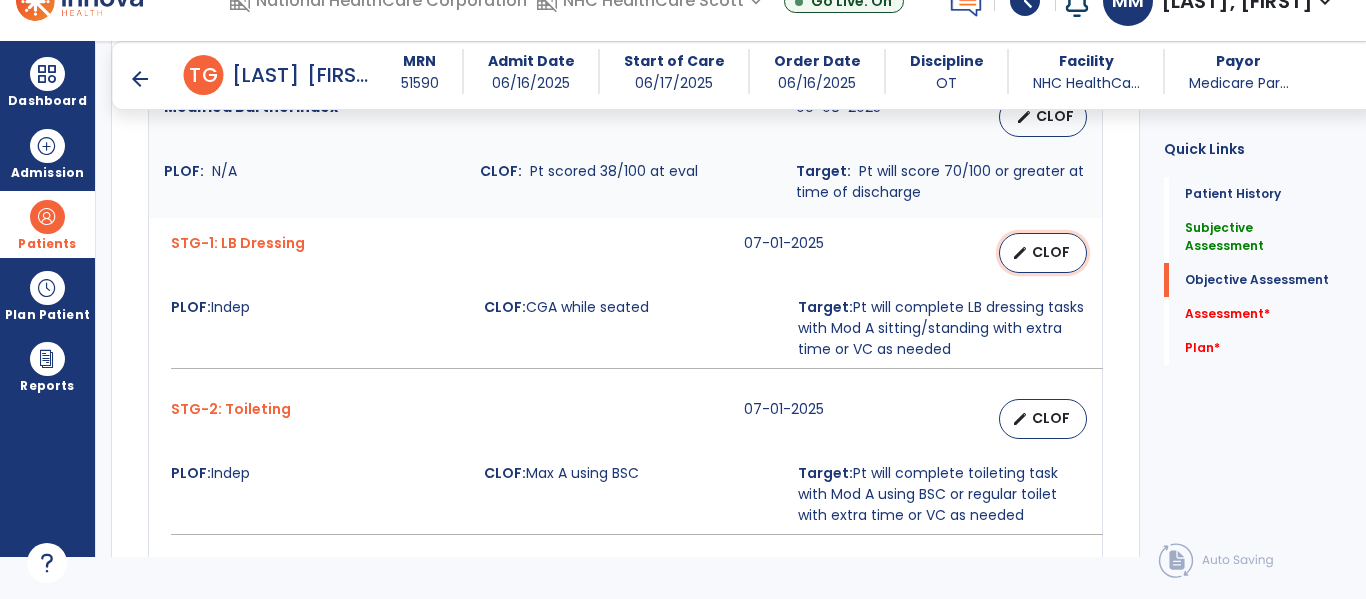 click on "CLOF" at bounding box center (1051, 252) 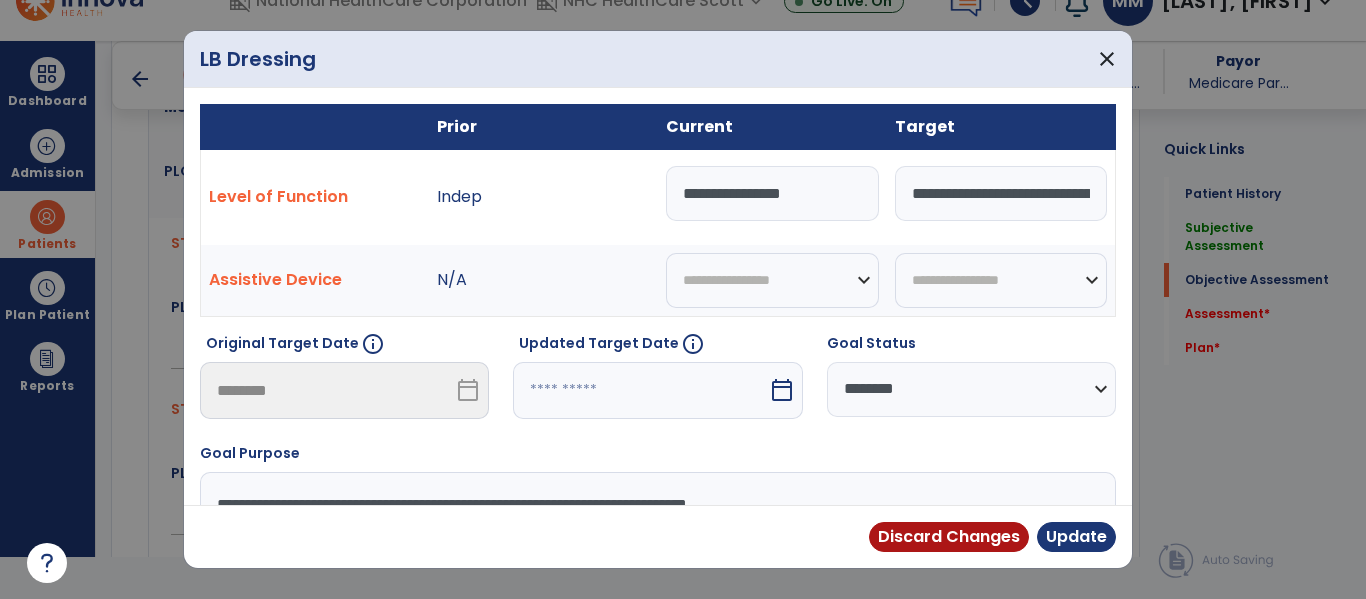 click on "**********" at bounding box center [1001, 193] 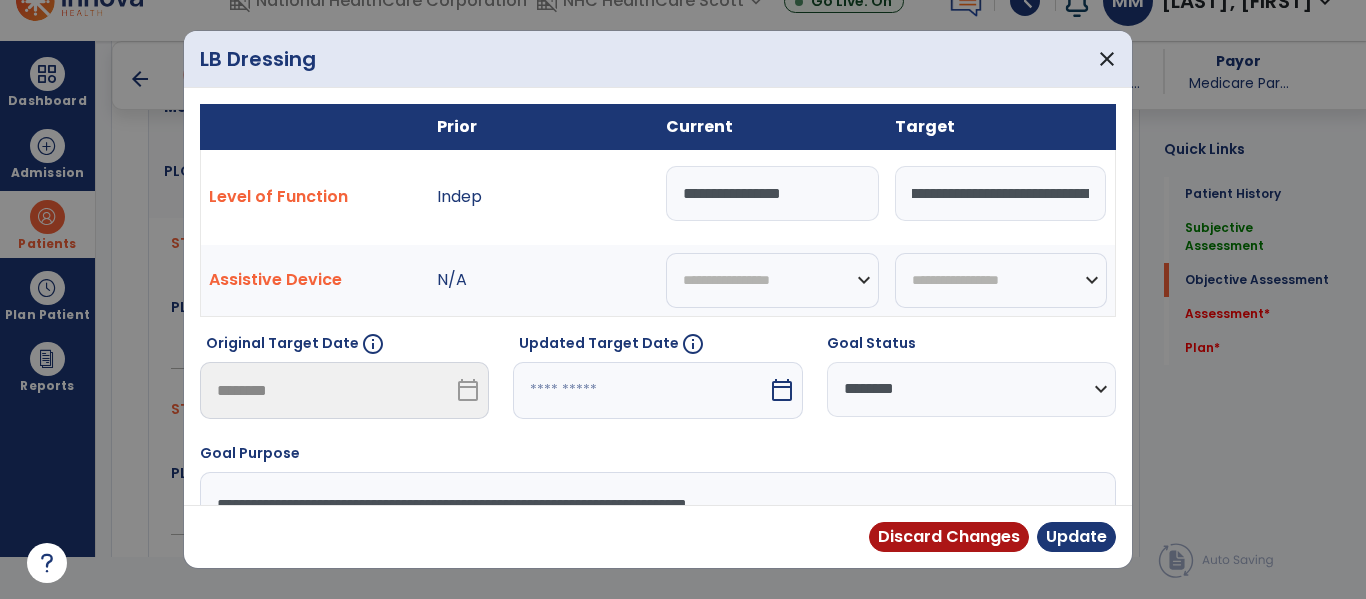 scroll, scrollTop: 0, scrollLeft: 193, axis: horizontal 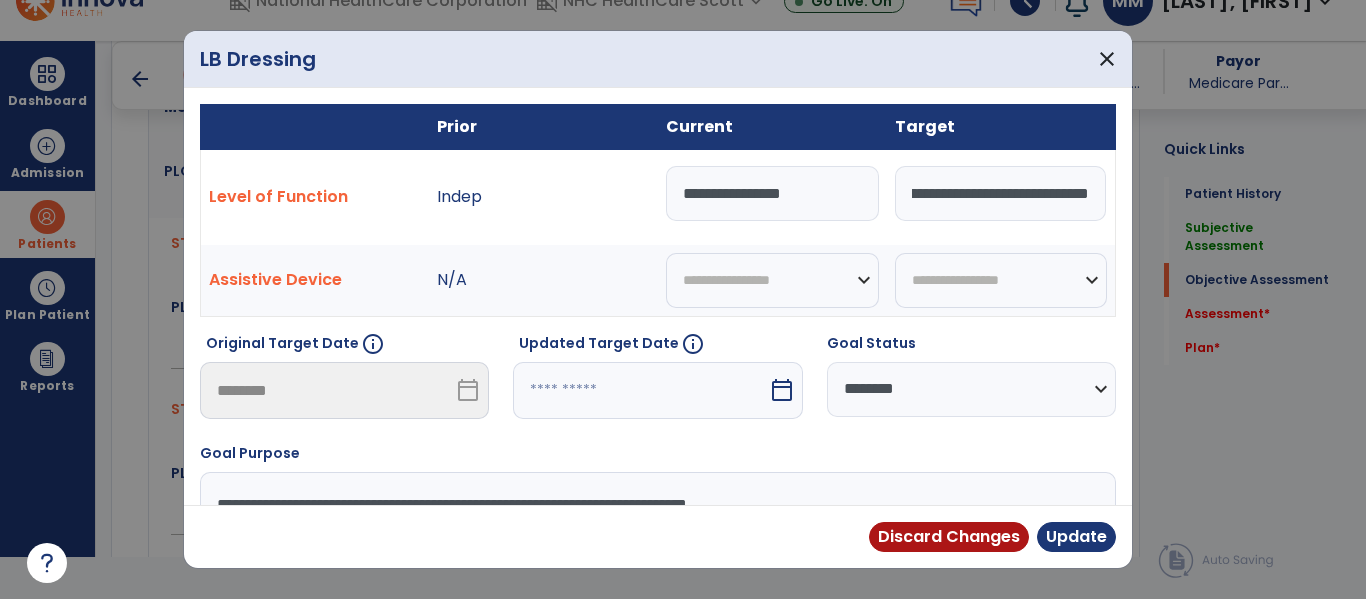 drag, startPoint x: 1071, startPoint y: 197, endPoint x: 1319, endPoint y: 213, distance: 248.5156 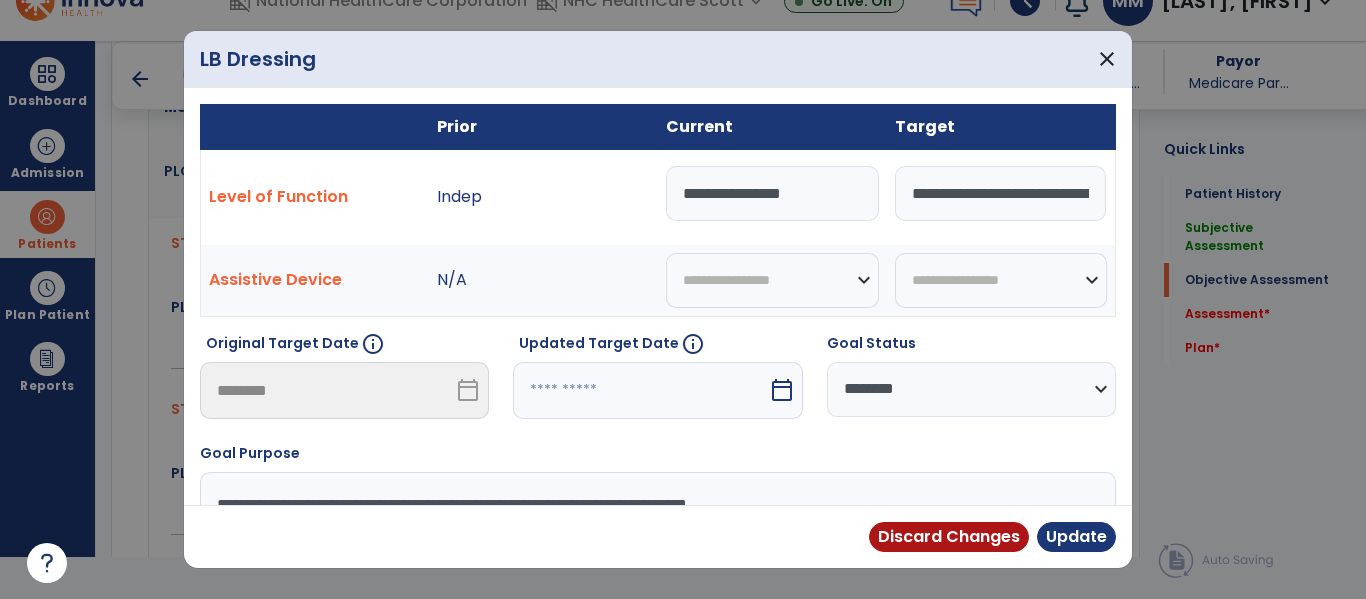 scroll, scrollTop: 211, scrollLeft: 0, axis: vertical 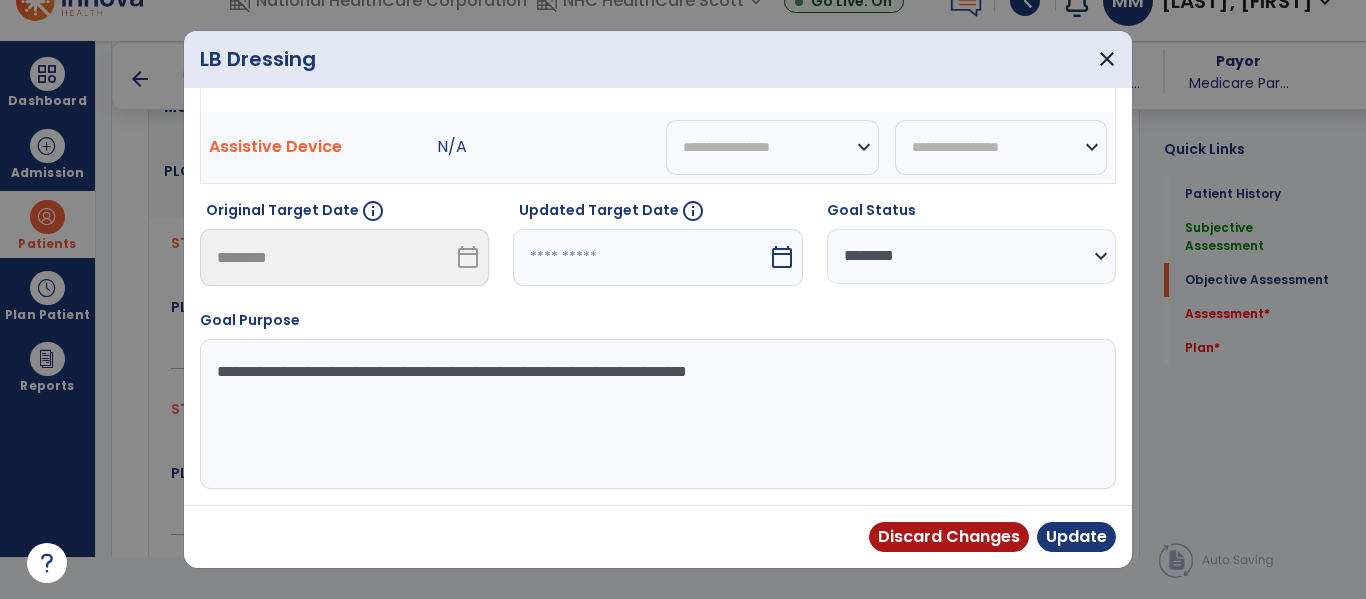 select on "*" 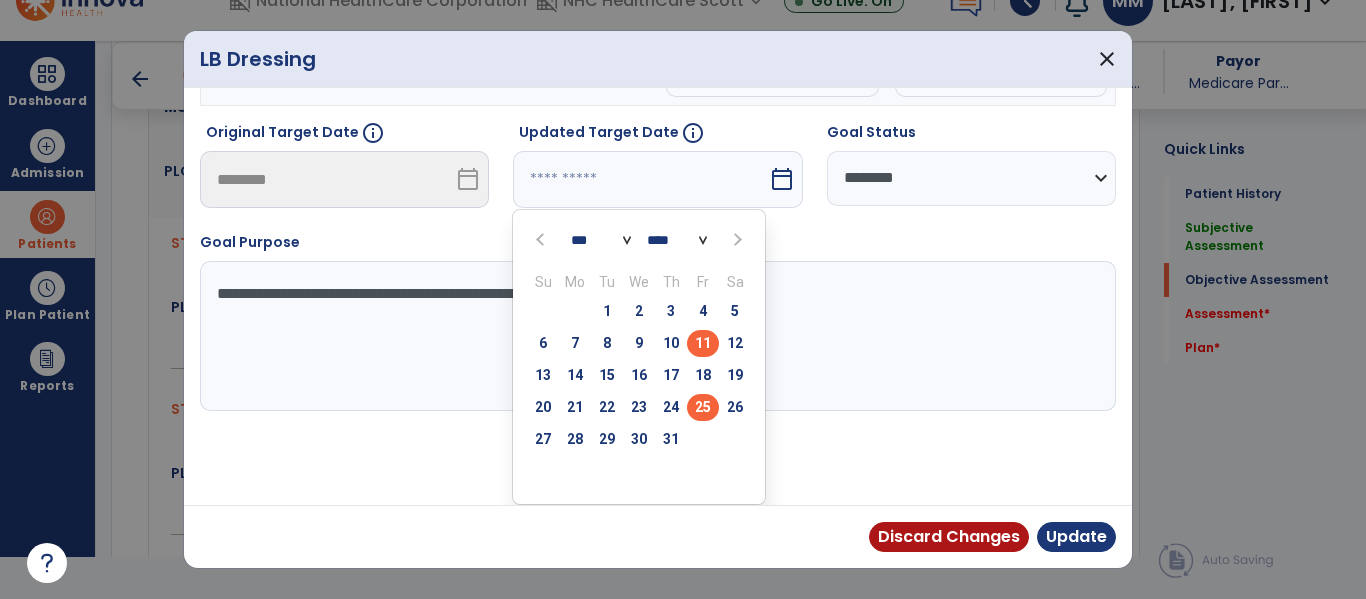 click on "25" at bounding box center [703, 407] 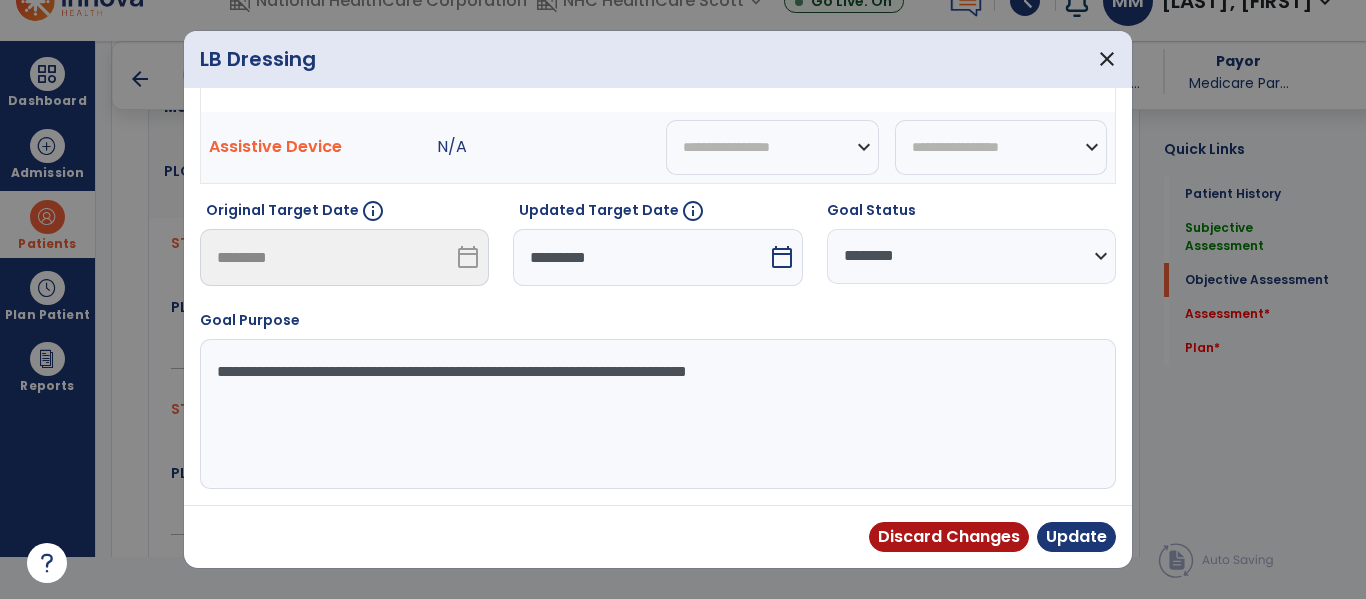 scroll, scrollTop: 133, scrollLeft: 0, axis: vertical 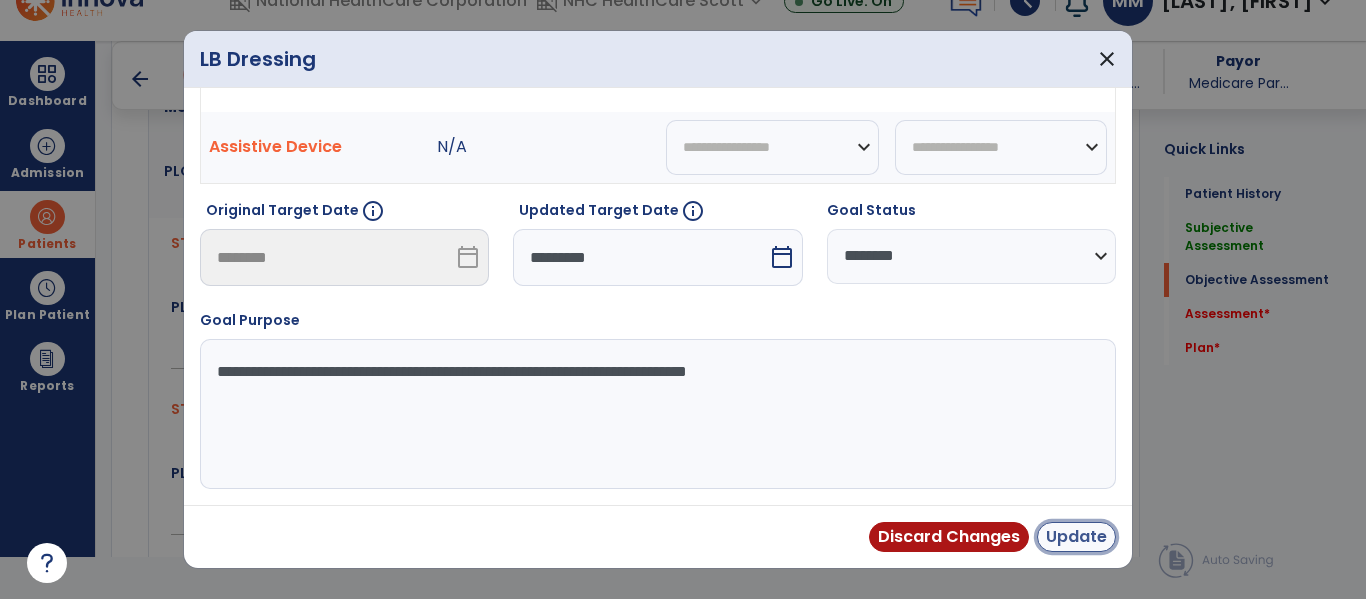 click on "Update" at bounding box center (1076, 537) 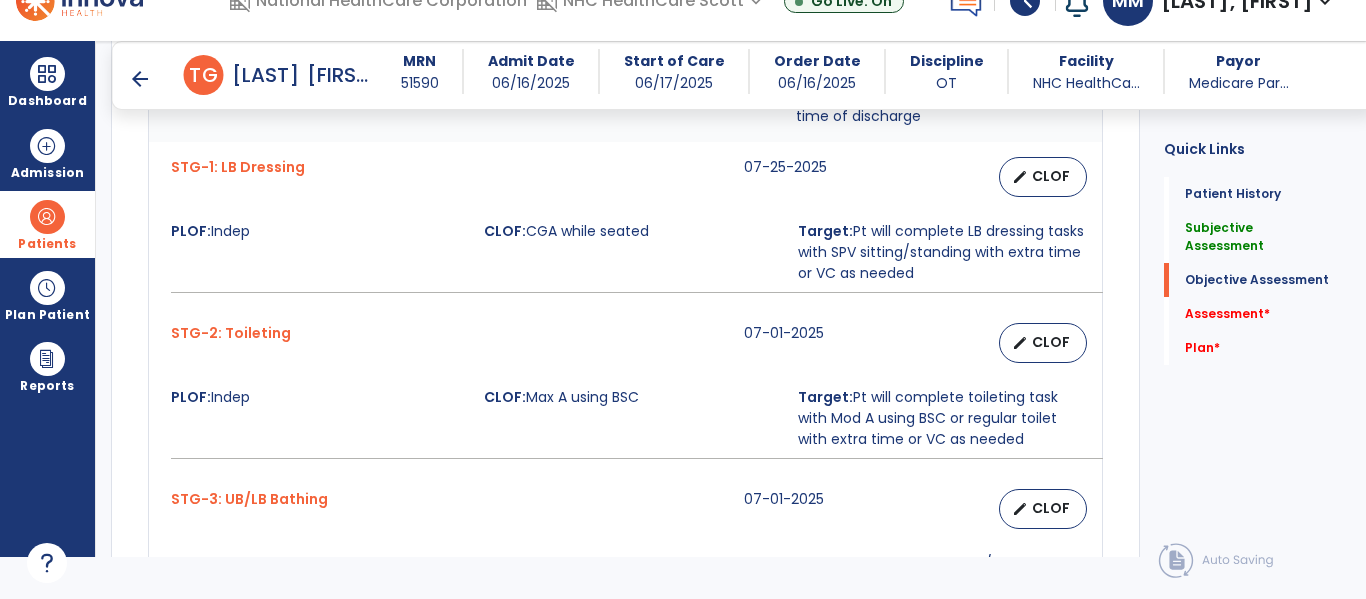 scroll, scrollTop: 1255, scrollLeft: 0, axis: vertical 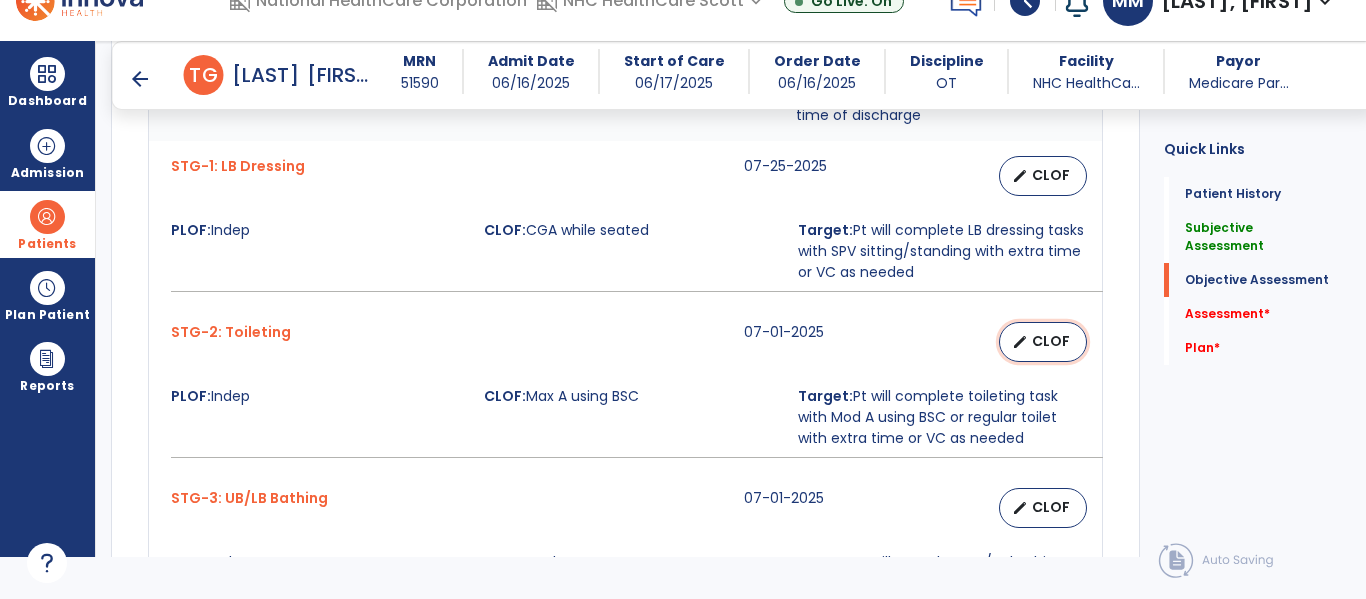 click on "CLOF" at bounding box center [1051, 341] 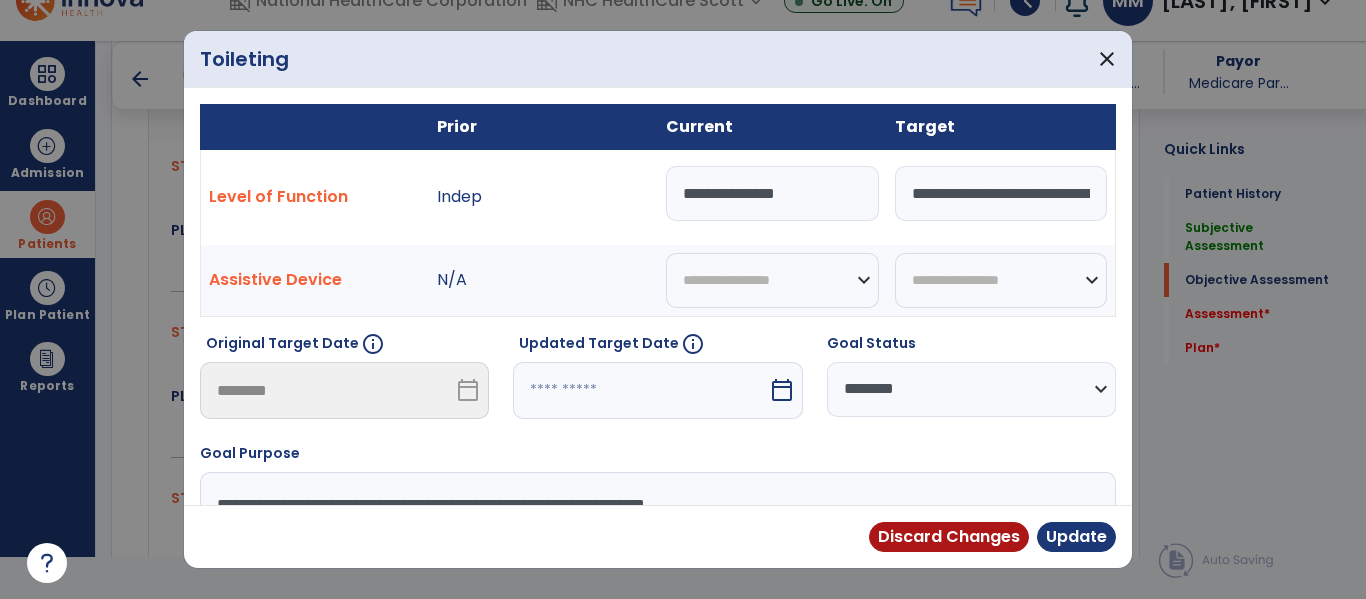 click on "**********" at bounding box center (1001, 193) 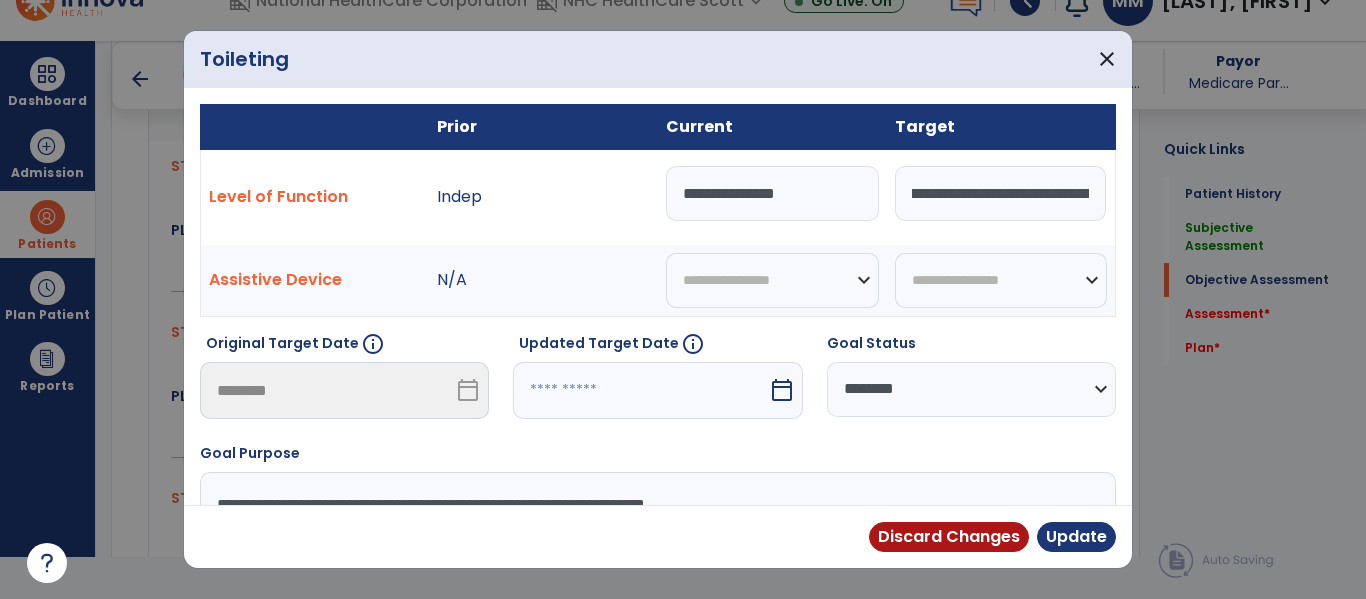 scroll, scrollTop: 0, scrollLeft: 616, axis: horizontal 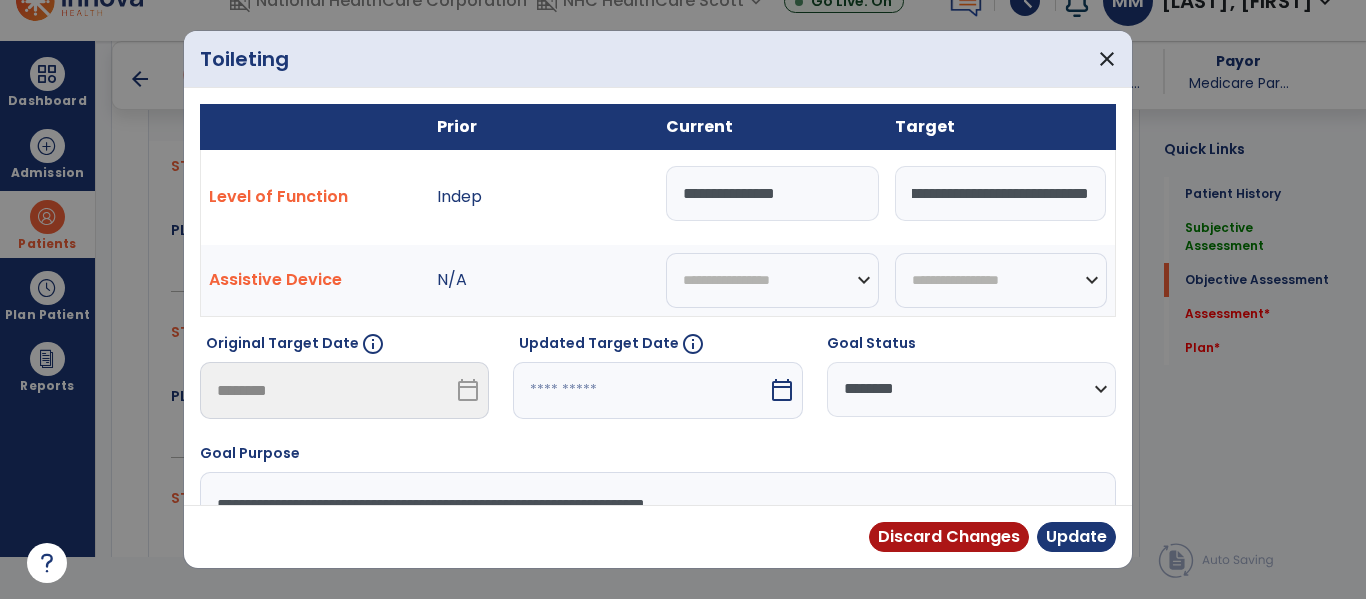 drag, startPoint x: 1015, startPoint y: 196, endPoint x: 1356, endPoint y: 226, distance: 342.3171 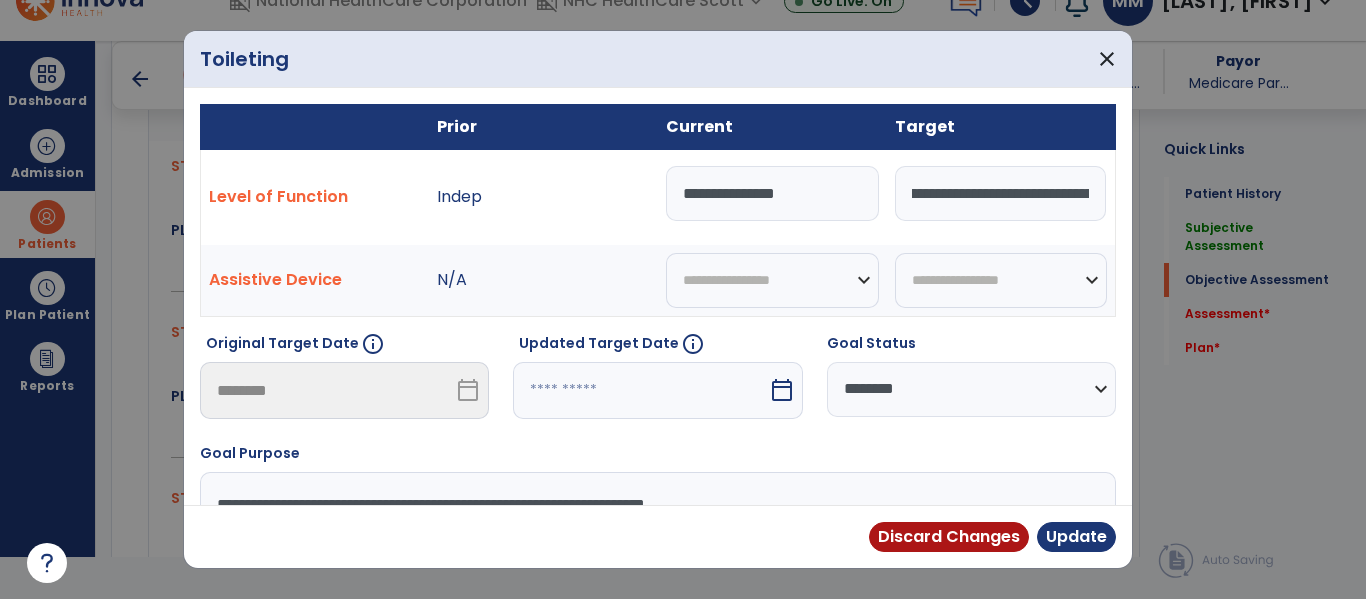 scroll, scrollTop: 0, scrollLeft: 613, axis: horizontal 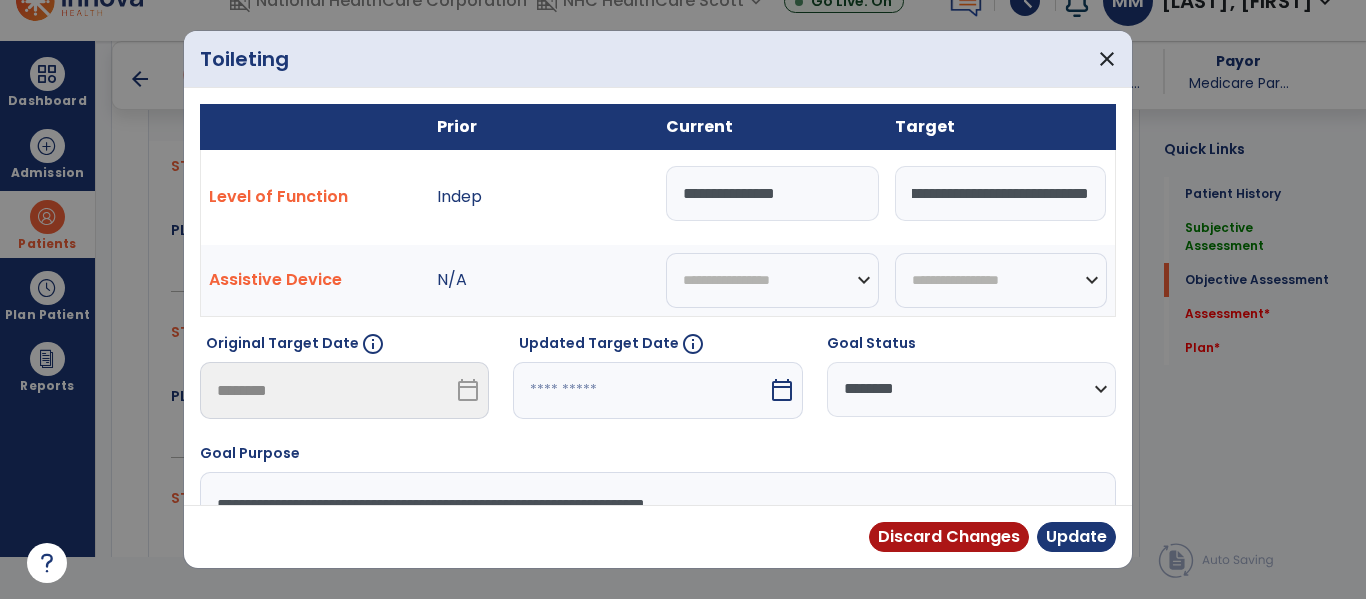 type on "**********" 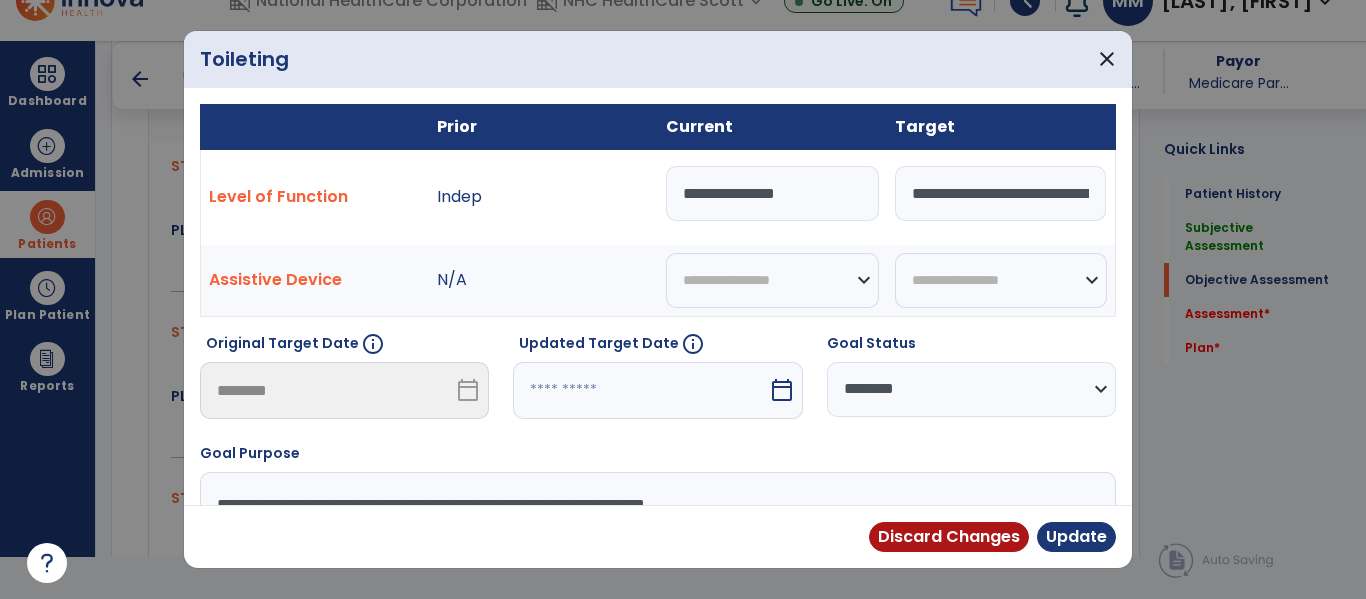 scroll, scrollTop: 211, scrollLeft: 0, axis: vertical 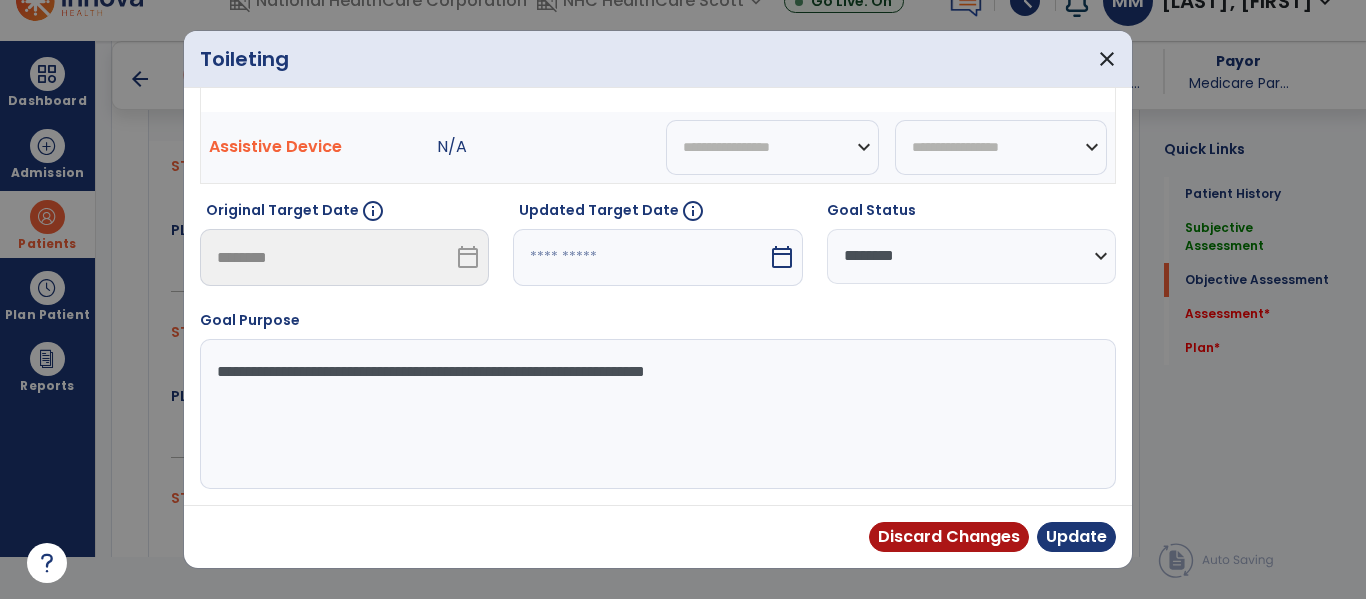 select on "*" 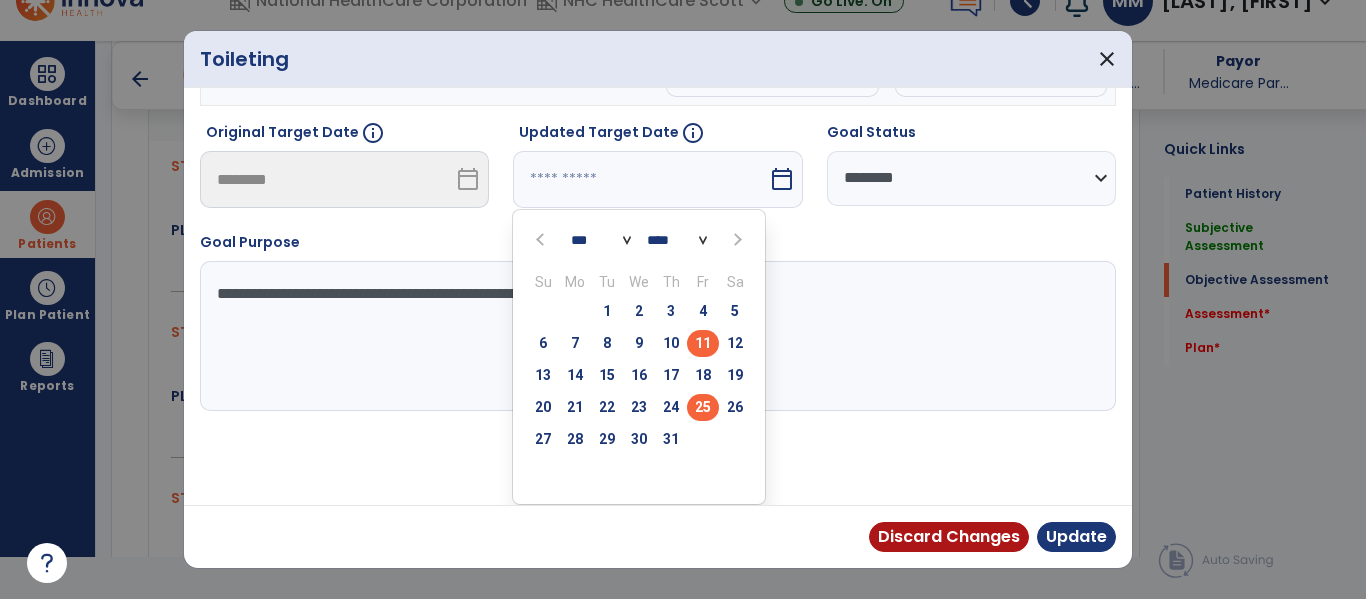 click on "25" at bounding box center [703, 407] 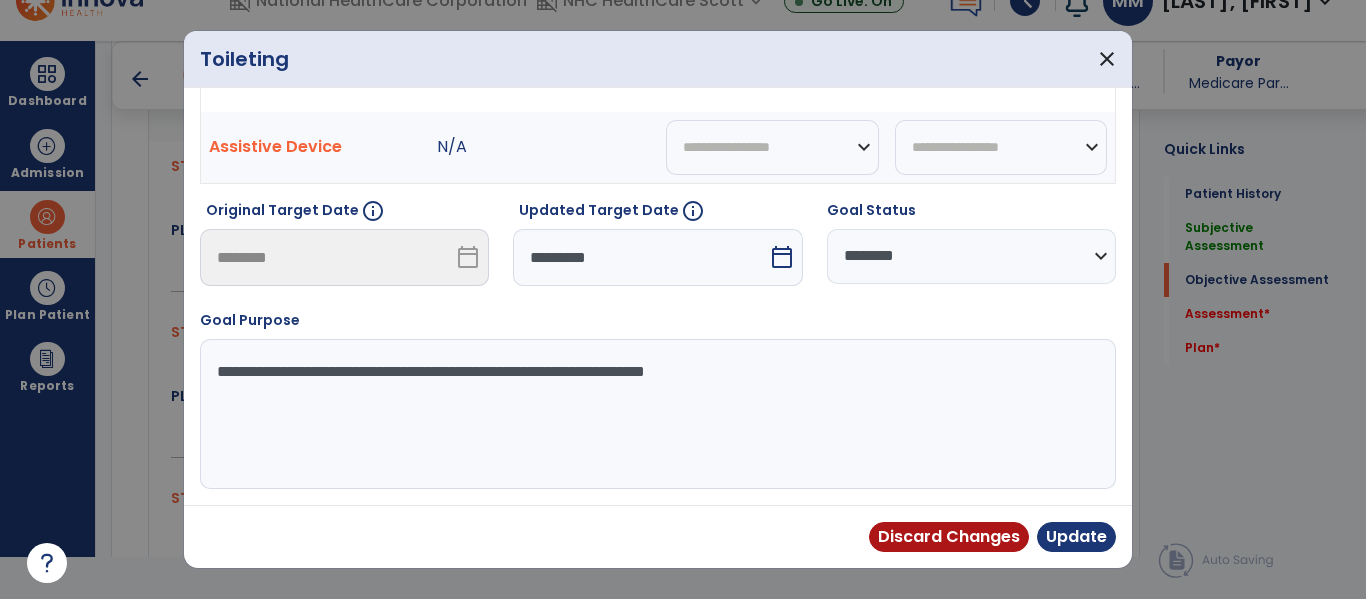scroll, scrollTop: 133, scrollLeft: 0, axis: vertical 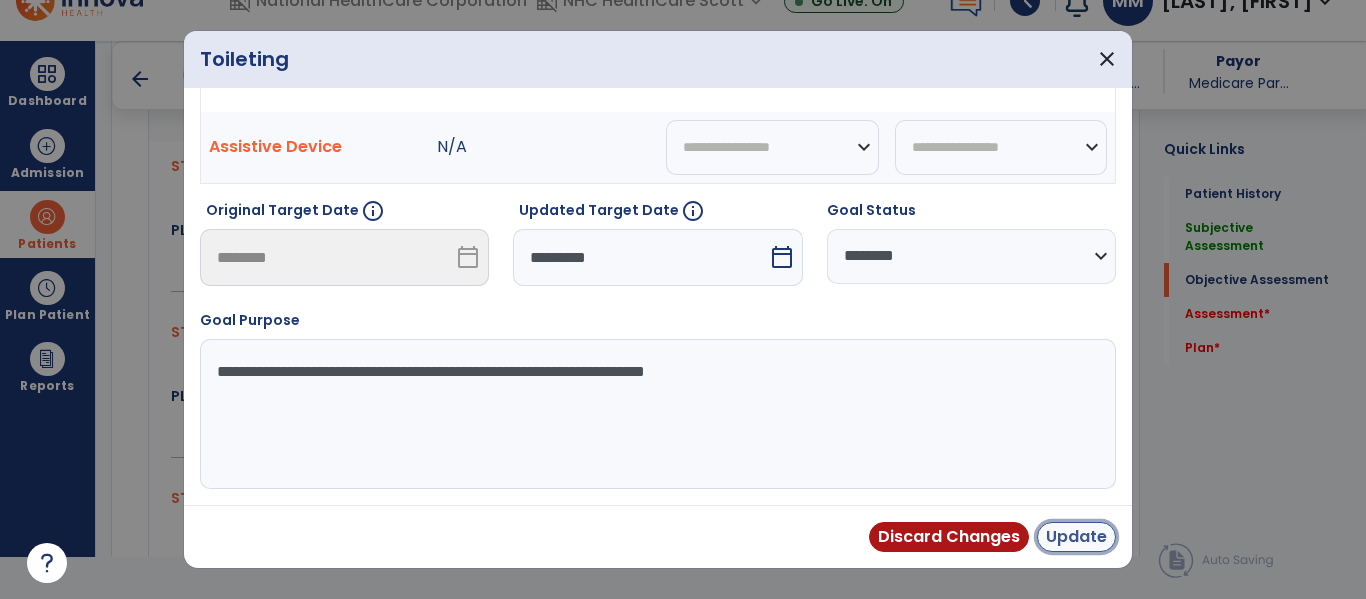 click on "Update" at bounding box center [1076, 537] 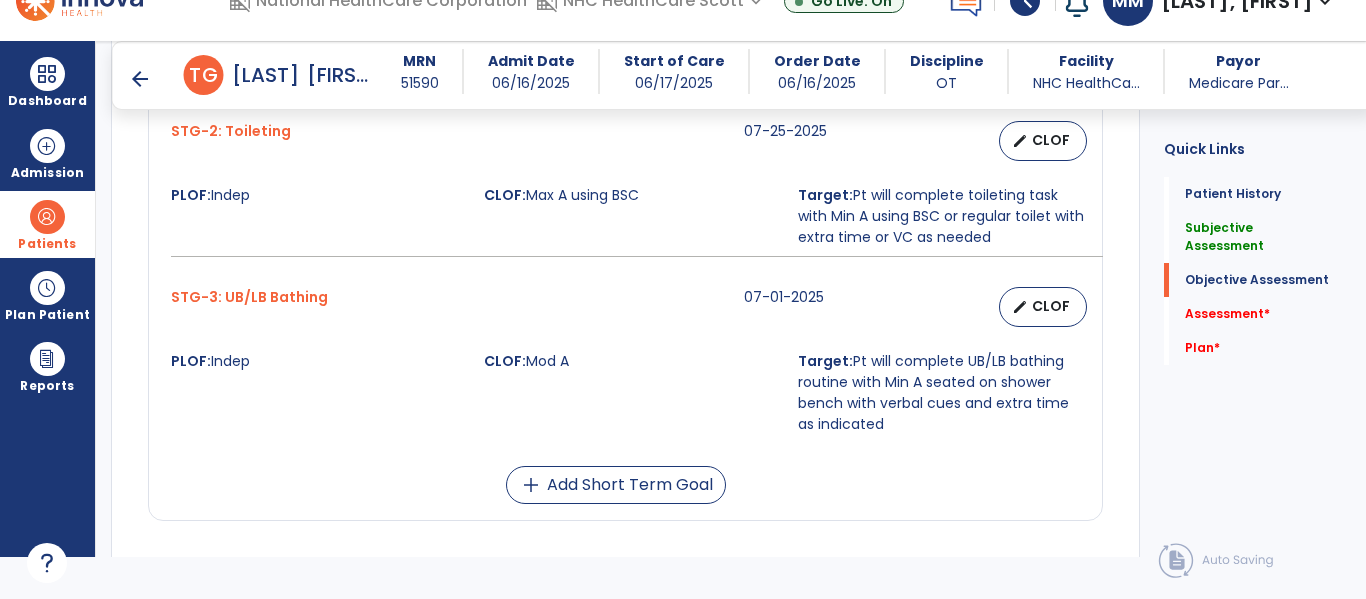 scroll, scrollTop: 1457, scrollLeft: 0, axis: vertical 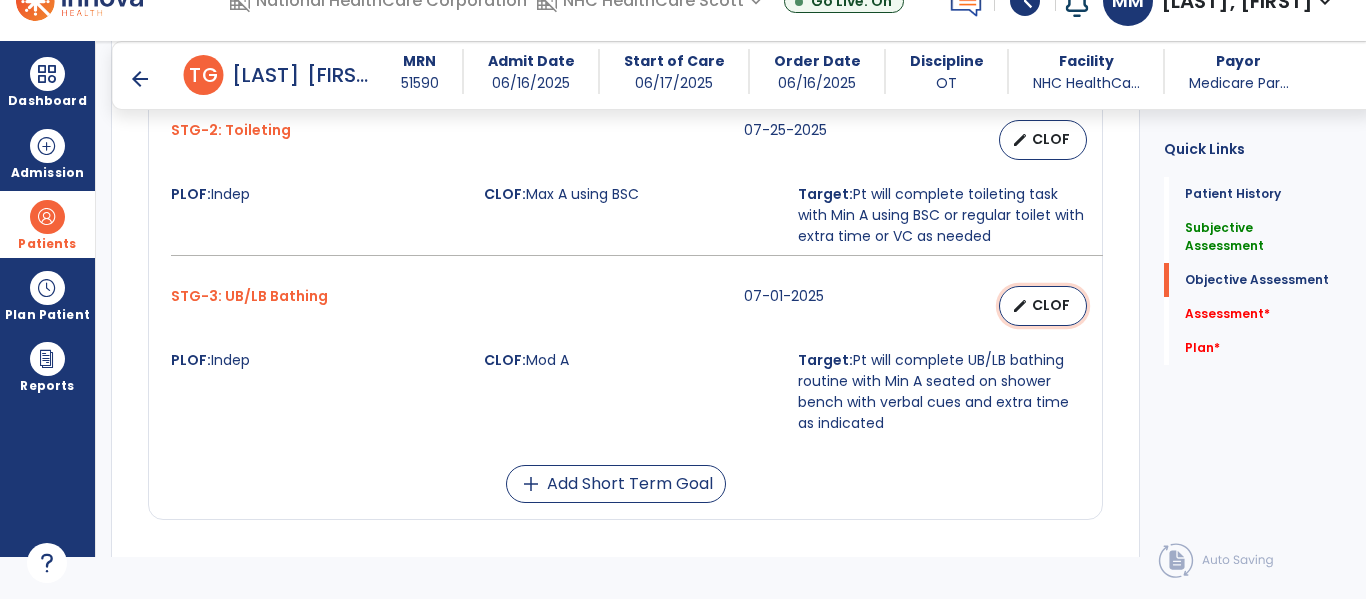 click on "CLOF" at bounding box center [1051, 305] 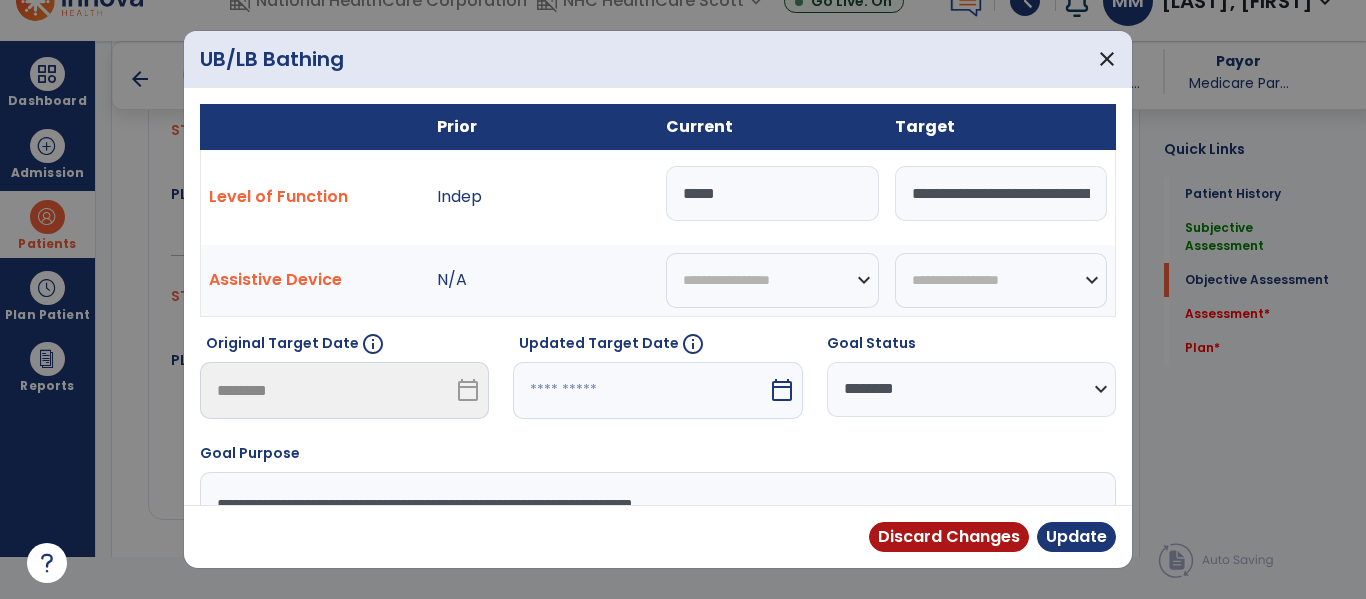 click on "**********" at bounding box center (1001, 193) 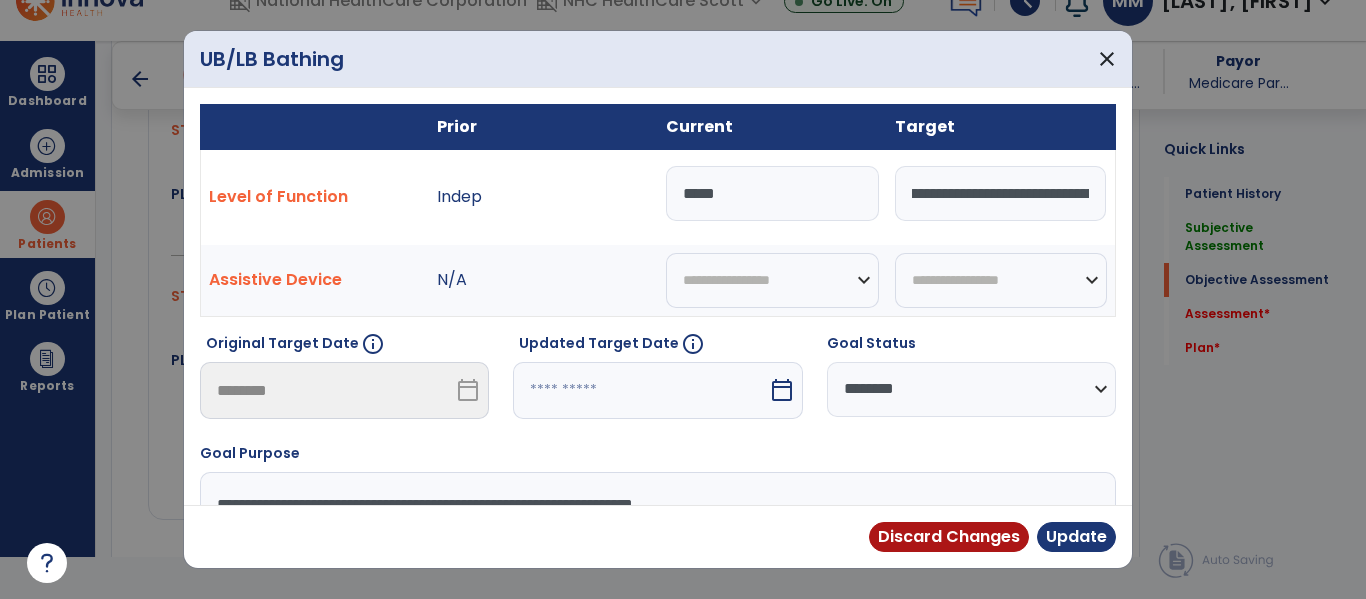 scroll, scrollTop: 0, scrollLeft: 285, axis: horizontal 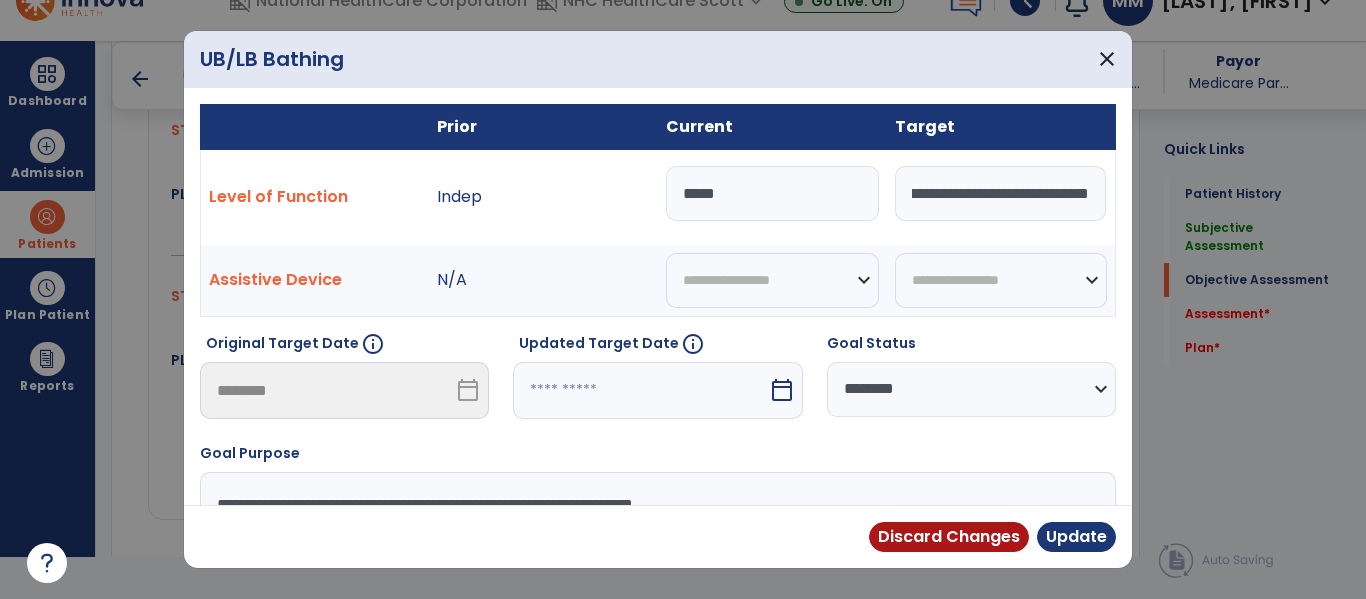 drag, startPoint x: 1015, startPoint y: 195, endPoint x: 1330, endPoint y: 239, distance: 318.05817 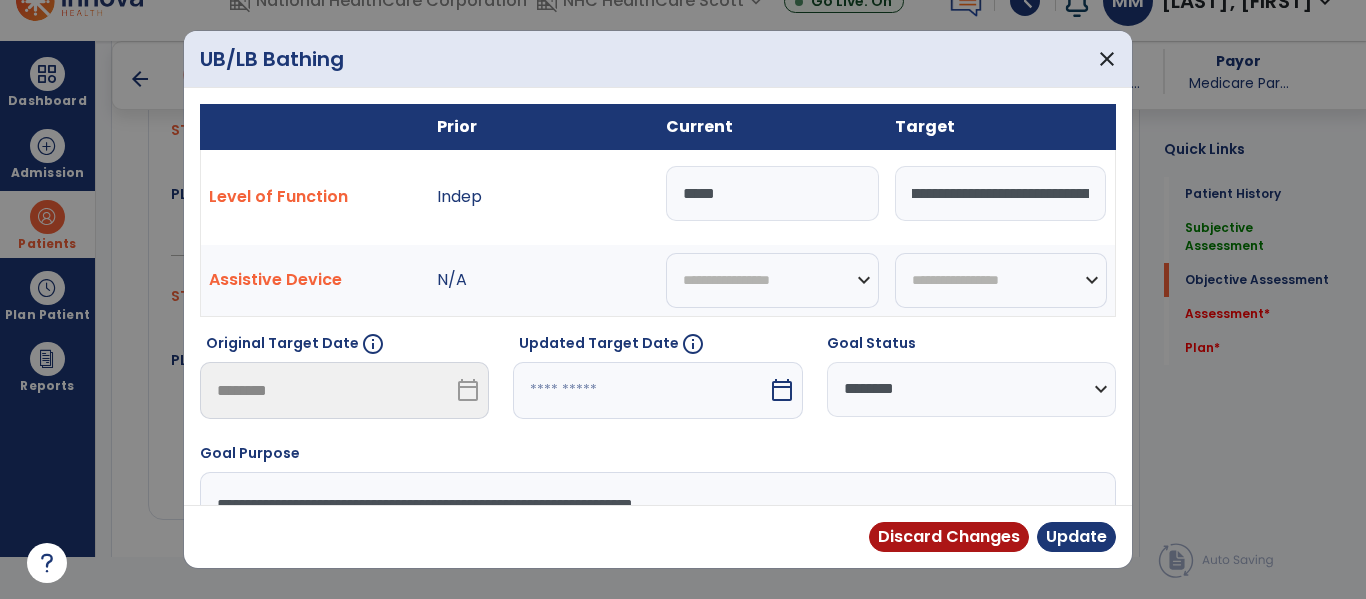 scroll, scrollTop: 0, scrollLeft: 763, axis: horizontal 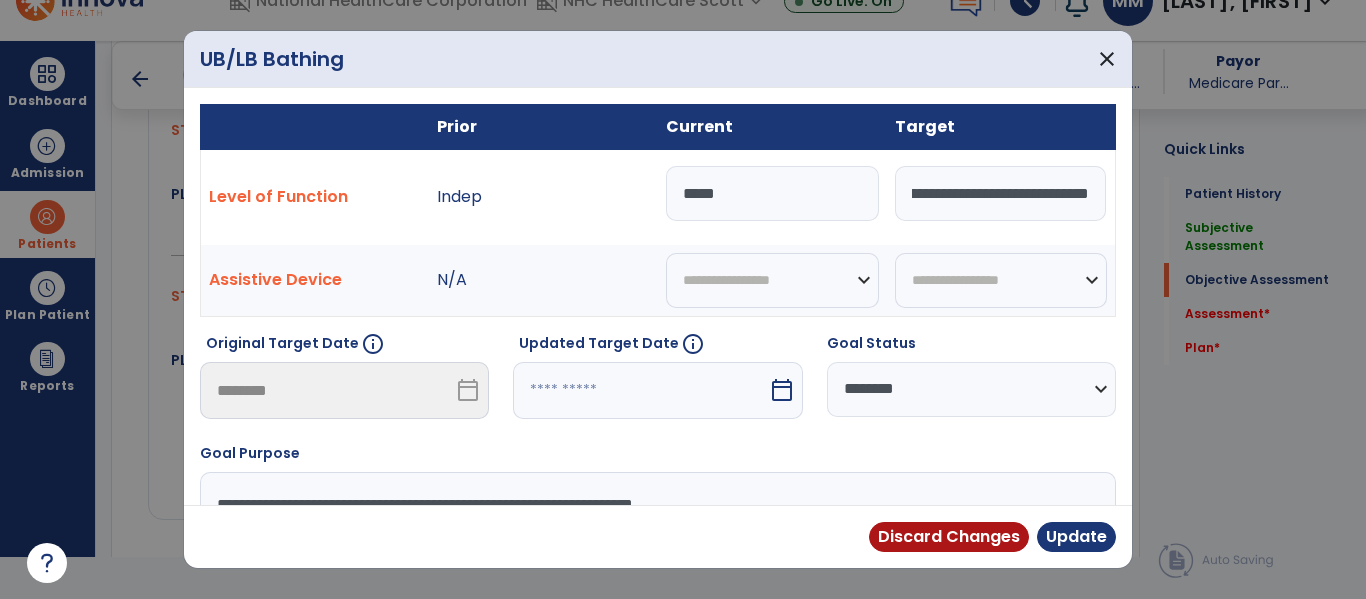 type on "**********" 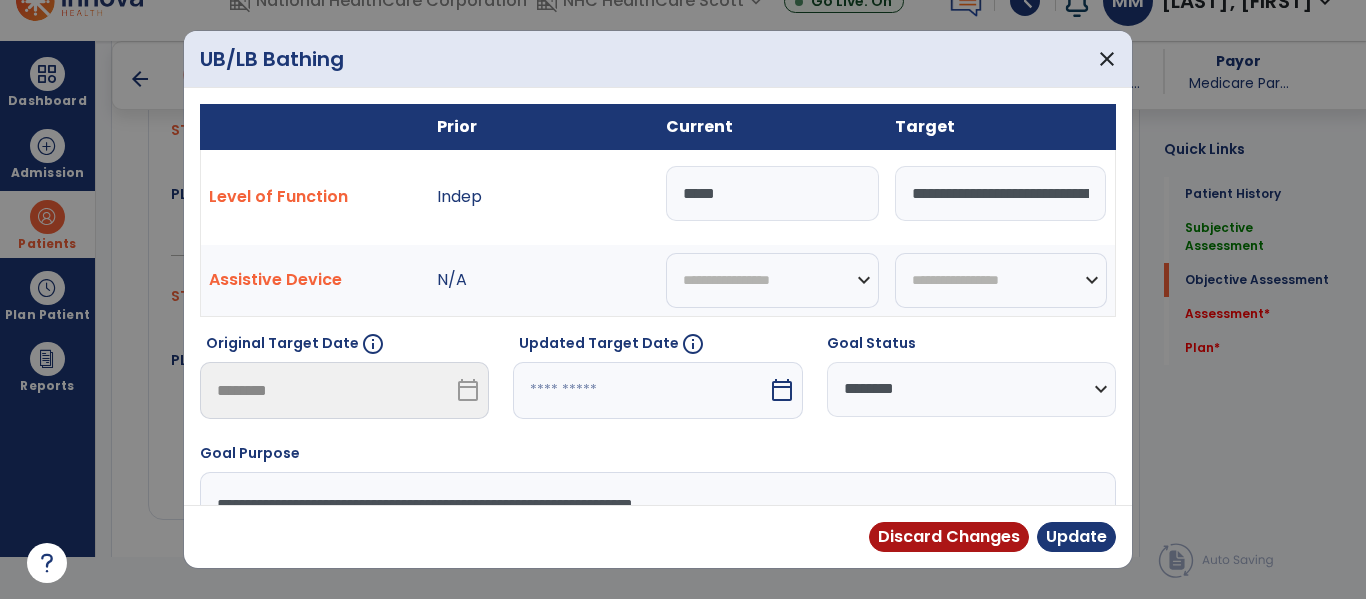 scroll, scrollTop: 211, scrollLeft: 0, axis: vertical 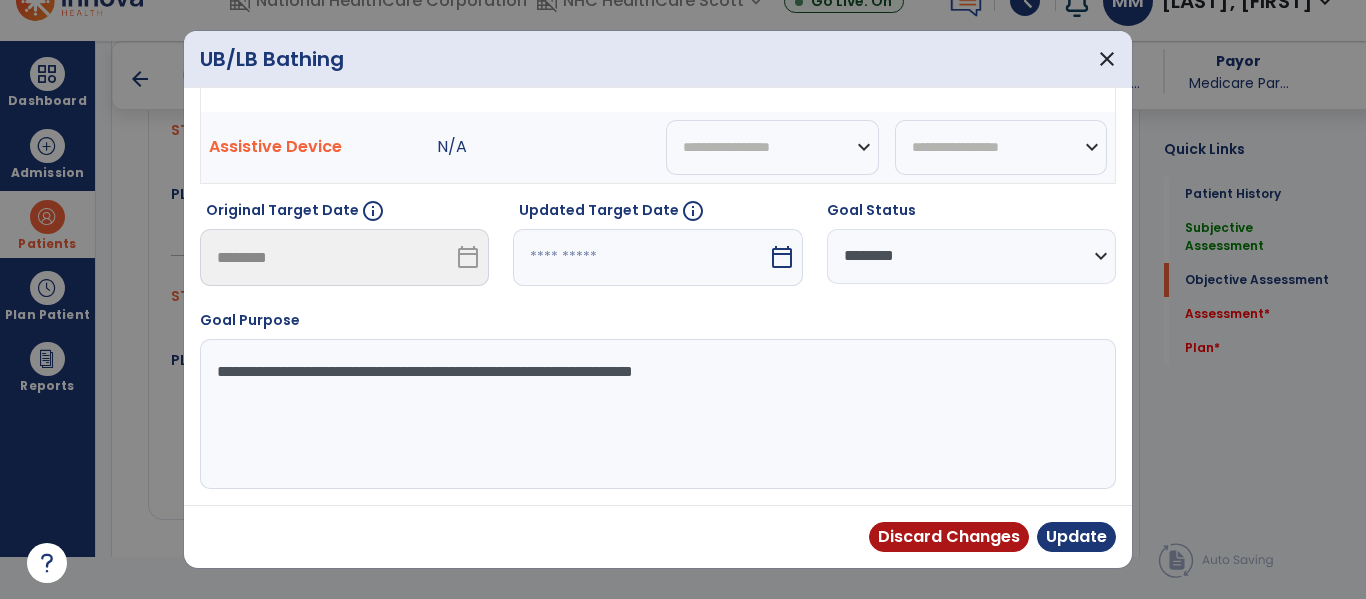 select on "*" 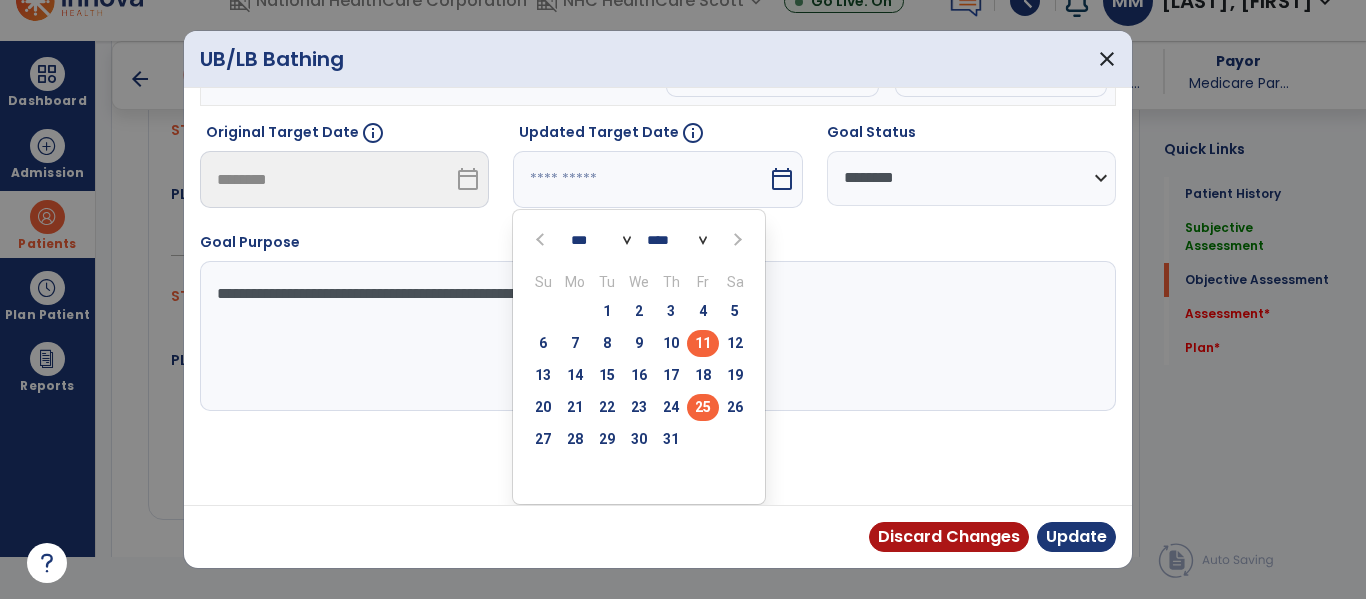click on "25" at bounding box center [703, 407] 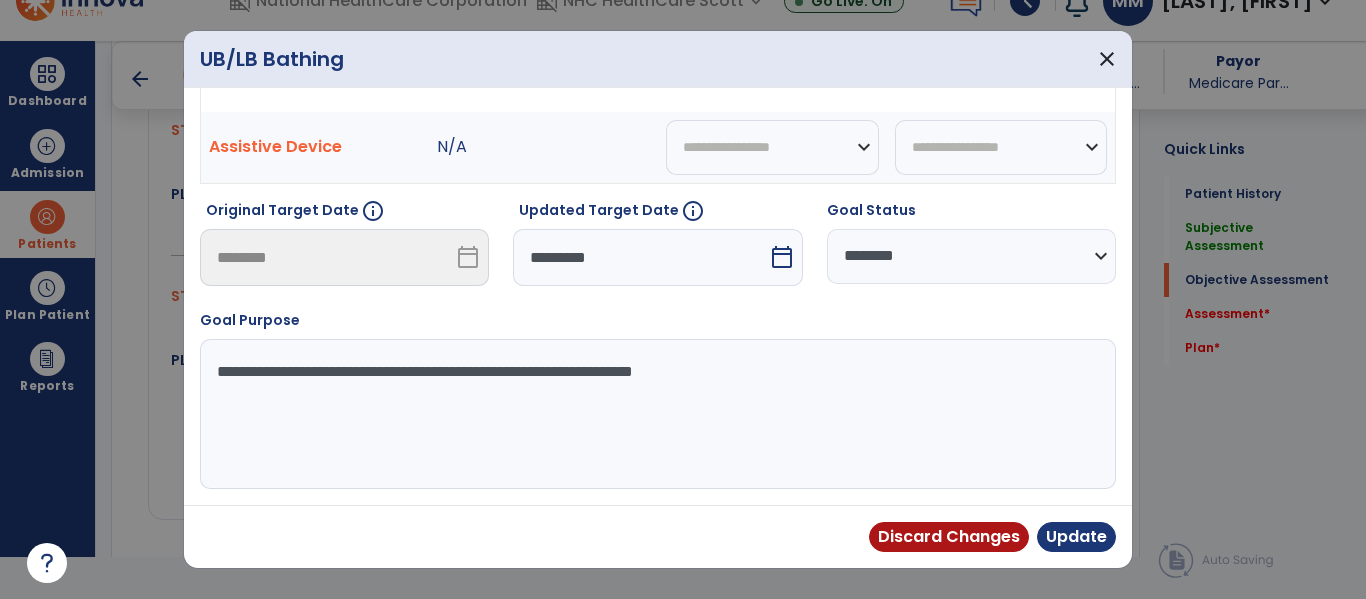 scroll, scrollTop: 133, scrollLeft: 0, axis: vertical 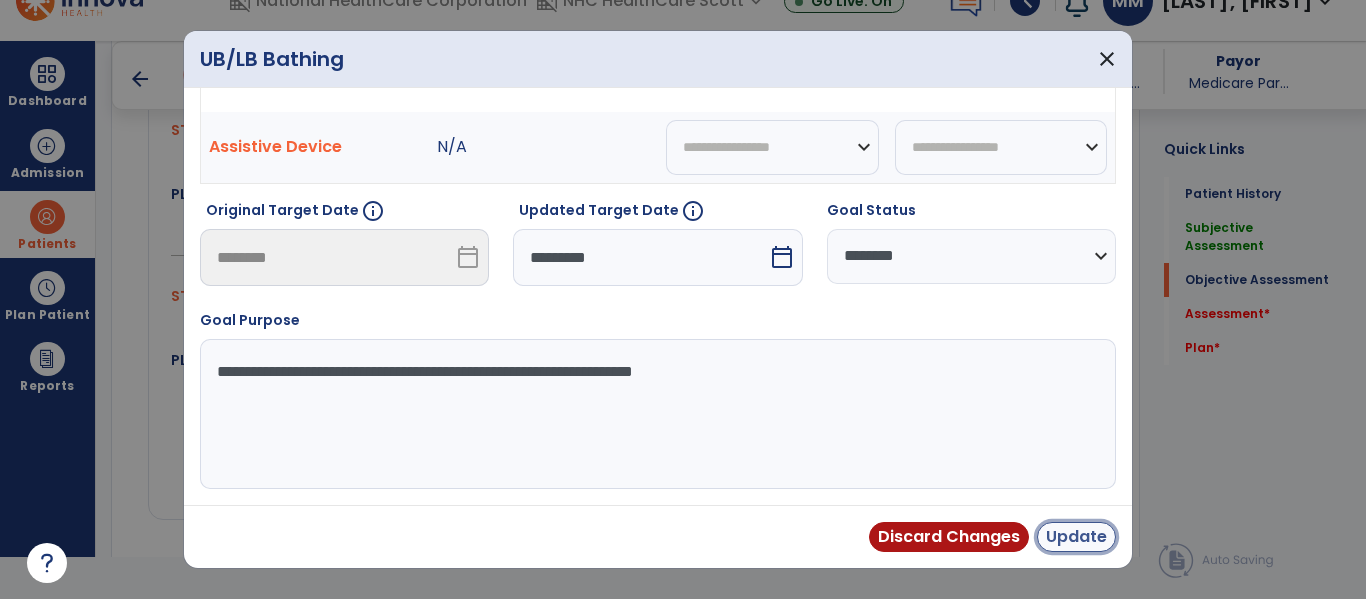 click on "Update" at bounding box center (1076, 537) 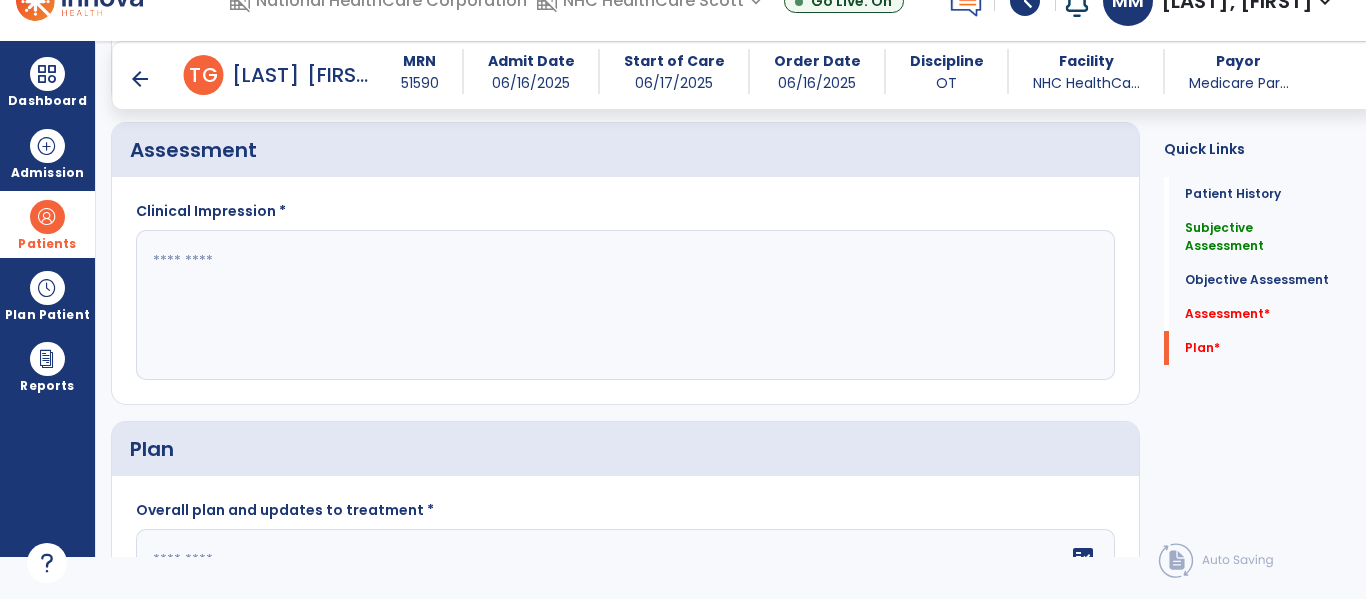 scroll, scrollTop: 1928, scrollLeft: 0, axis: vertical 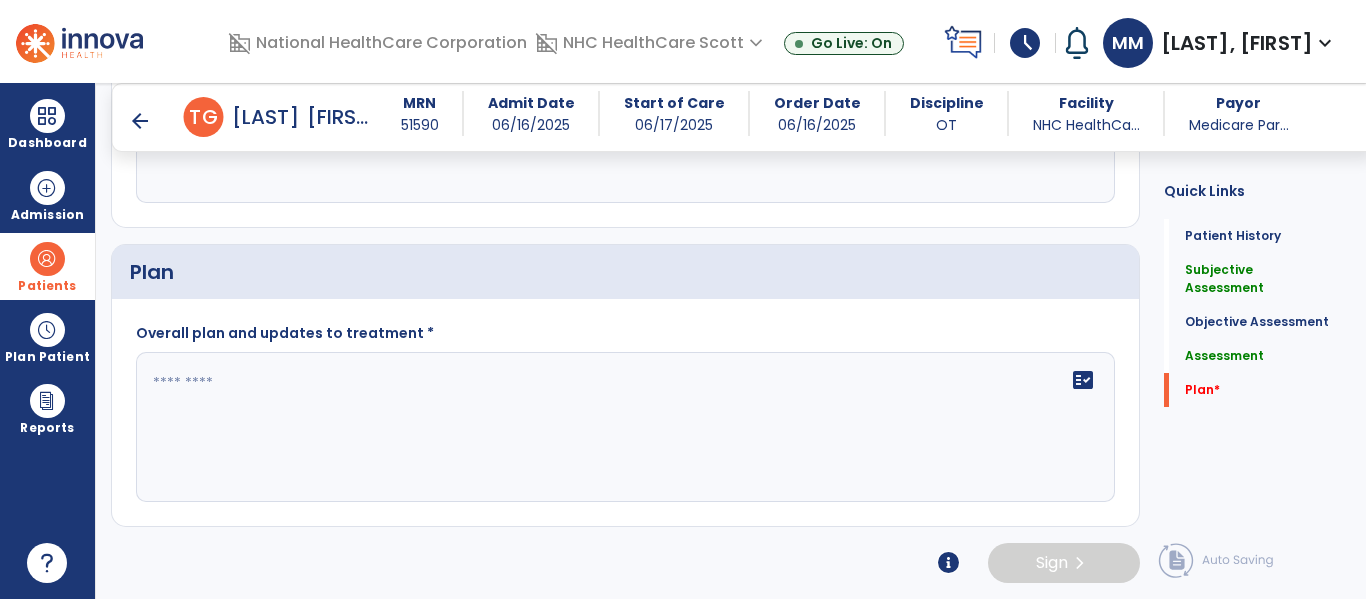type on "**********" 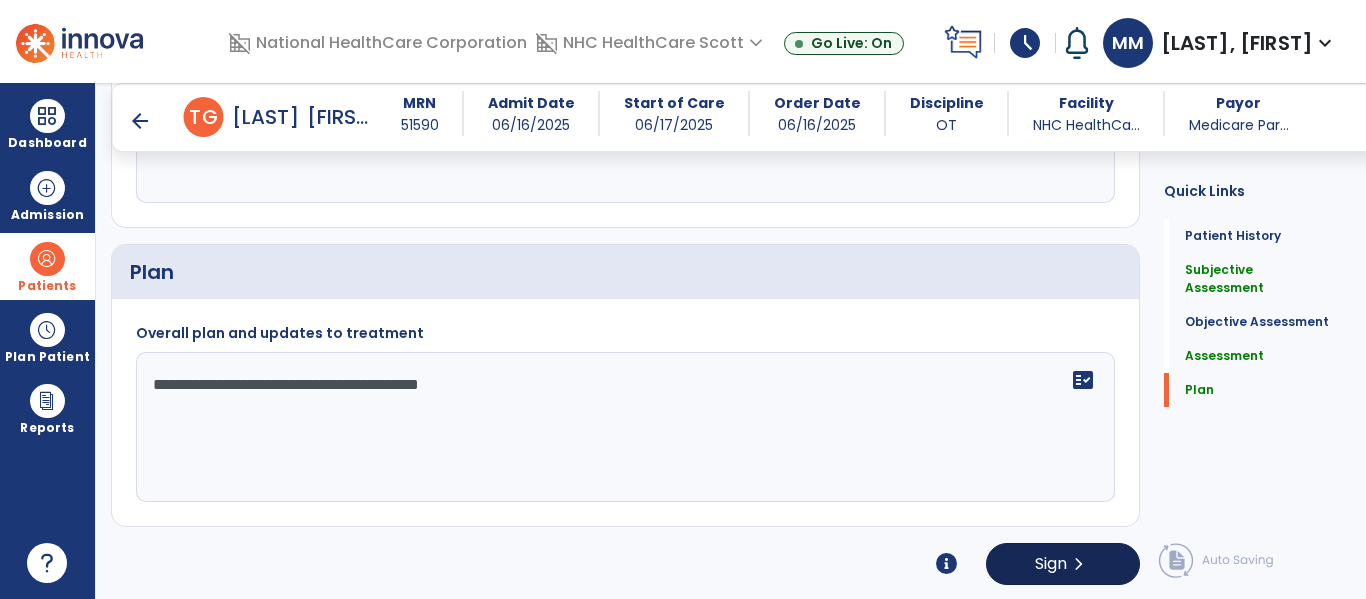 type on "**********" 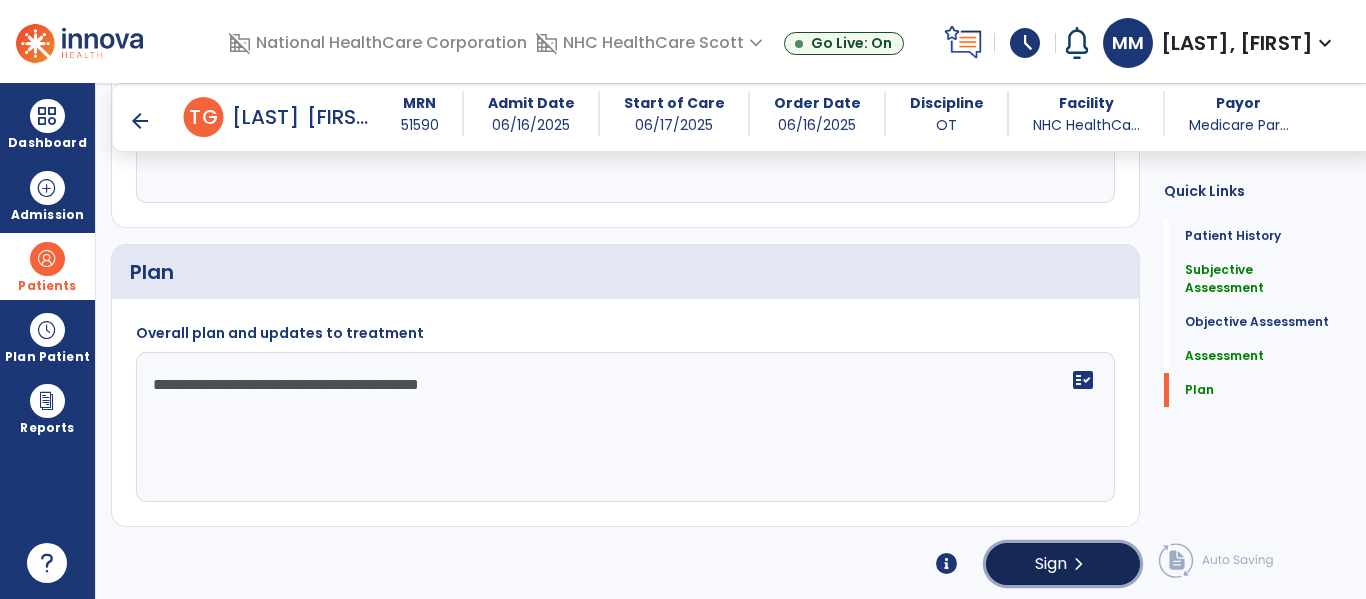 click on "chevron_right" 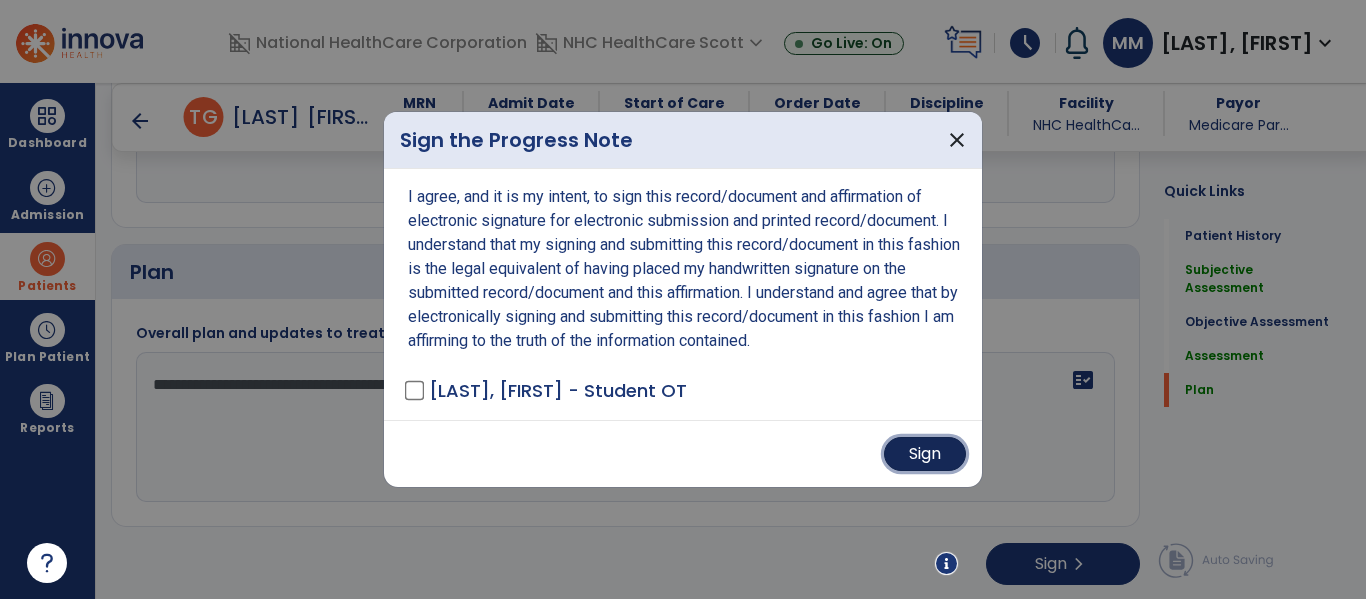 click on "Sign" at bounding box center [925, 454] 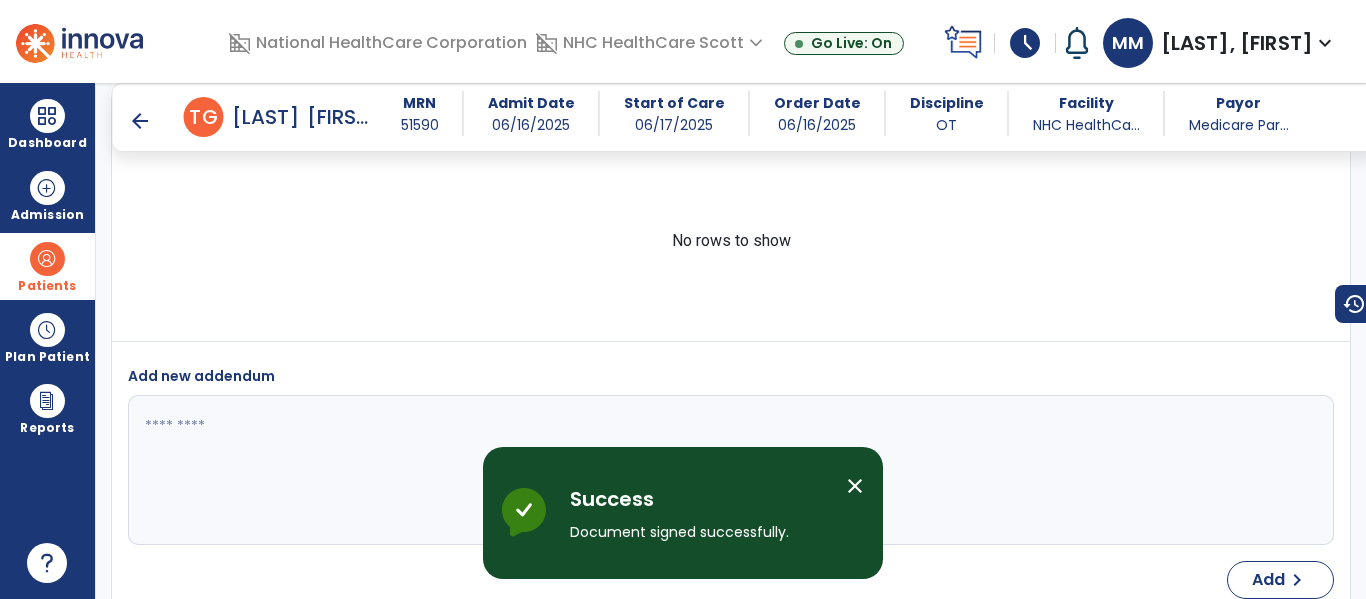 scroll, scrollTop: 2874, scrollLeft: 0, axis: vertical 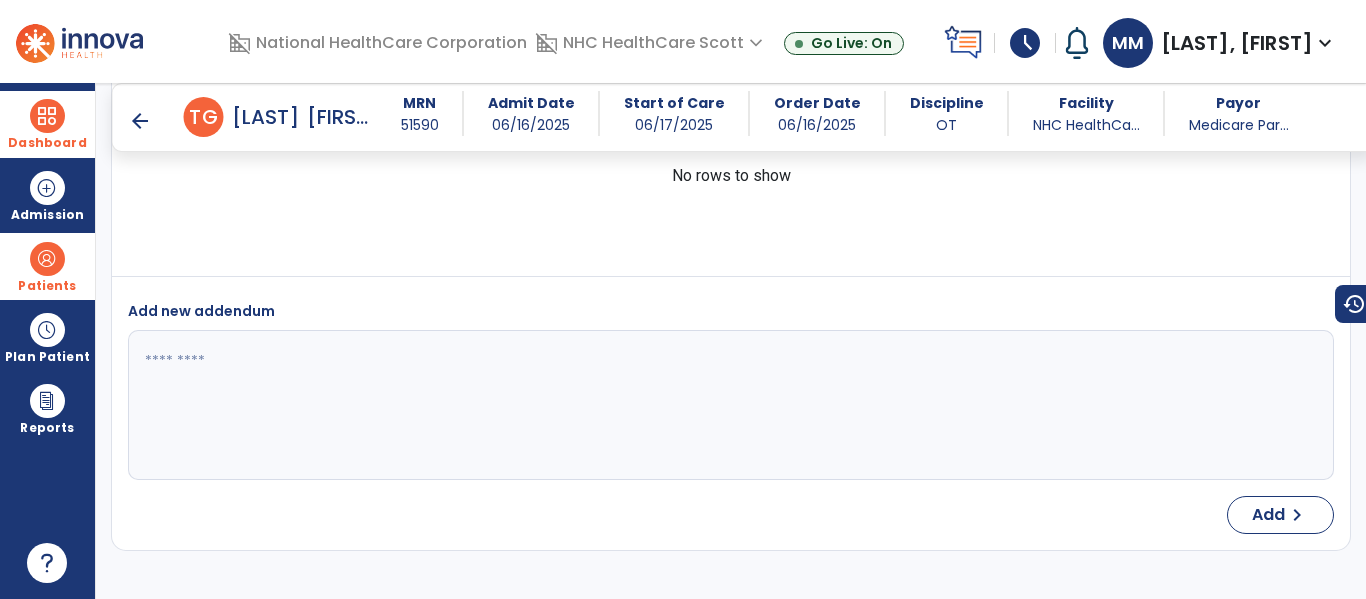 click on "Dashboard" at bounding box center (47, 124) 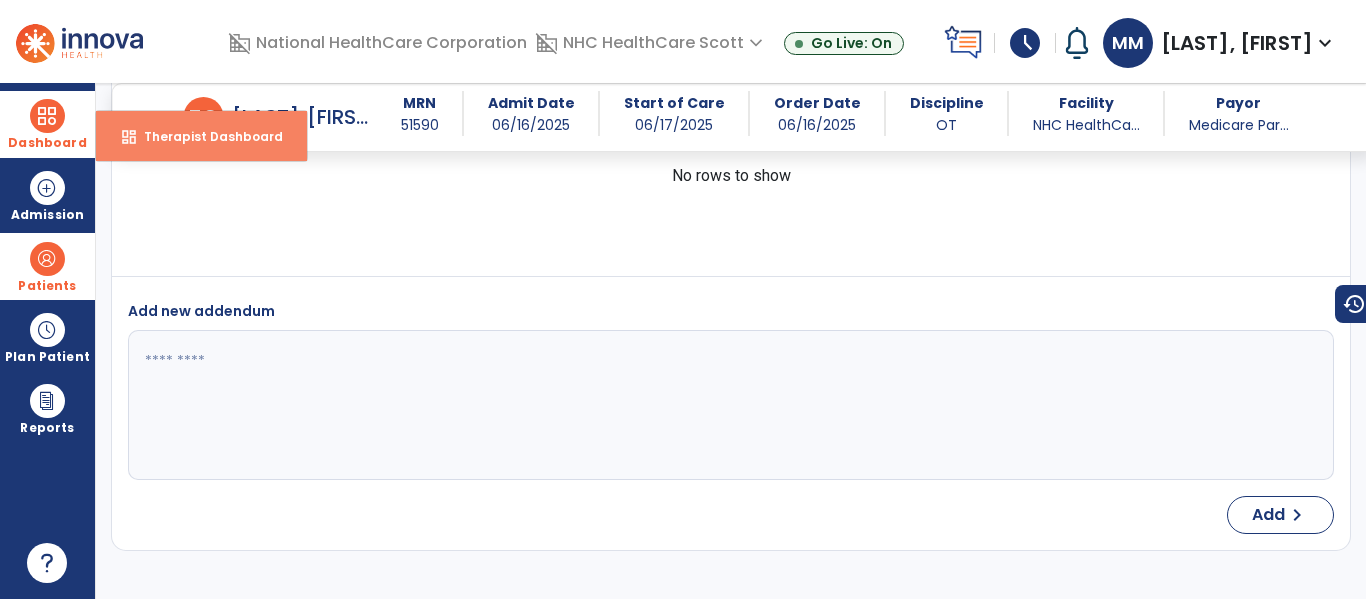 click on "Therapist Dashboard" at bounding box center [205, 136] 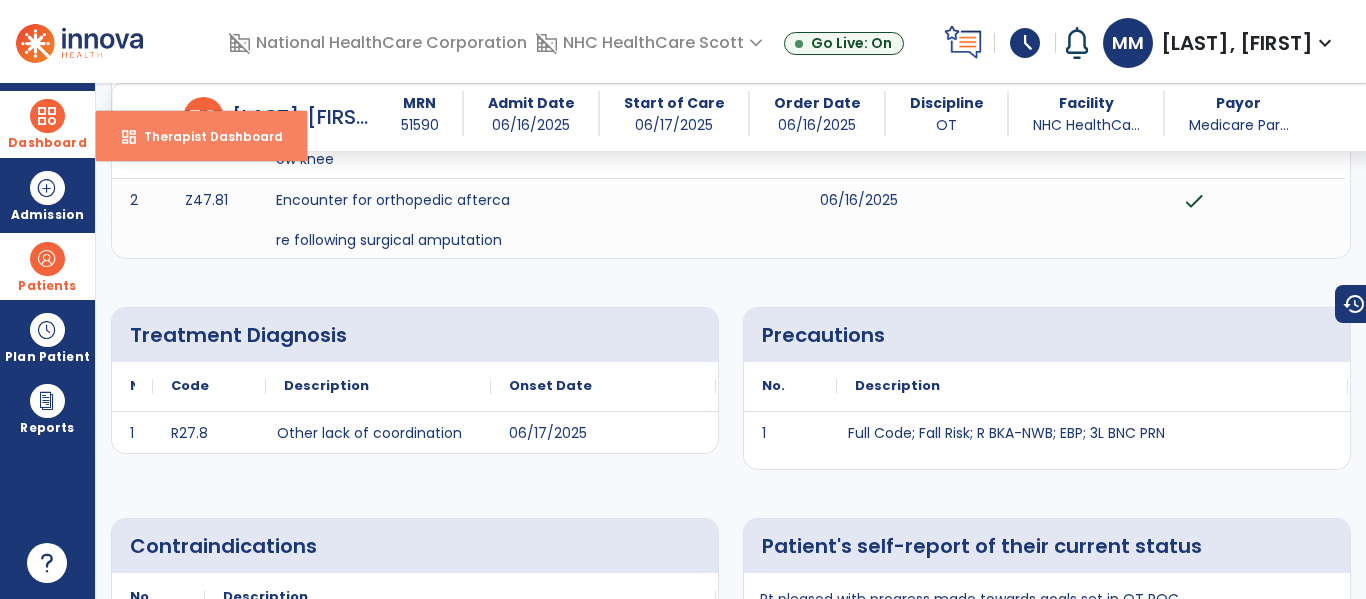 select on "****" 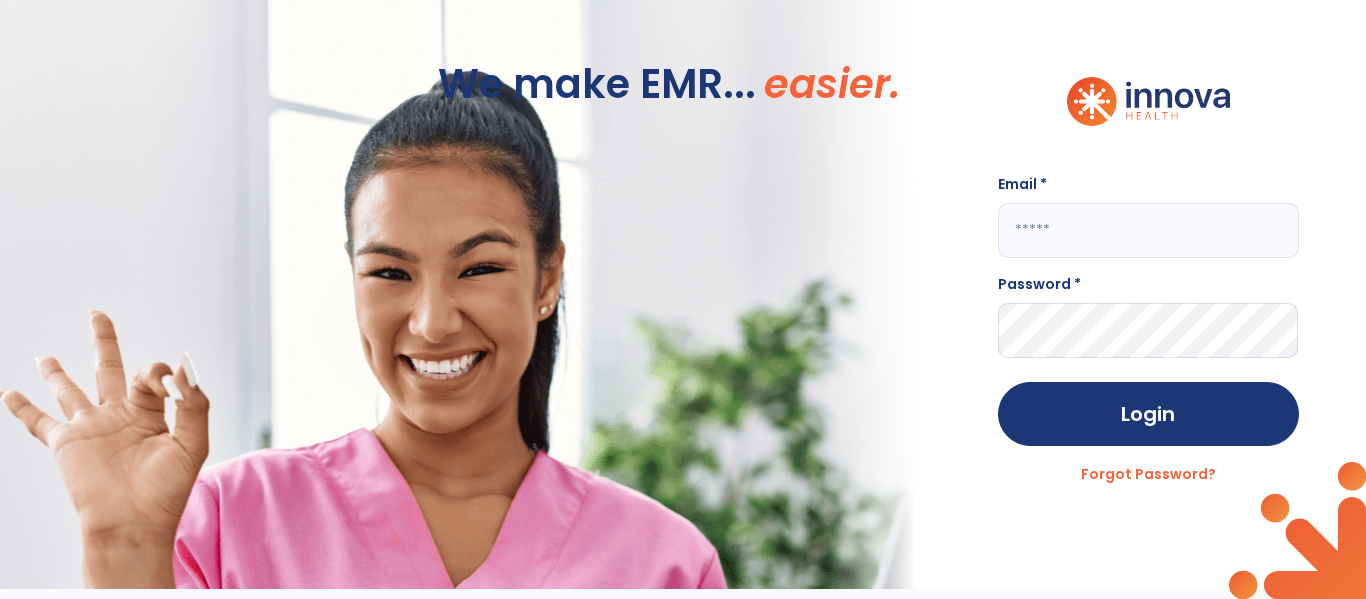 scroll, scrollTop: 0, scrollLeft: 0, axis: both 